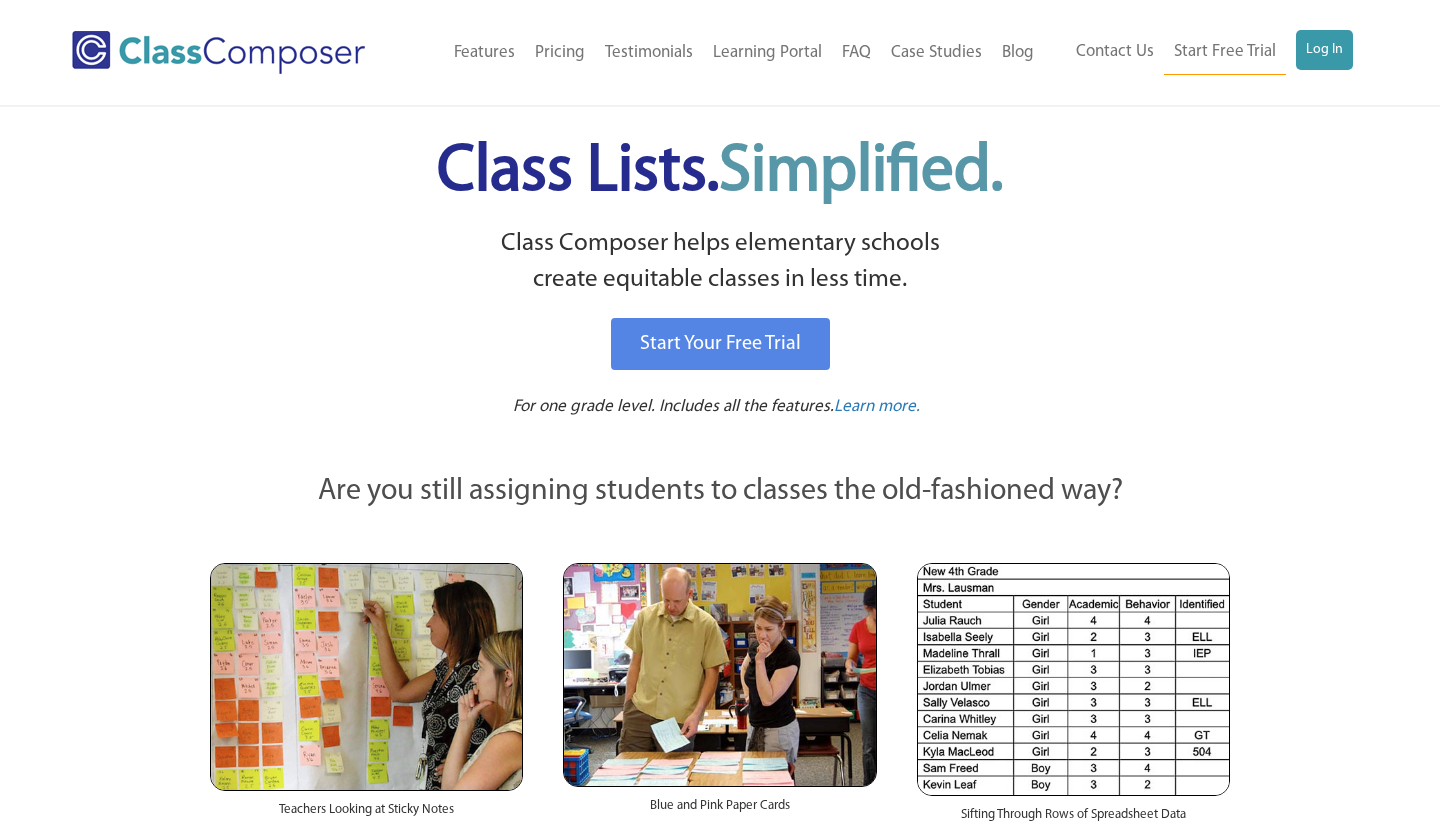 scroll, scrollTop: 0, scrollLeft: 0, axis: both 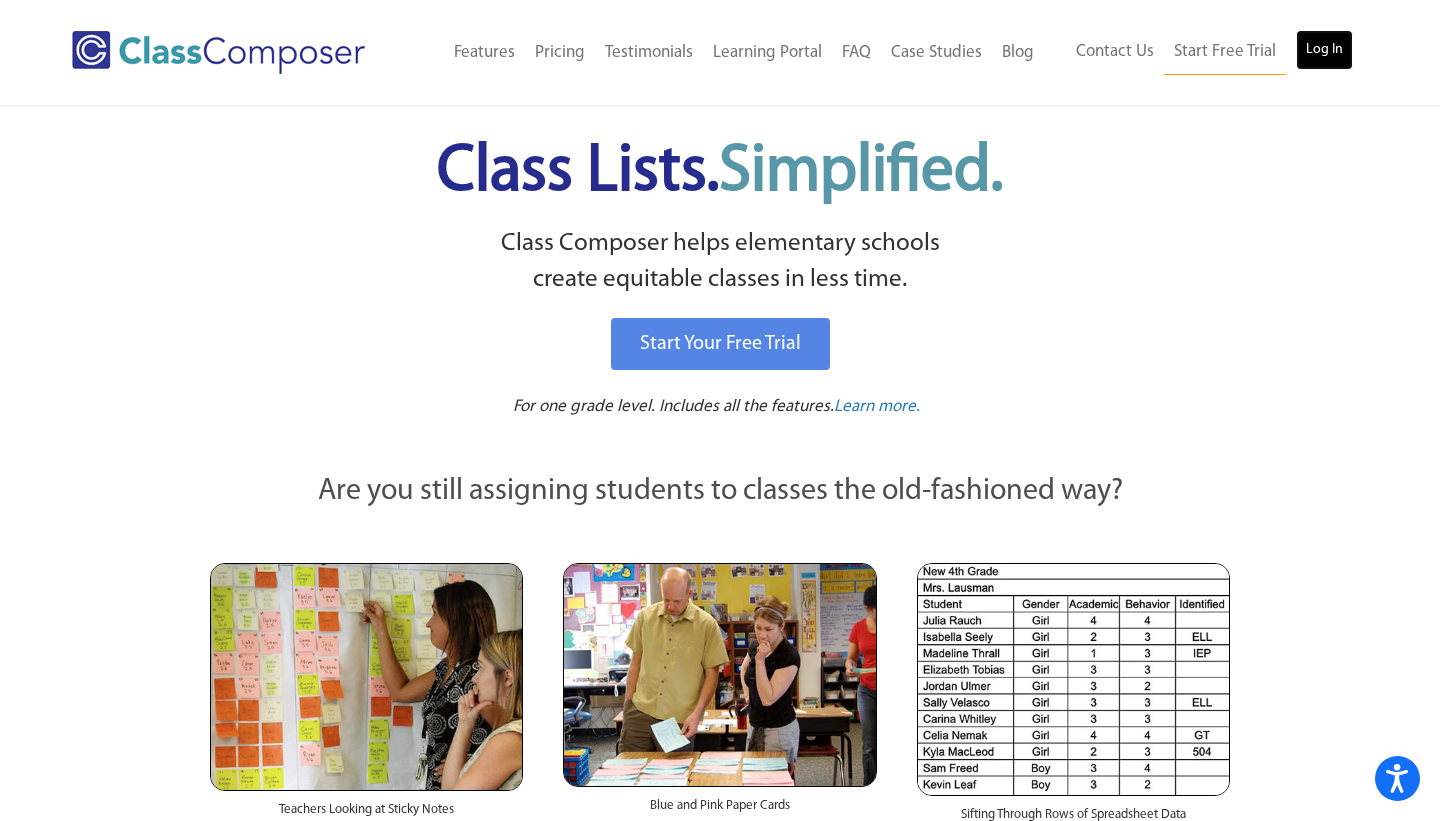 click on "Log In" at bounding box center (1324, 50) 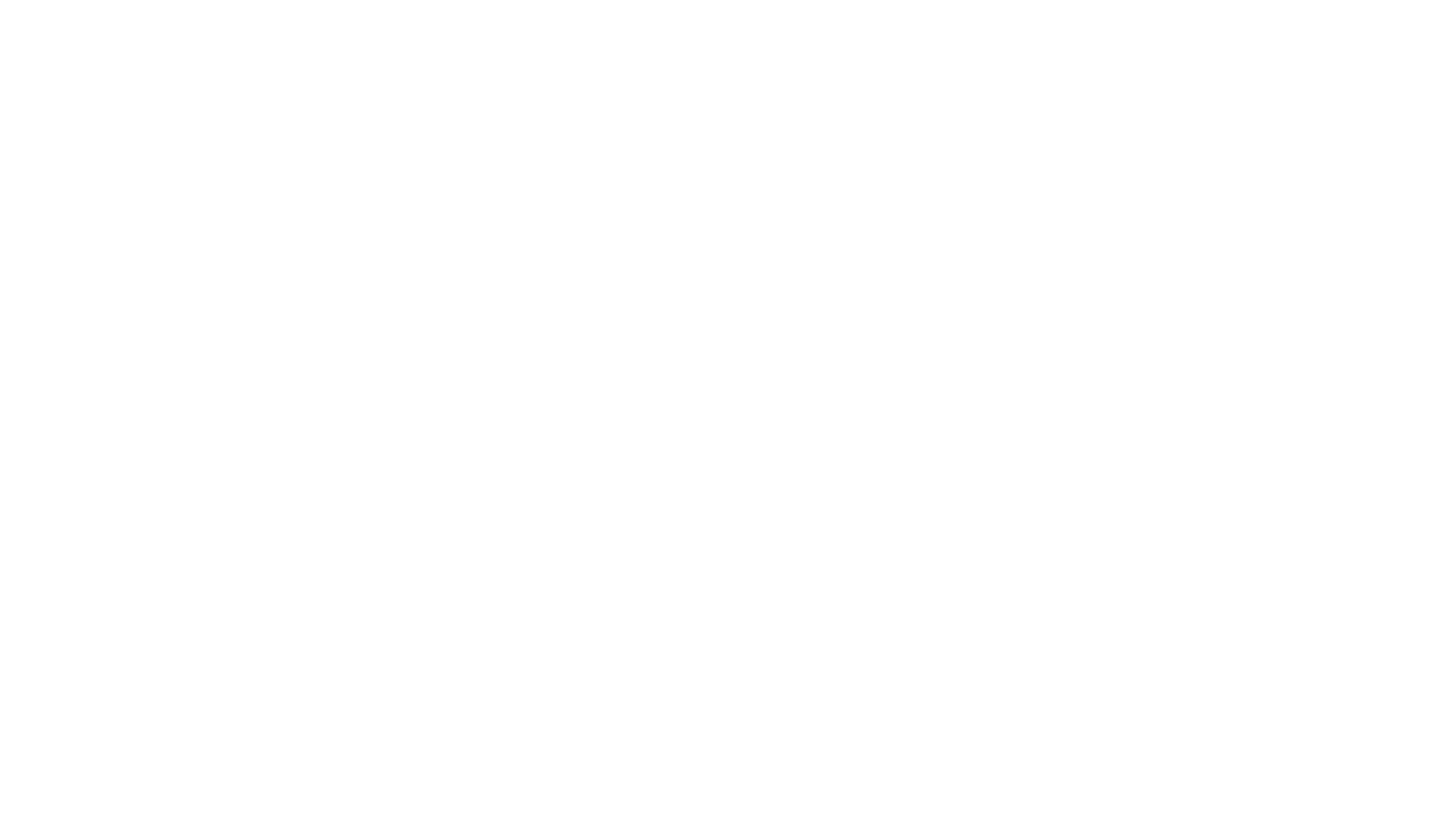 scroll, scrollTop: 0, scrollLeft: 0, axis: both 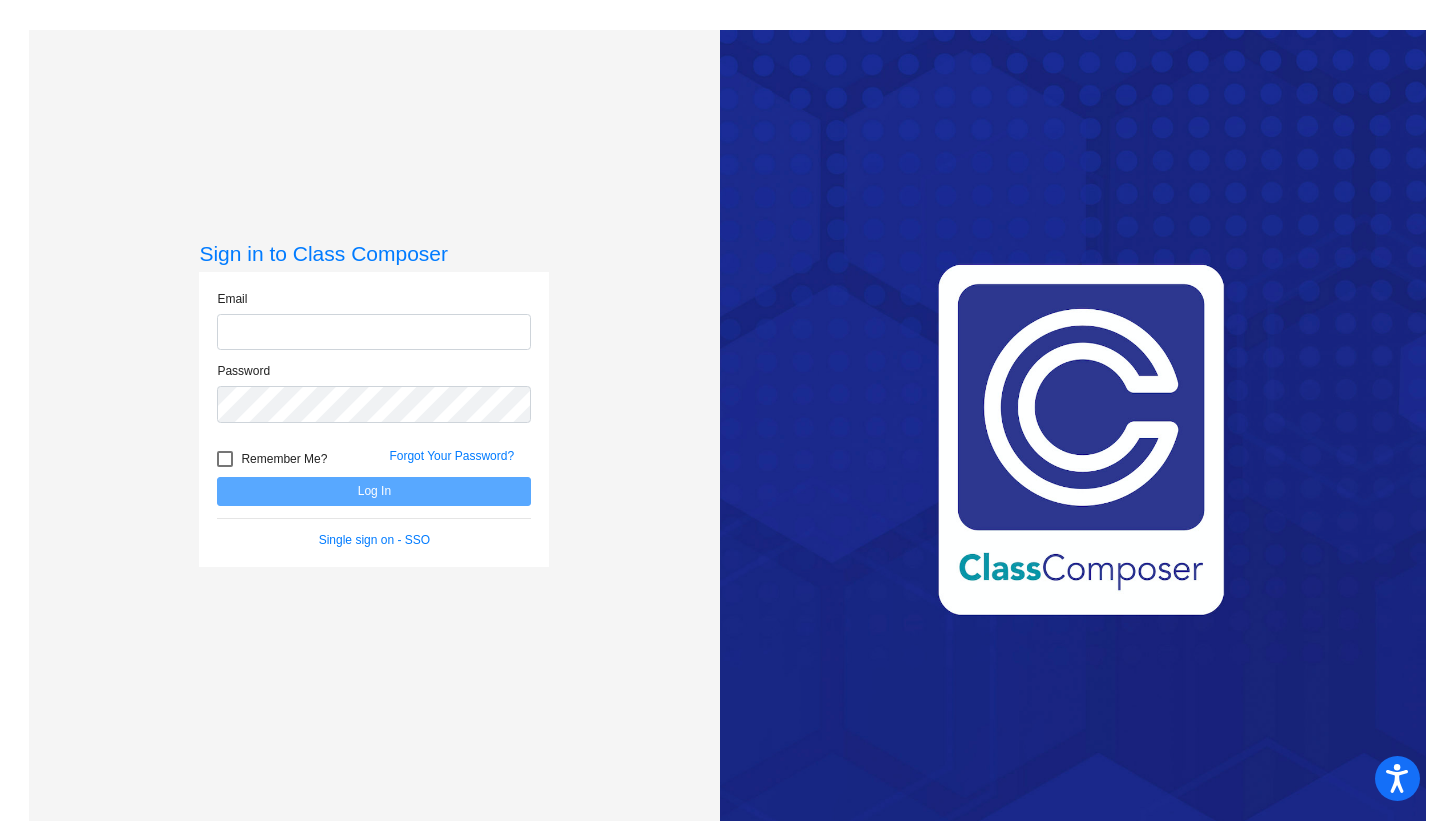 click 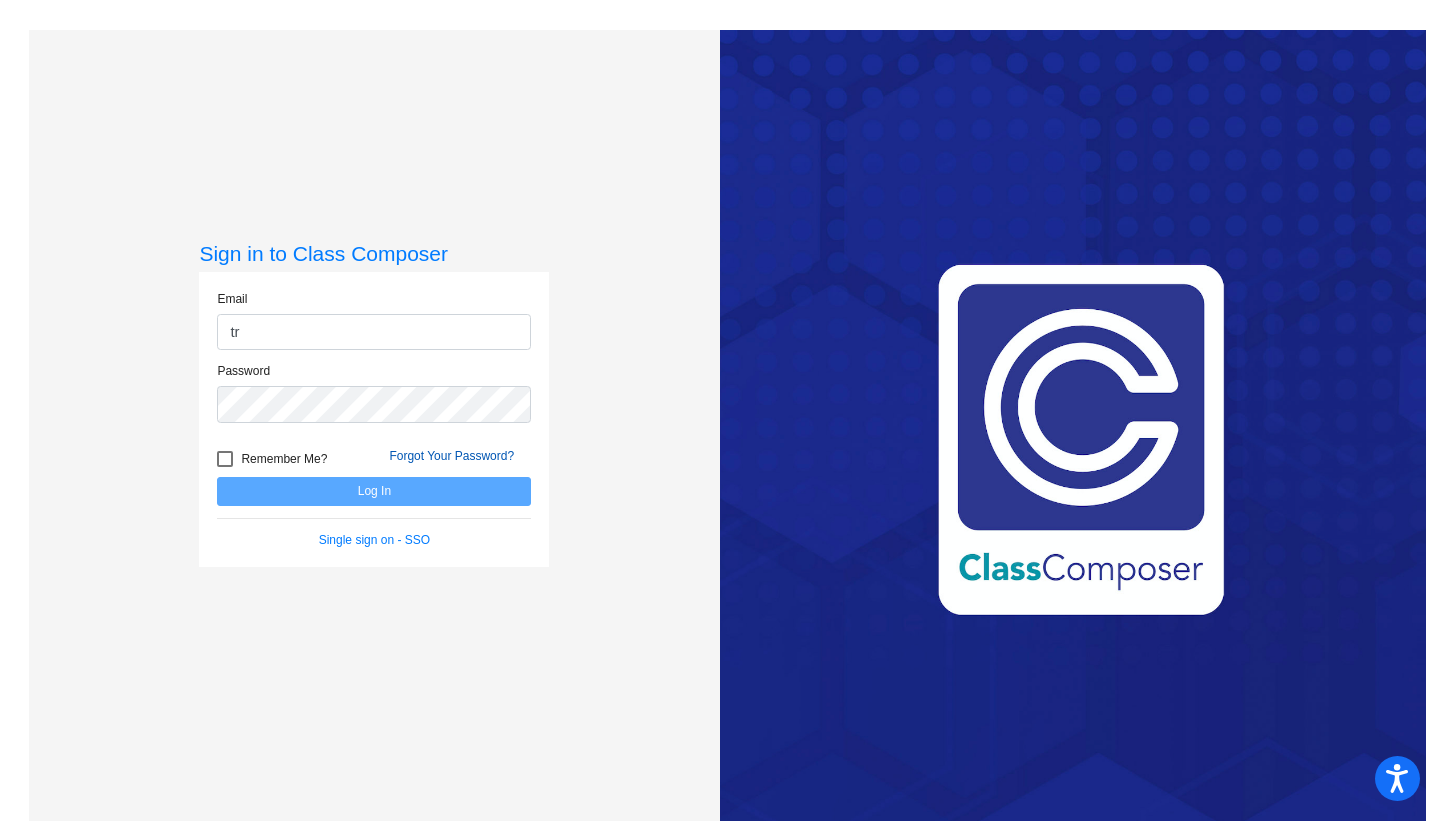 type on "trashawn.johnson@hesperiausd.org" 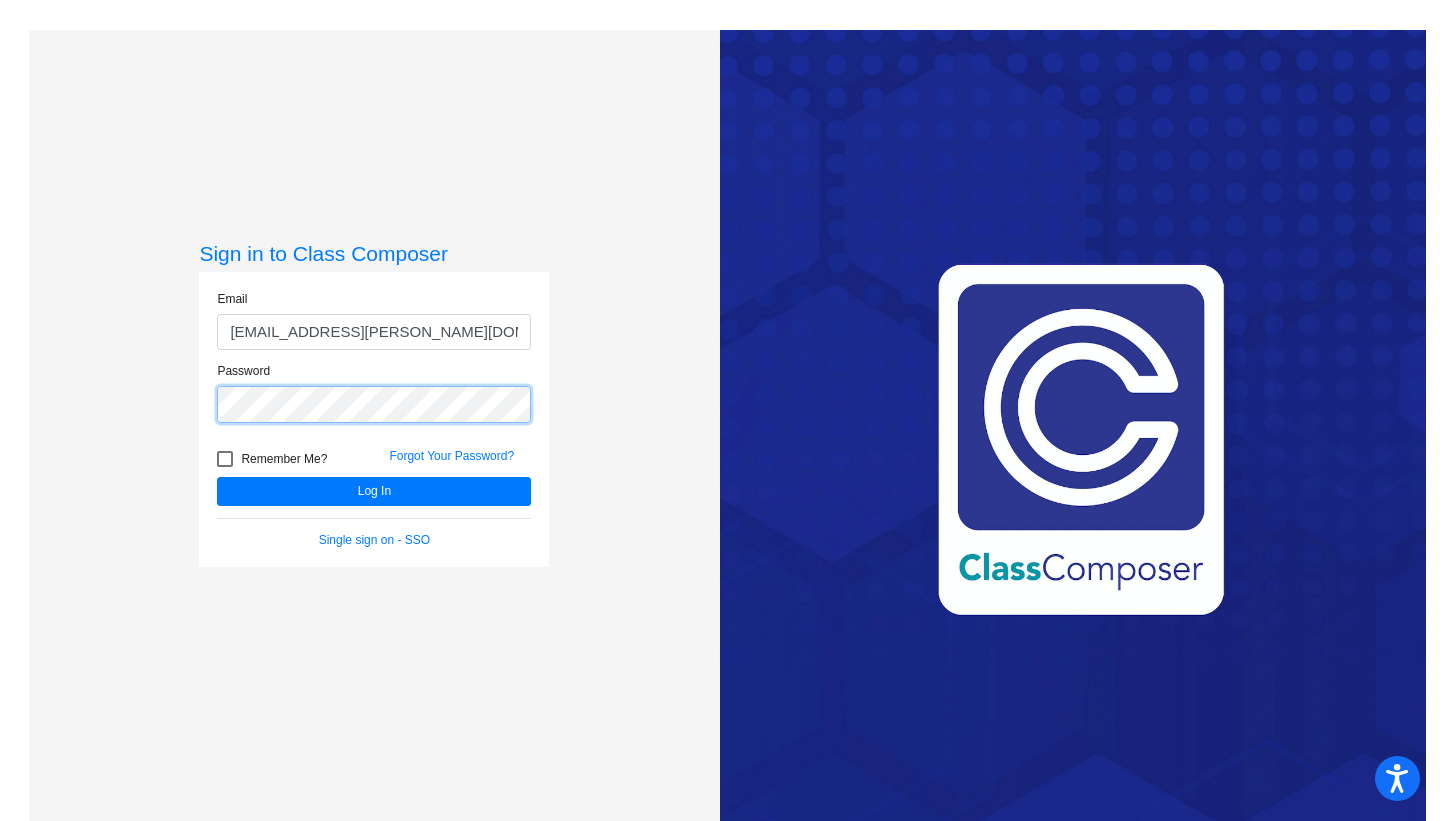 click on "Log In" 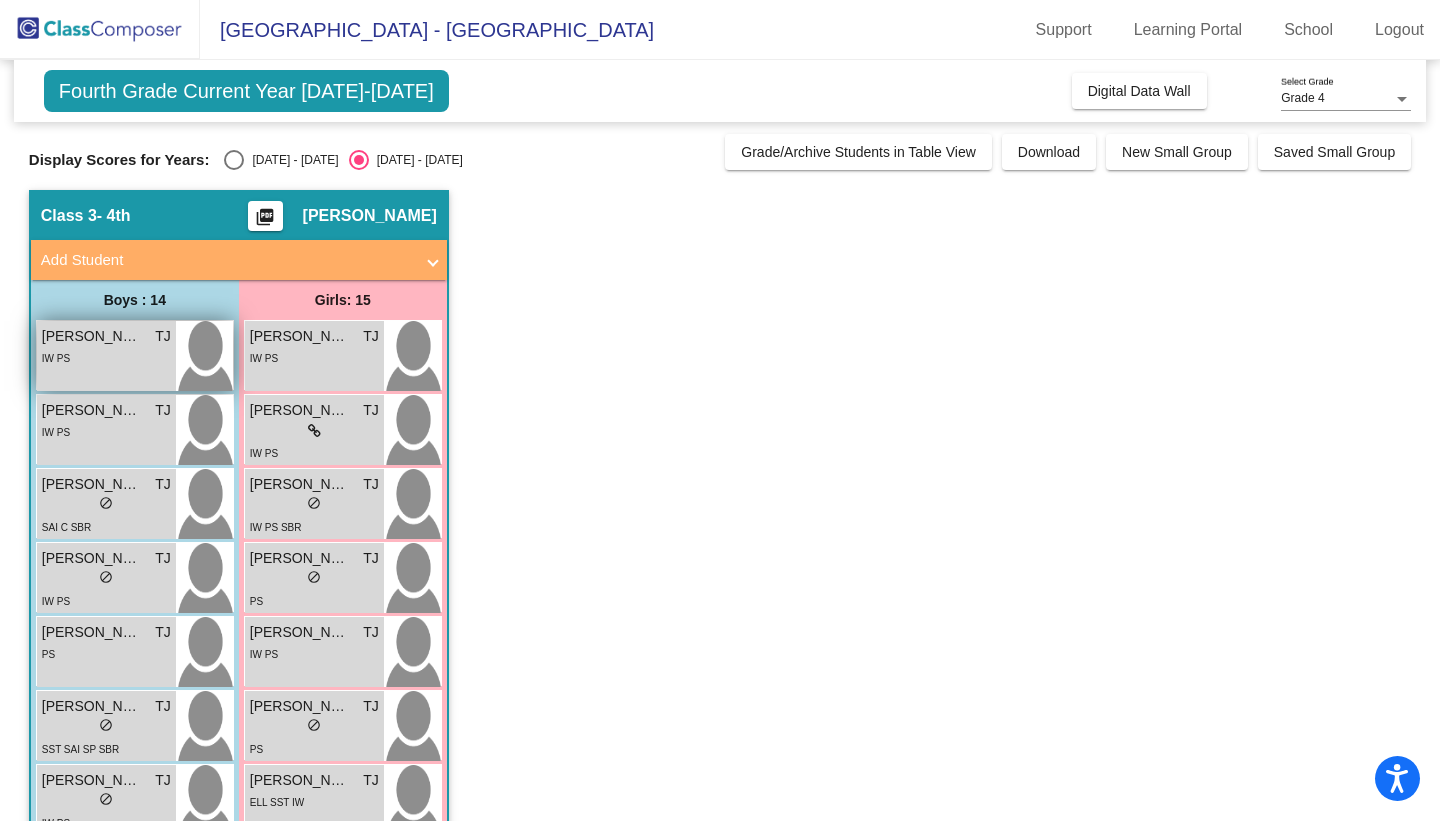 click on "Abraham Rodriguez" at bounding box center [92, 336] 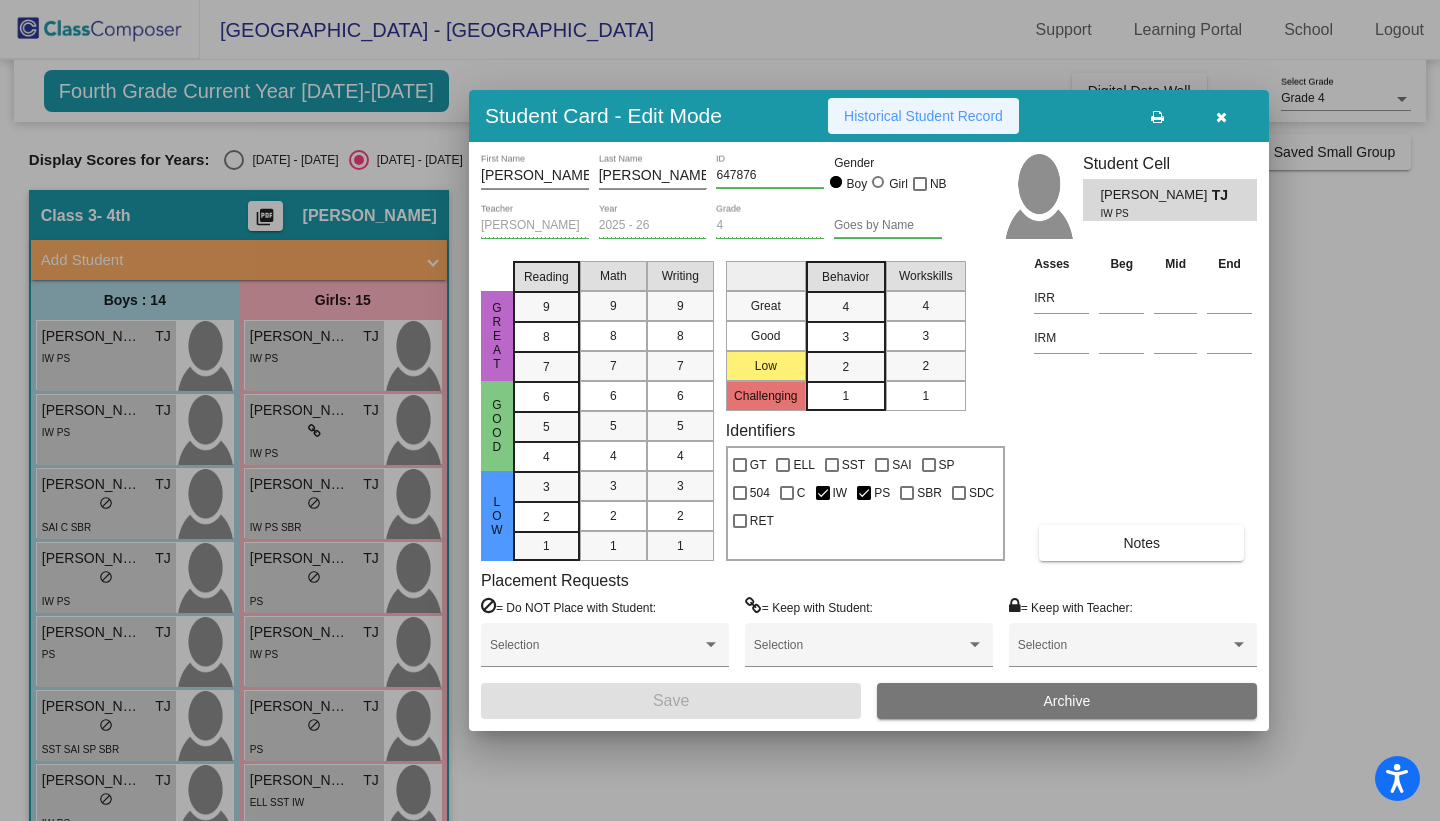 click on "Historical Student Record" at bounding box center (923, 116) 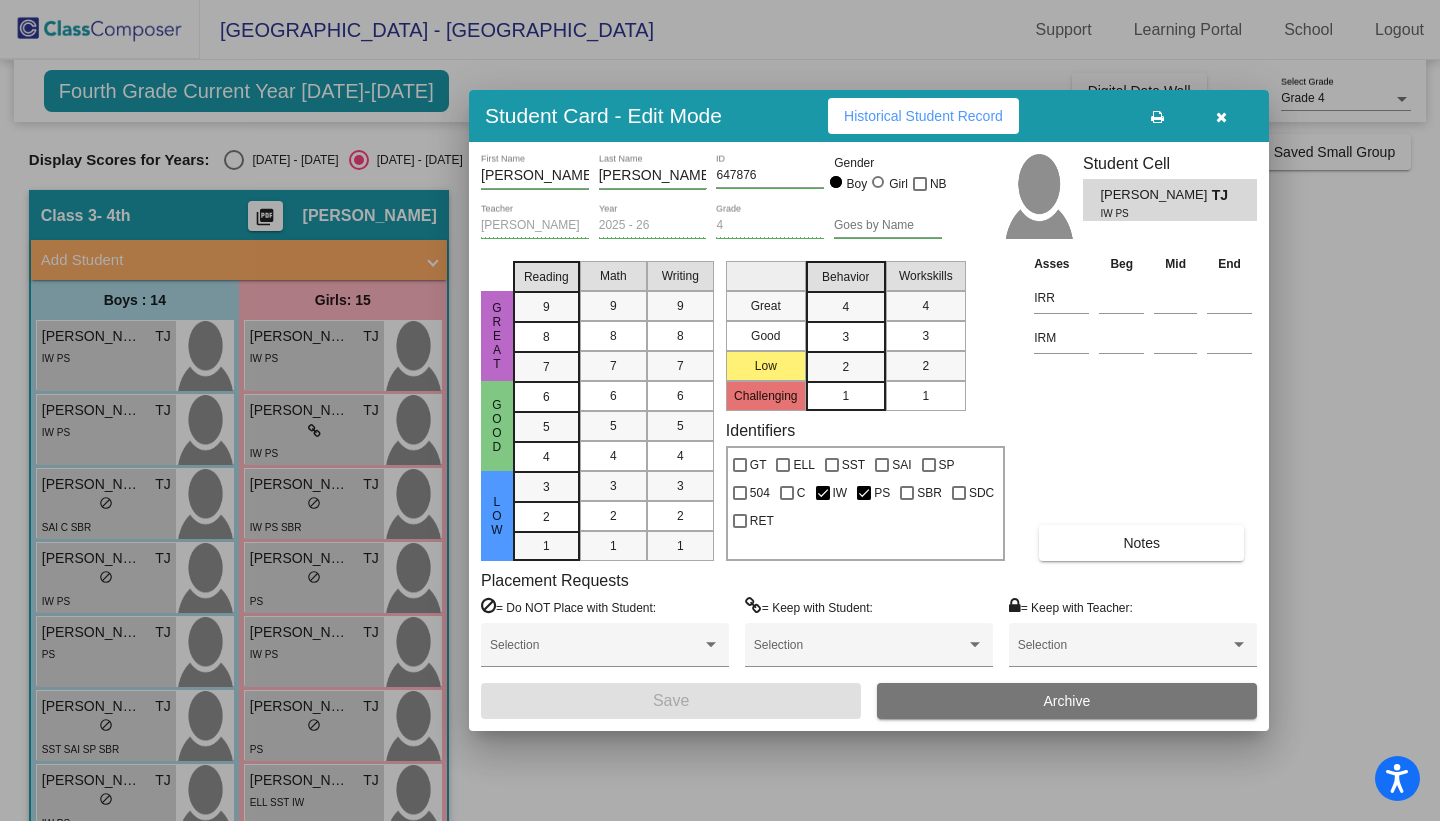 click at bounding box center [1221, 117] 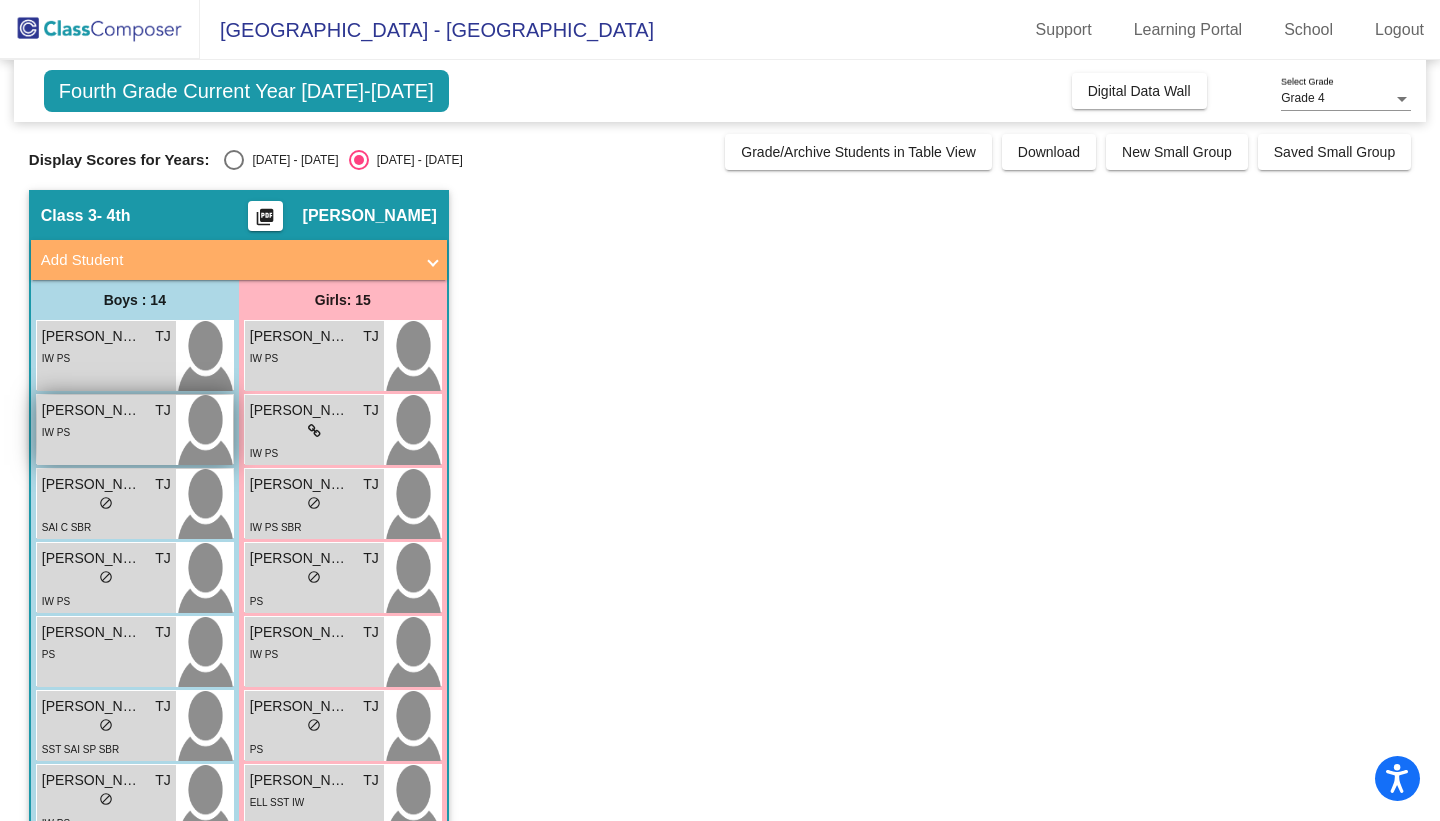 click on "IW PS" at bounding box center (106, 431) 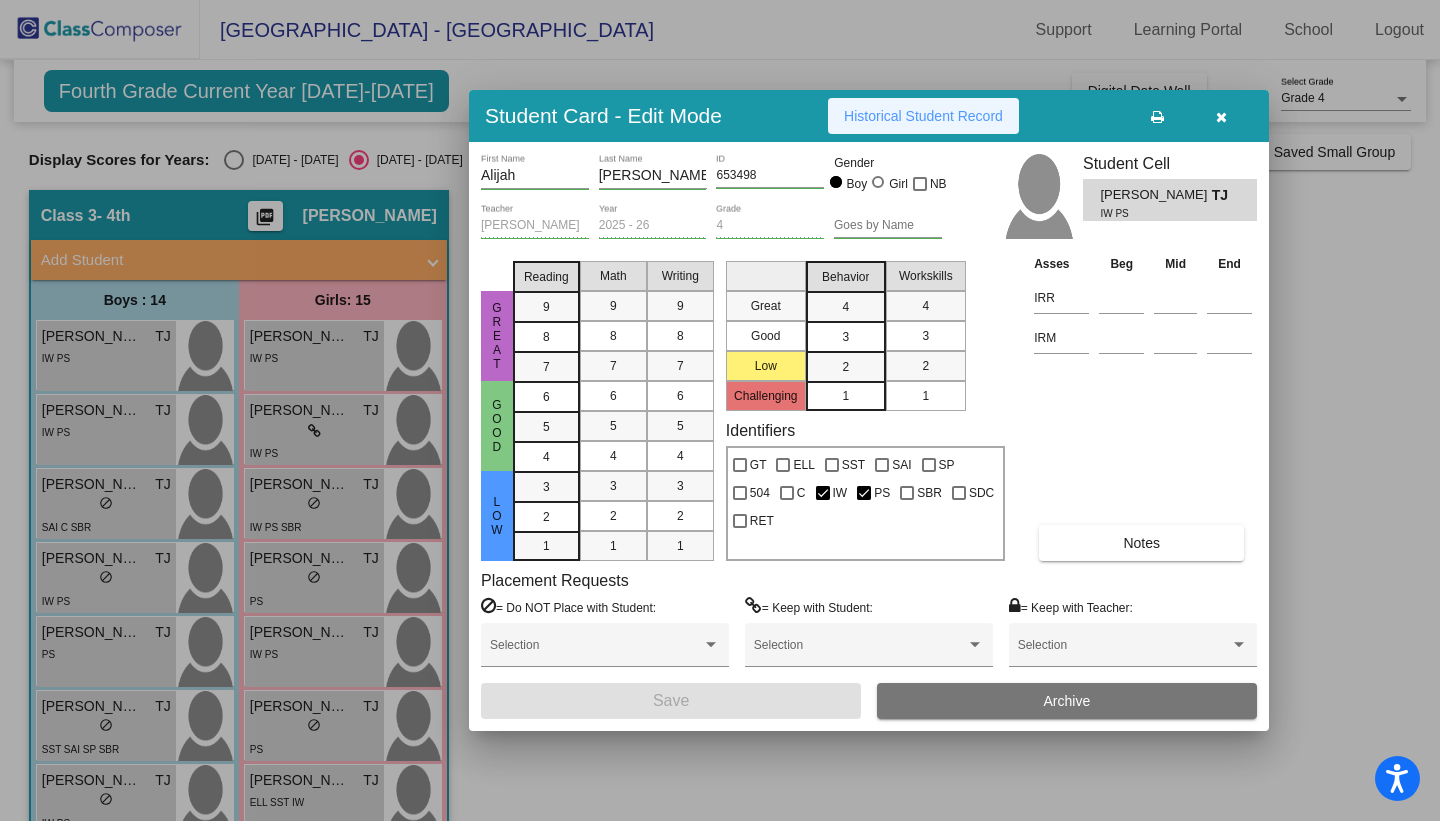 click on "Historical Student Record" at bounding box center [923, 116] 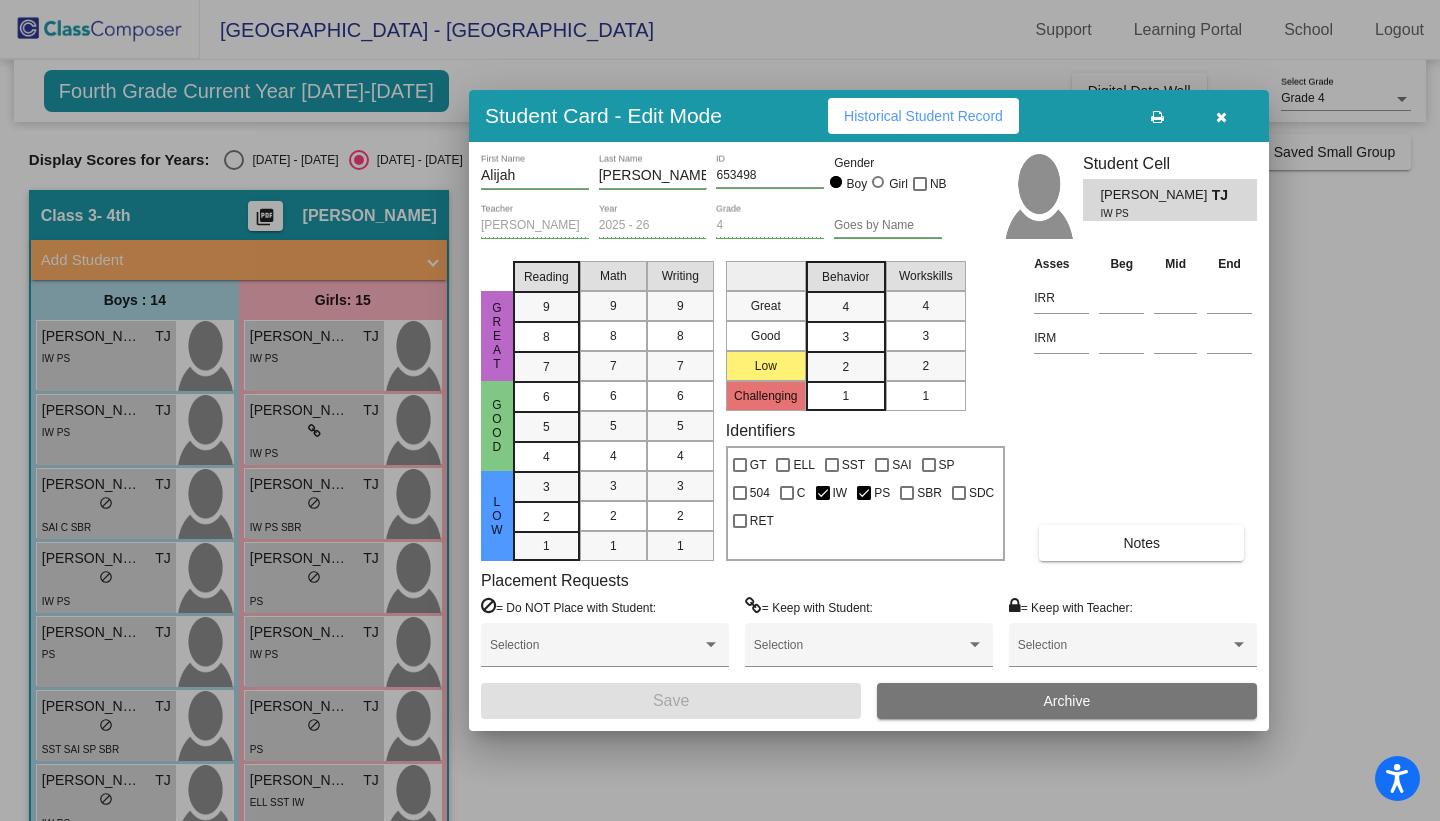 click at bounding box center [1221, 117] 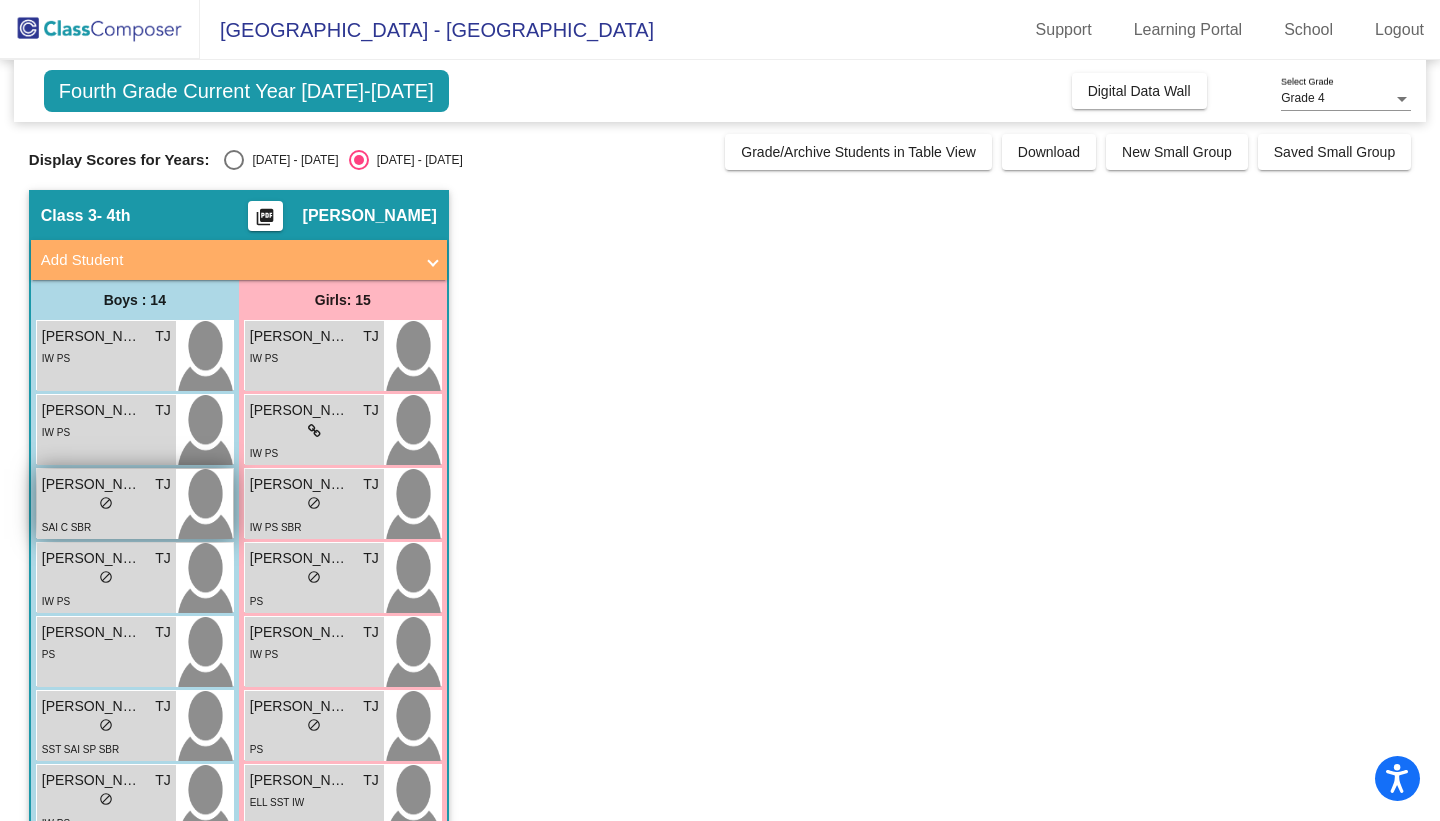 click on "Cameron Amrine" at bounding box center [92, 484] 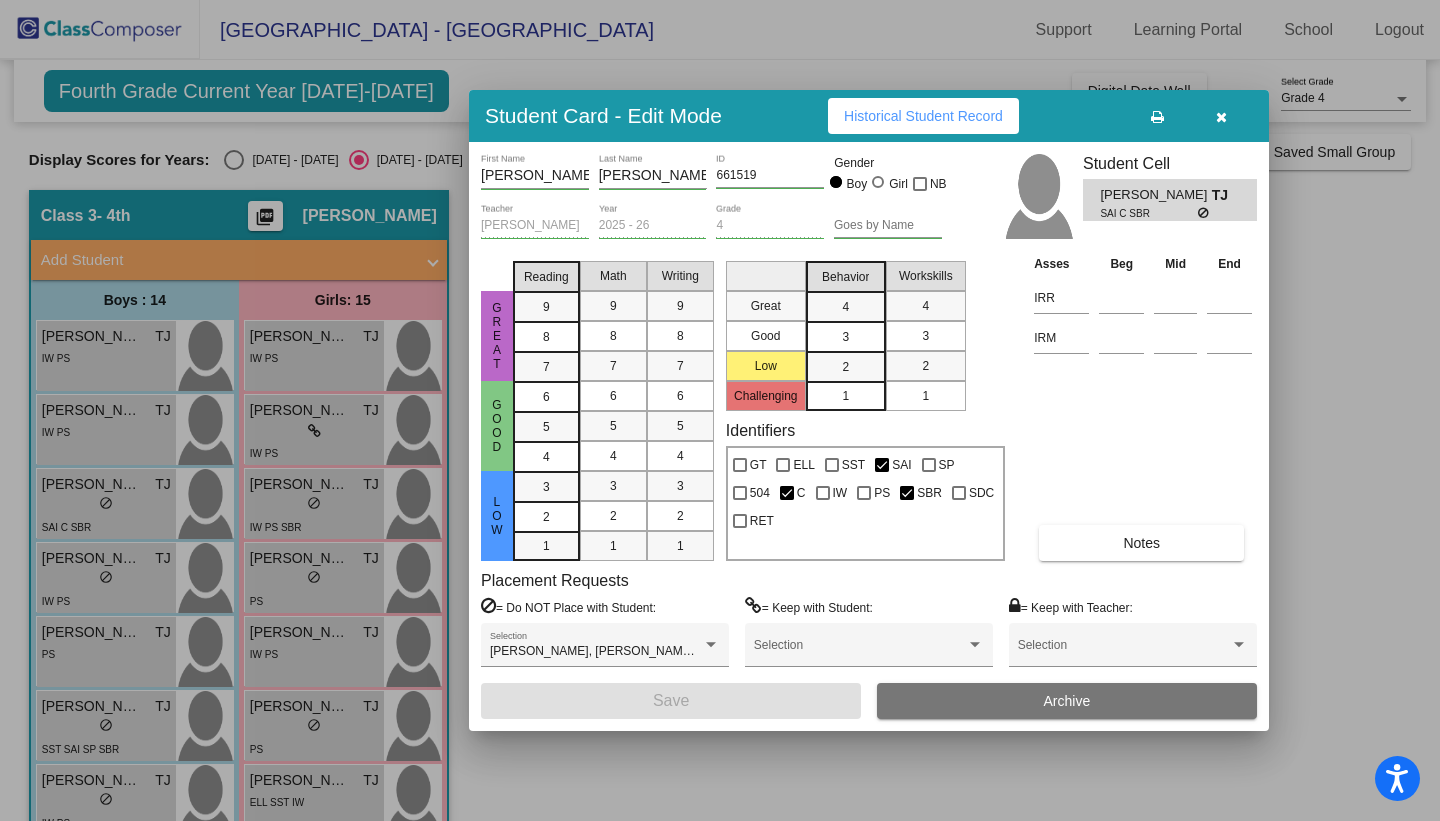 click on "Historical Student Record" at bounding box center [923, 116] 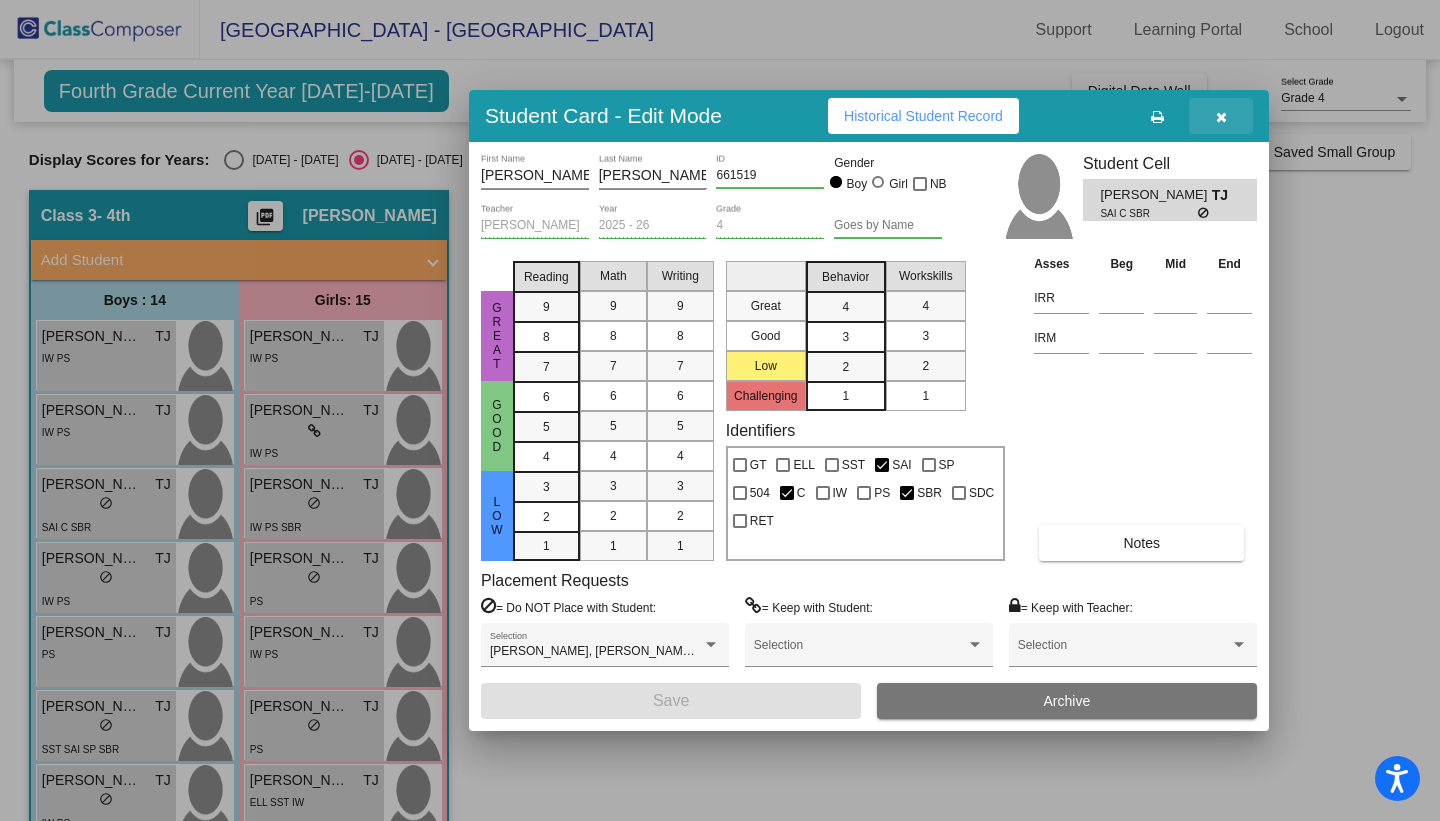 click at bounding box center (1221, 117) 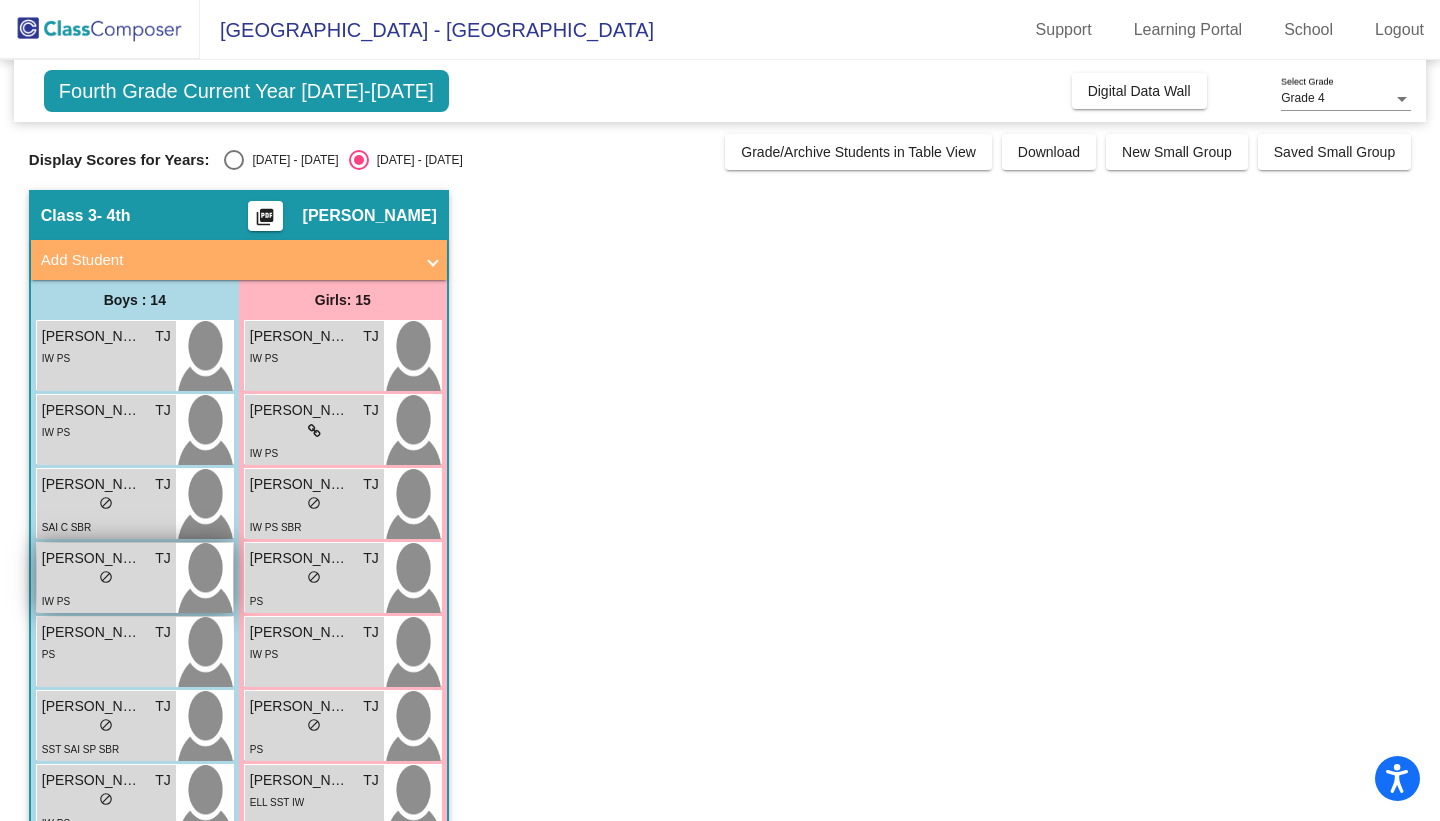 click on "lock do_not_disturb_alt" at bounding box center [106, 579] 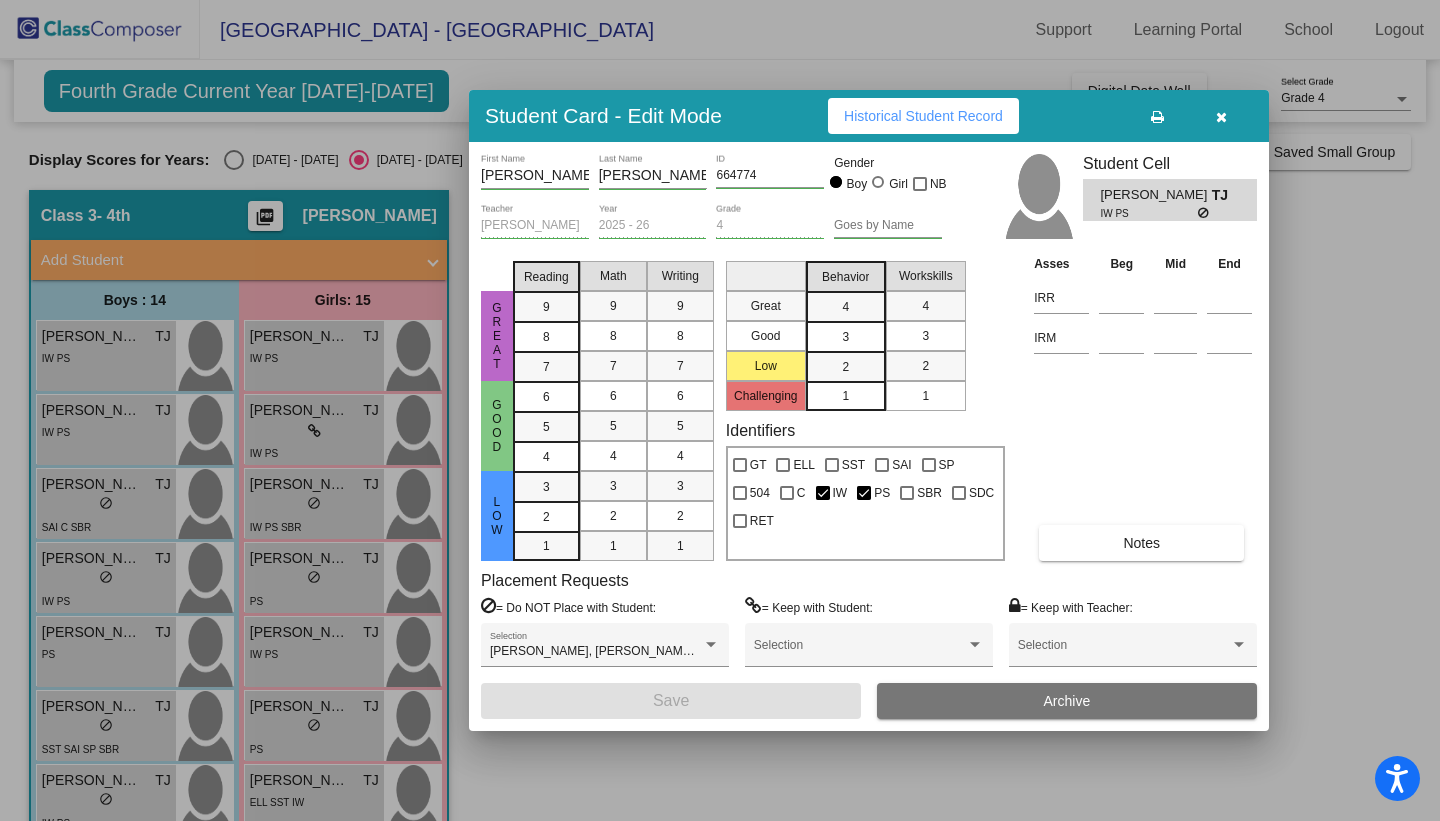 click on "Historical Student Record" at bounding box center [923, 116] 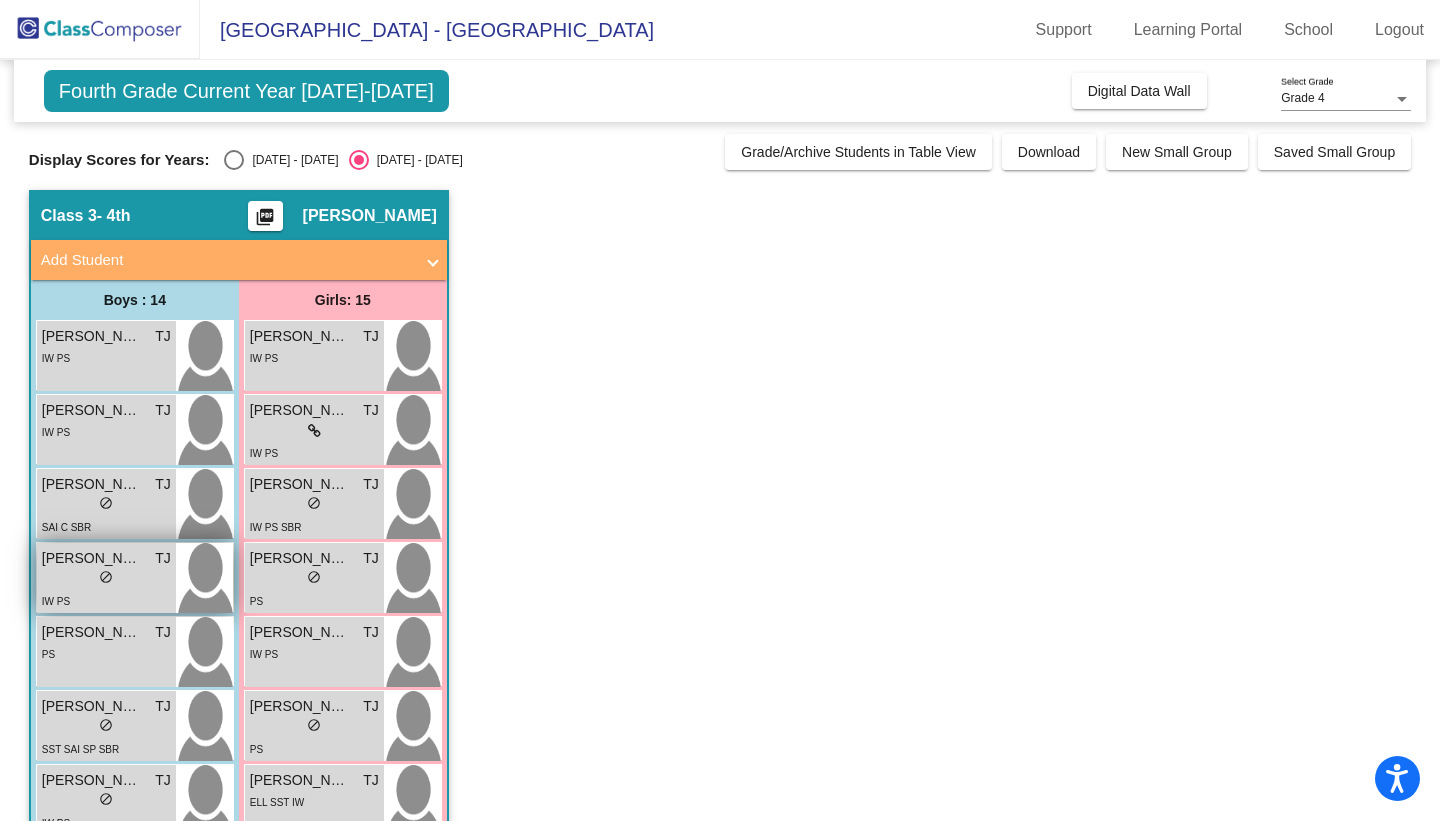 scroll, scrollTop: 36, scrollLeft: 0, axis: vertical 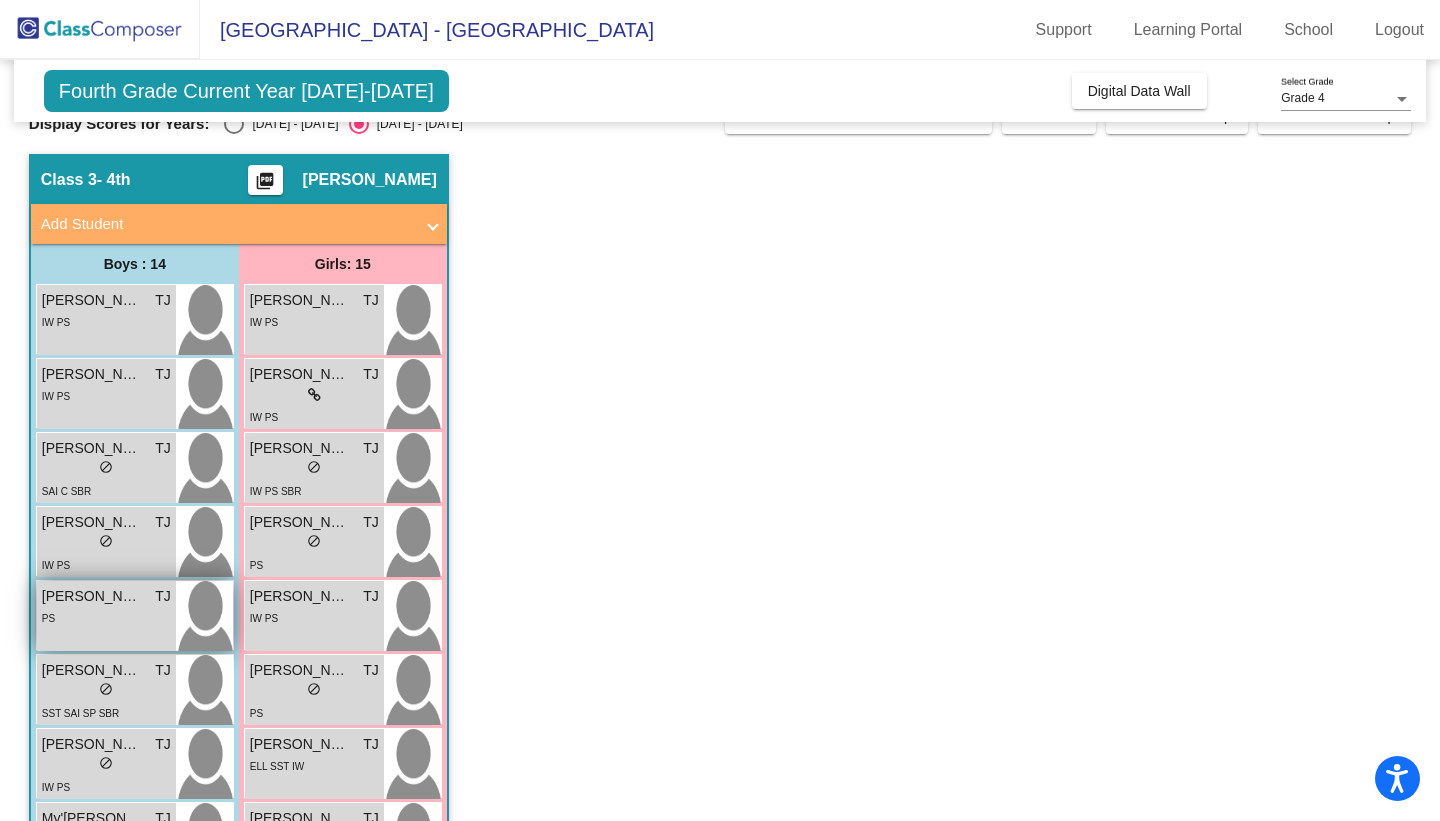 click on "PS" at bounding box center (106, 617) 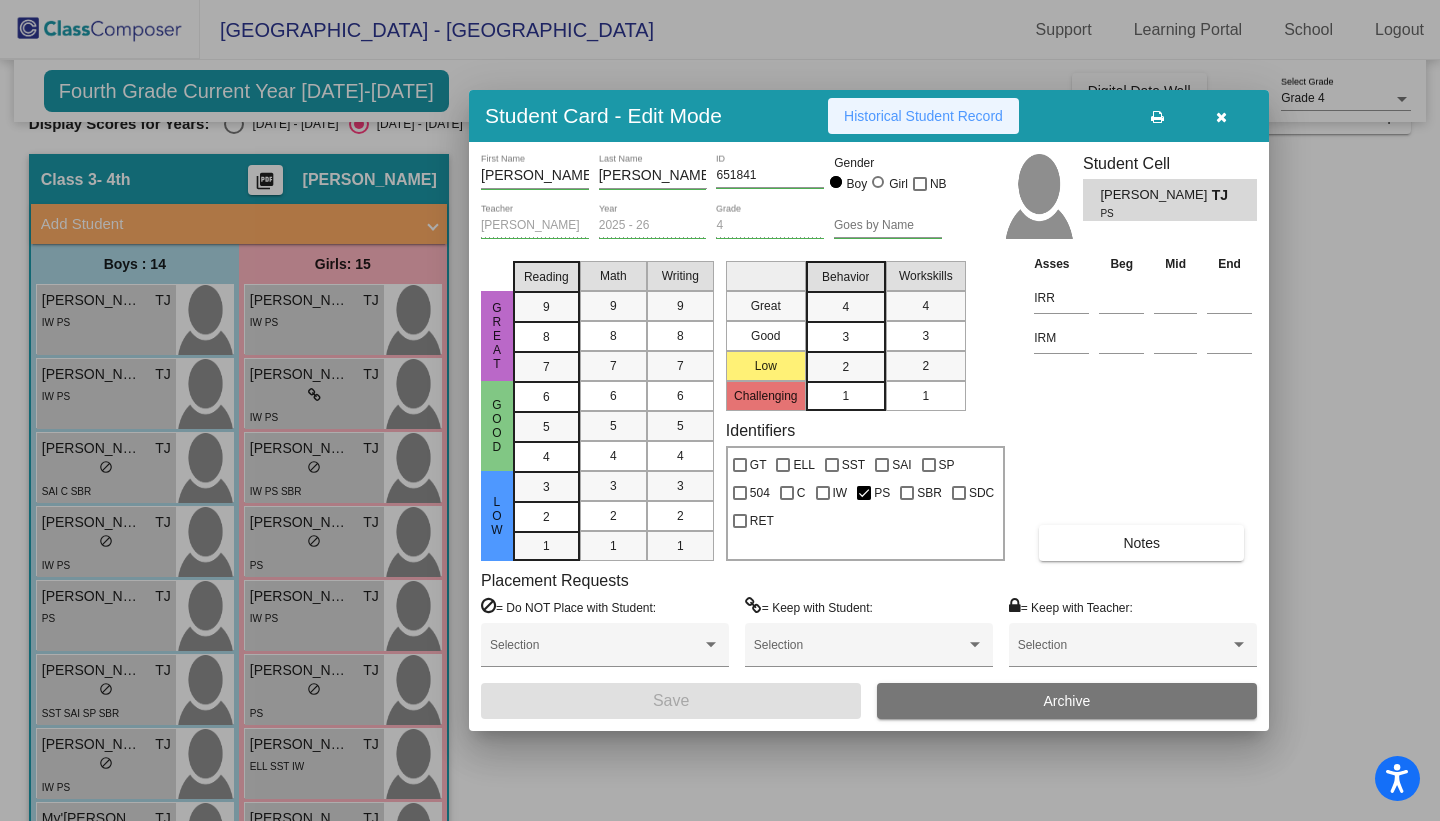 click on "Historical Student Record" at bounding box center [923, 116] 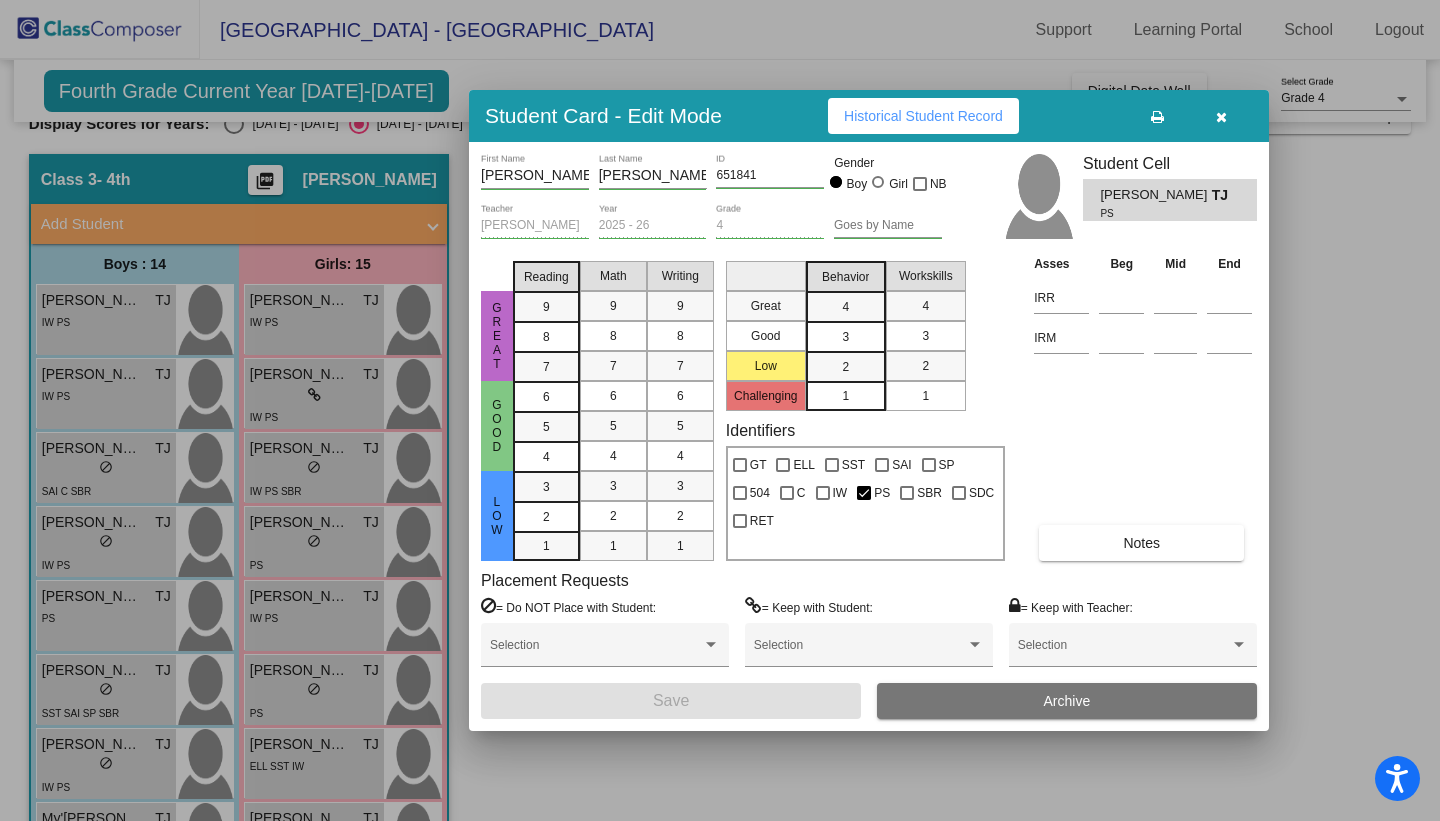 click on "Historical Student Record" at bounding box center [923, 116] 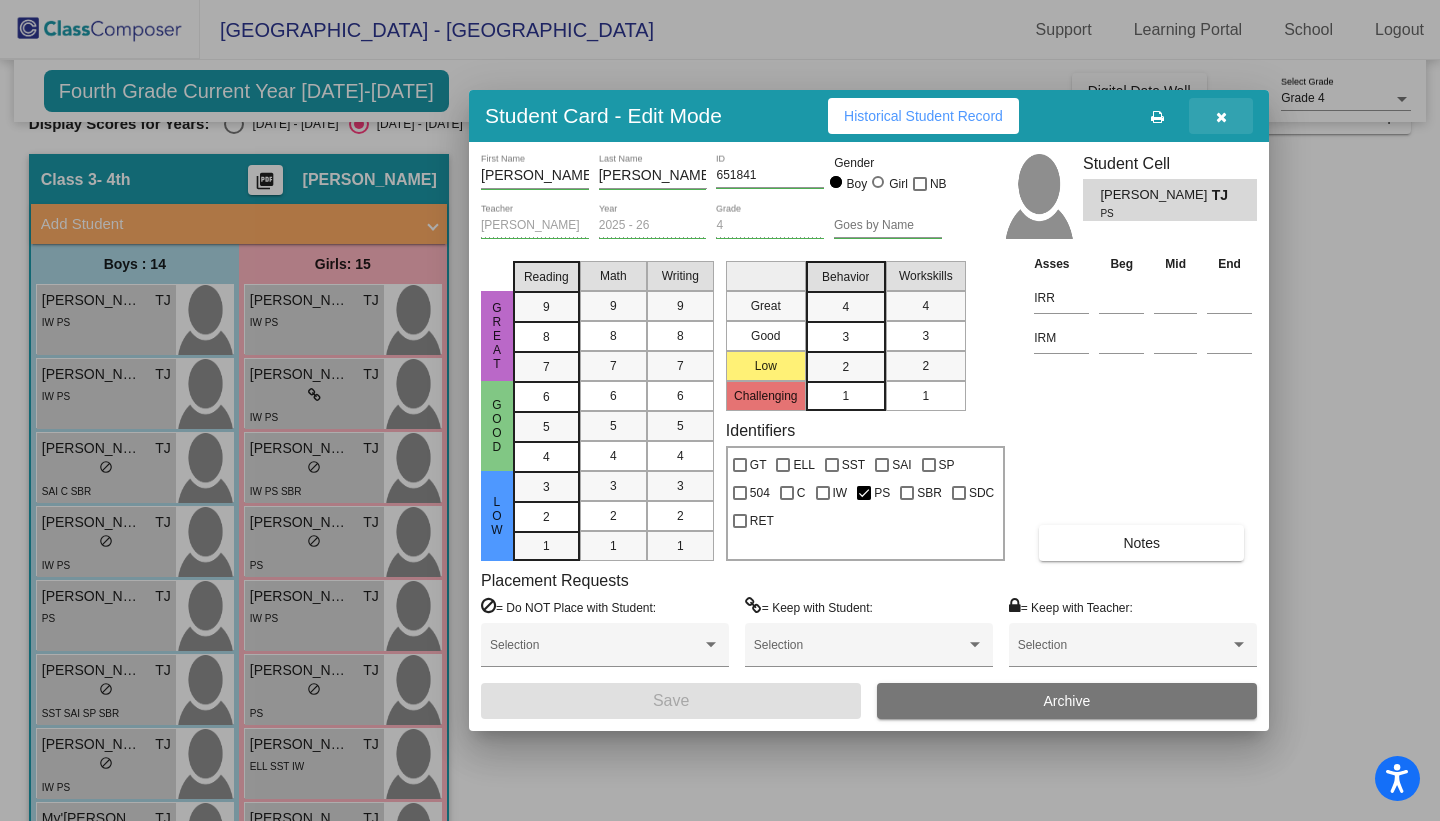click at bounding box center [1221, 117] 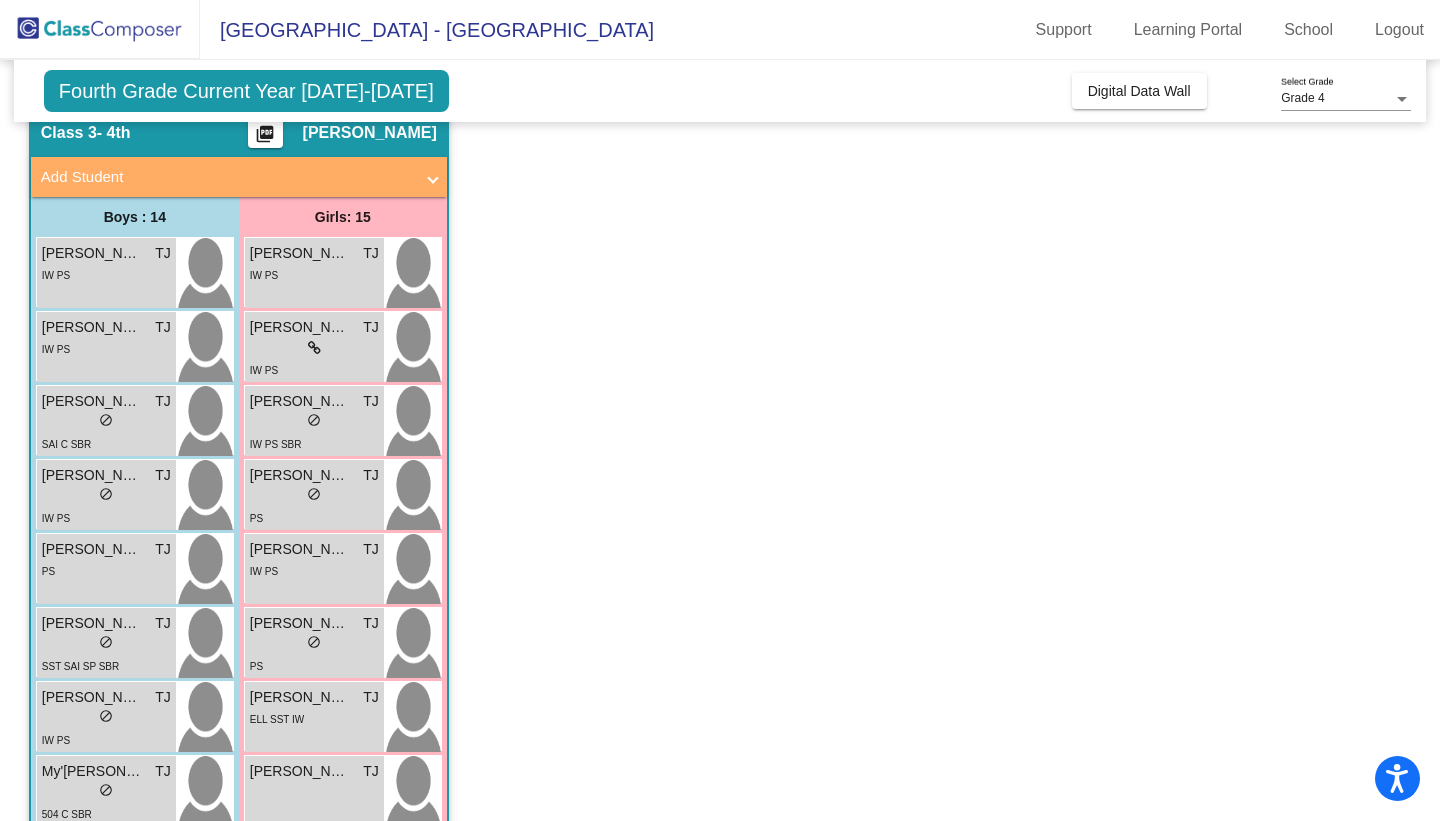 scroll, scrollTop: 130, scrollLeft: 0, axis: vertical 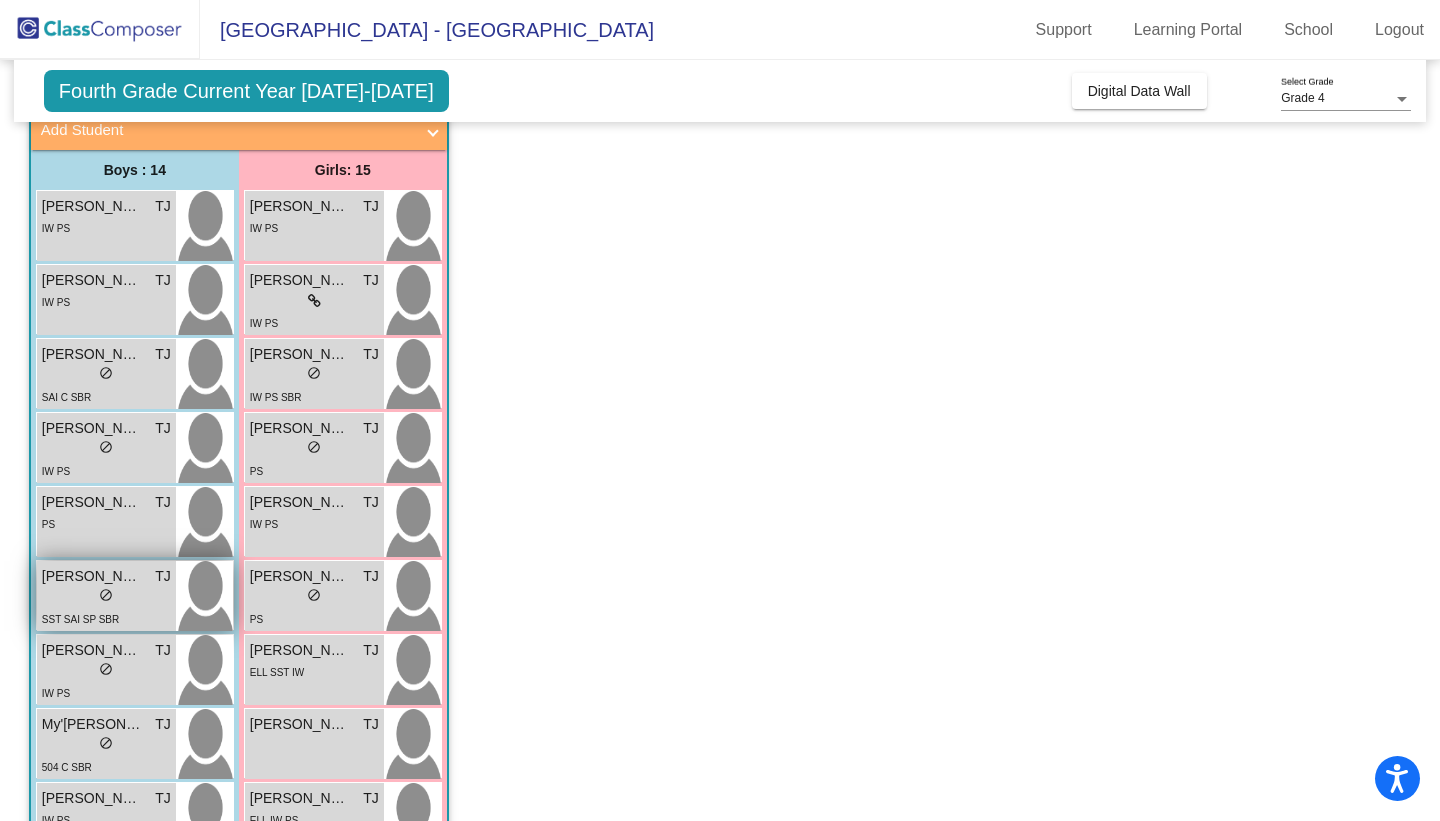 click on "lock do_not_disturb_alt" at bounding box center (106, 597) 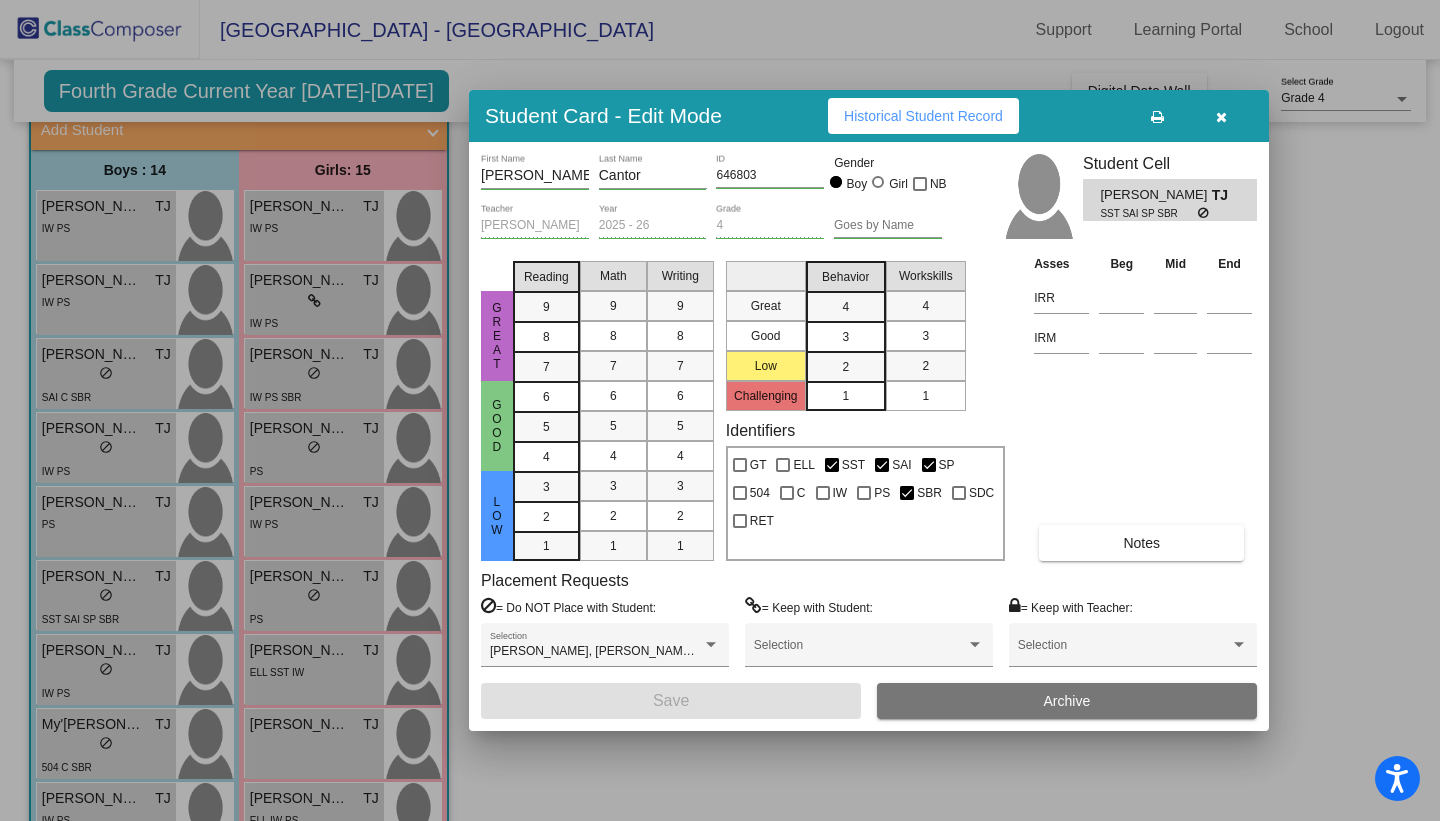 click on "Historical Student Record" at bounding box center (923, 116) 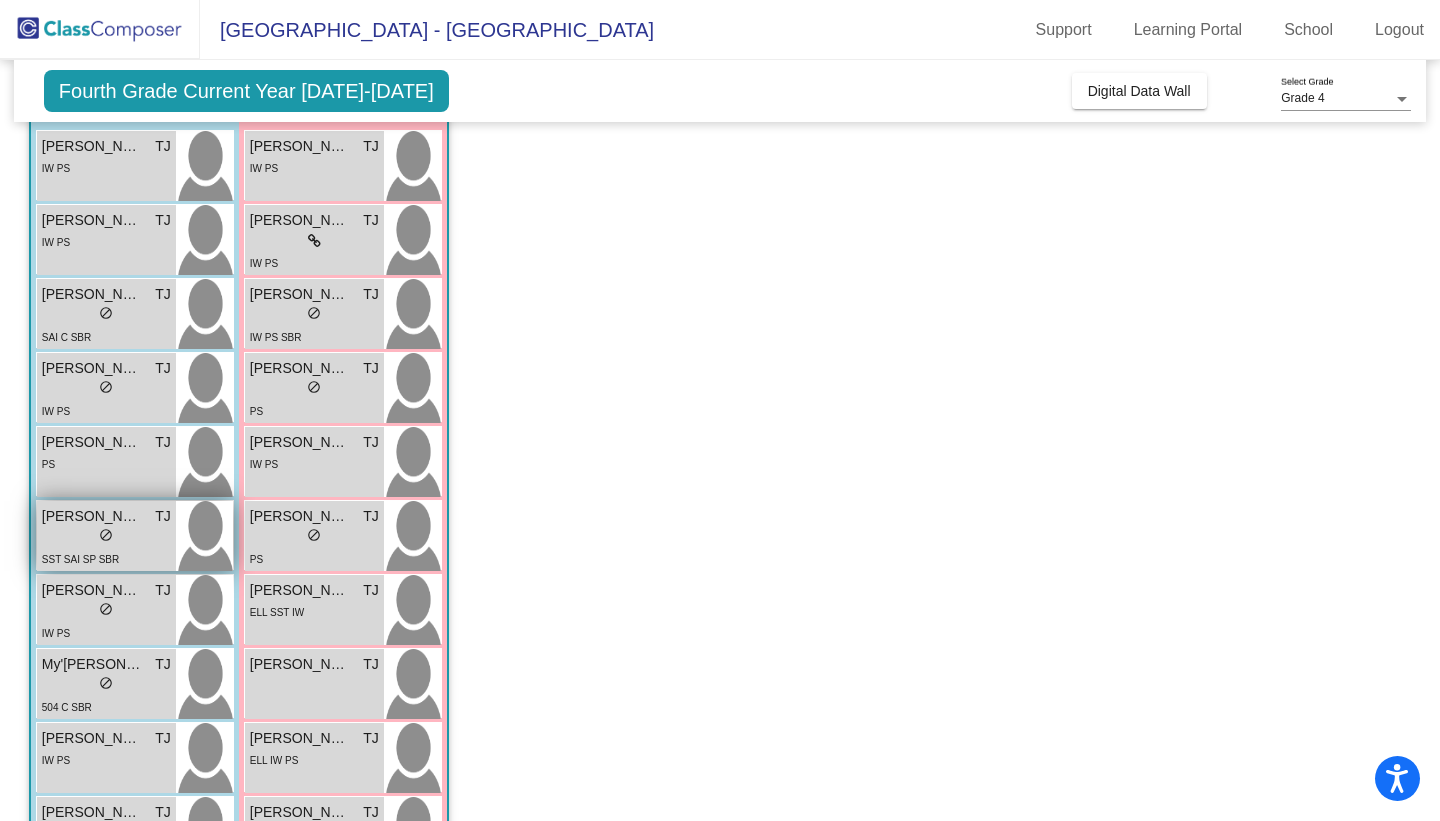 scroll, scrollTop: 192, scrollLeft: 0, axis: vertical 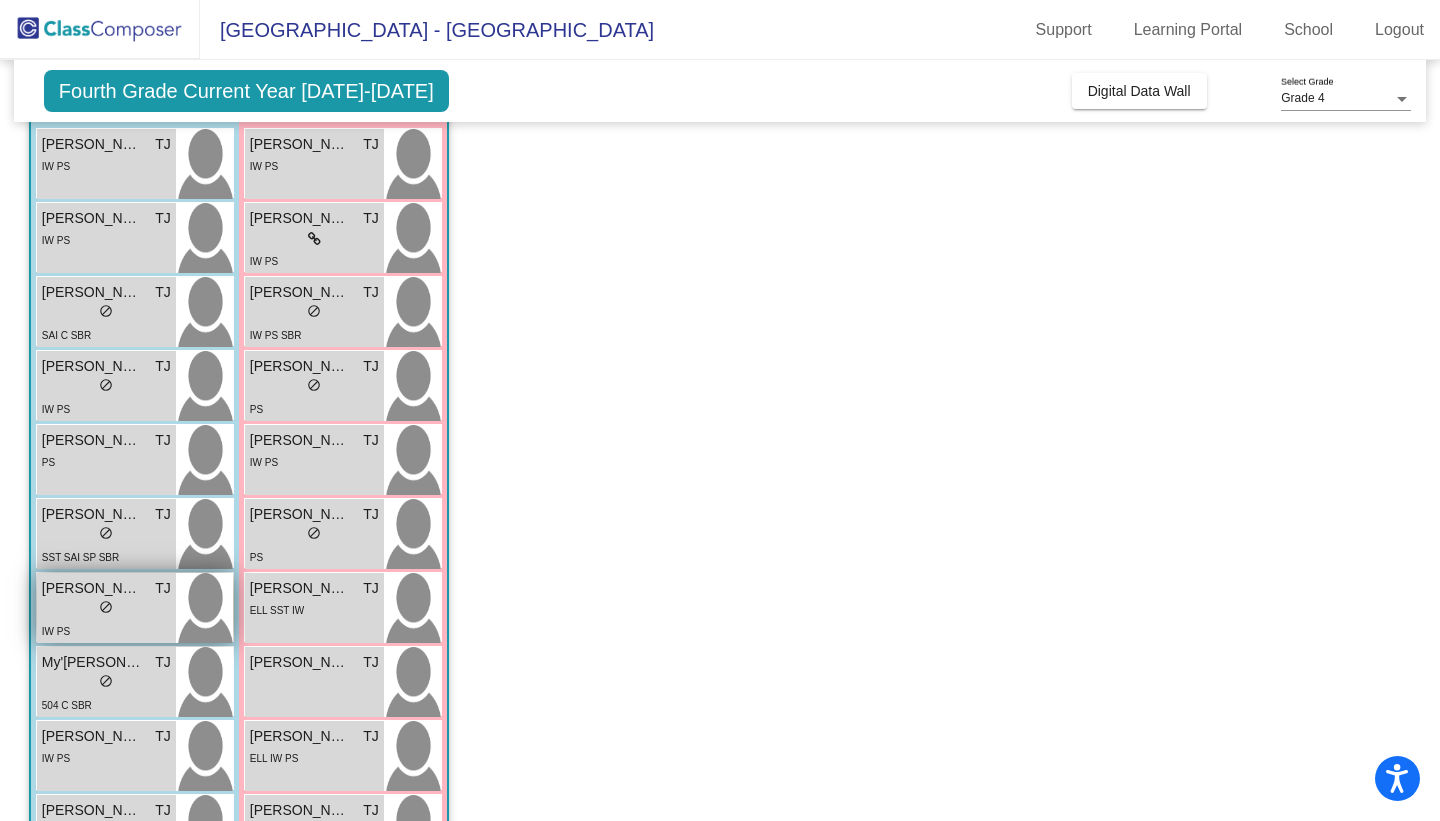 click on "lock do_not_disturb_alt" at bounding box center (106, 609) 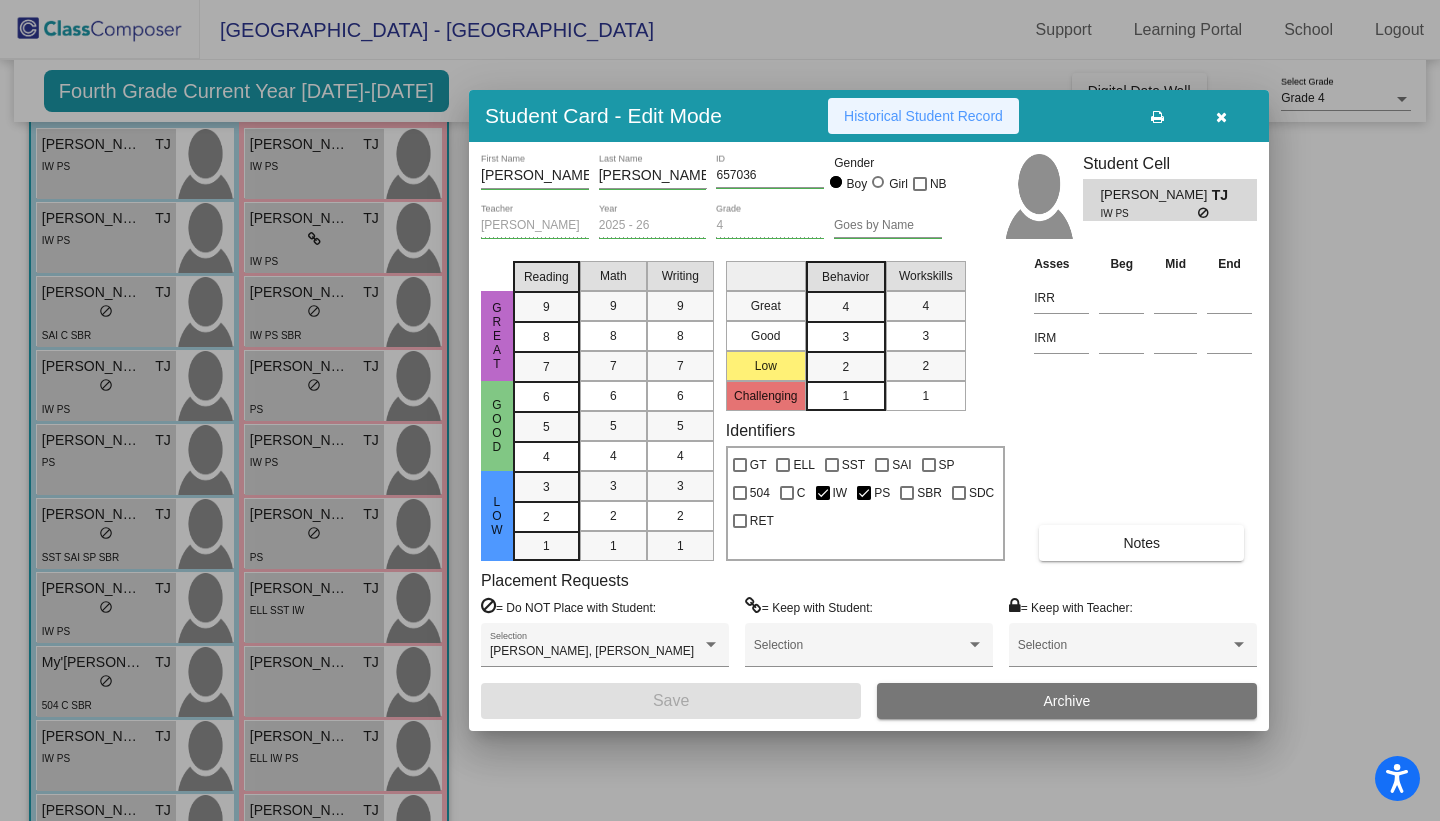 click on "Historical Student Record" at bounding box center [923, 116] 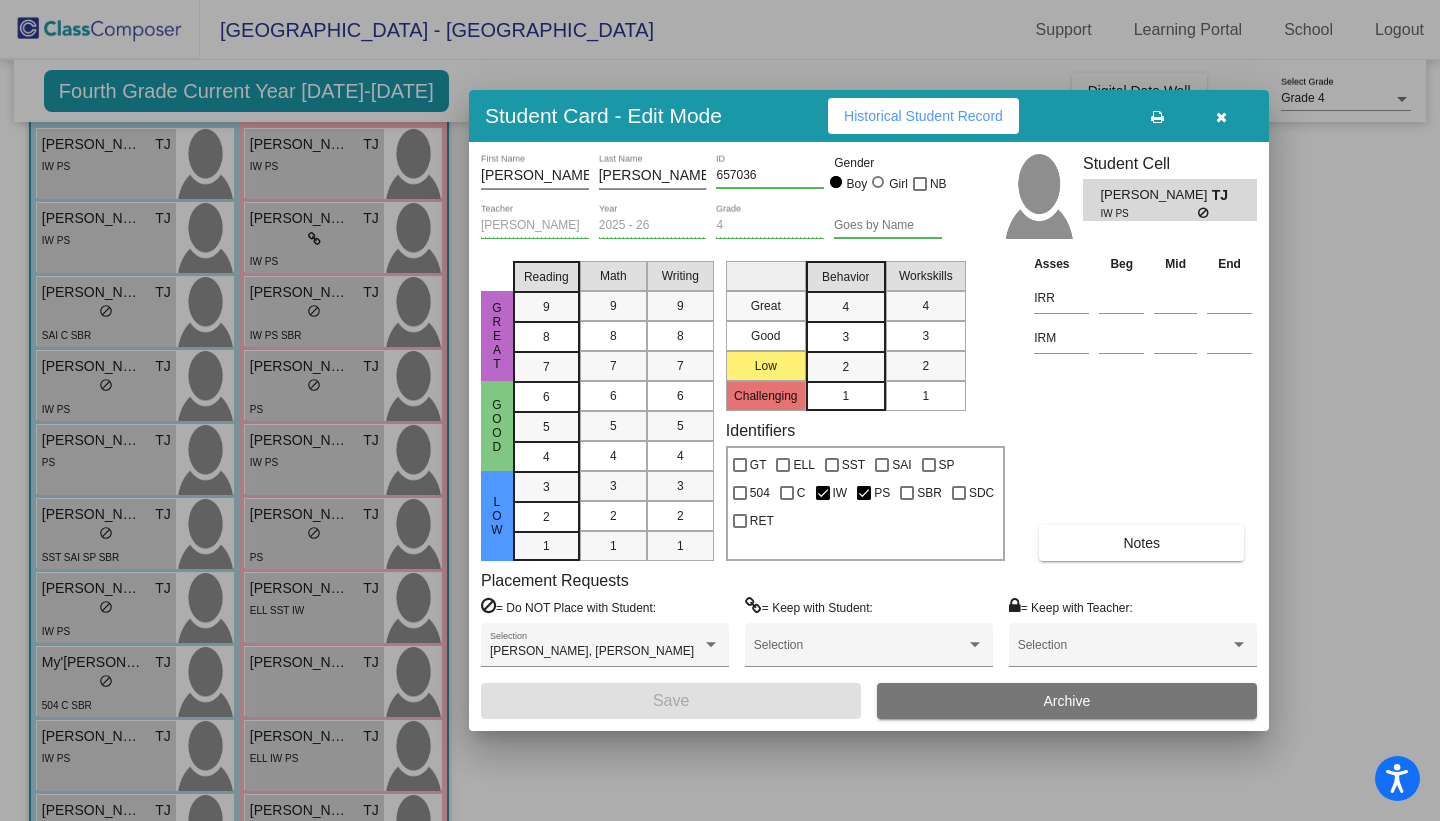 click at bounding box center [1221, 117] 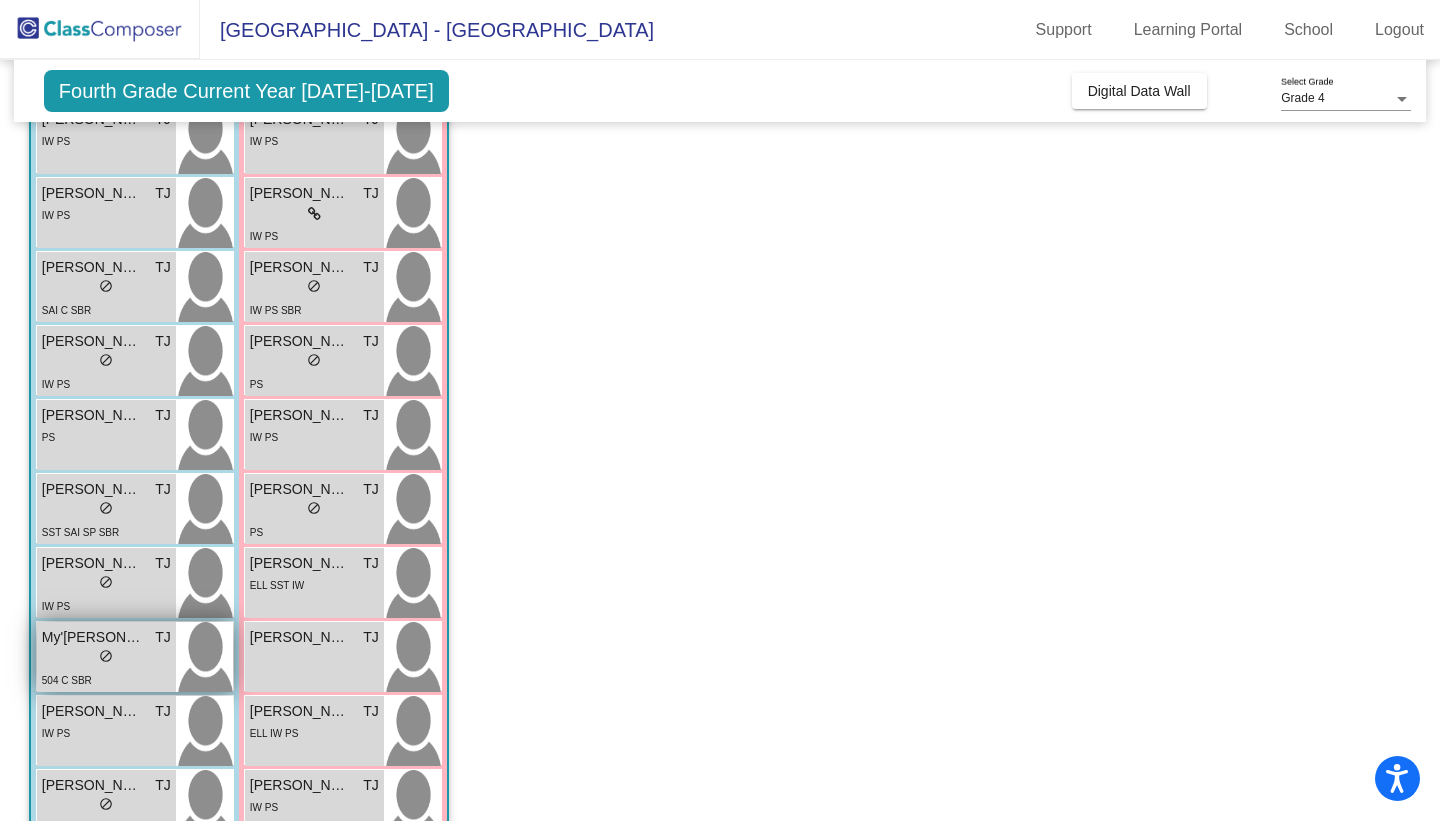 scroll, scrollTop: 232, scrollLeft: 0, axis: vertical 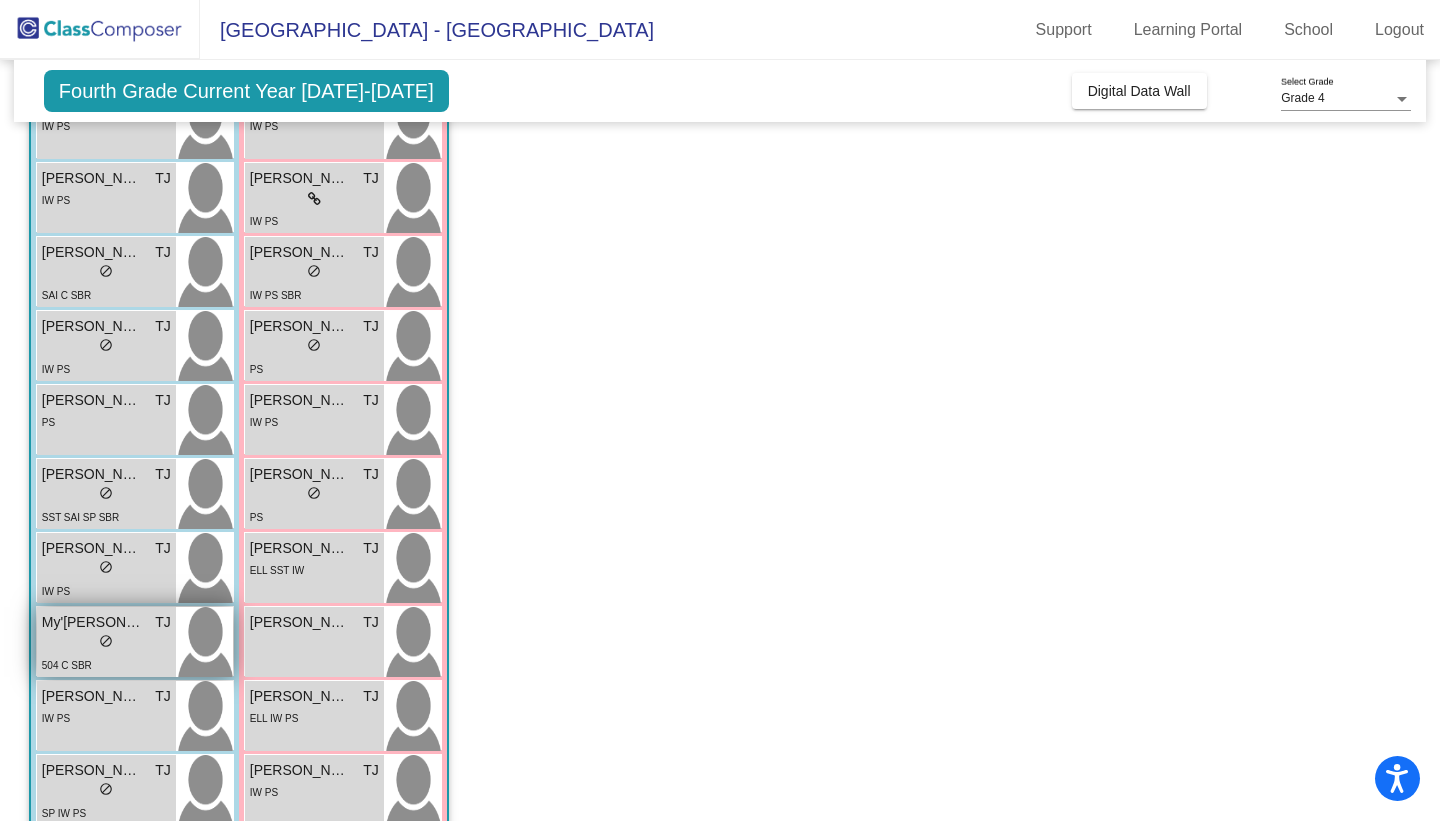 click on "lock do_not_disturb_alt" at bounding box center (106, 643) 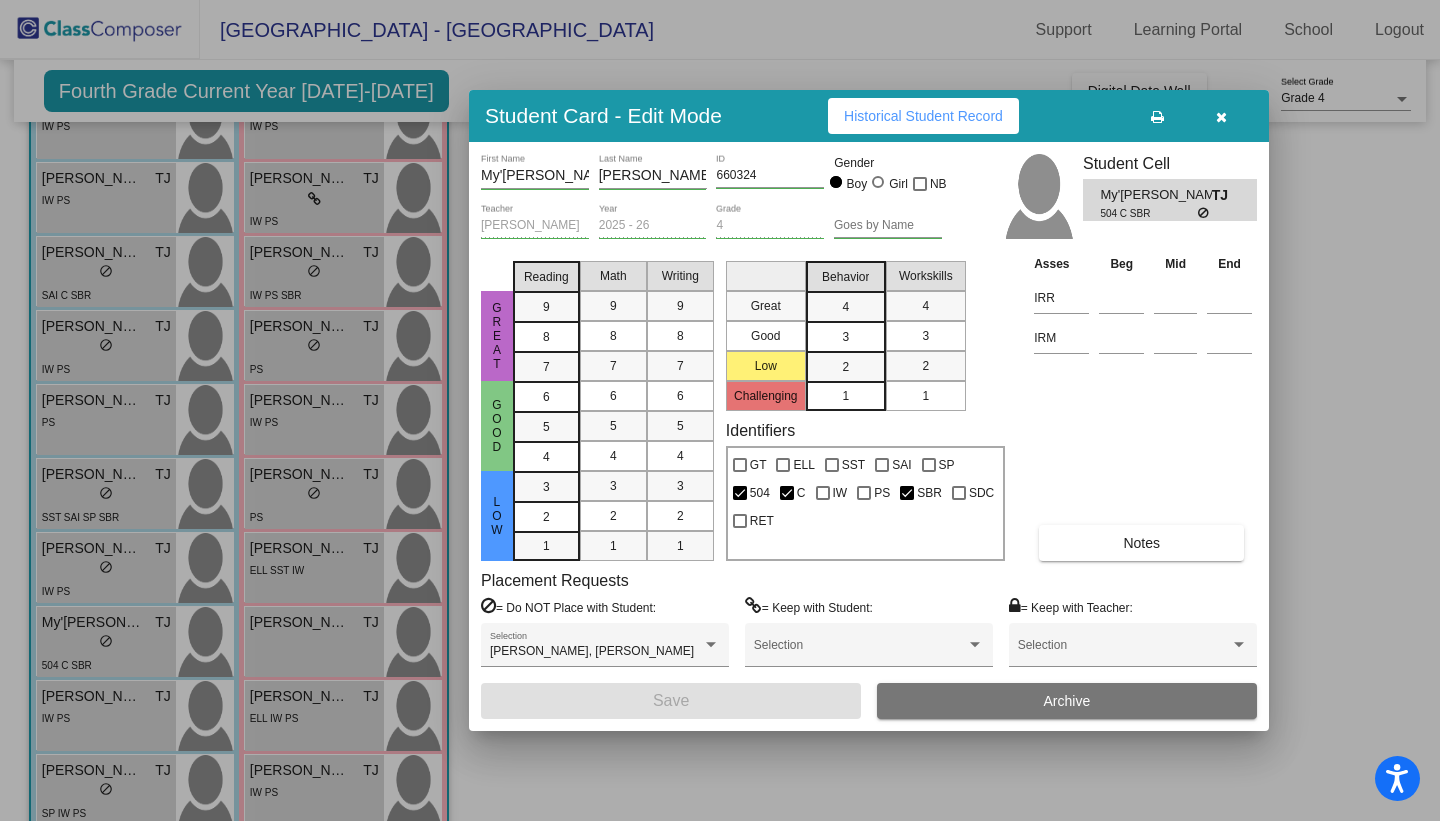 click on "Historical Student Record" at bounding box center (923, 116) 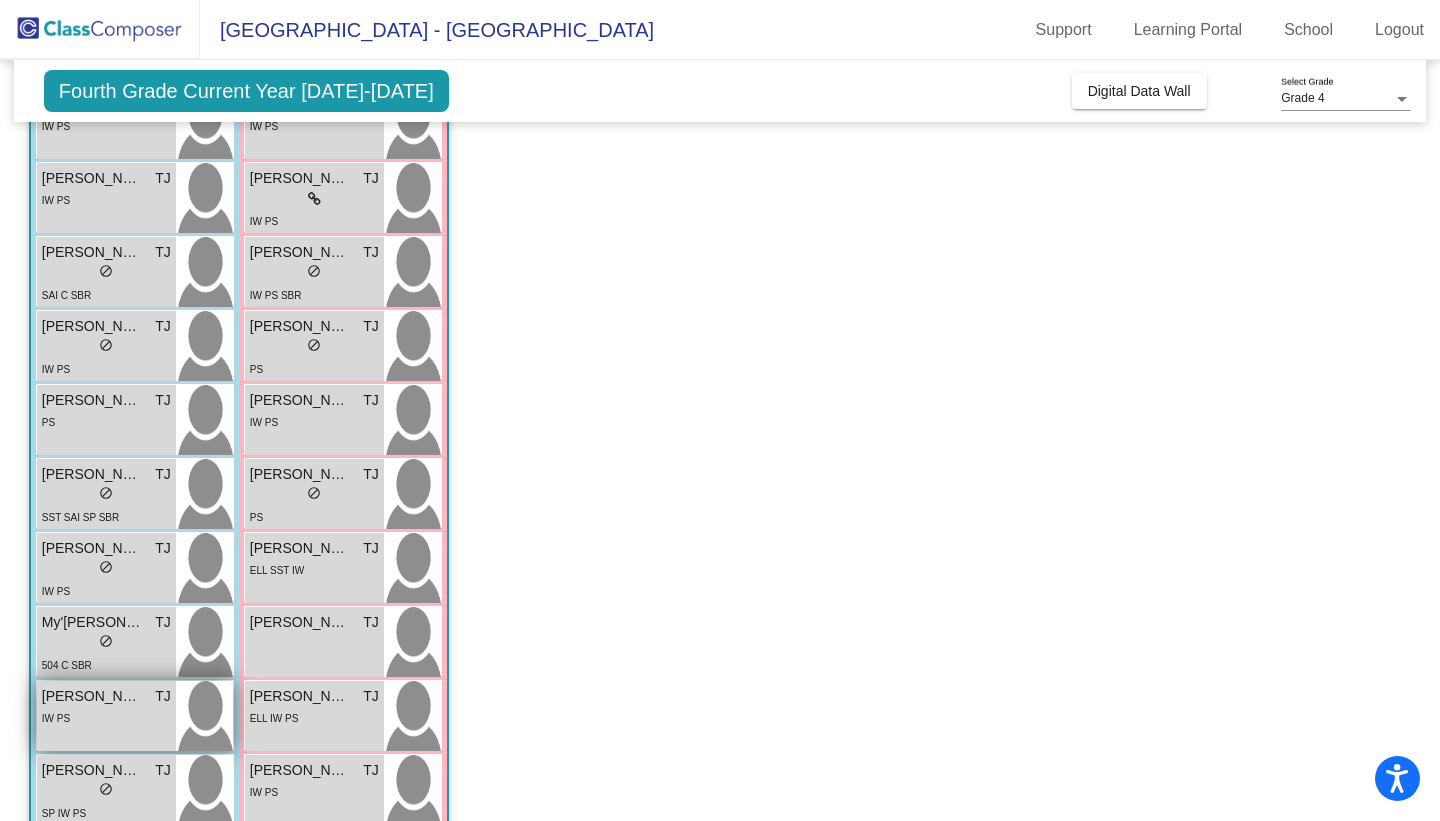 click on "Noah Mitchell" at bounding box center [92, 696] 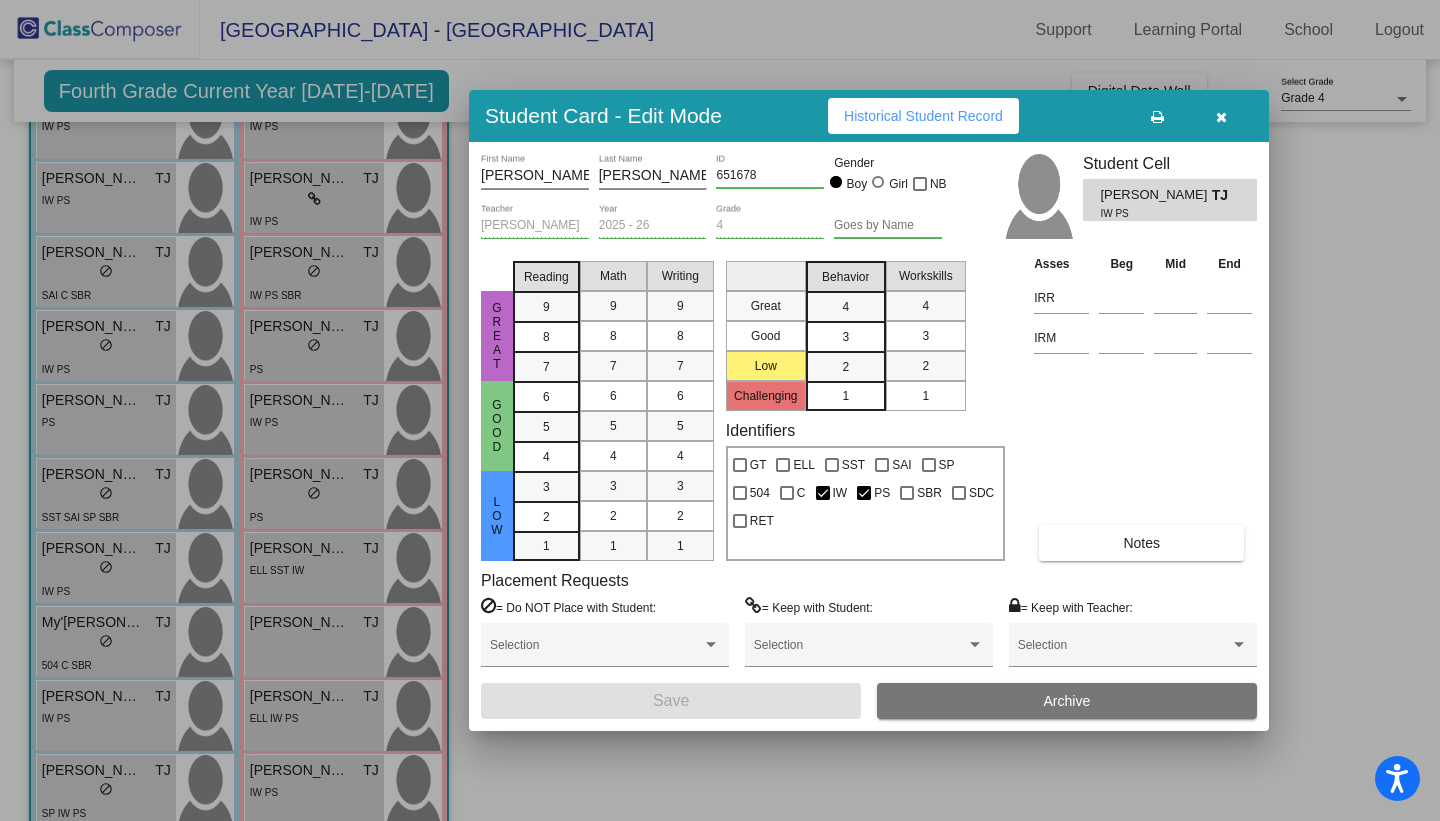 click on "Historical Student Record" at bounding box center [923, 116] 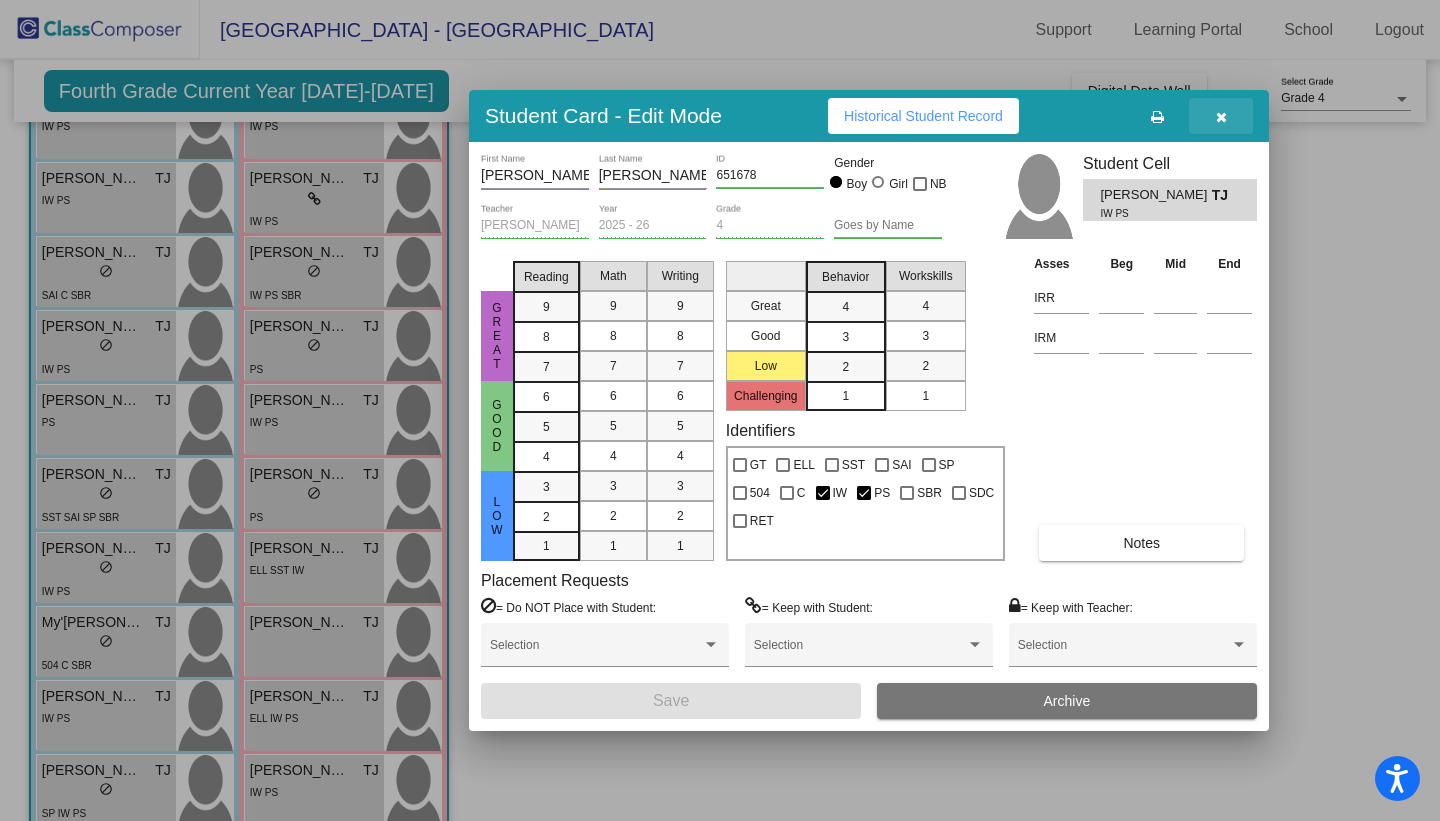 click at bounding box center [1221, 117] 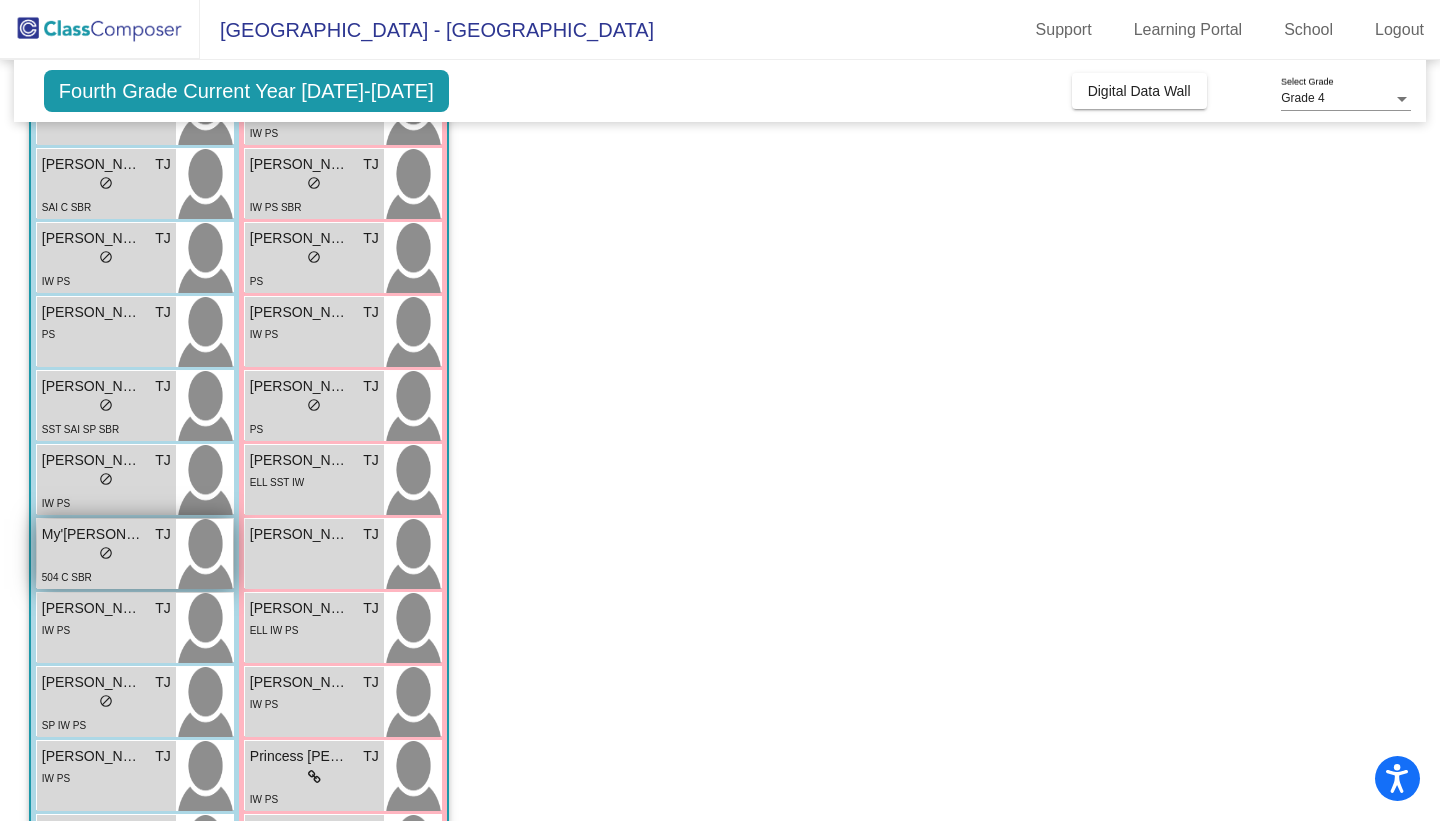 scroll, scrollTop: 321, scrollLeft: 0, axis: vertical 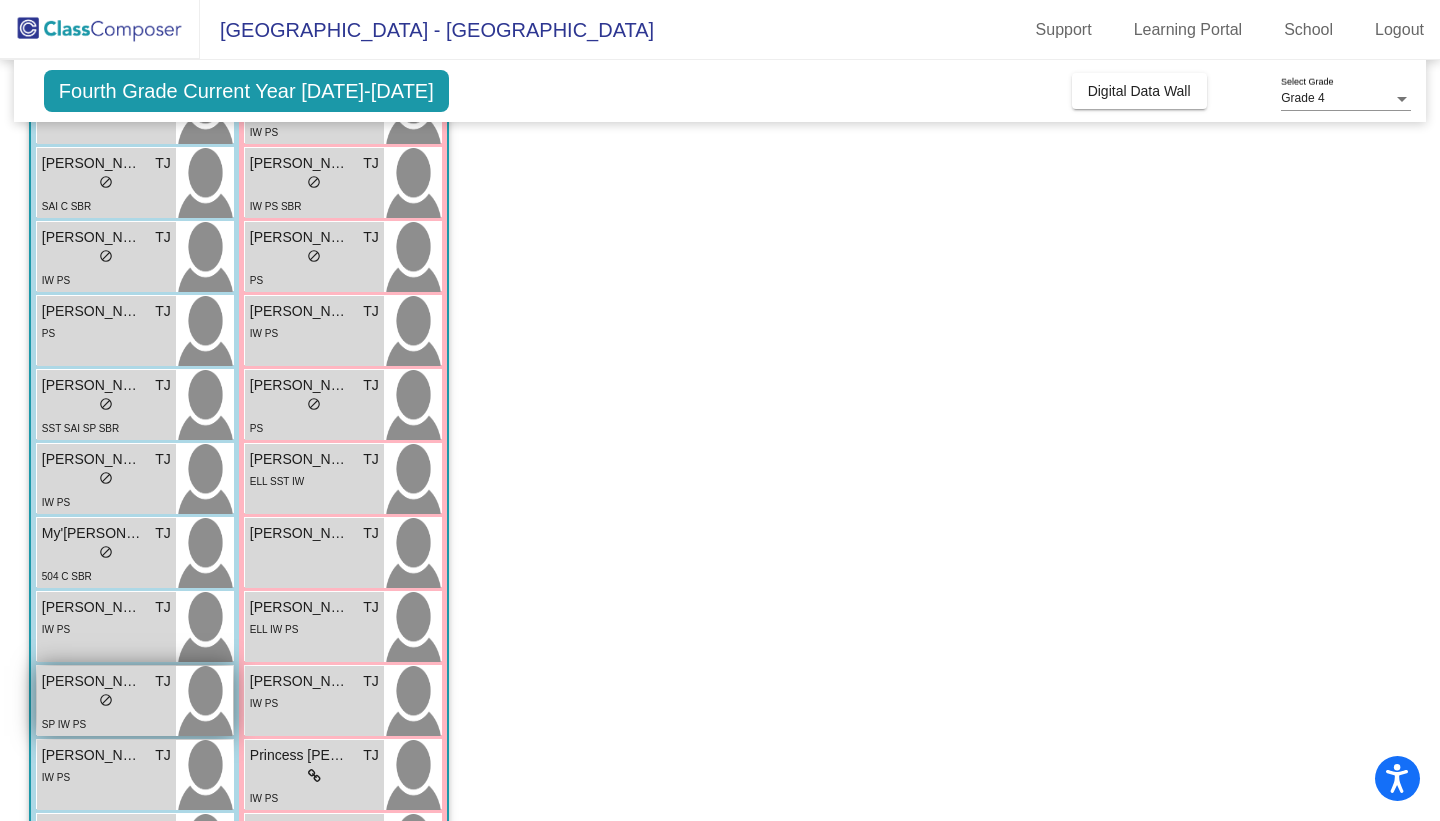 click on "Omar Jahen" at bounding box center [92, 681] 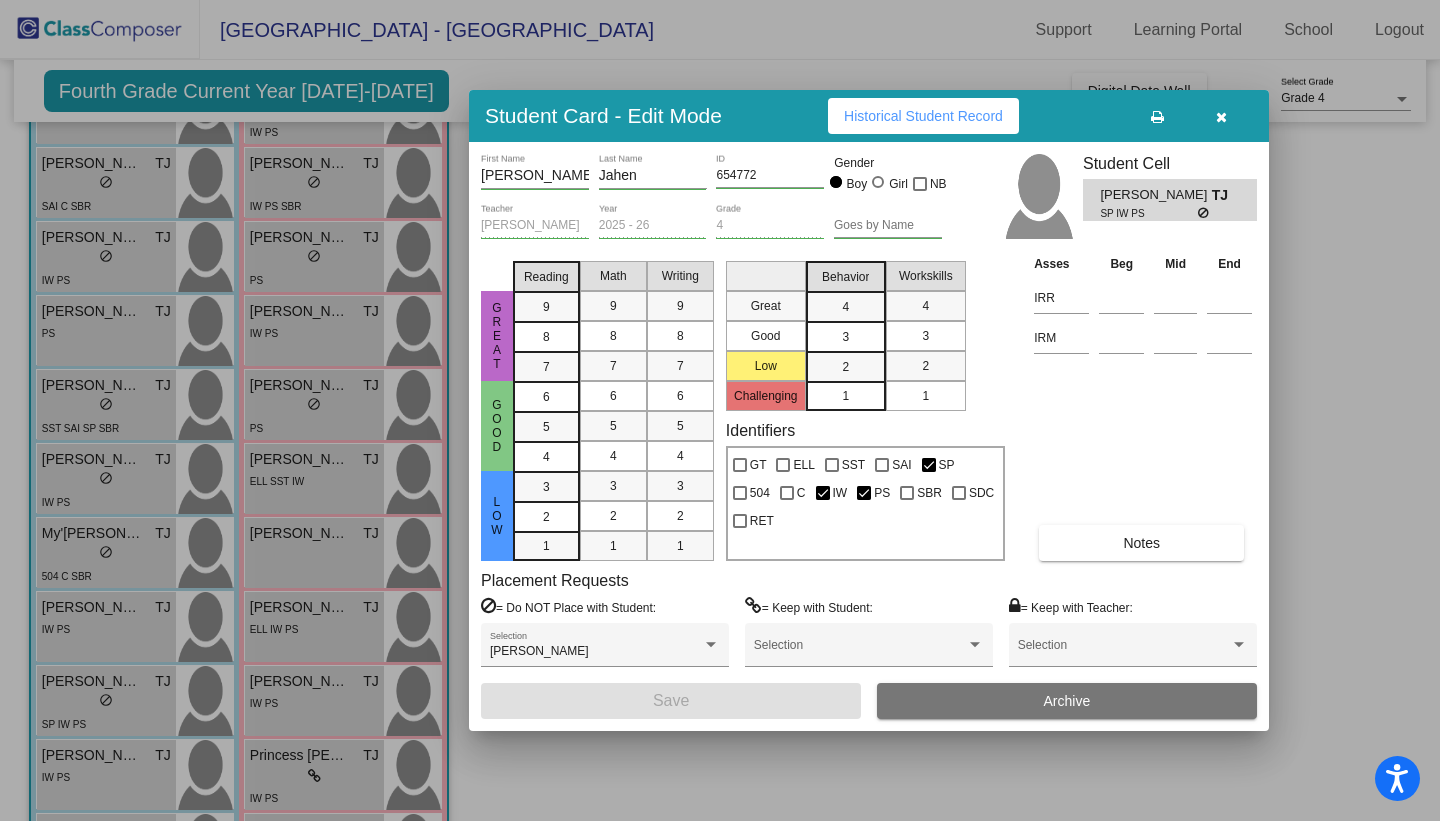 click on "Historical Student Record" at bounding box center (923, 116) 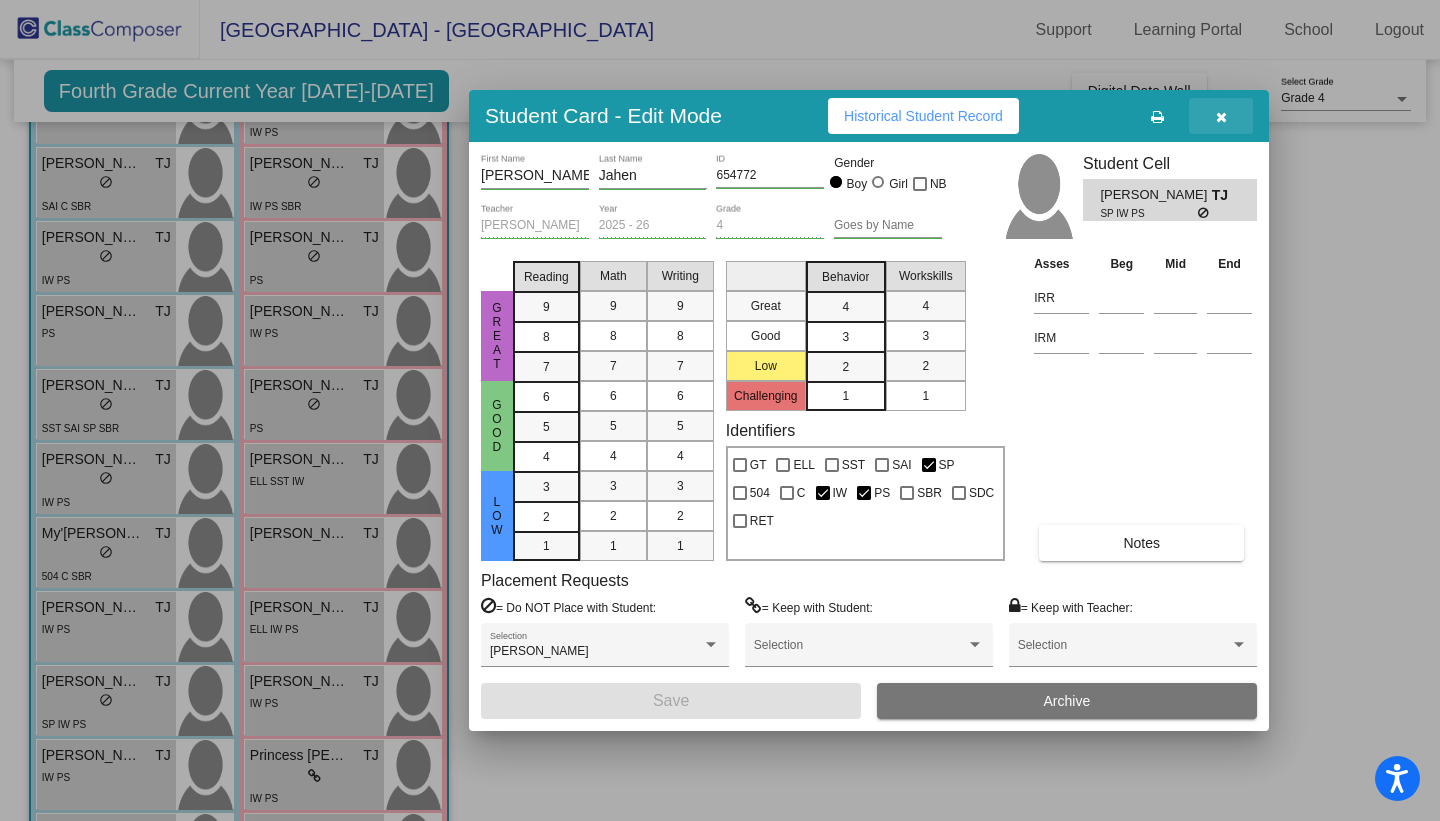 click at bounding box center [1221, 117] 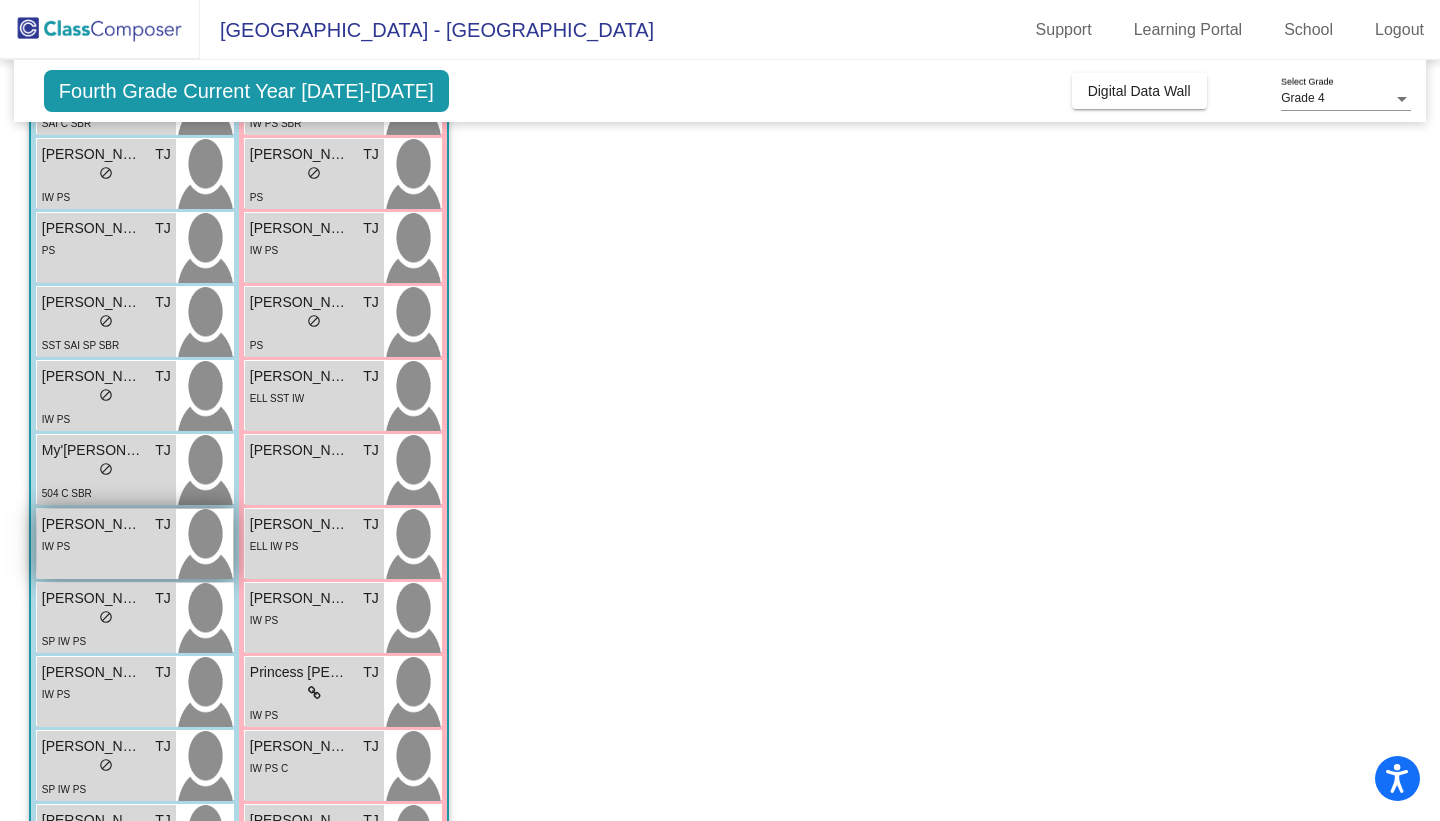 scroll, scrollTop: 409, scrollLeft: 0, axis: vertical 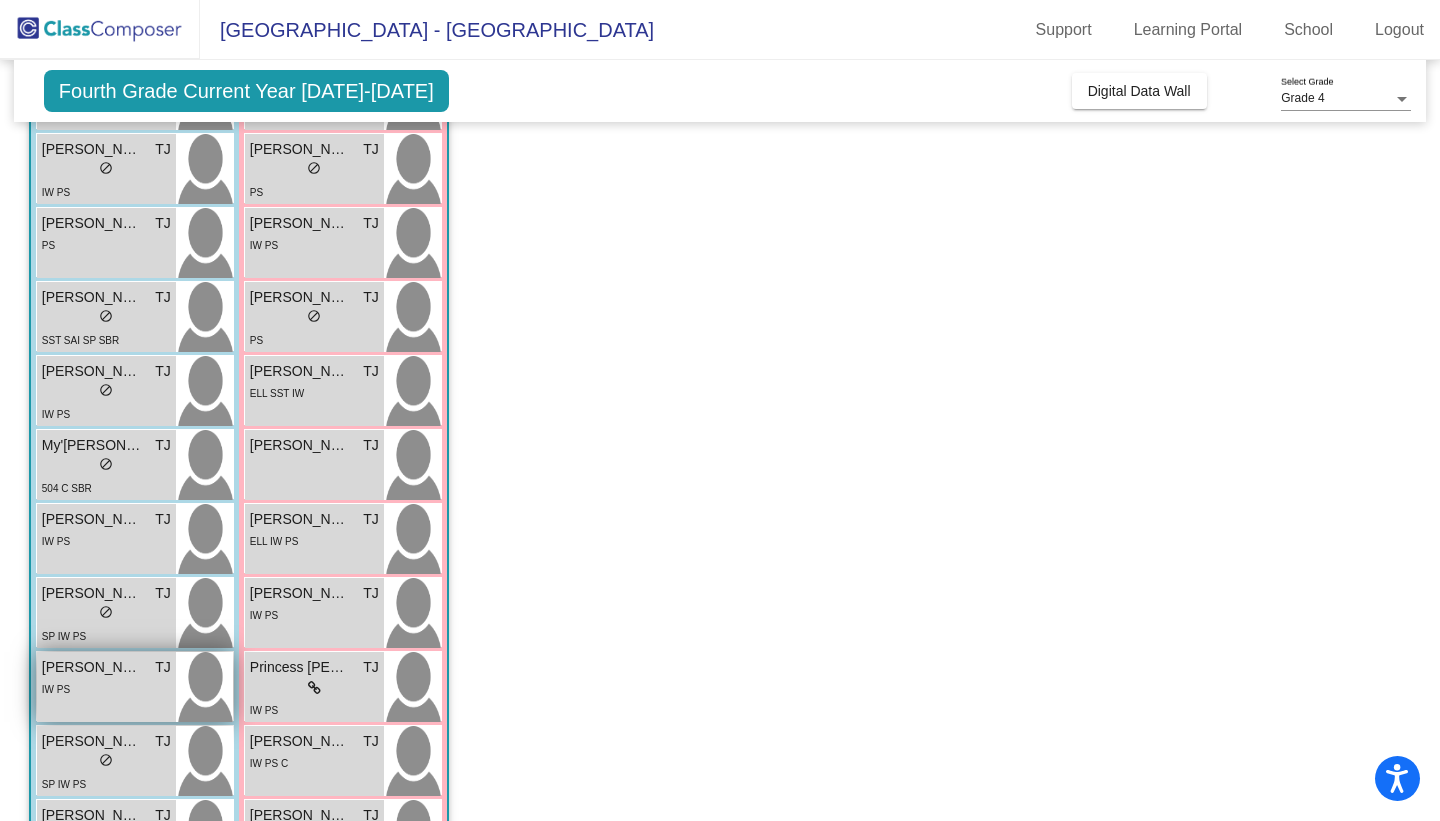 click on "IW PS" at bounding box center [106, 688] 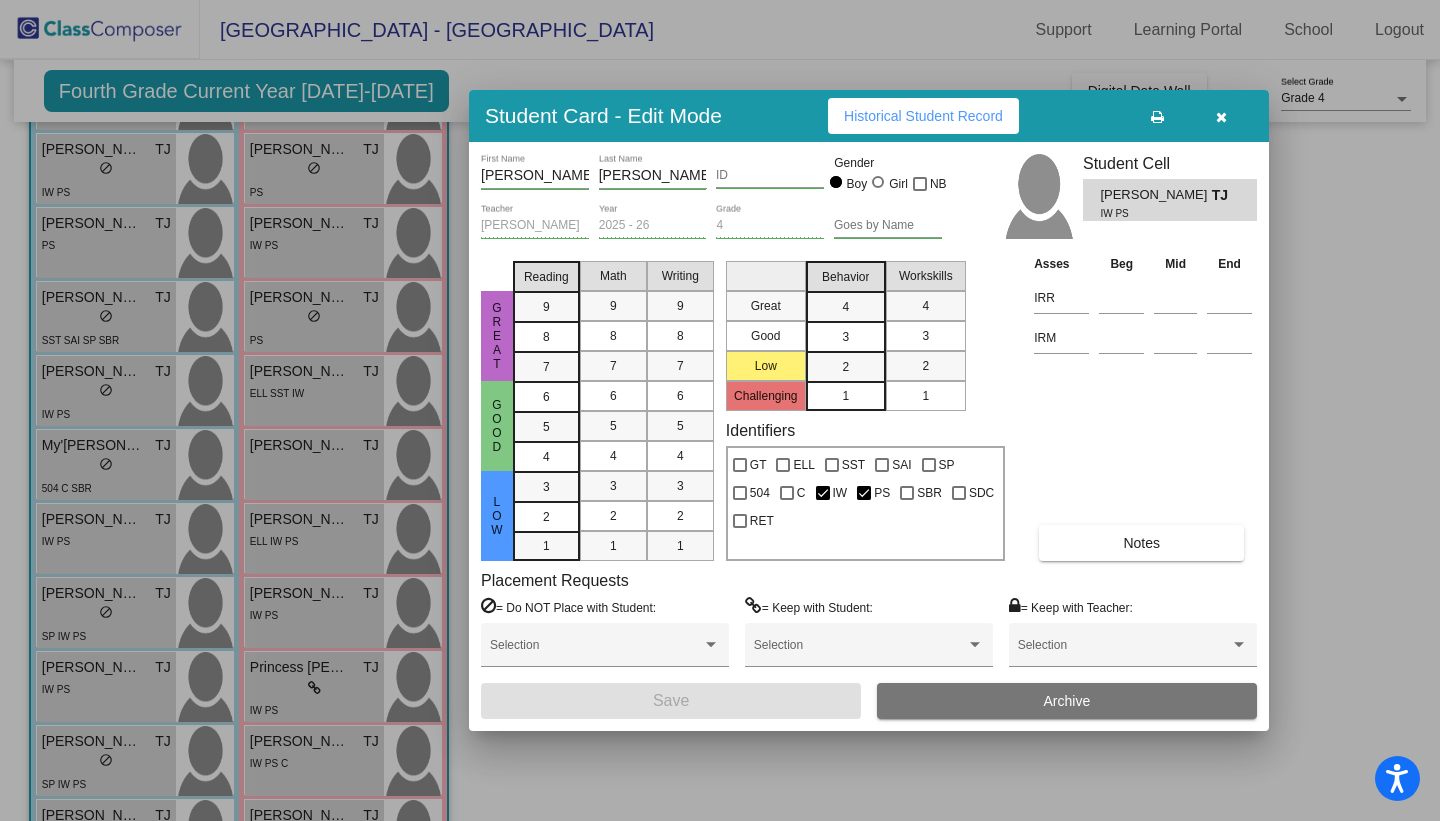 click on "Historical Student Record" at bounding box center [923, 116] 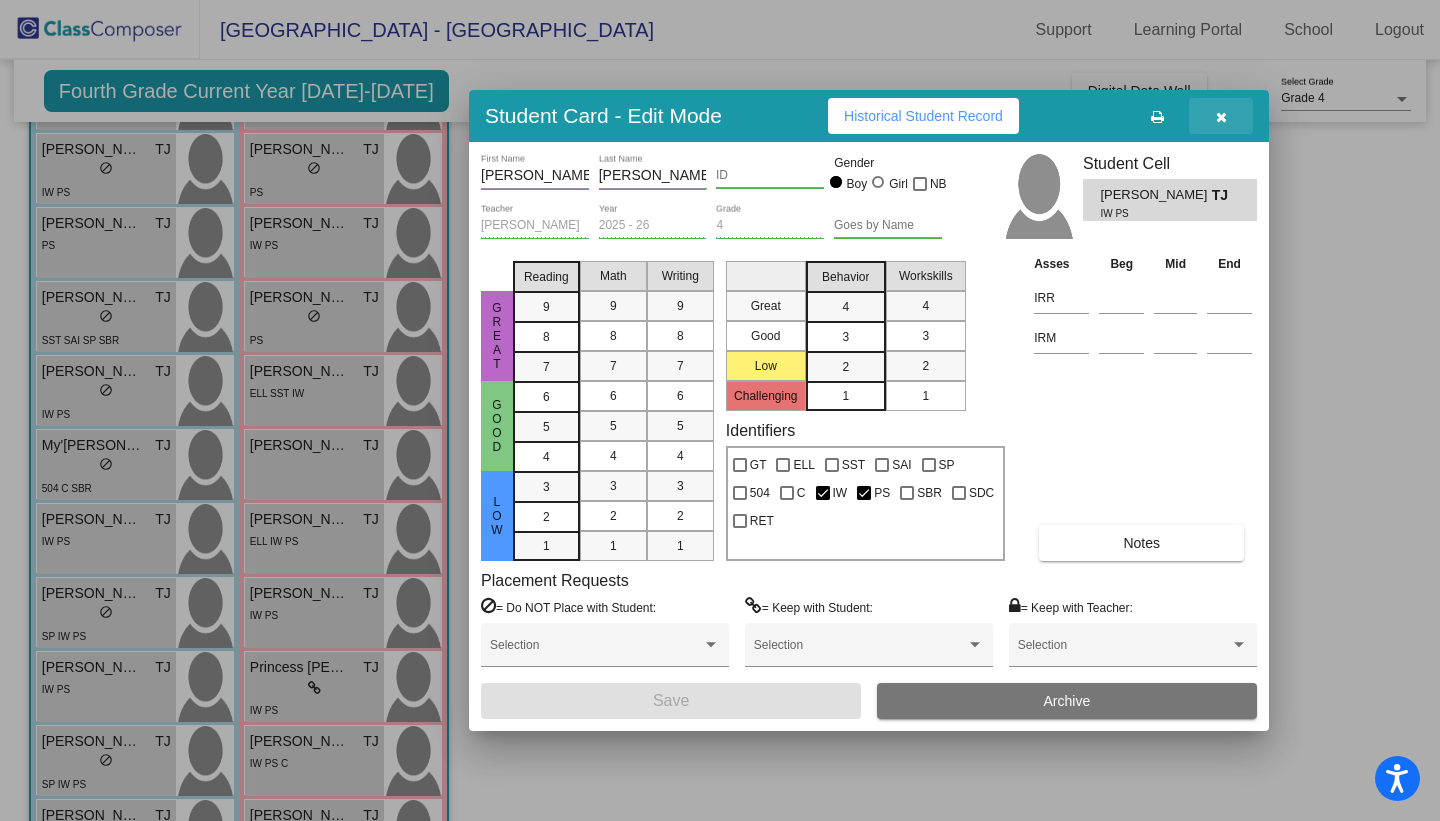 click at bounding box center [1221, 117] 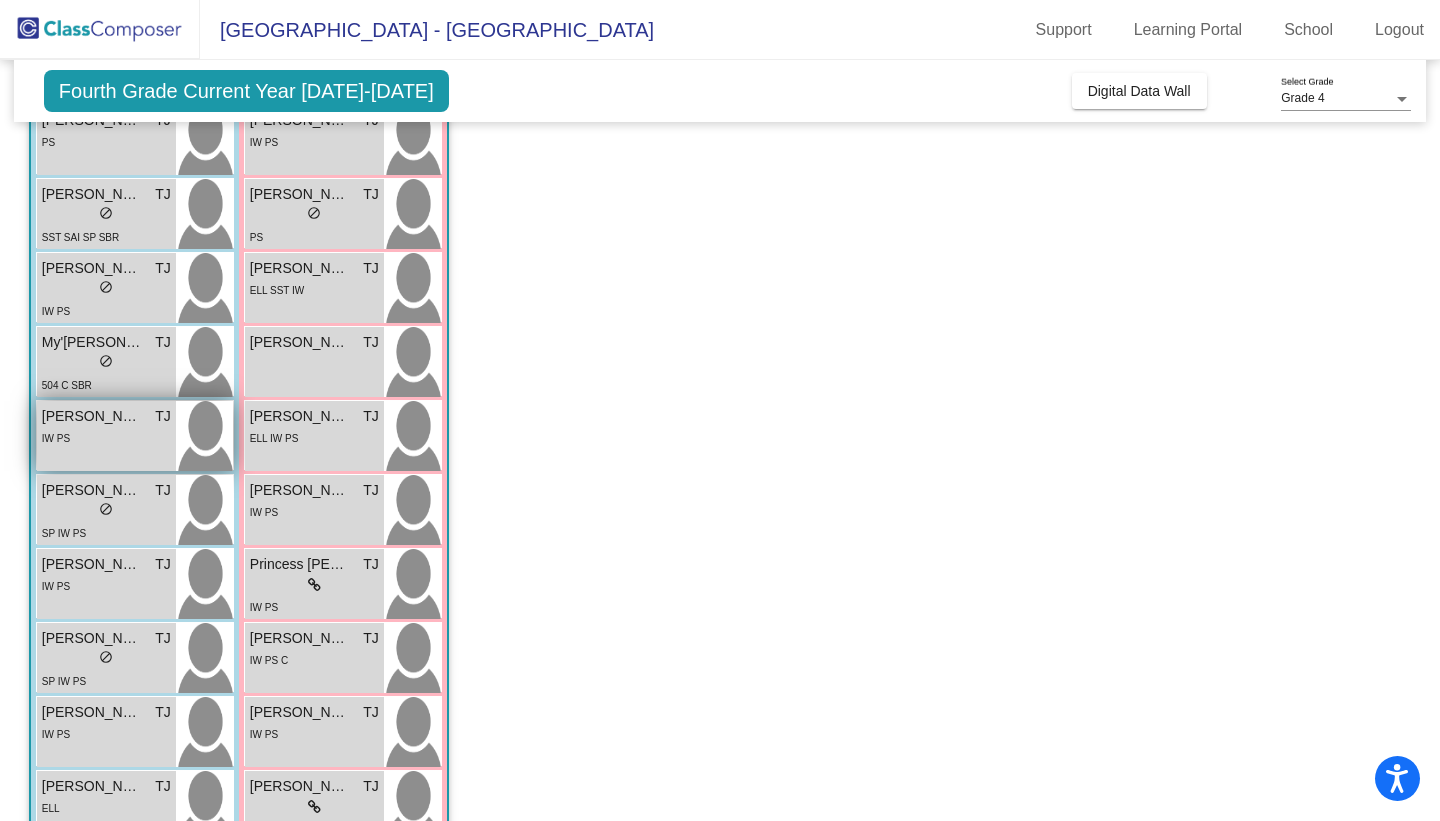 scroll, scrollTop: 641, scrollLeft: 0, axis: vertical 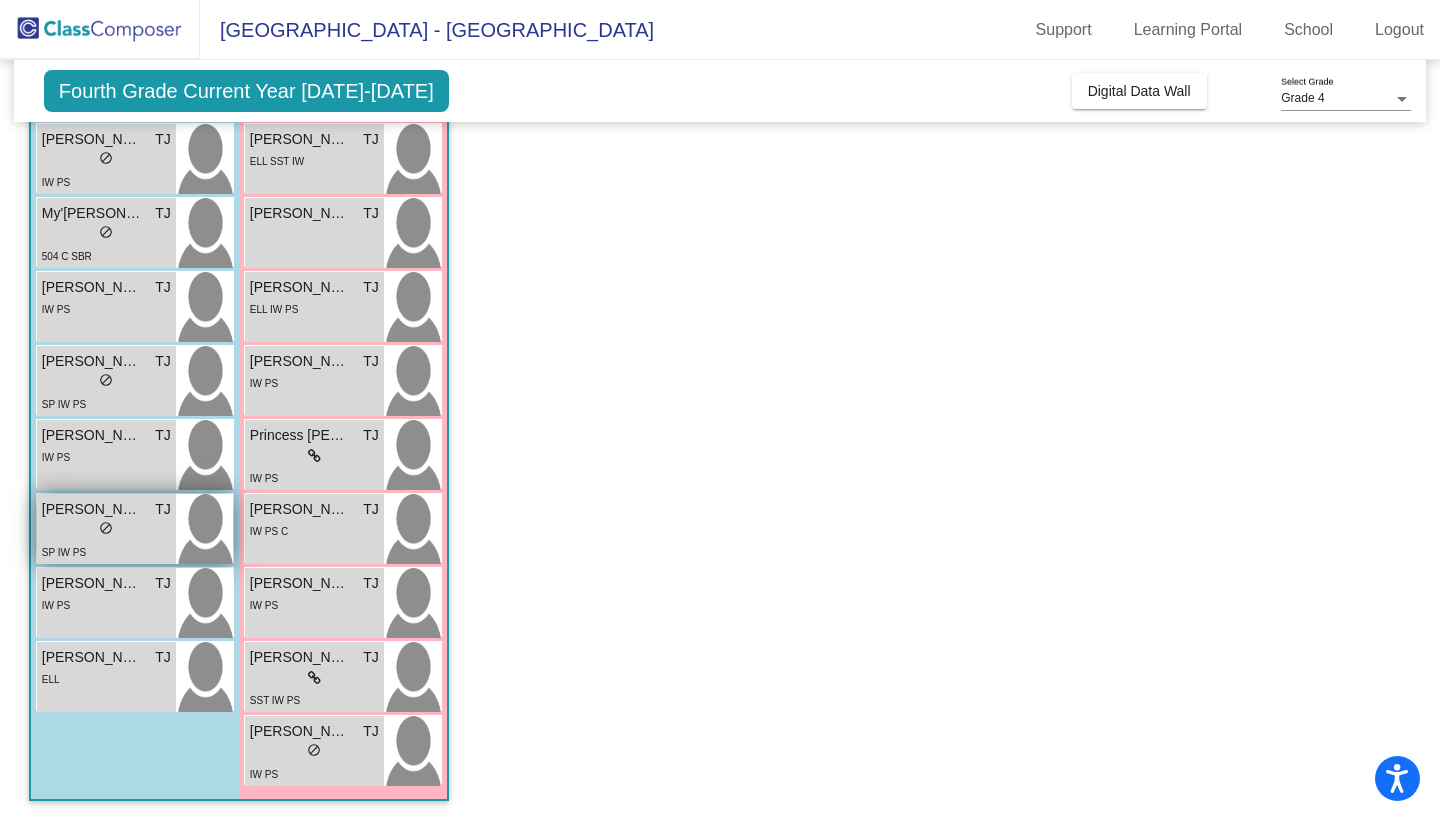 click on "lock do_not_disturb_alt" at bounding box center [106, 530] 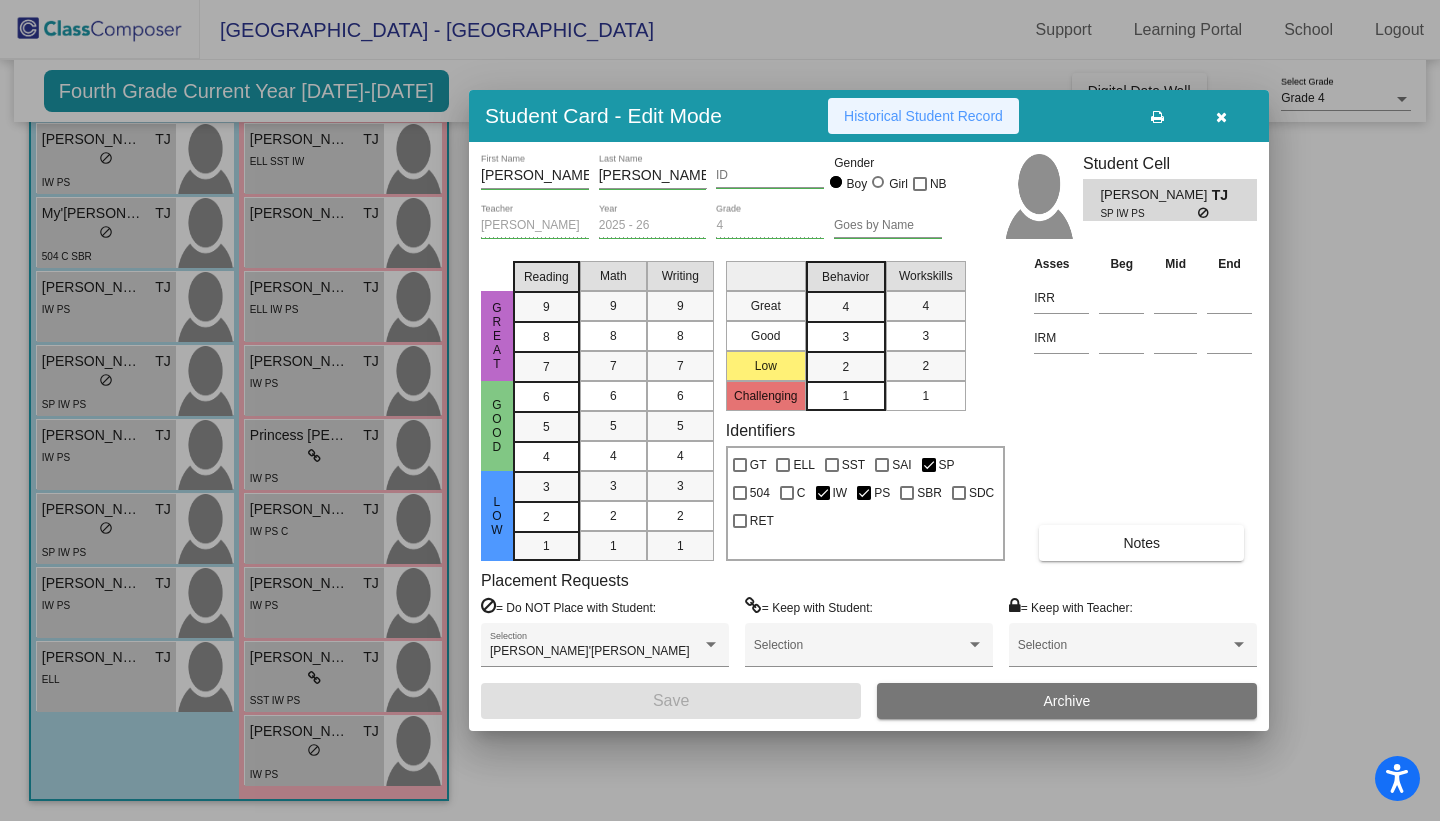 click on "Historical Student Record" at bounding box center (923, 116) 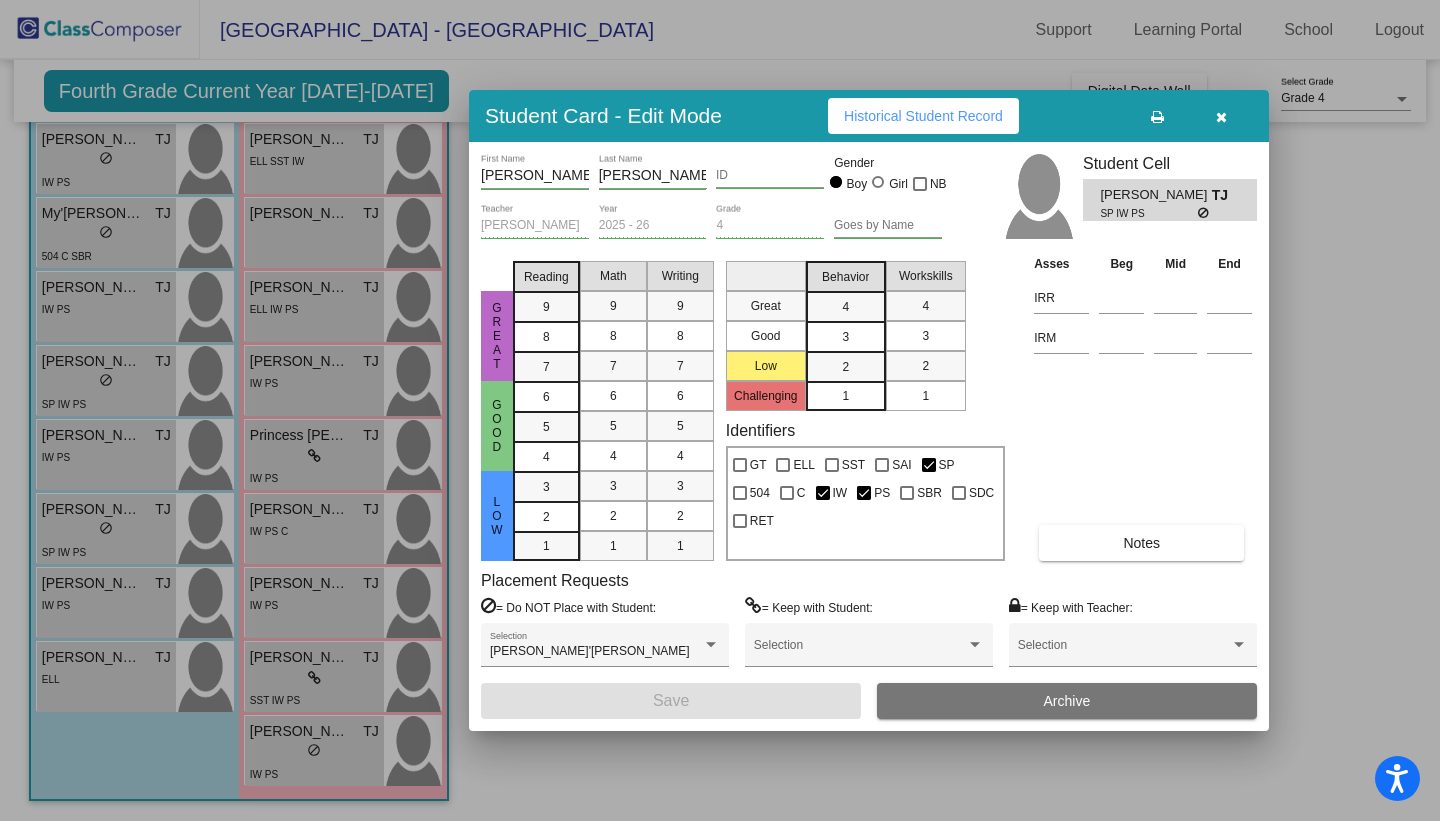 click at bounding box center (1221, 117) 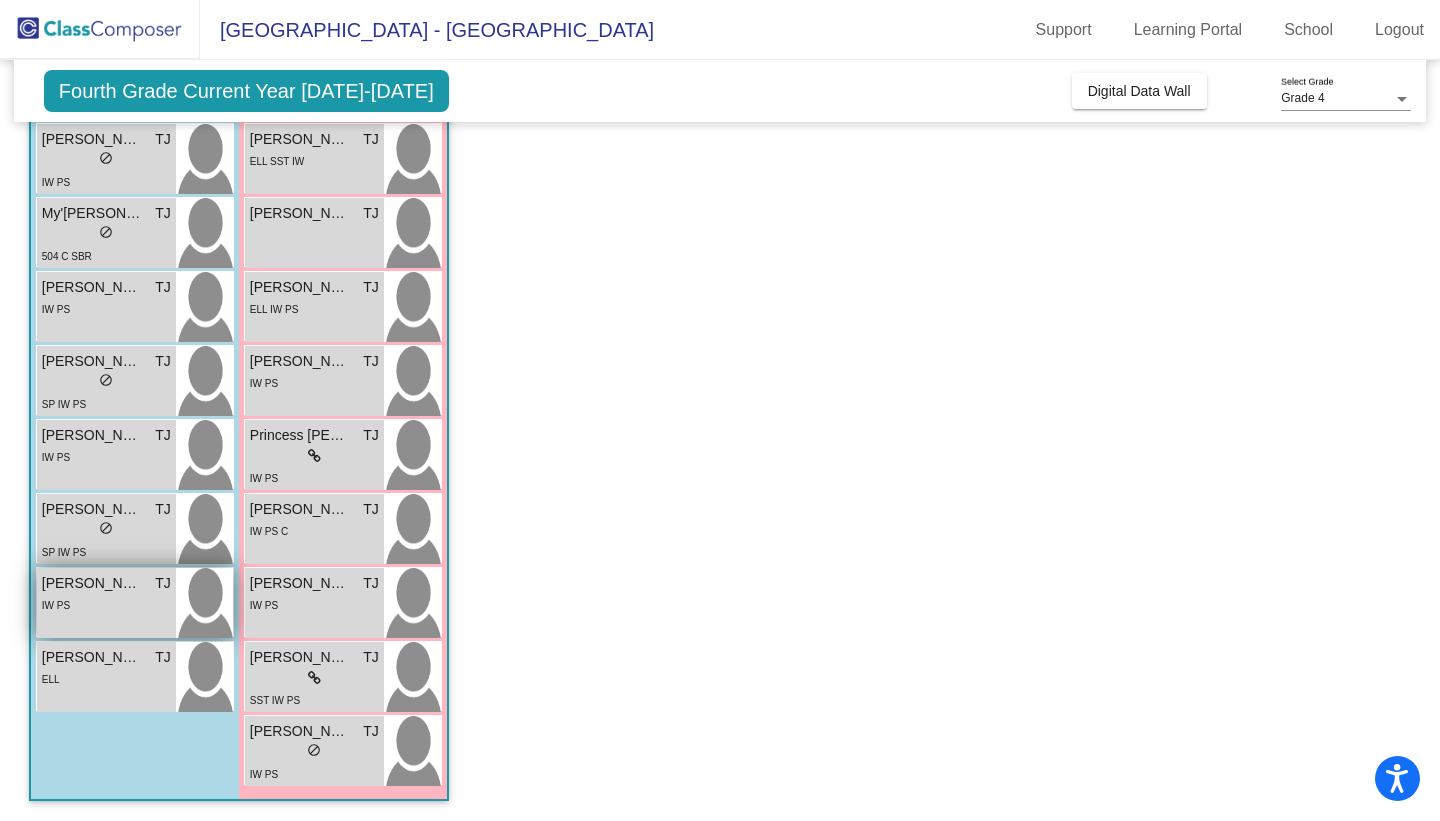 click on "IW PS" at bounding box center (106, 604) 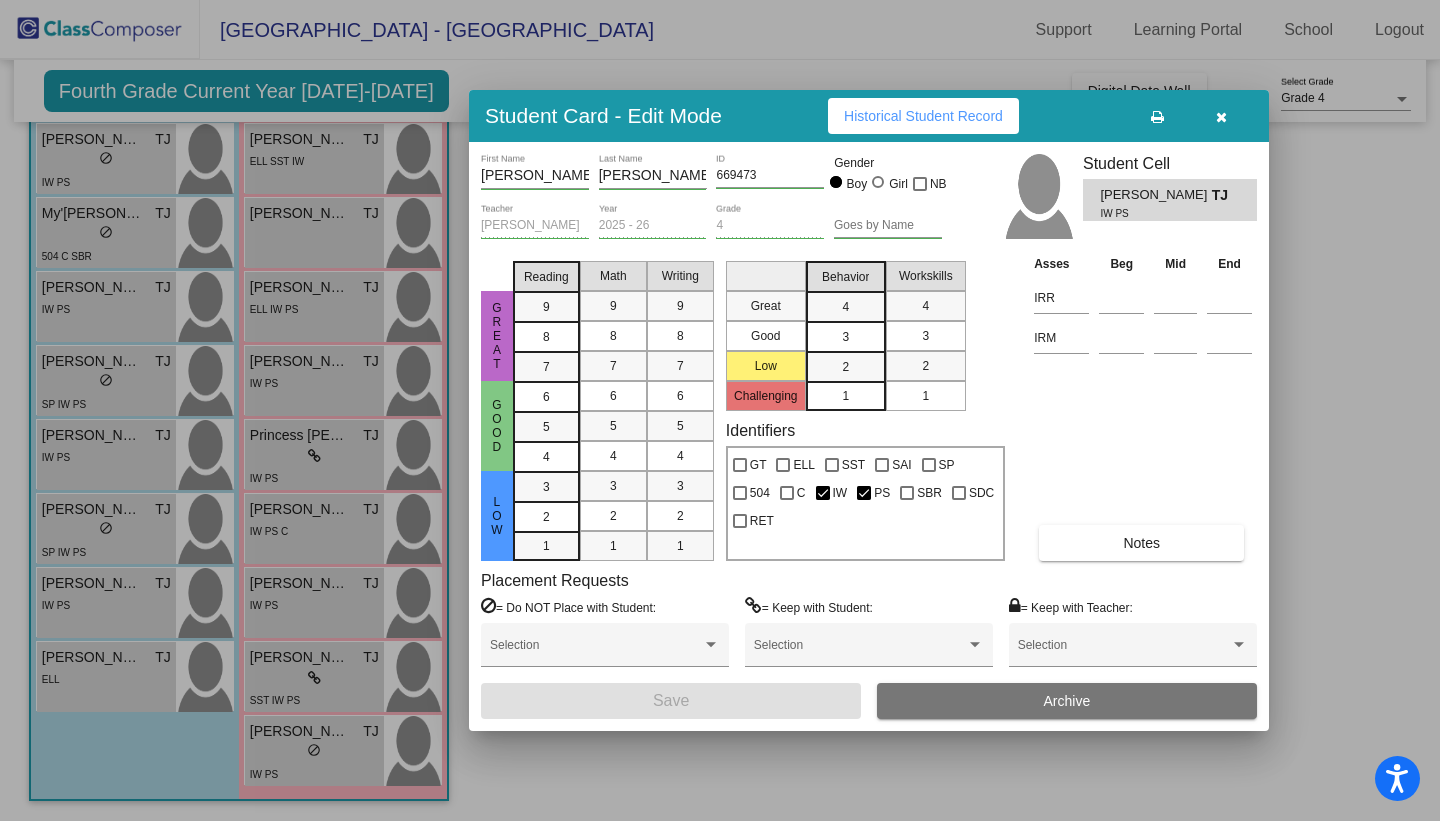 click on "Historical Student Record" at bounding box center (923, 116) 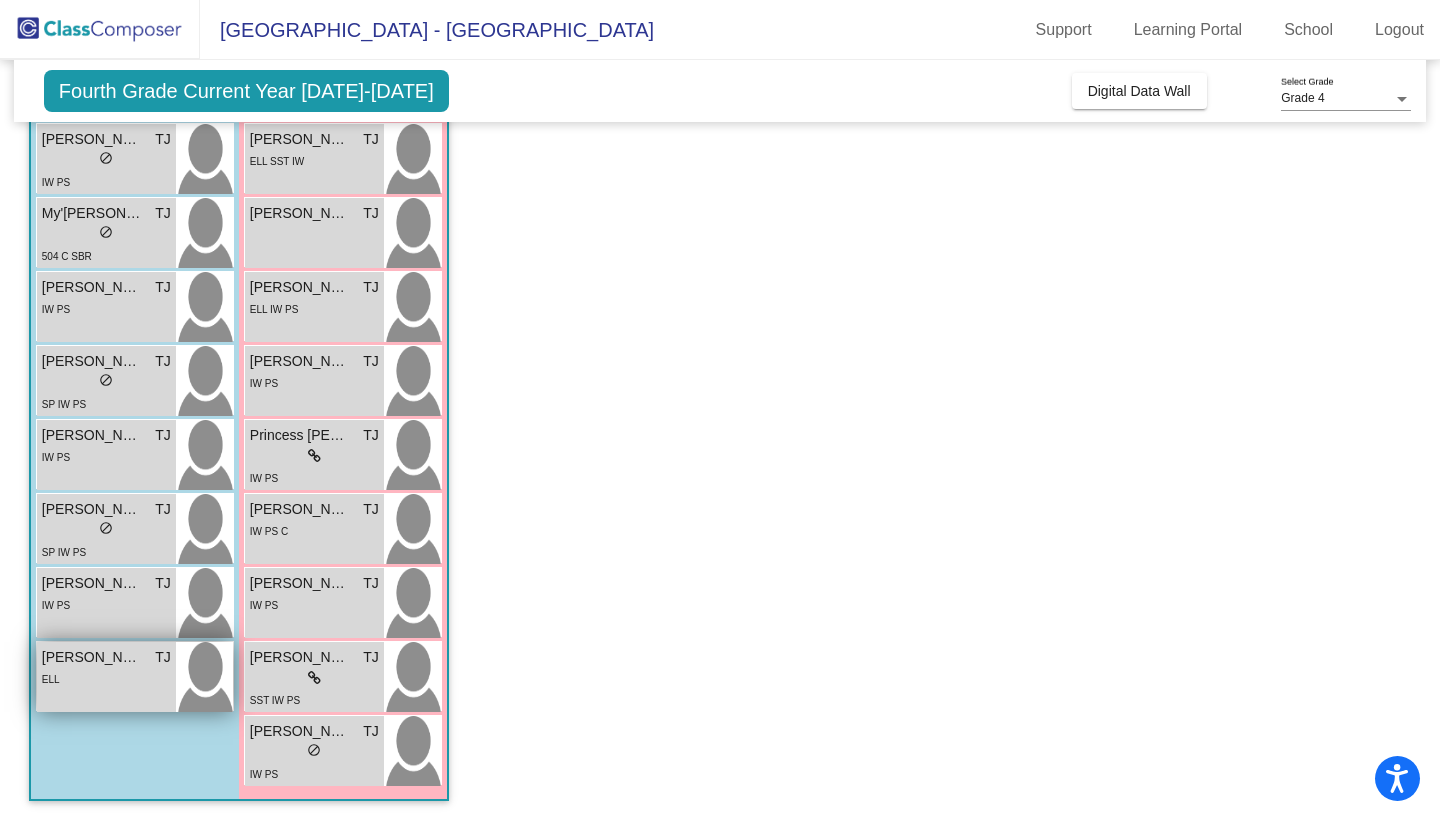 click on "ELL" at bounding box center [106, 678] 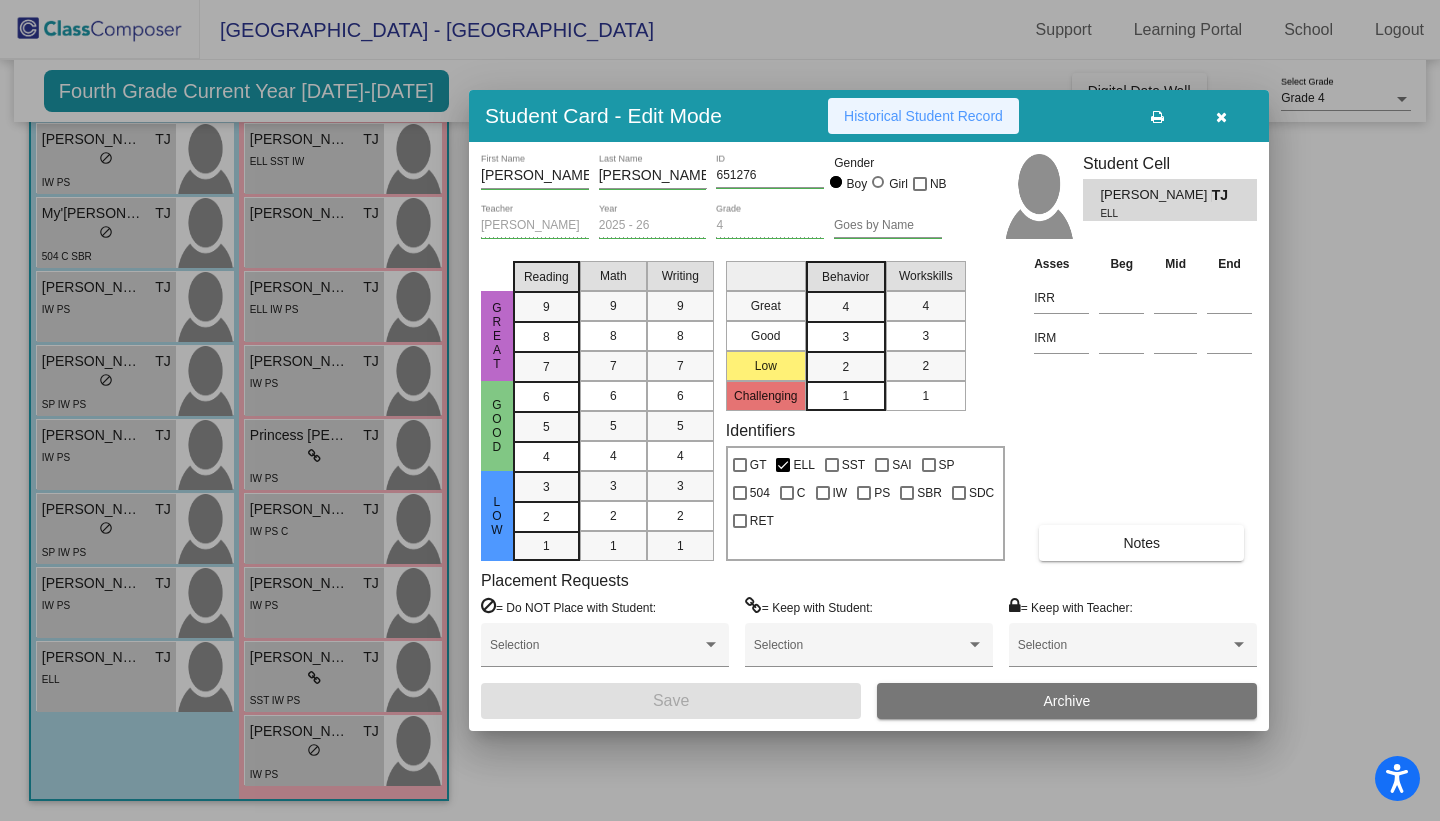 click on "Historical Student Record" at bounding box center (923, 116) 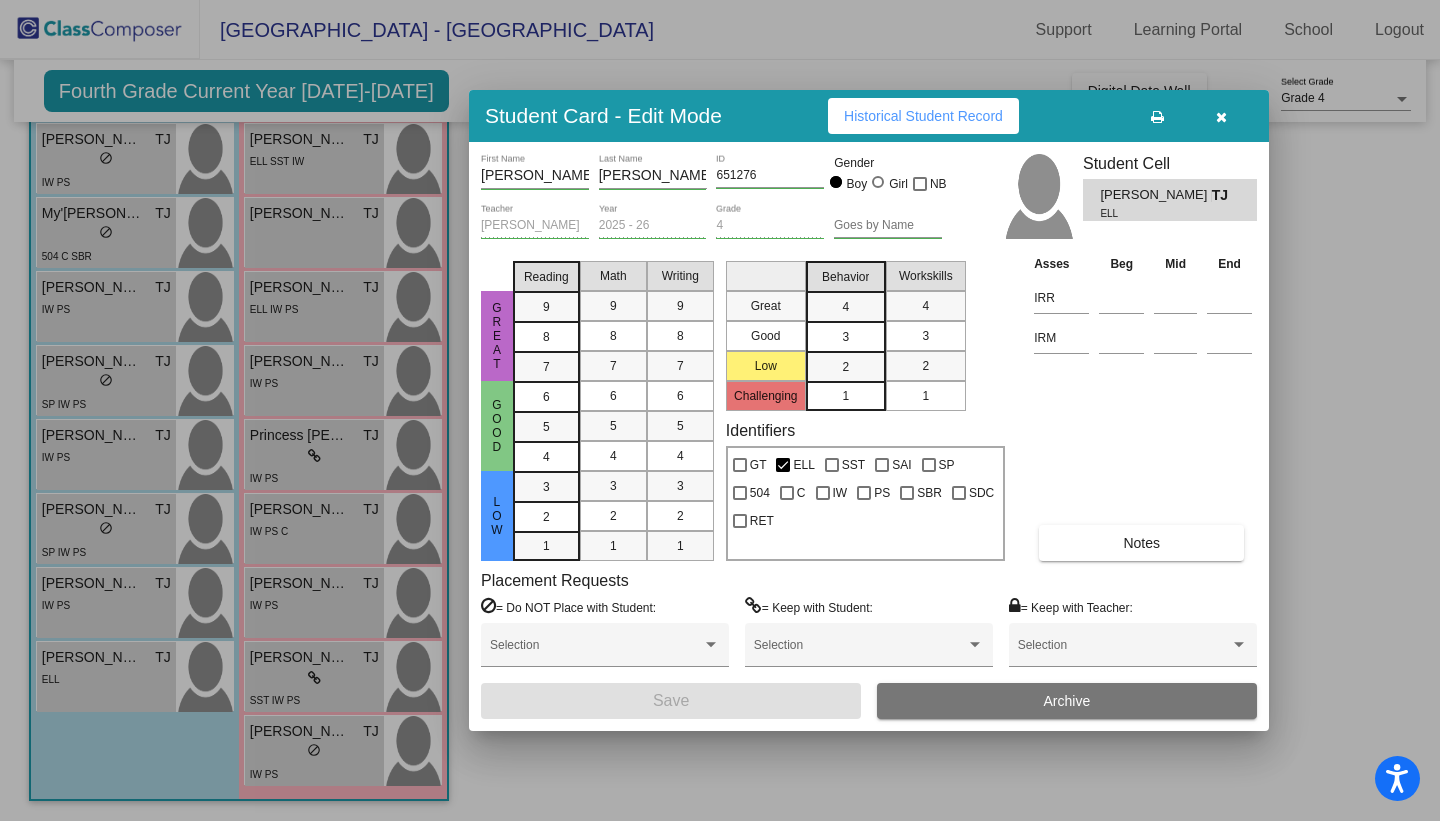 click at bounding box center (1221, 117) 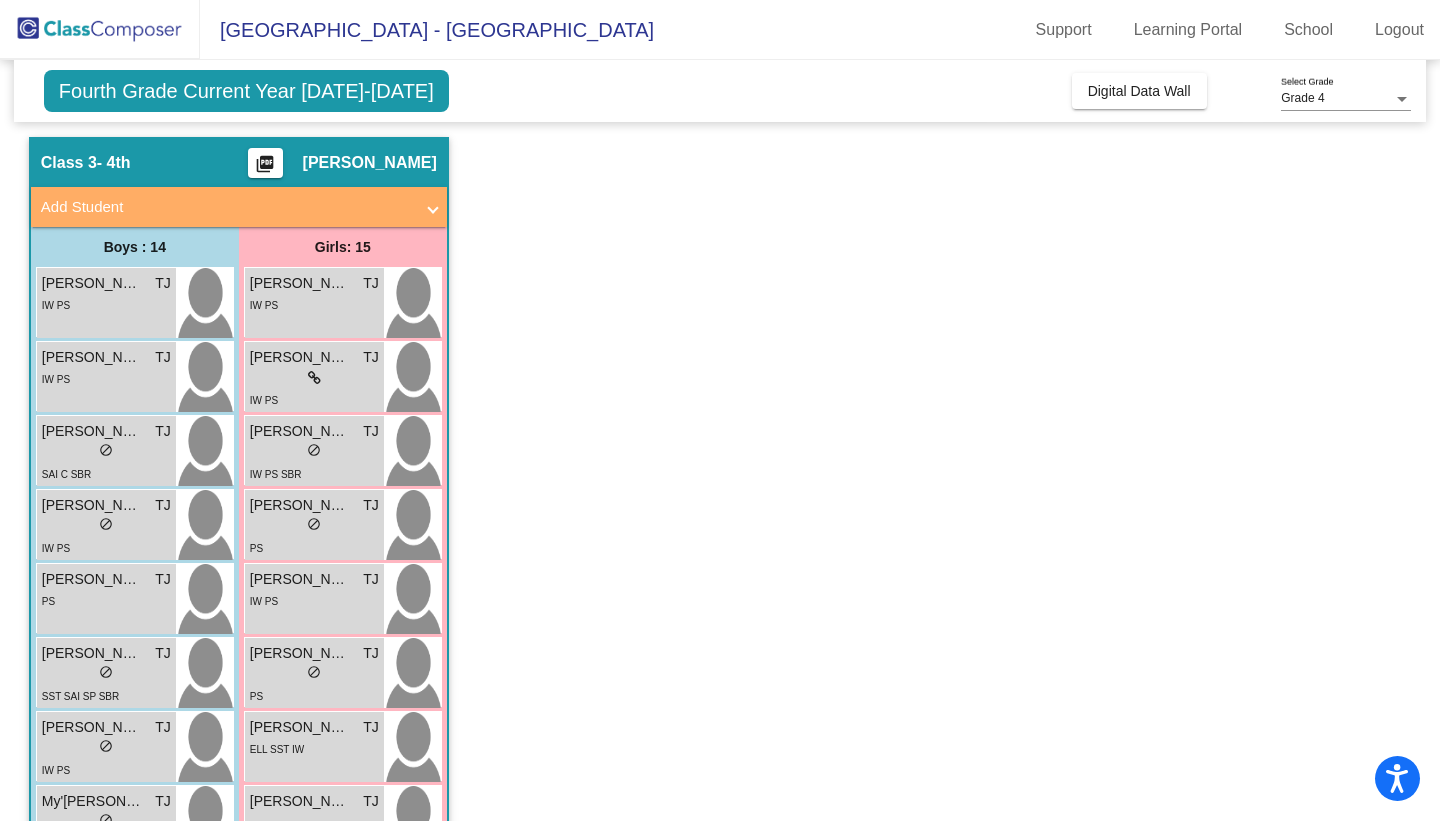 scroll, scrollTop: 26, scrollLeft: 0, axis: vertical 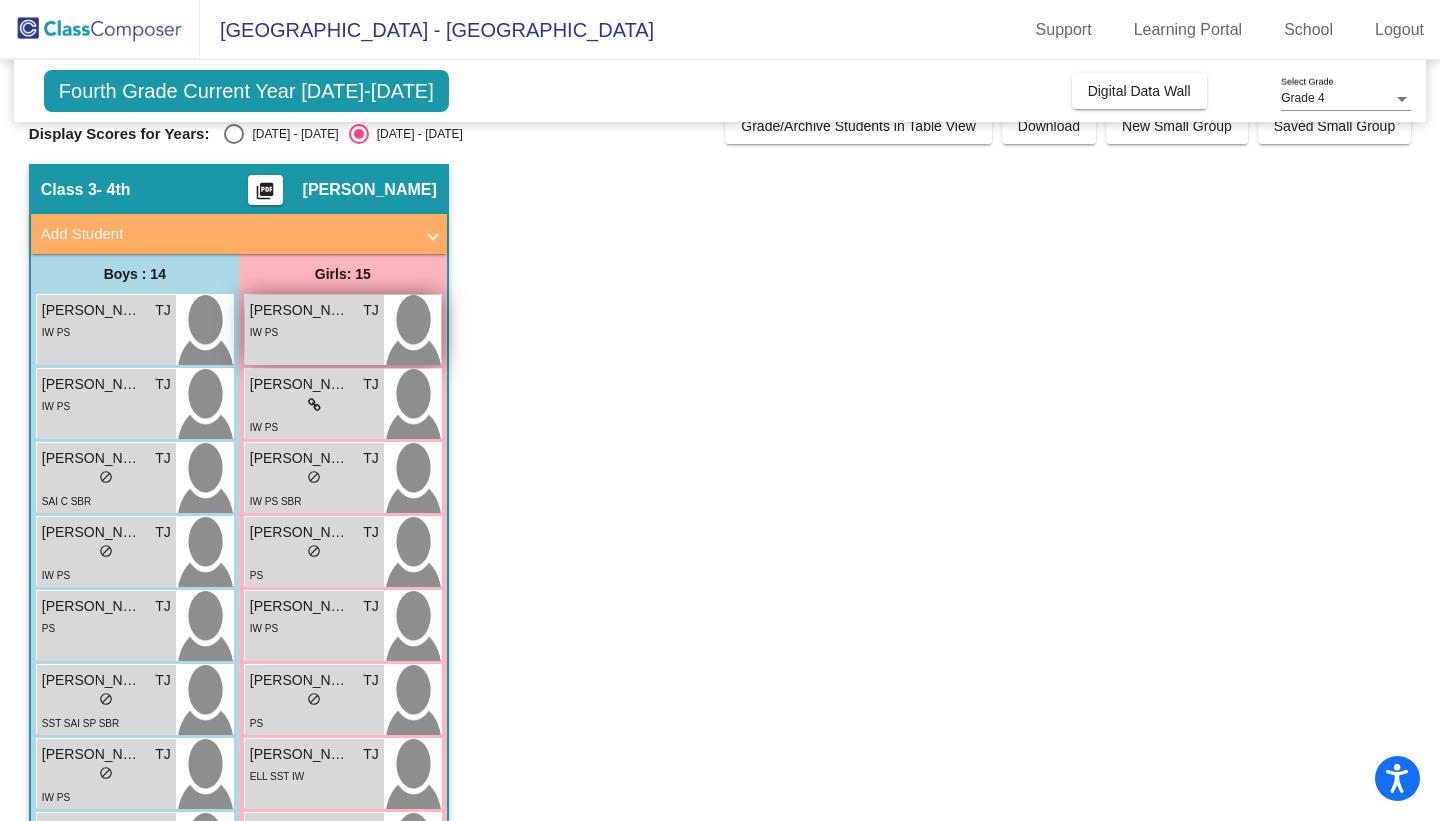 click on "Aiyana Martinez TJ lock do_not_disturb_alt IW PS" at bounding box center [314, 330] 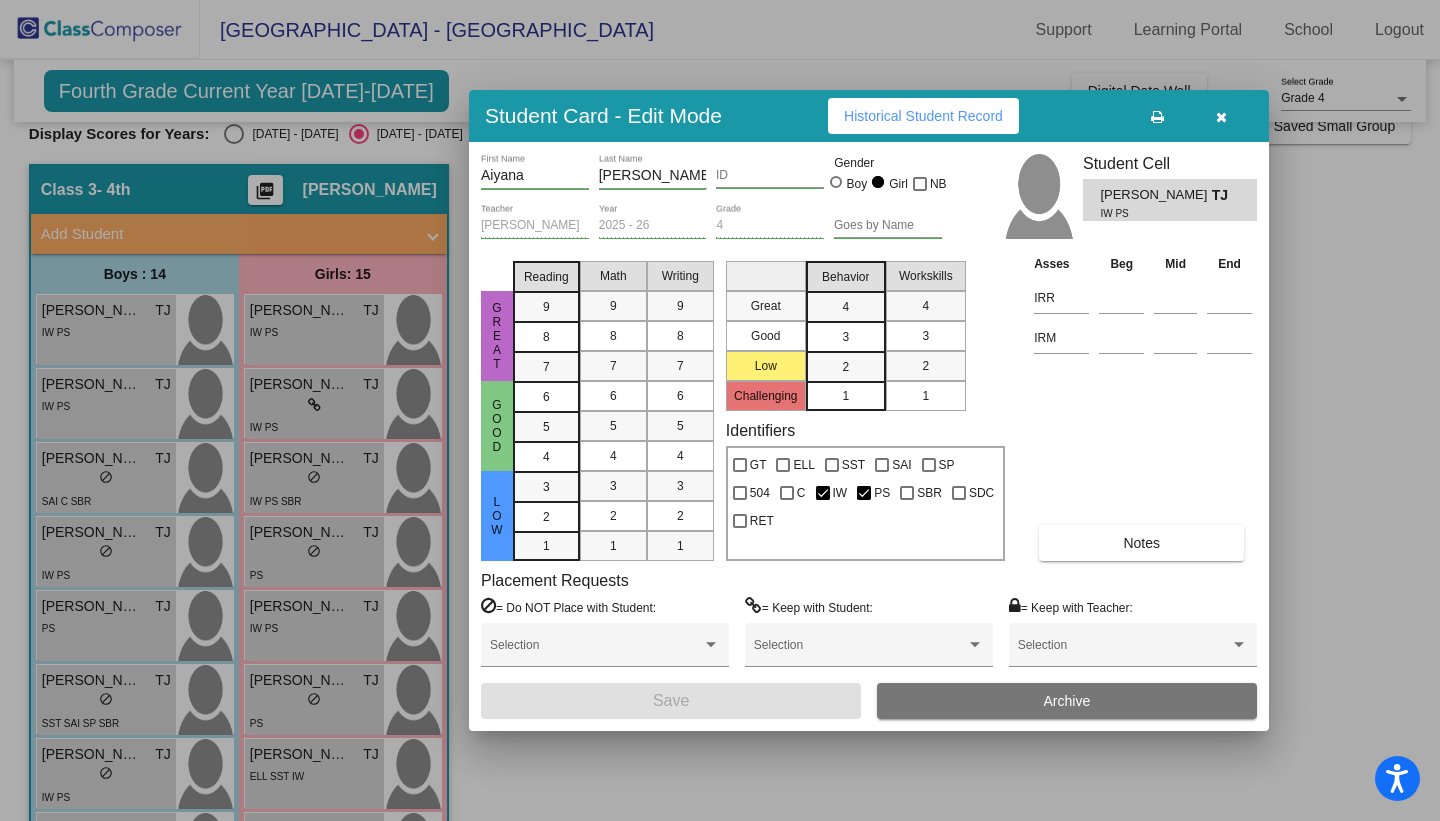 click on "Historical Student Record" at bounding box center [923, 116] 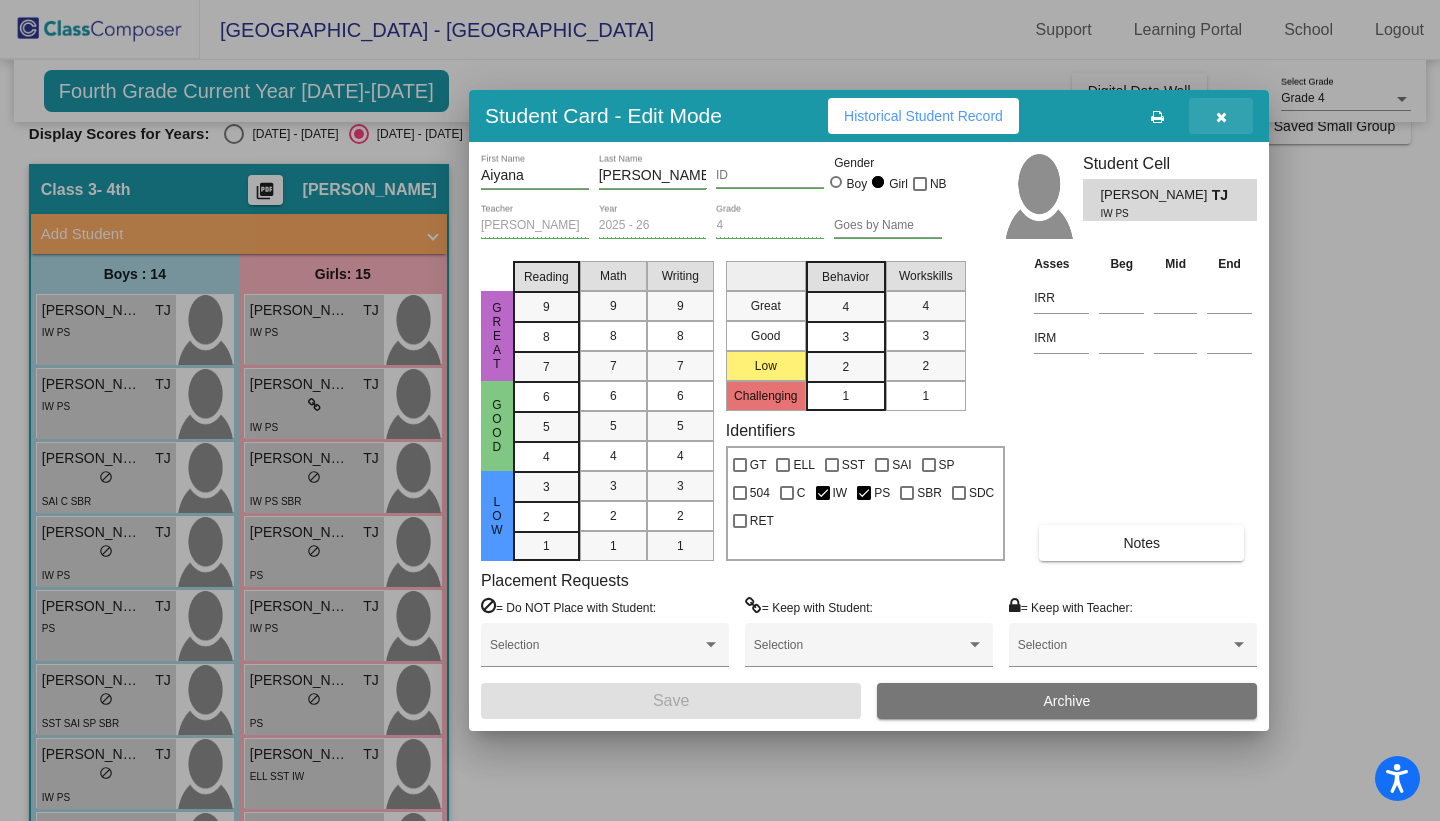 click at bounding box center (1221, 117) 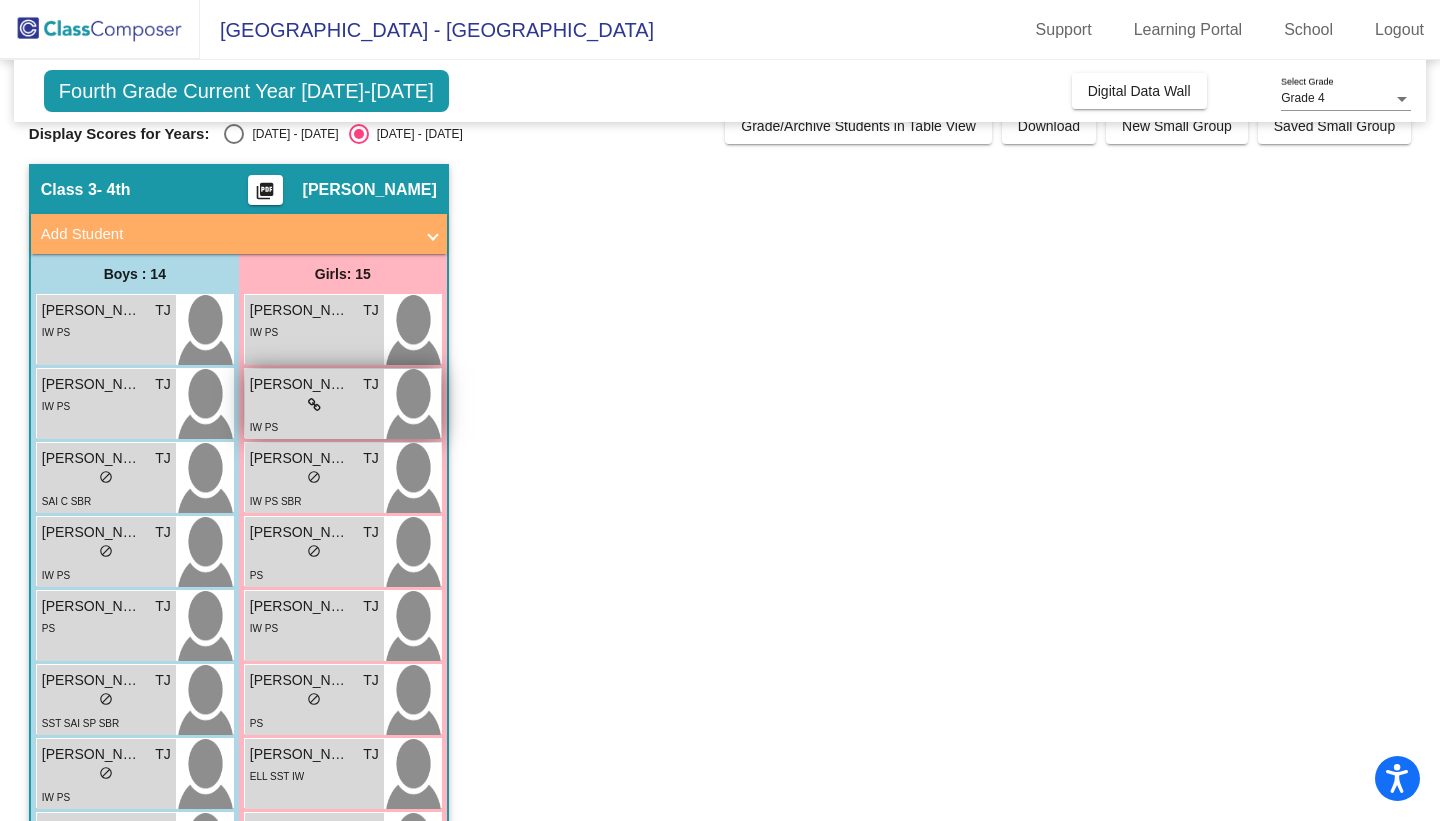 click on "lock do_not_disturb_alt" at bounding box center [314, 405] 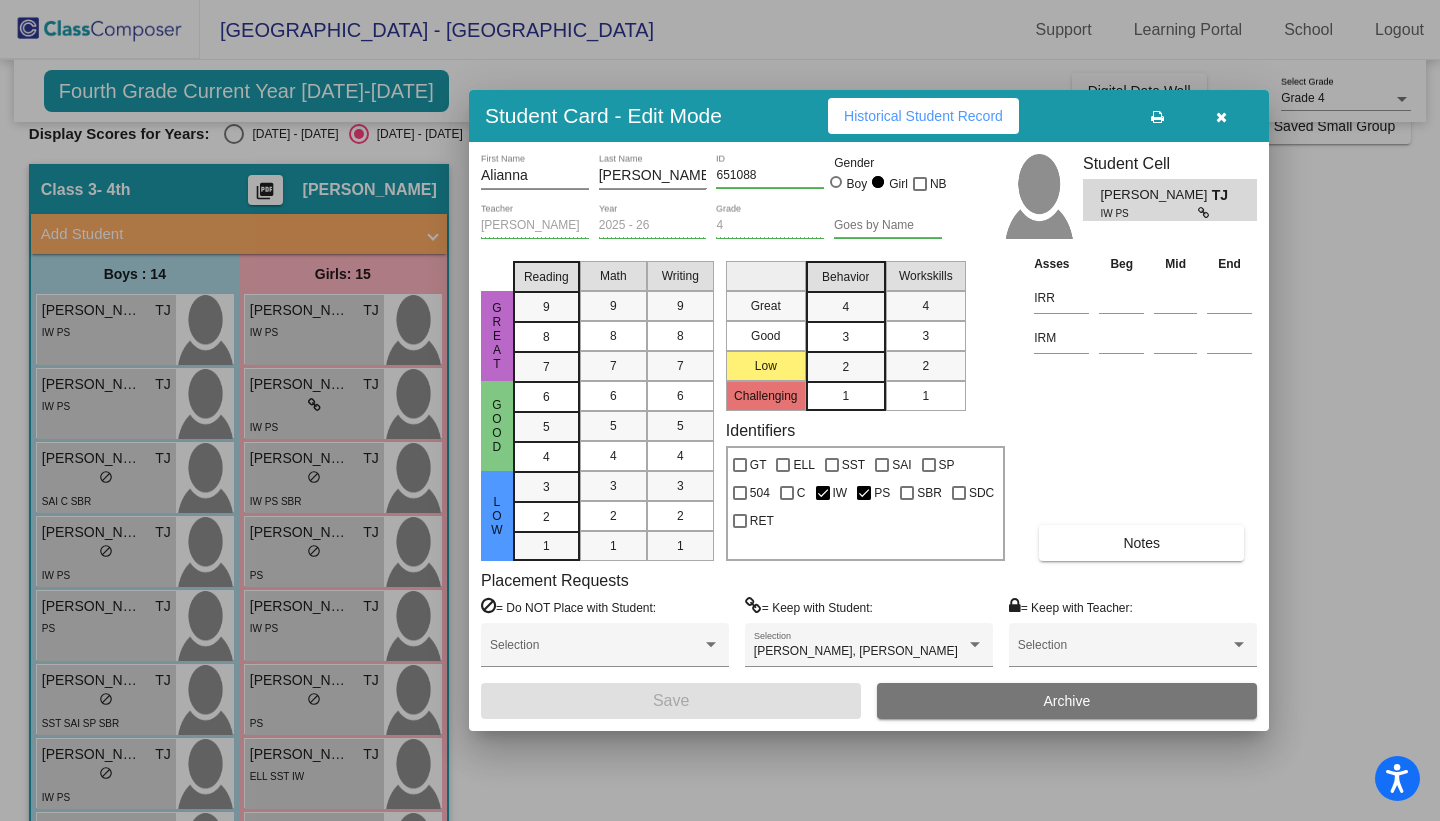 click on "Historical Student Record" at bounding box center [923, 116] 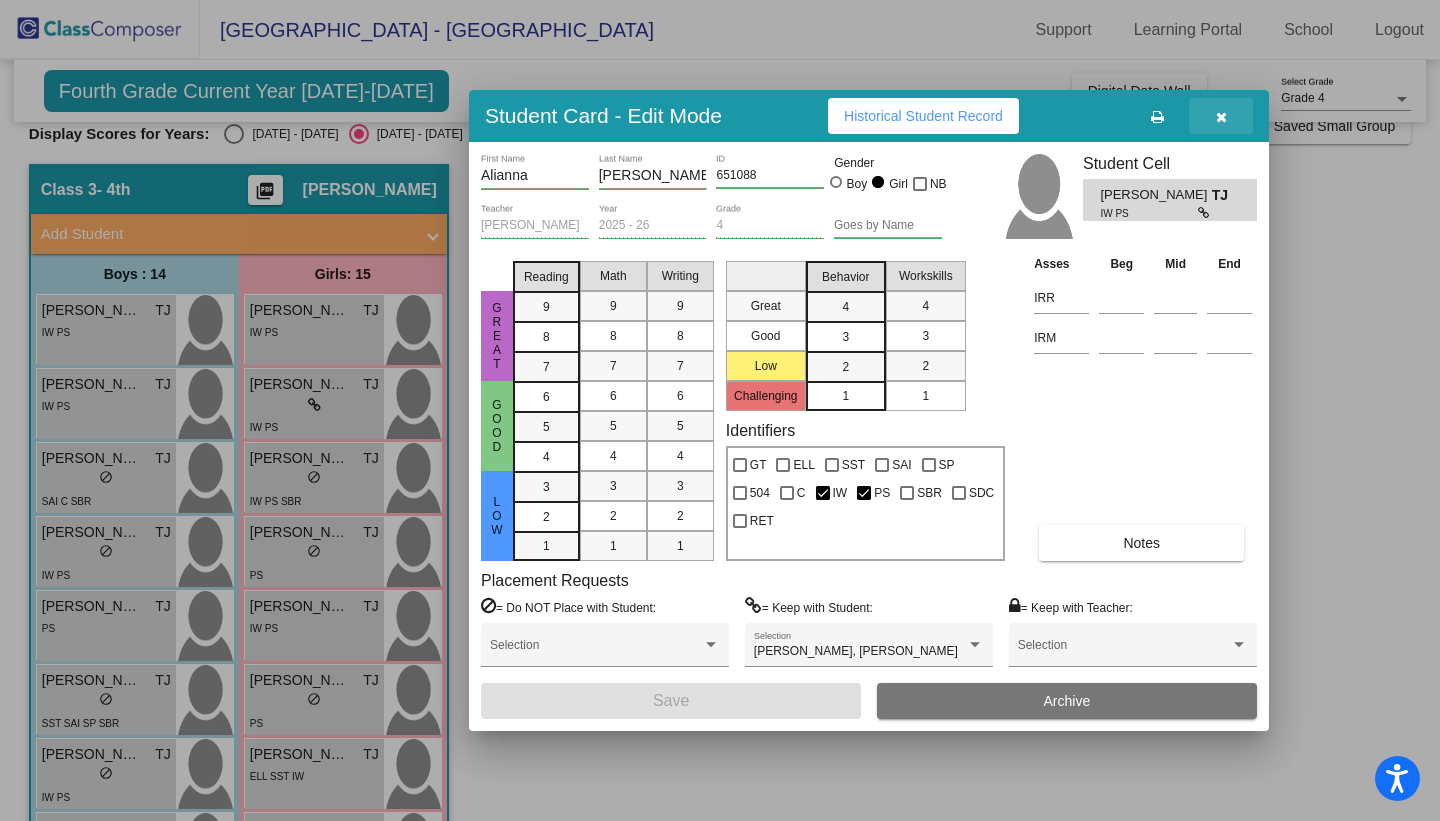 click at bounding box center (1221, 117) 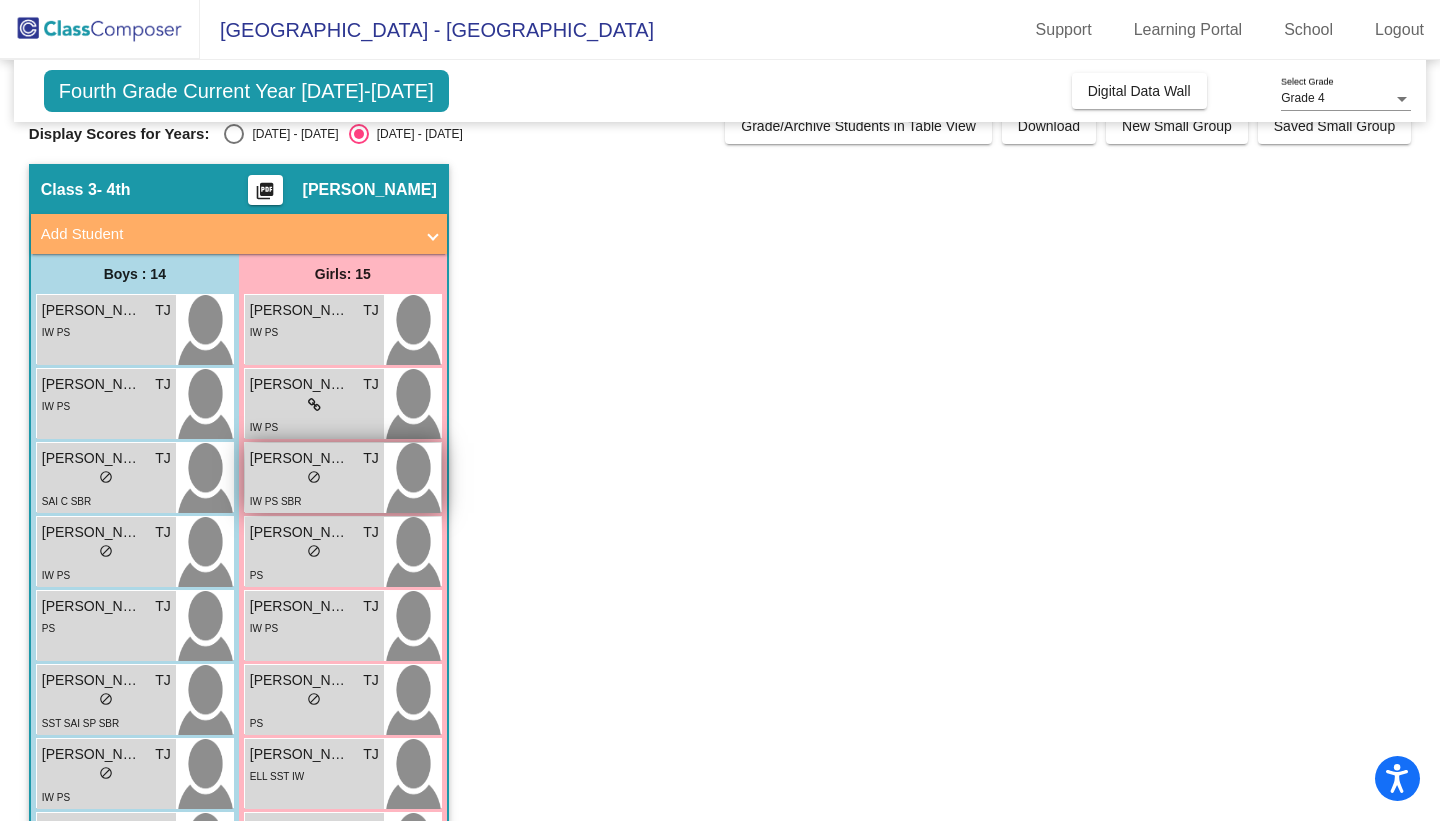 click on "lock do_not_disturb_alt" at bounding box center (314, 479) 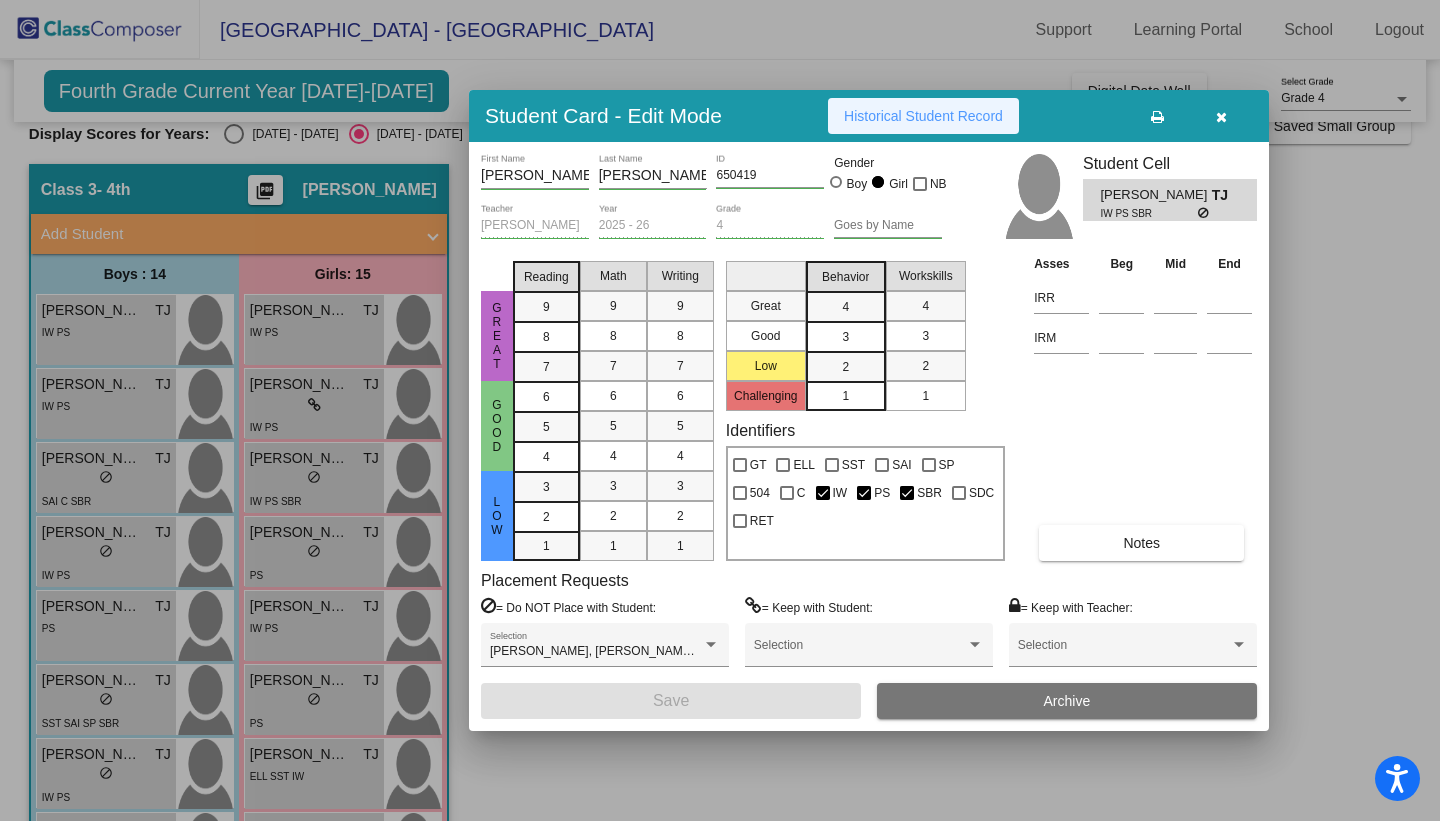 click on "Historical Student Record" at bounding box center [923, 116] 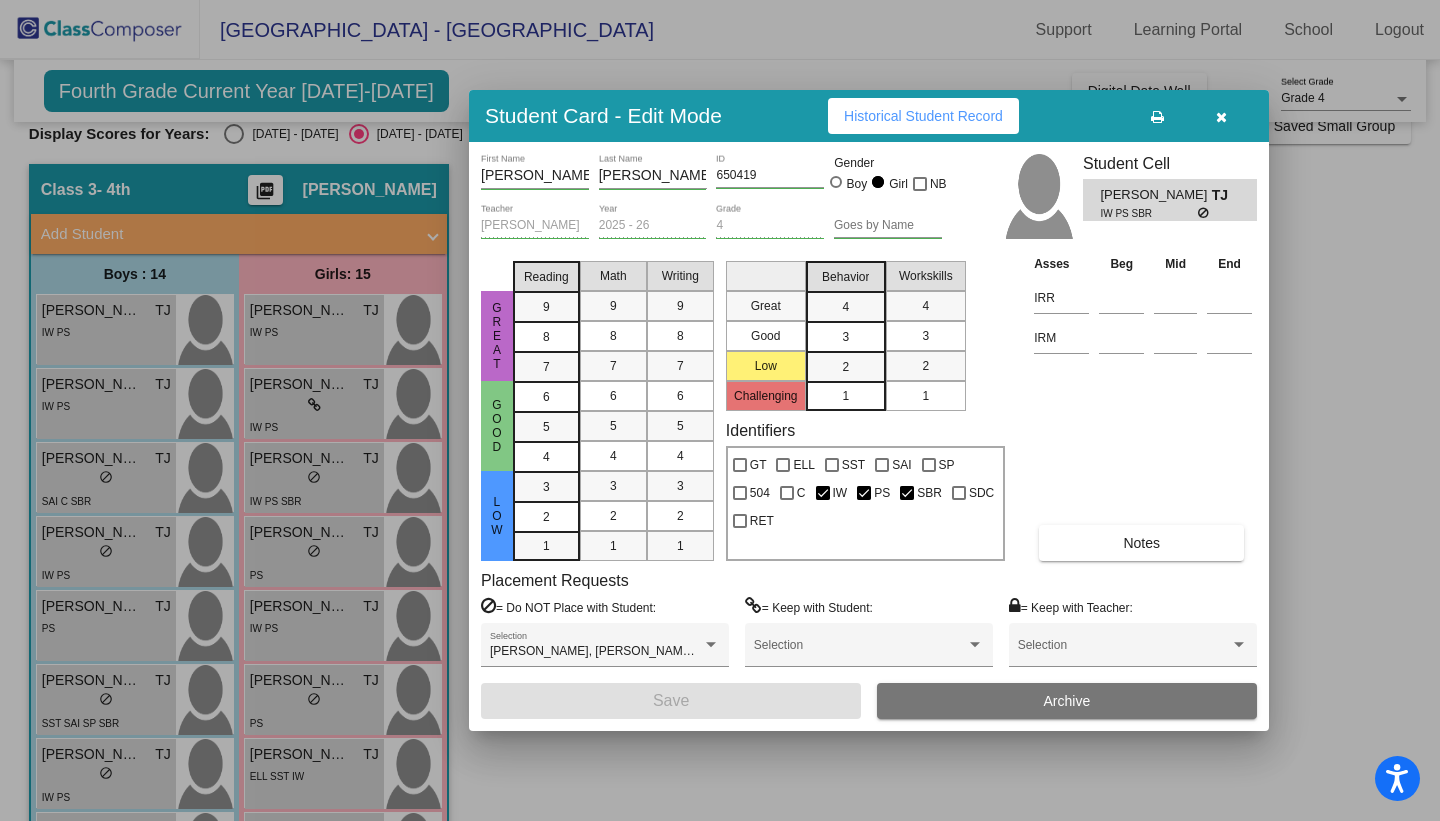 click at bounding box center [1221, 116] 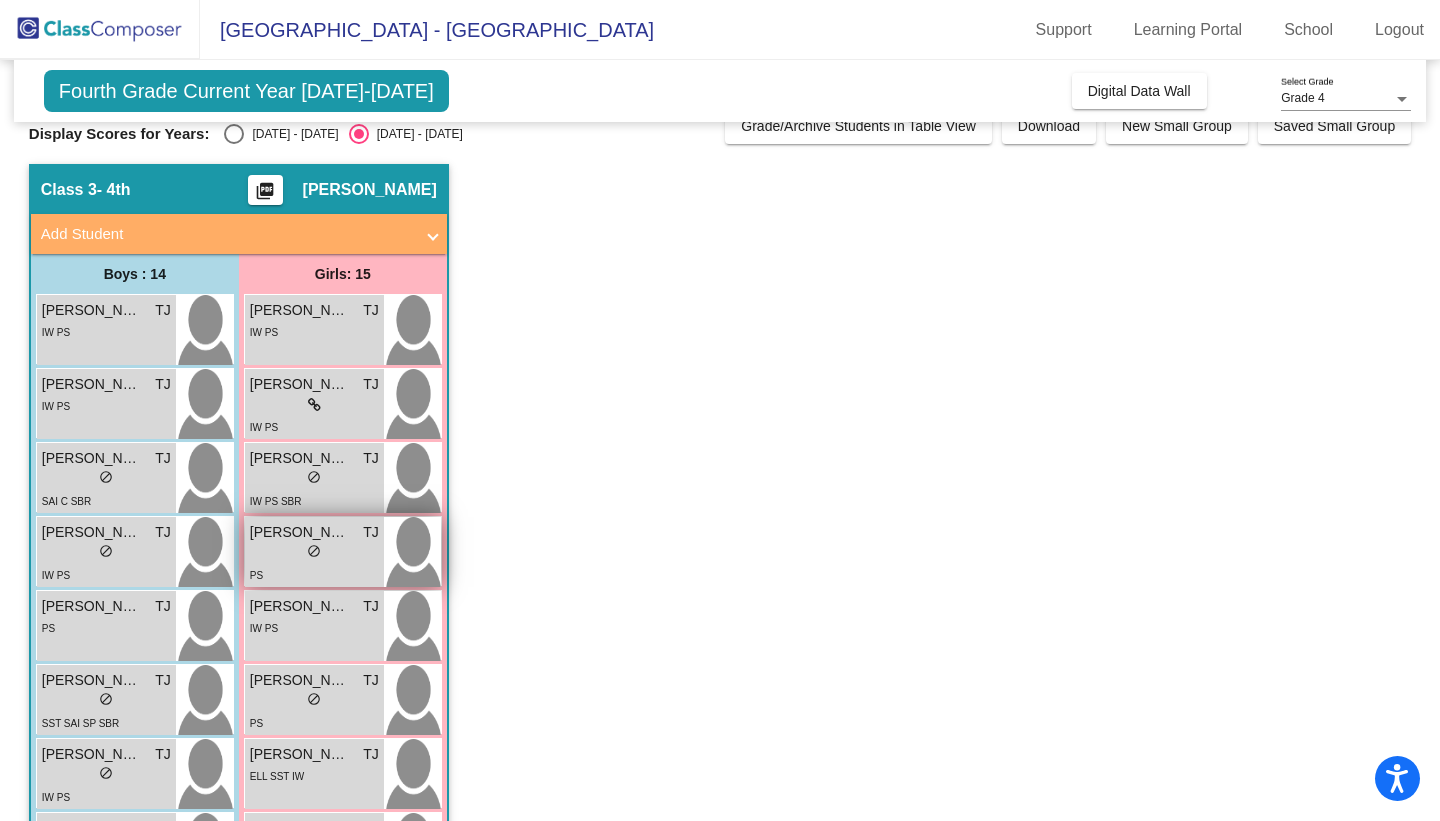 click on "PS" at bounding box center [314, 574] 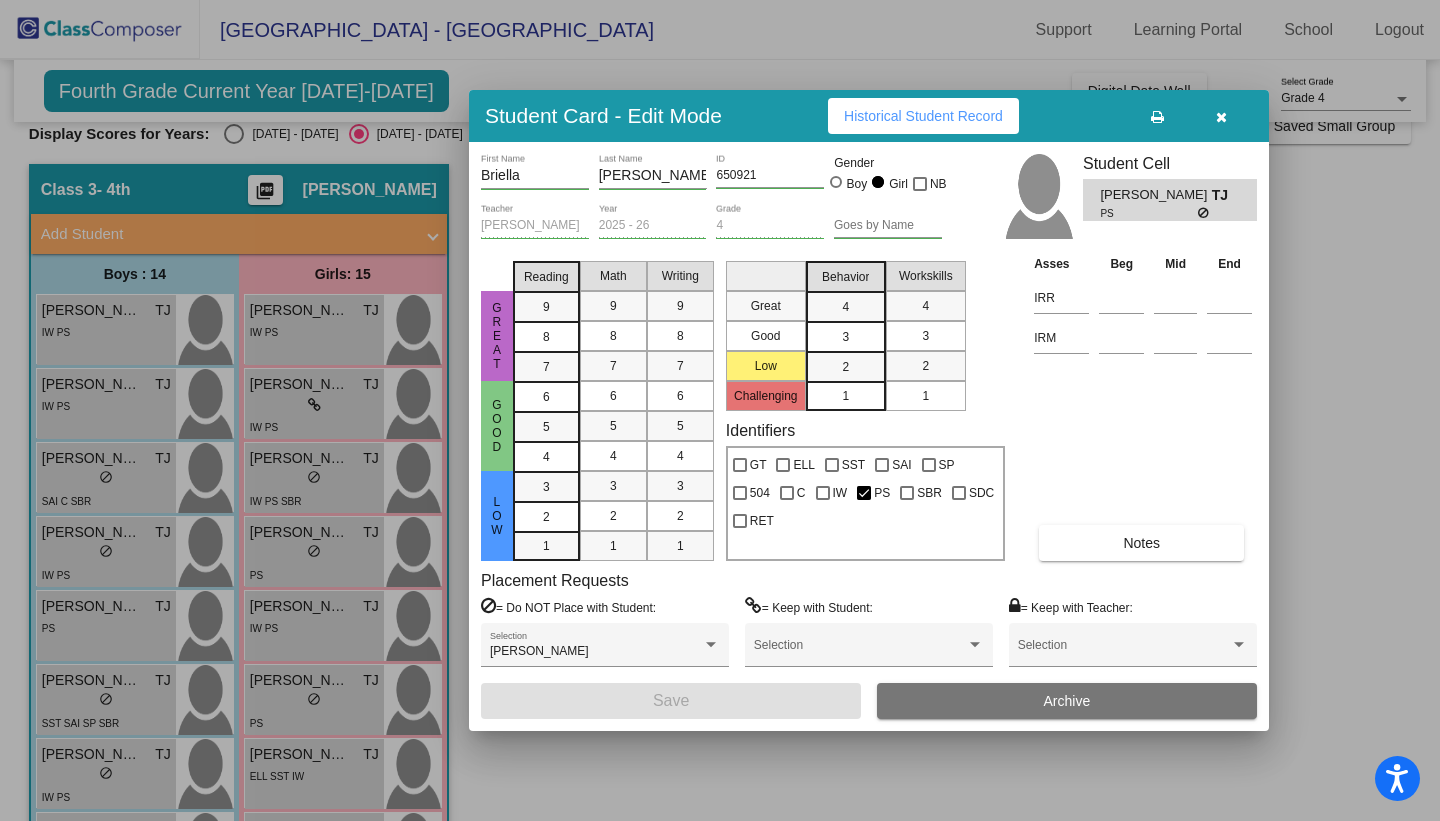 click on "Historical Student Record" at bounding box center [923, 116] 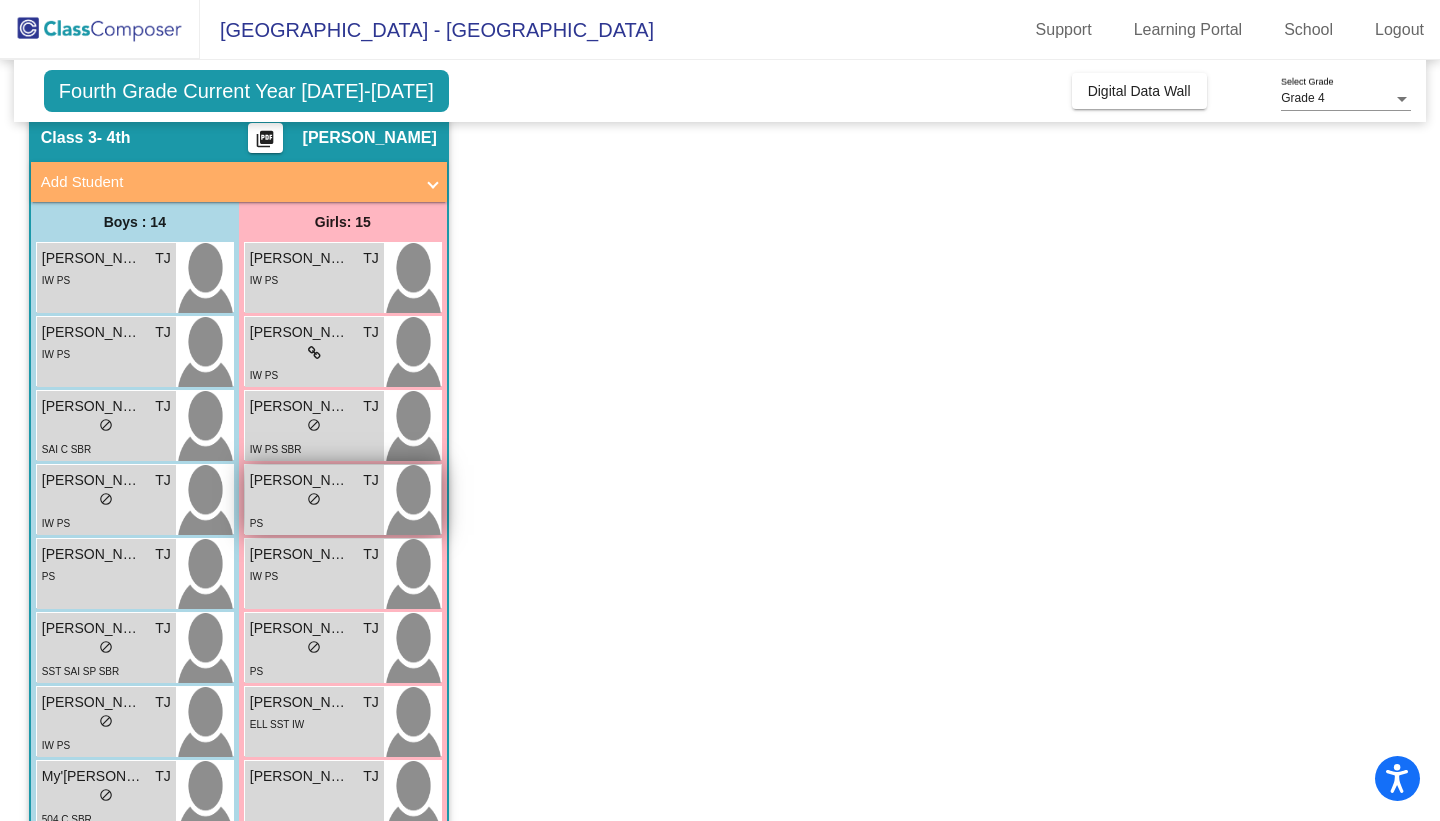scroll, scrollTop: 87, scrollLeft: 0, axis: vertical 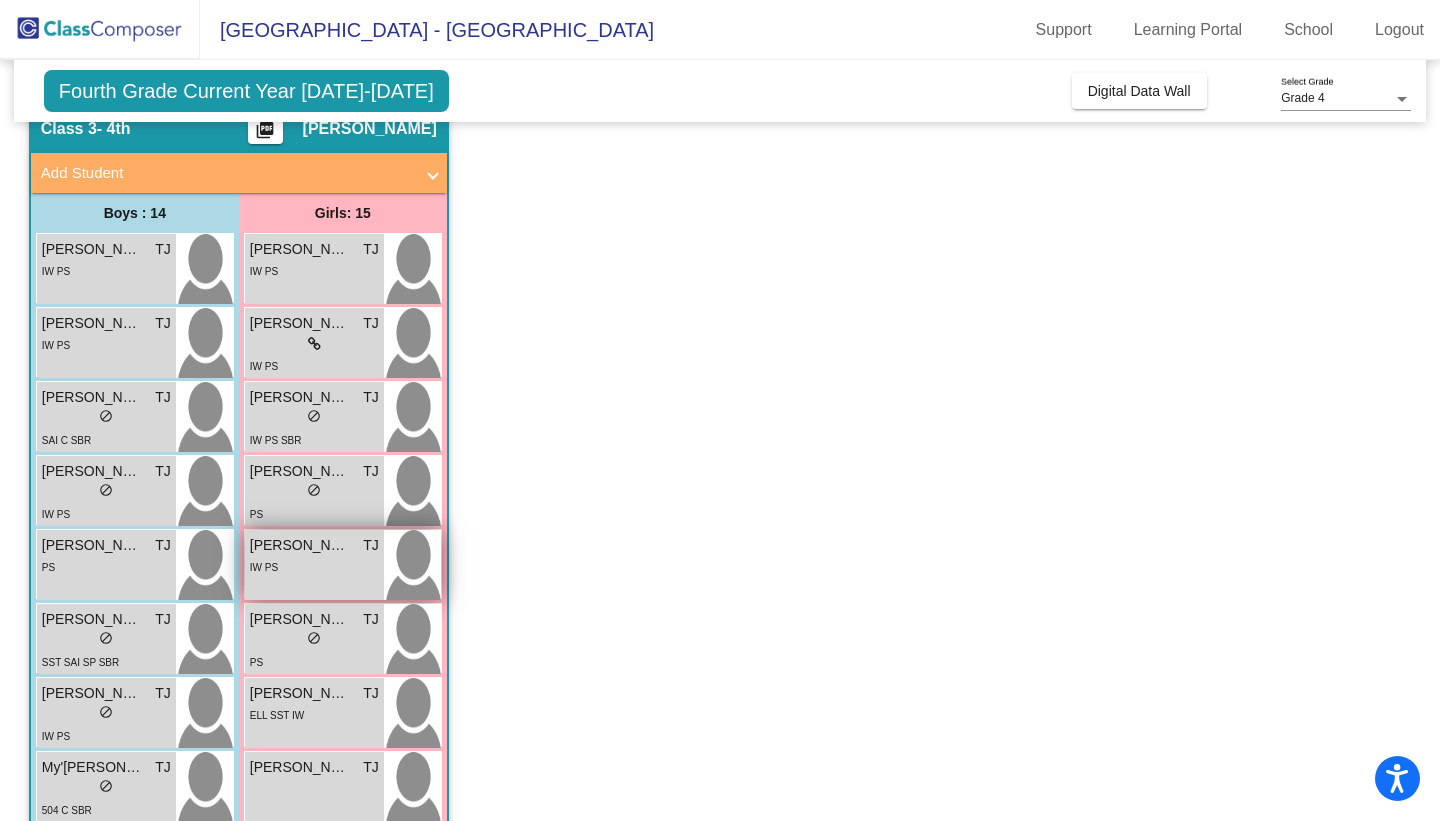click on "IW PS" at bounding box center (314, 566) 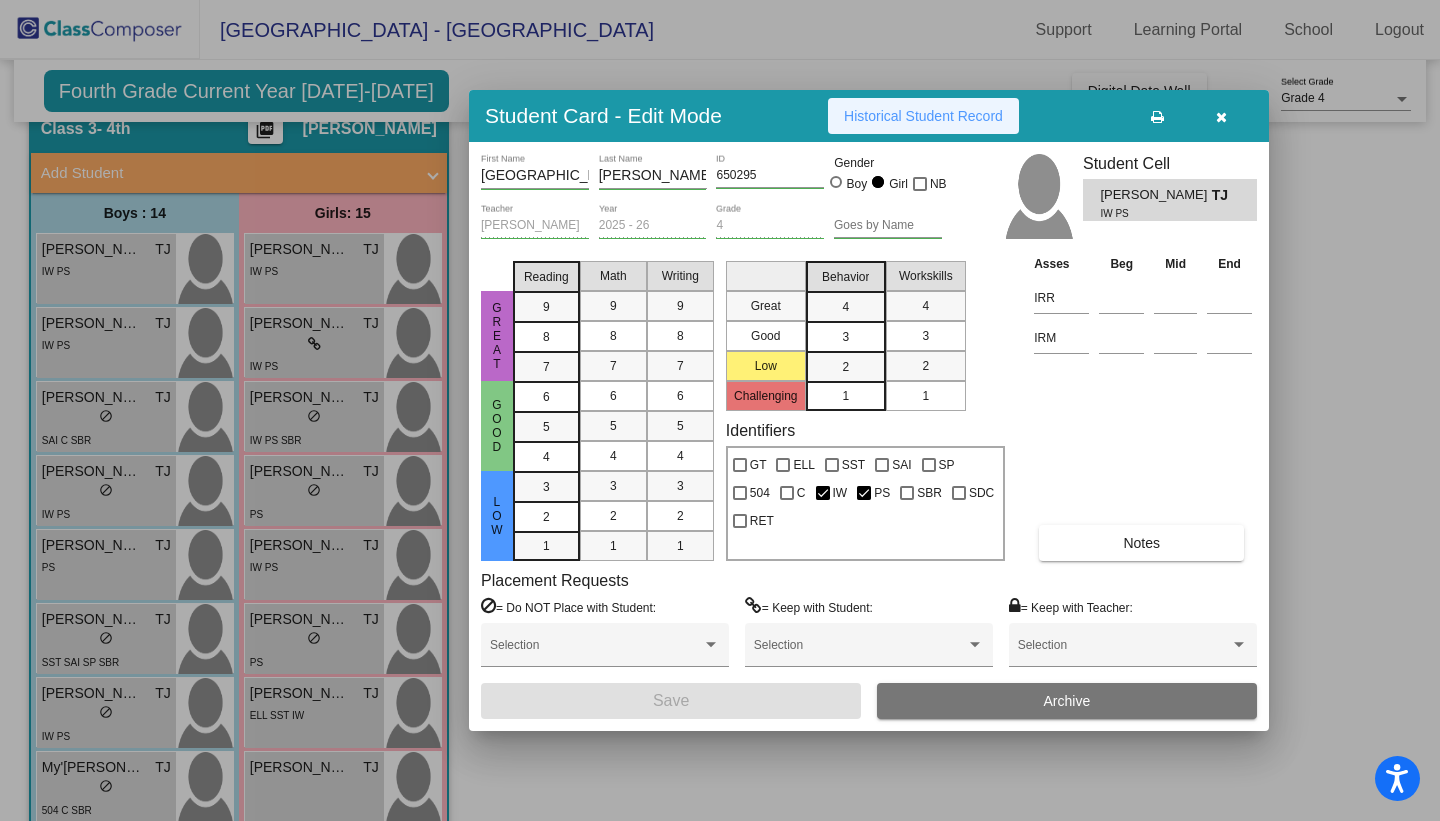 click on "Historical Student Record" at bounding box center [923, 116] 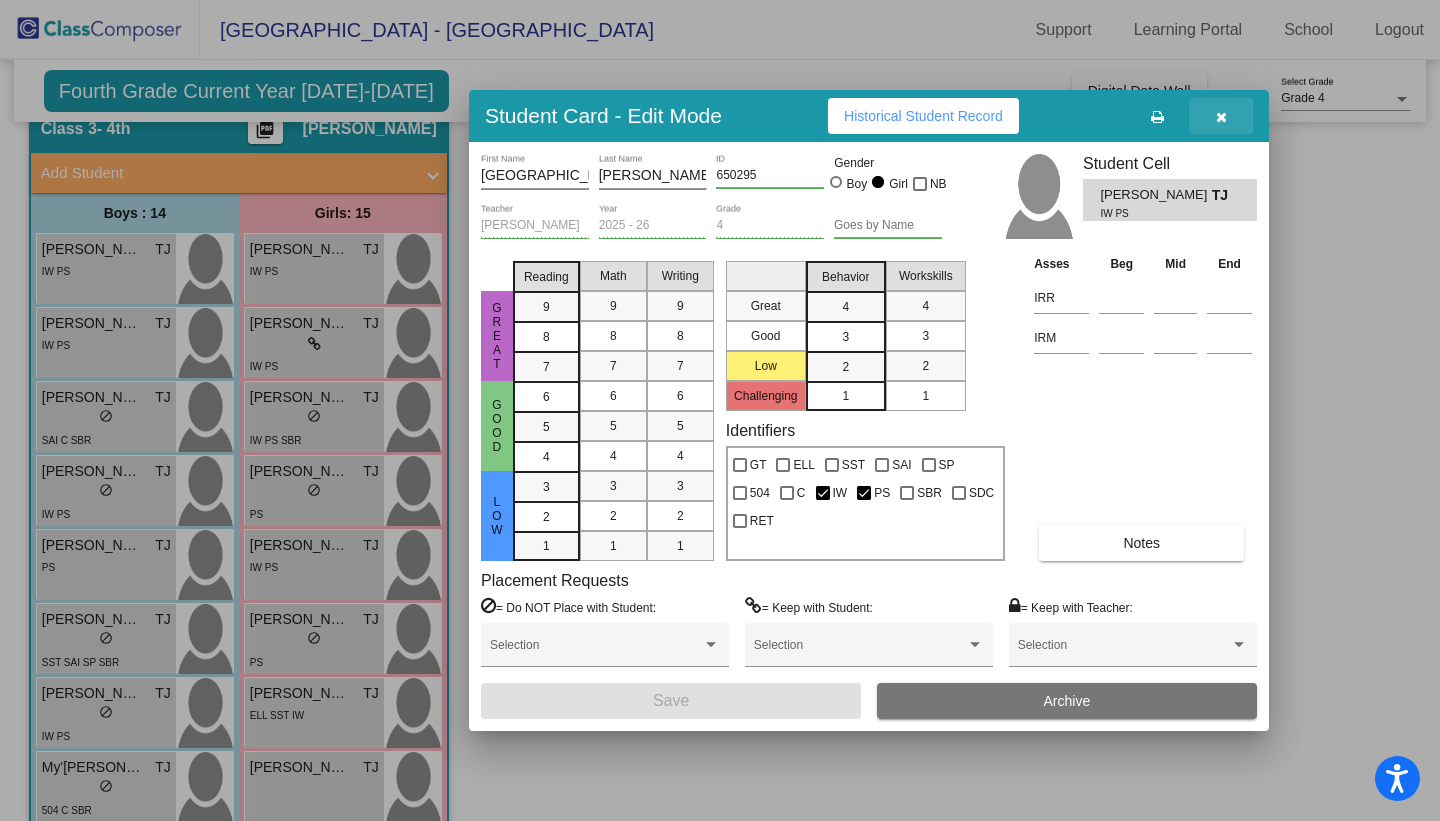 click at bounding box center [1221, 117] 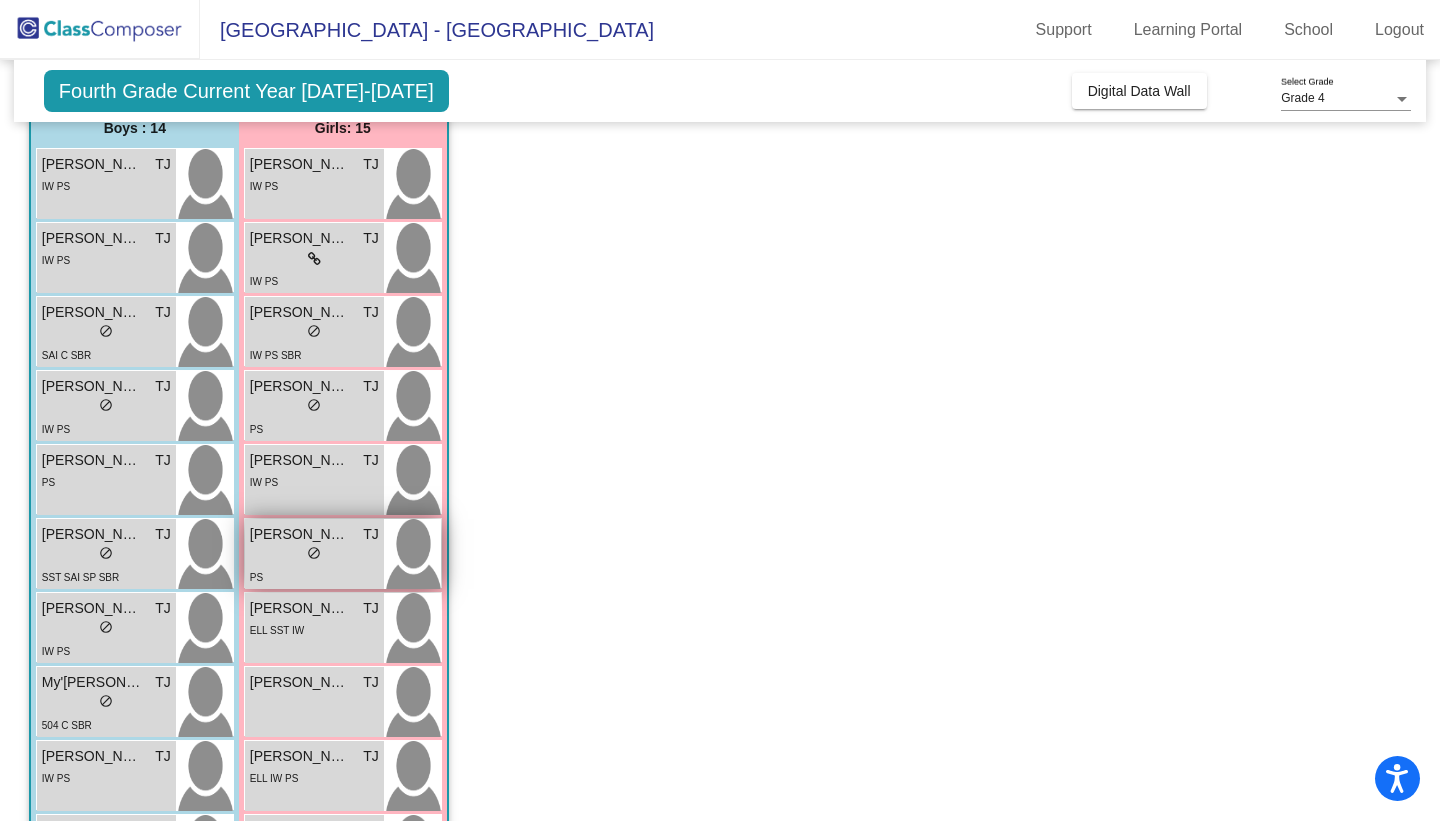 scroll, scrollTop: 176, scrollLeft: 0, axis: vertical 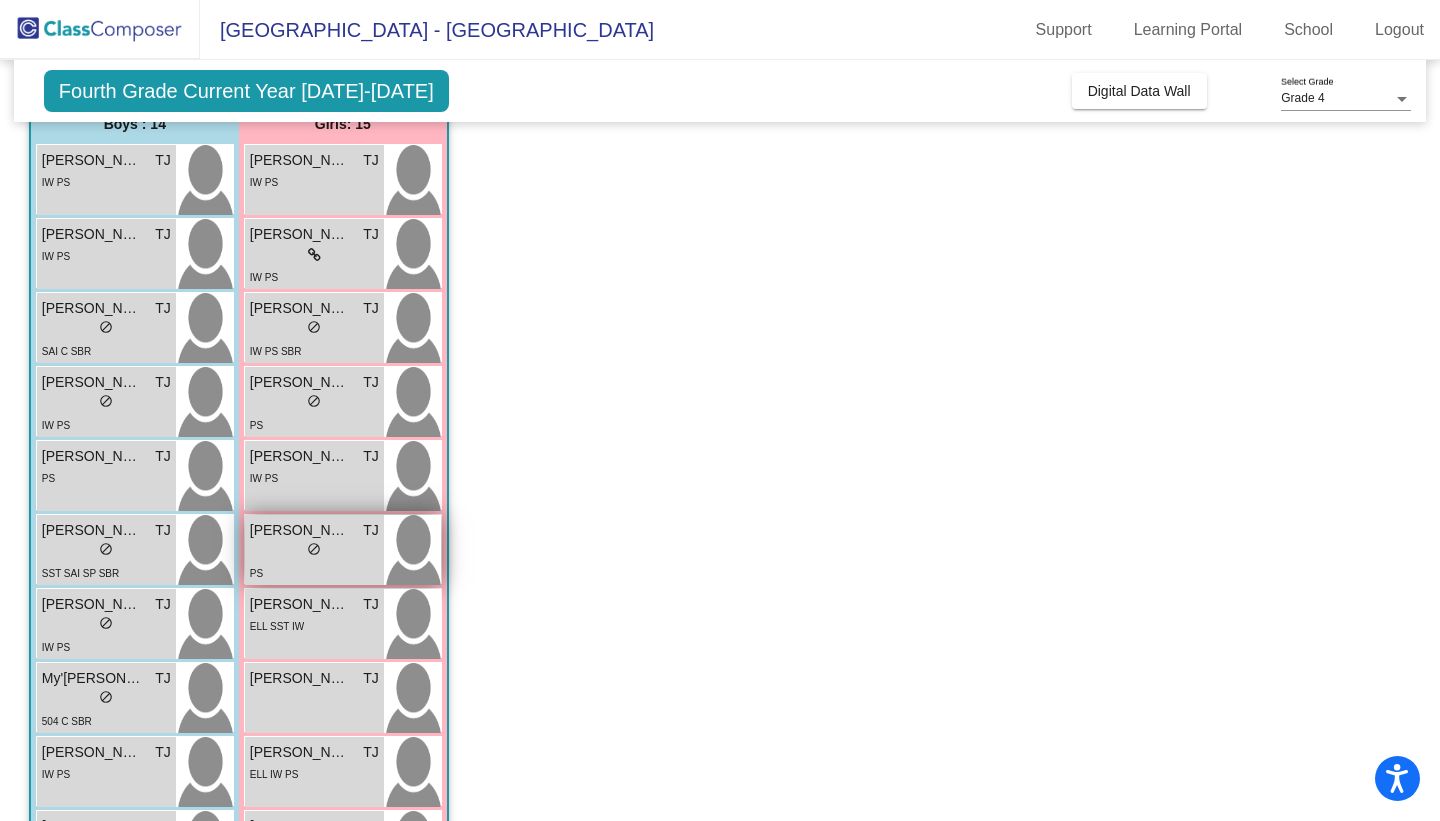 click on "do_not_disturb_alt" at bounding box center [314, 549] 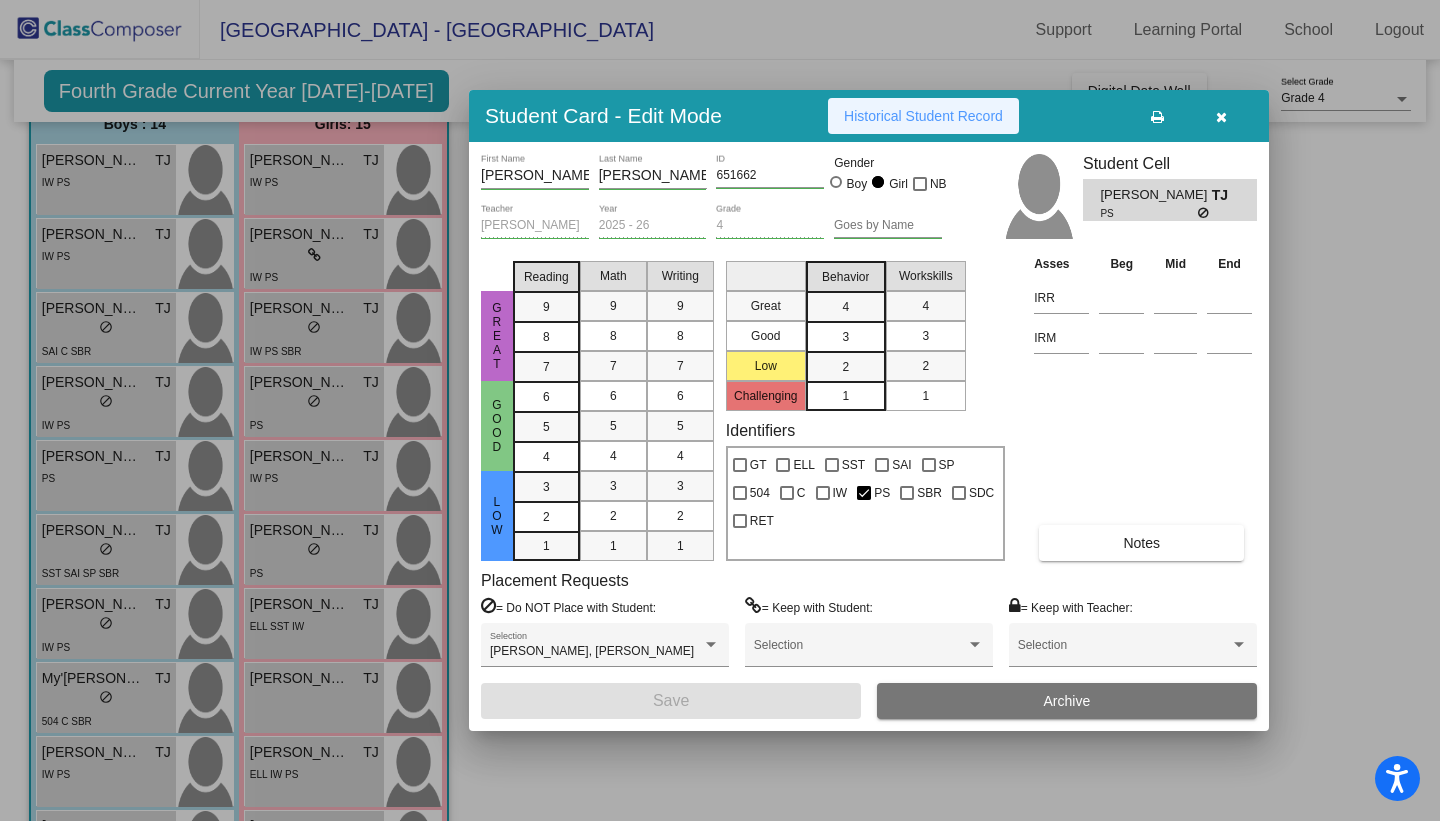 click on "Historical Student Record" at bounding box center [923, 116] 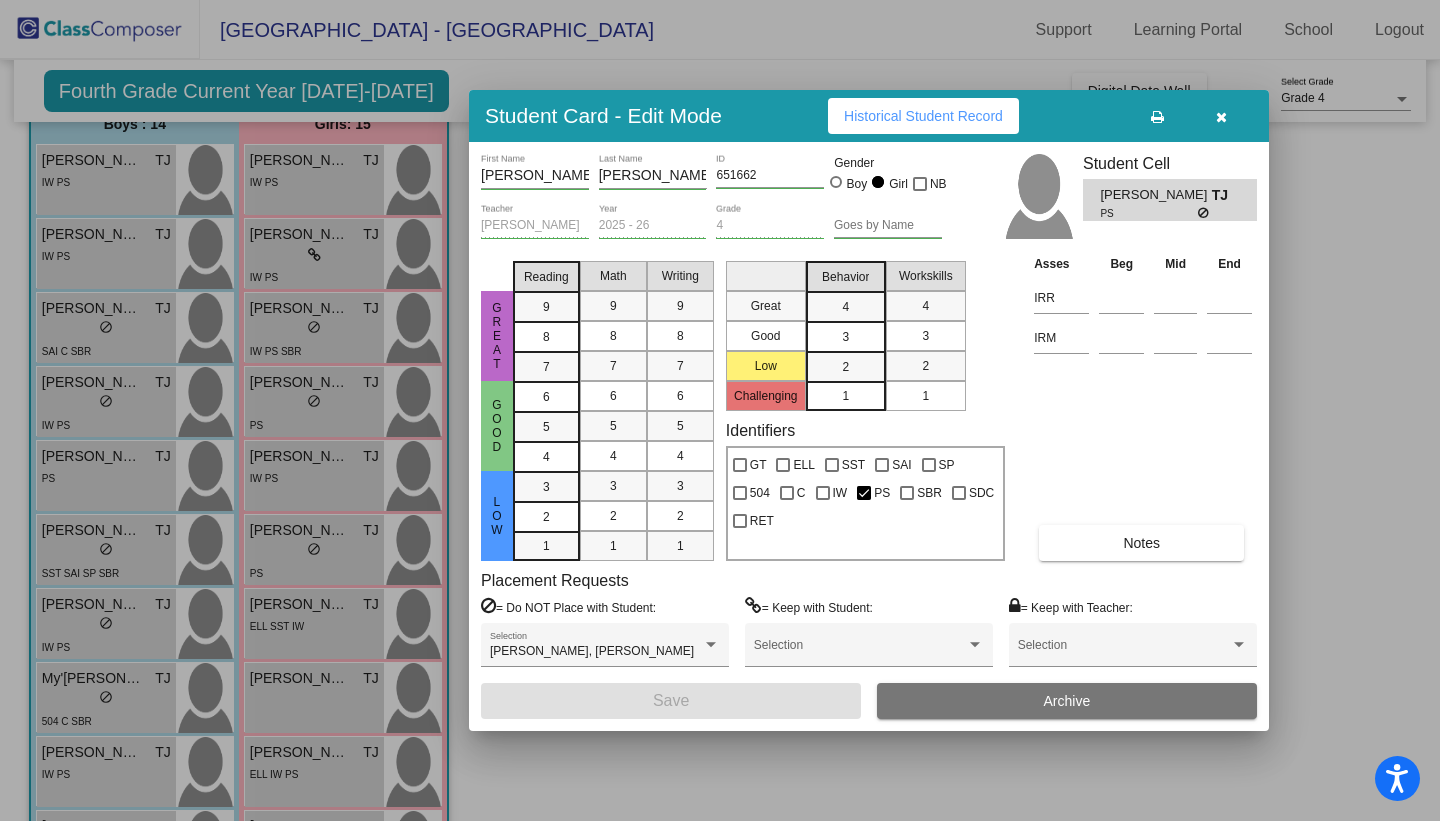 click at bounding box center (1221, 117) 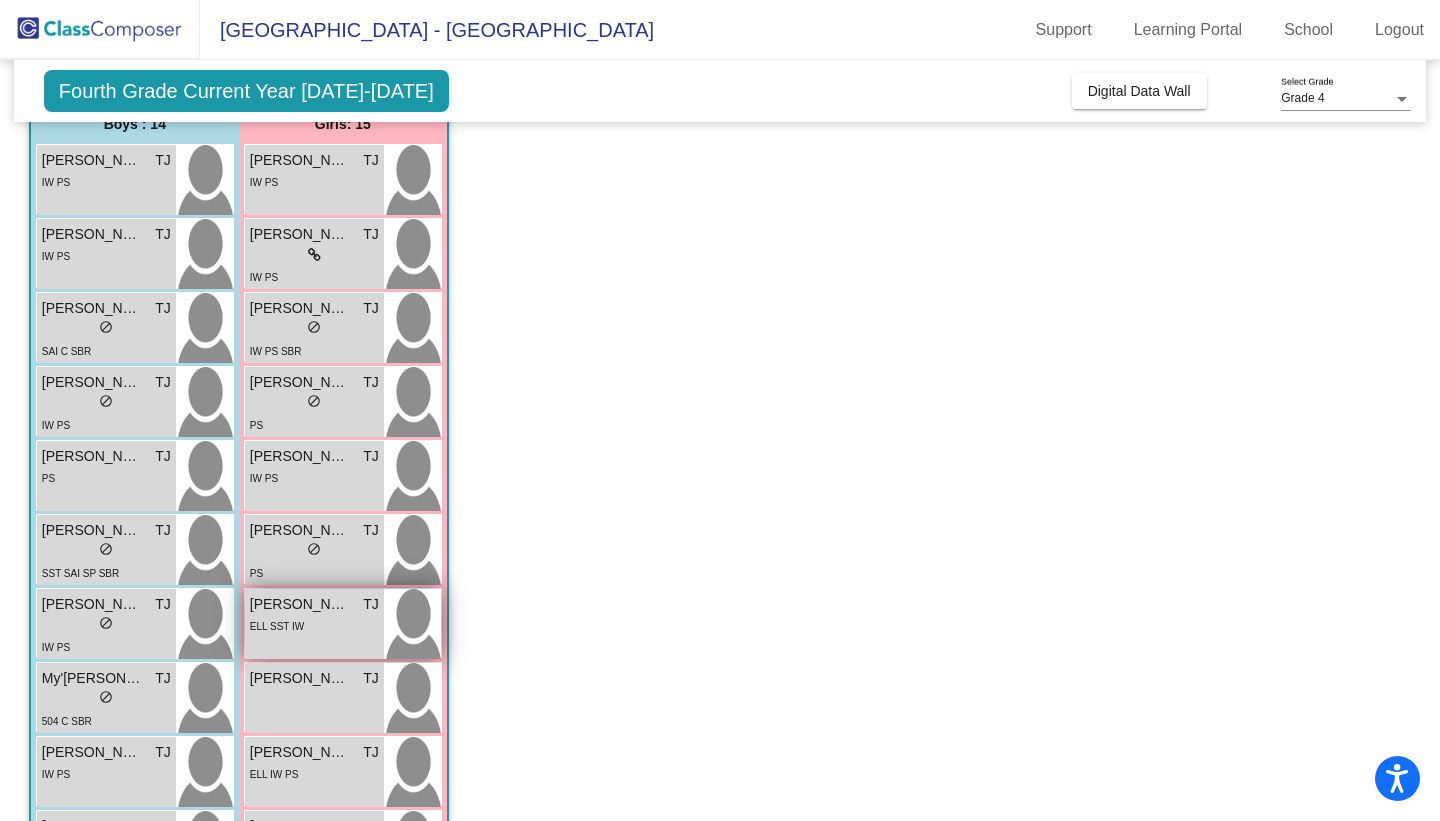 click on "Jade Lopez TJ lock do_not_disturb_alt ELL SST IW" at bounding box center [314, 624] 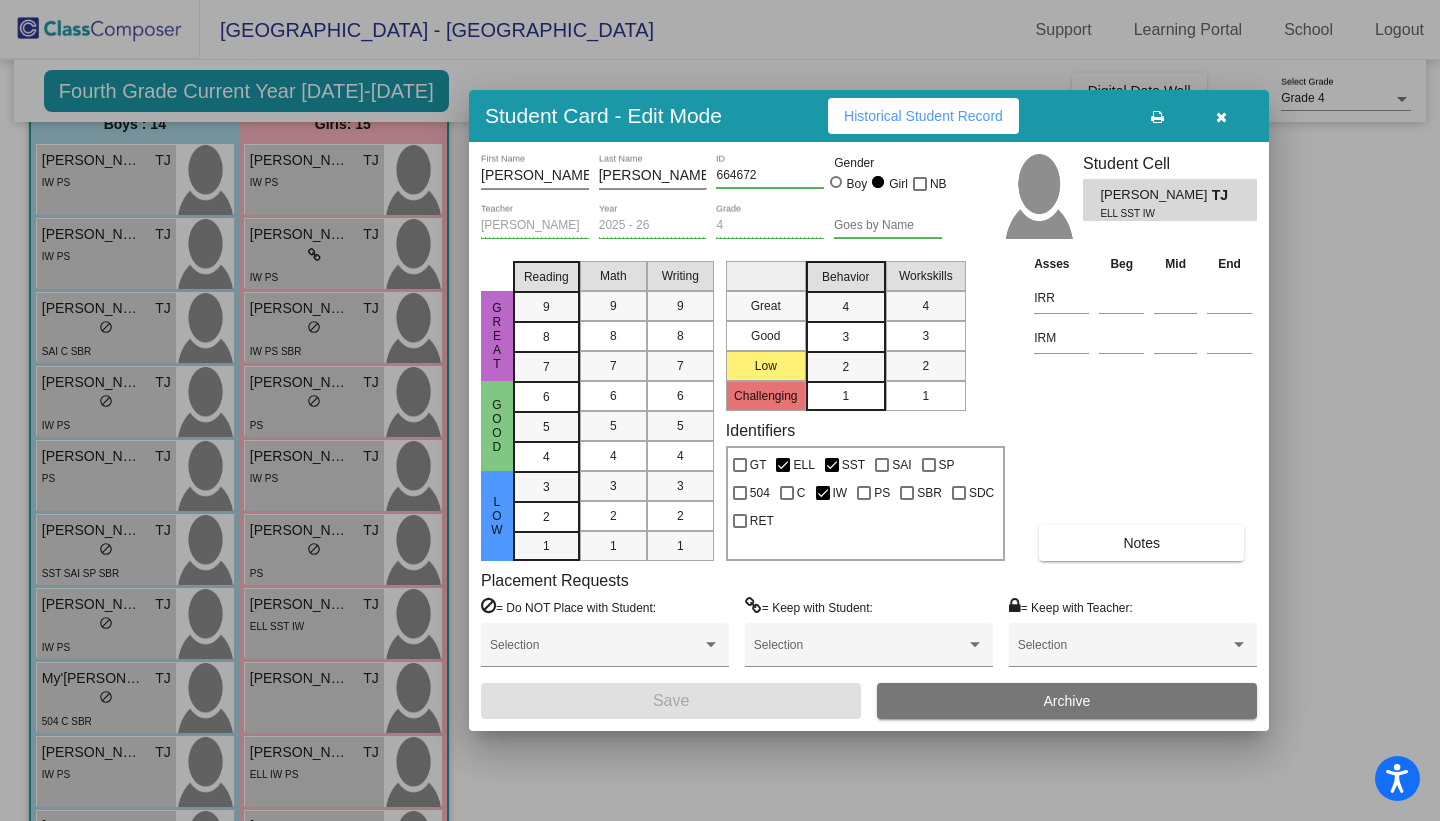 click on "Historical Student Record" at bounding box center [923, 116] 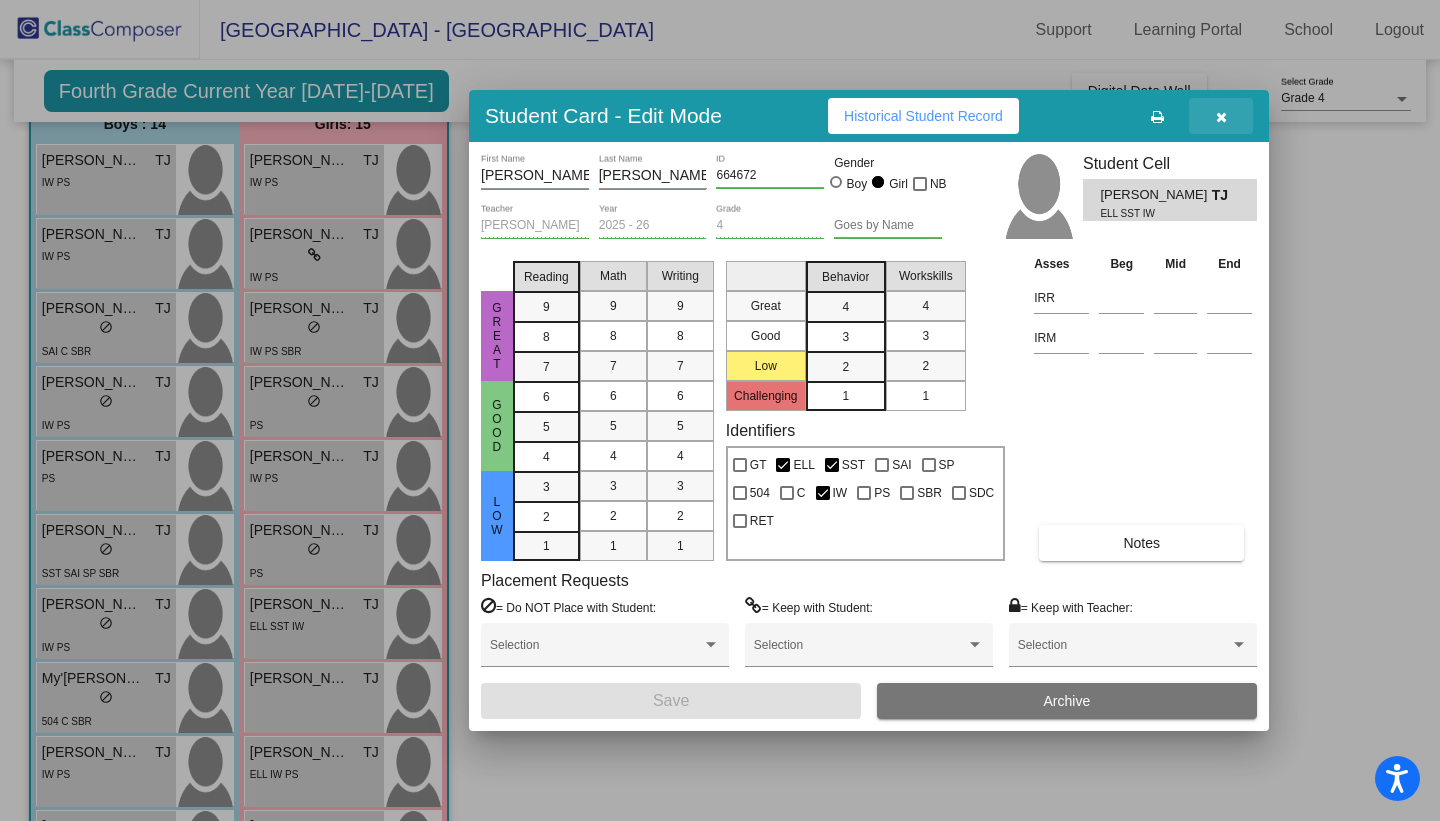 click at bounding box center (1221, 117) 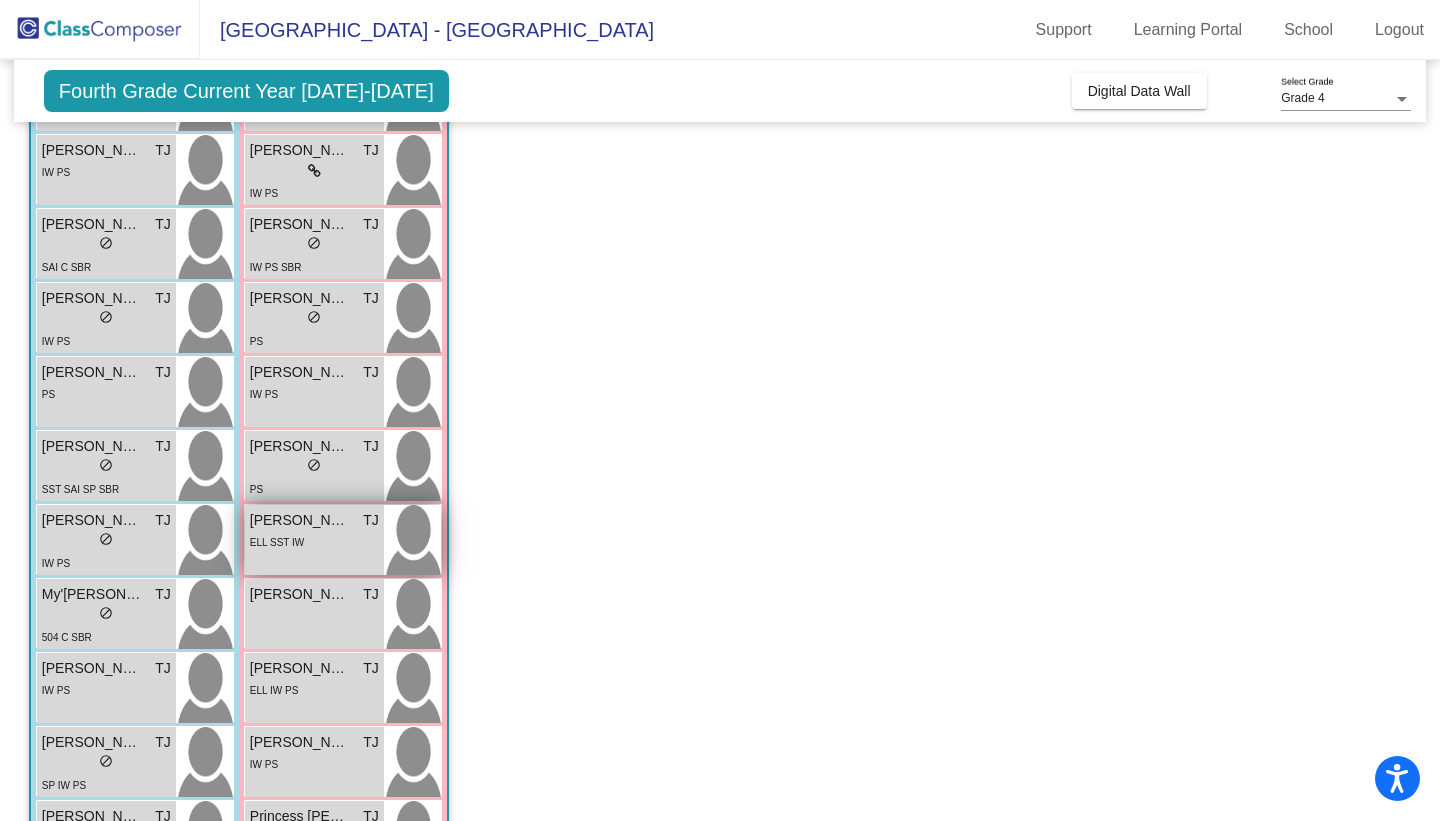 scroll, scrollTop: 262, scrollLeft: 0, axis: vertical 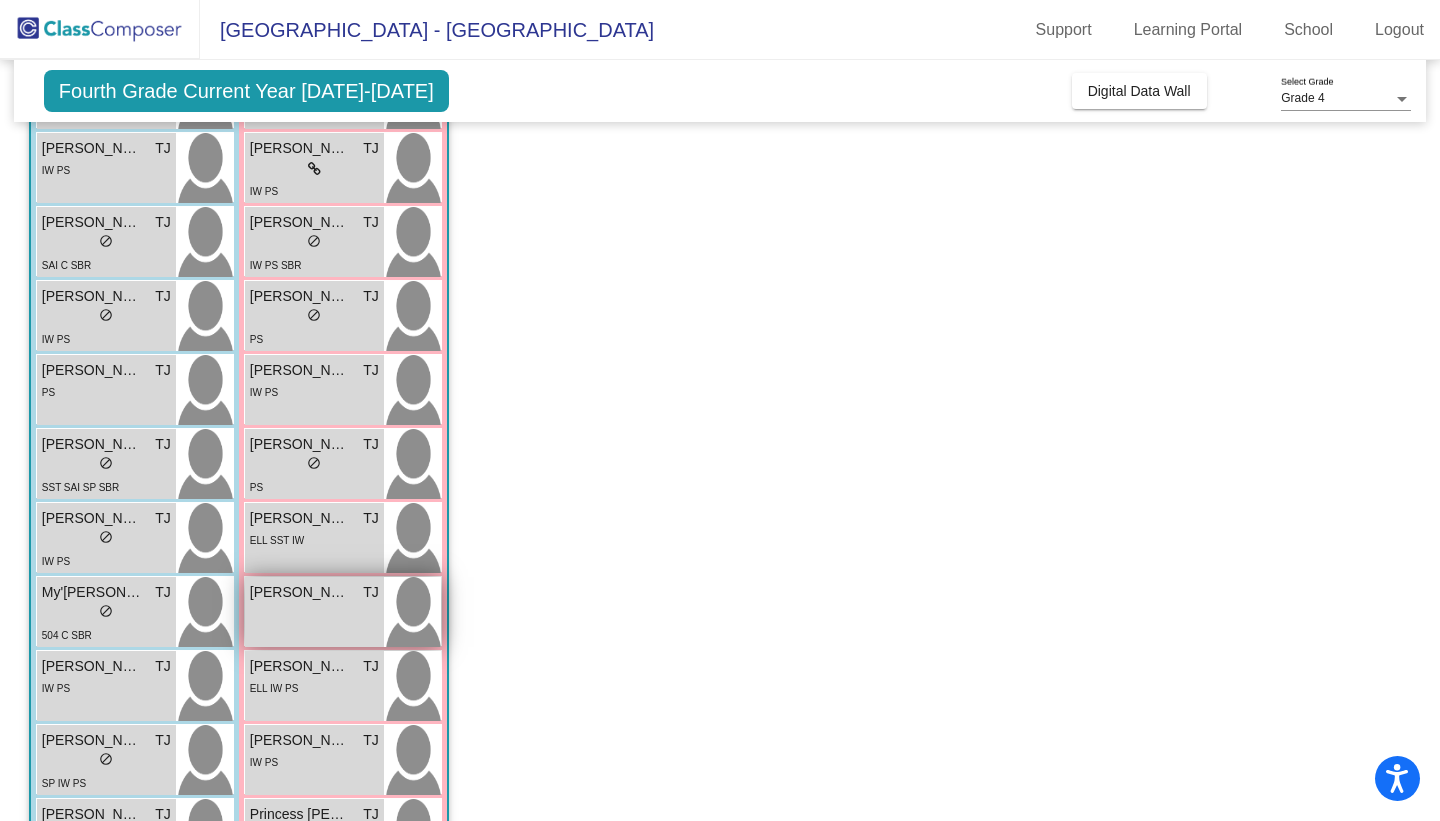 click on "Jasmine Garcia TJ lock do_not_disturb_alt" at bounding box center (314, 612) 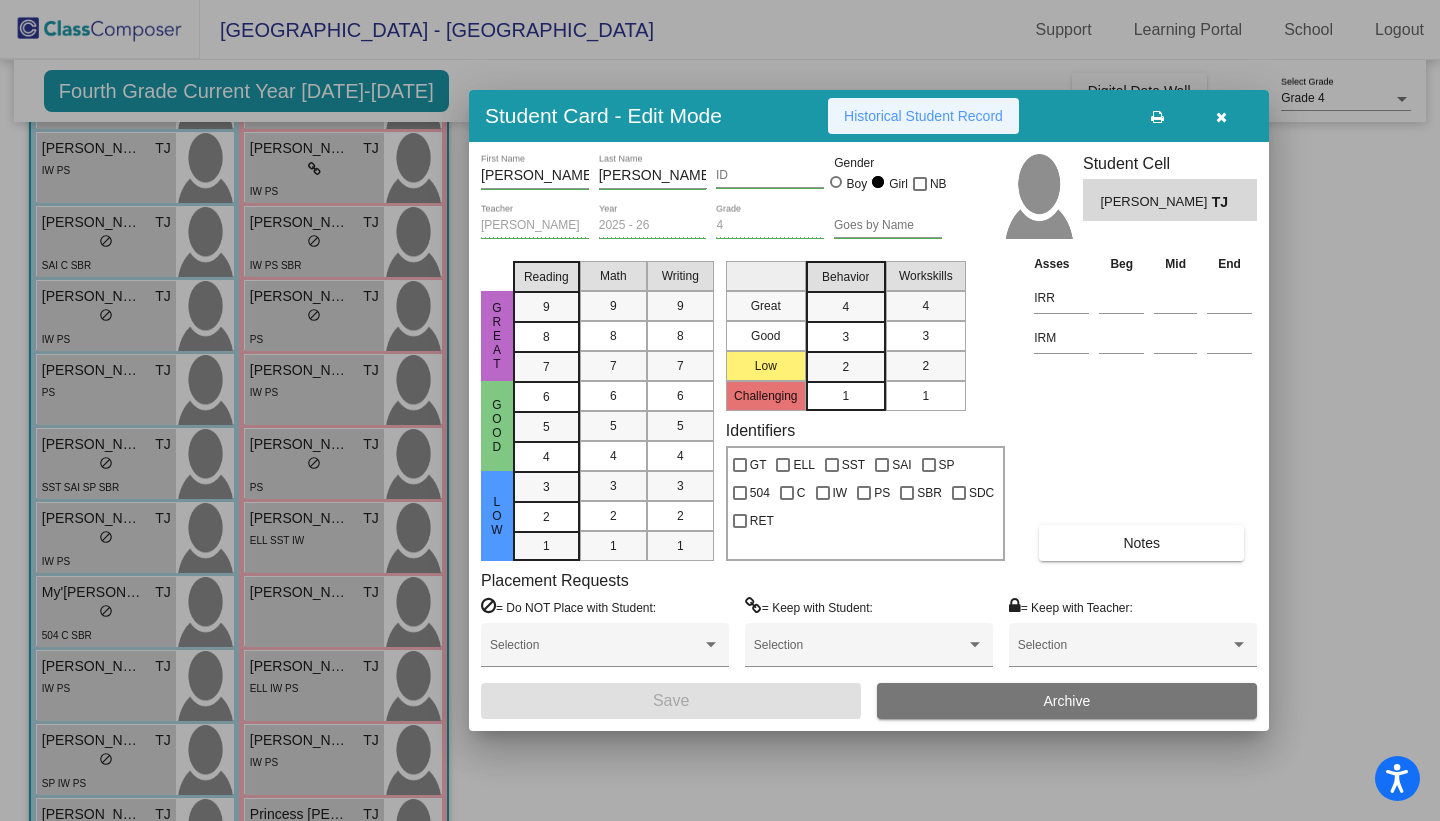 click on "Historical Student Record" at bounding box center (923, 116) 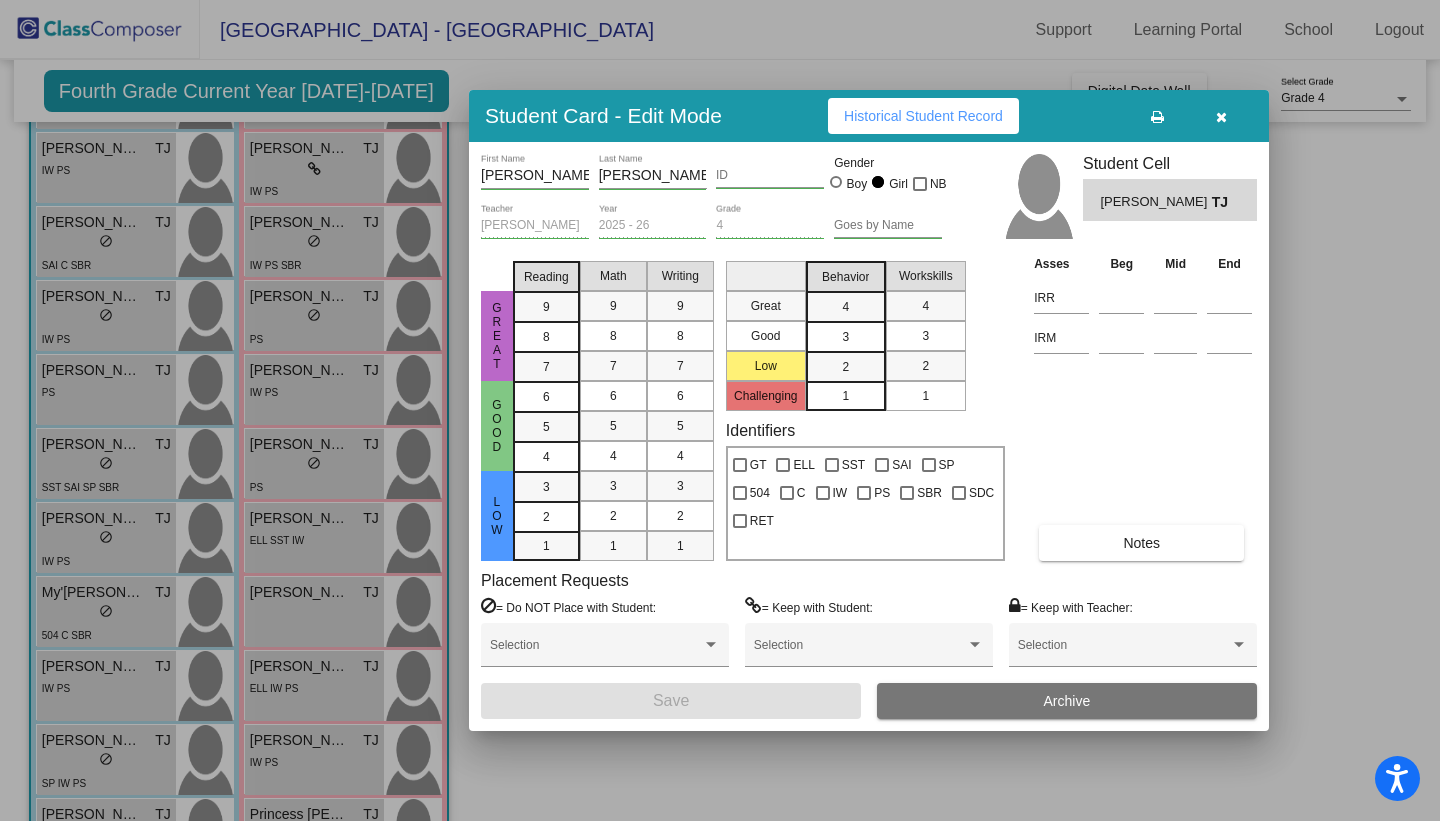 click at bounding box center (1221, 117) 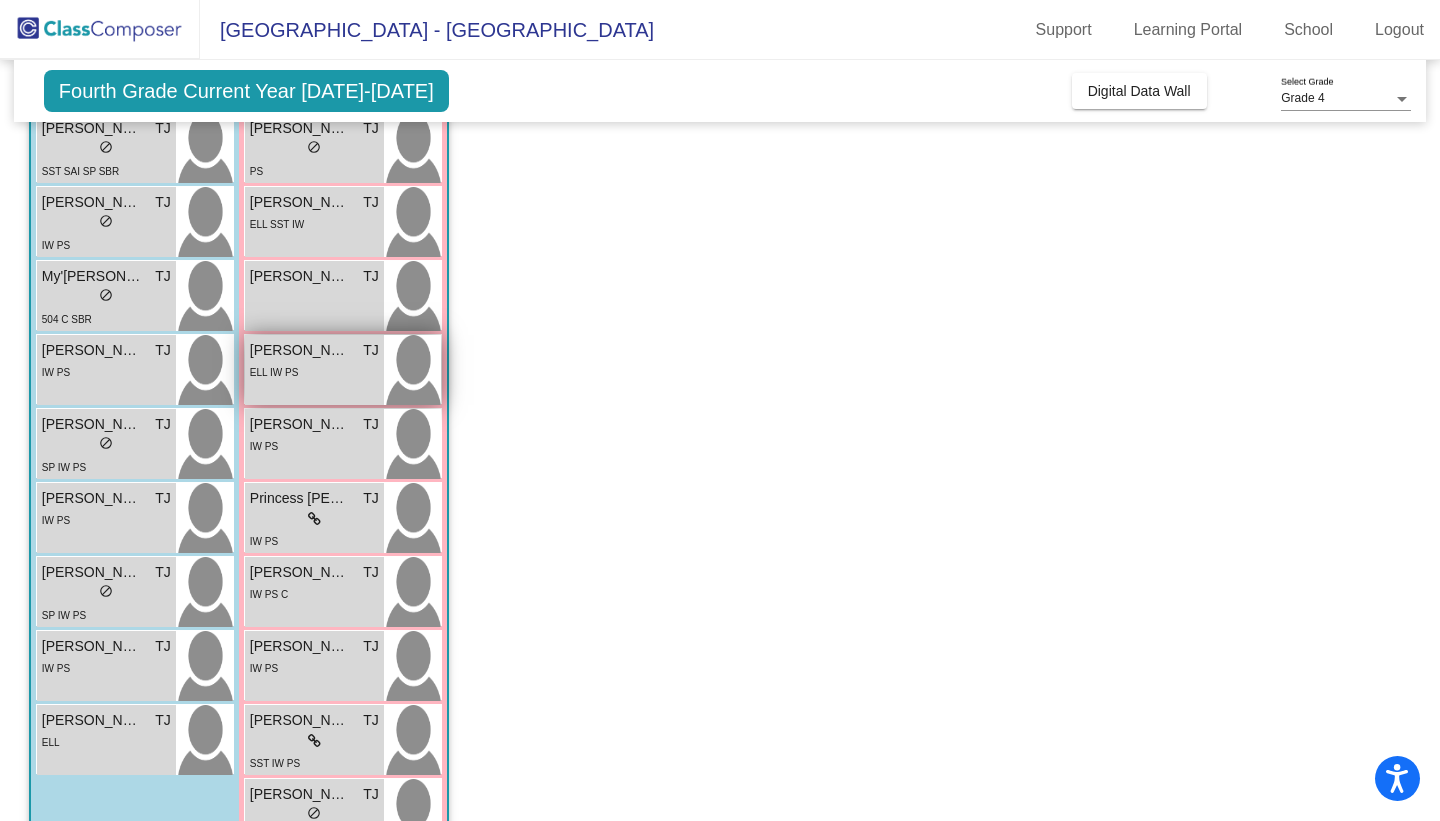 scroll, scrollTop: 641, scrollLeft: 0, axis: vertical 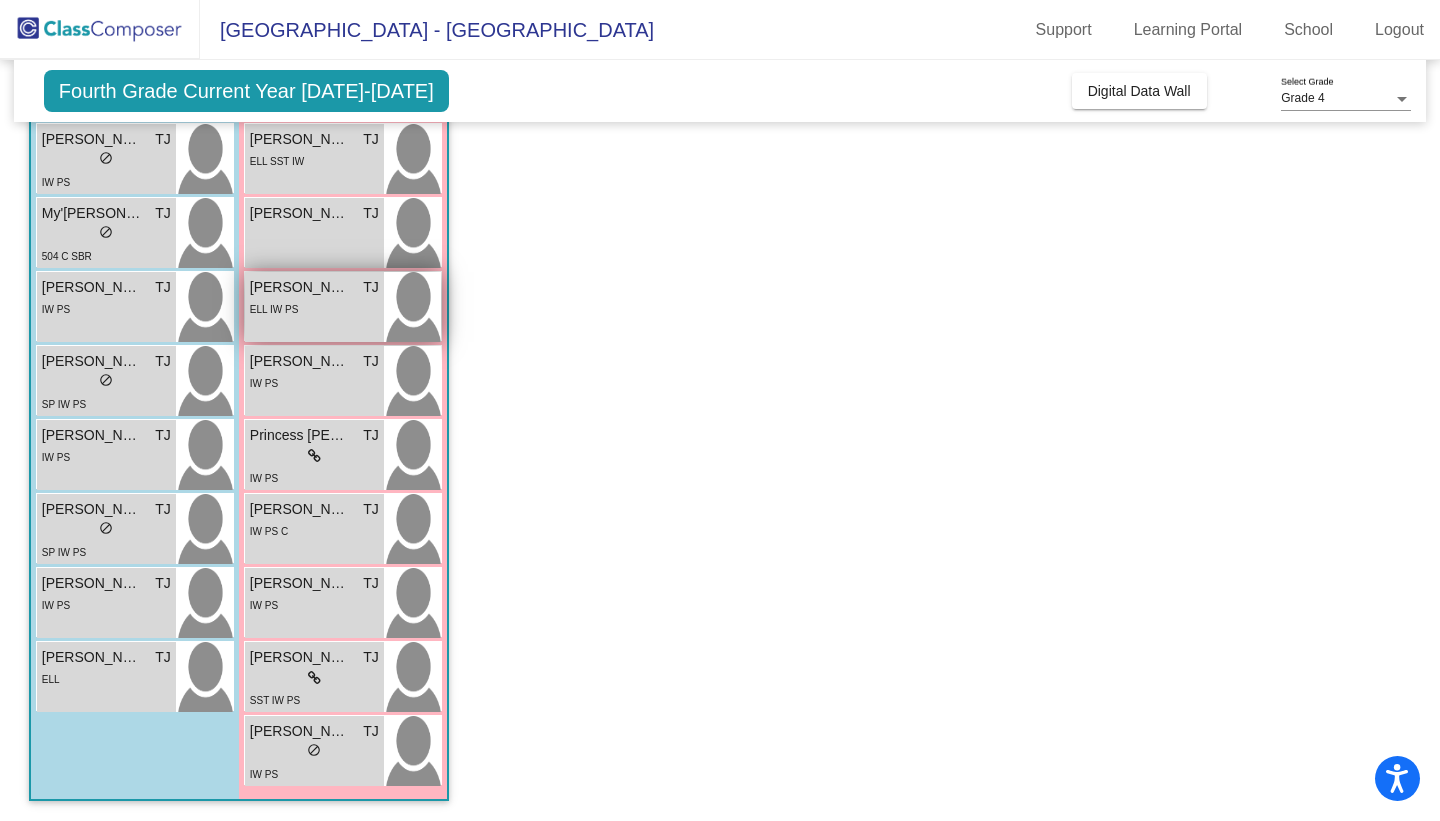 click on "Jessica De Los Santos Hernandez" at bounding box center [300, 287] 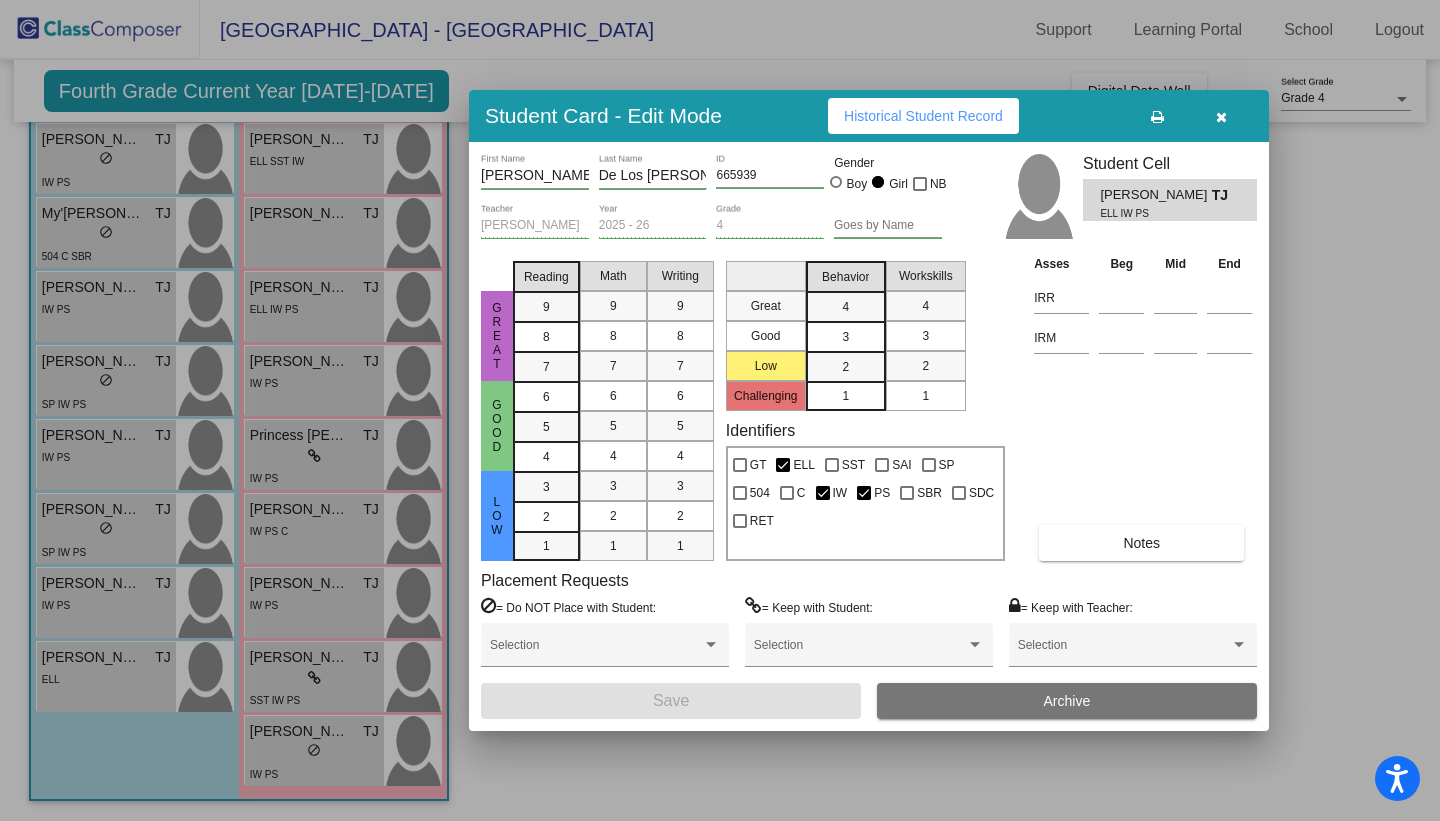 click on "Historical Student Record" at bounding box center [923, 116] 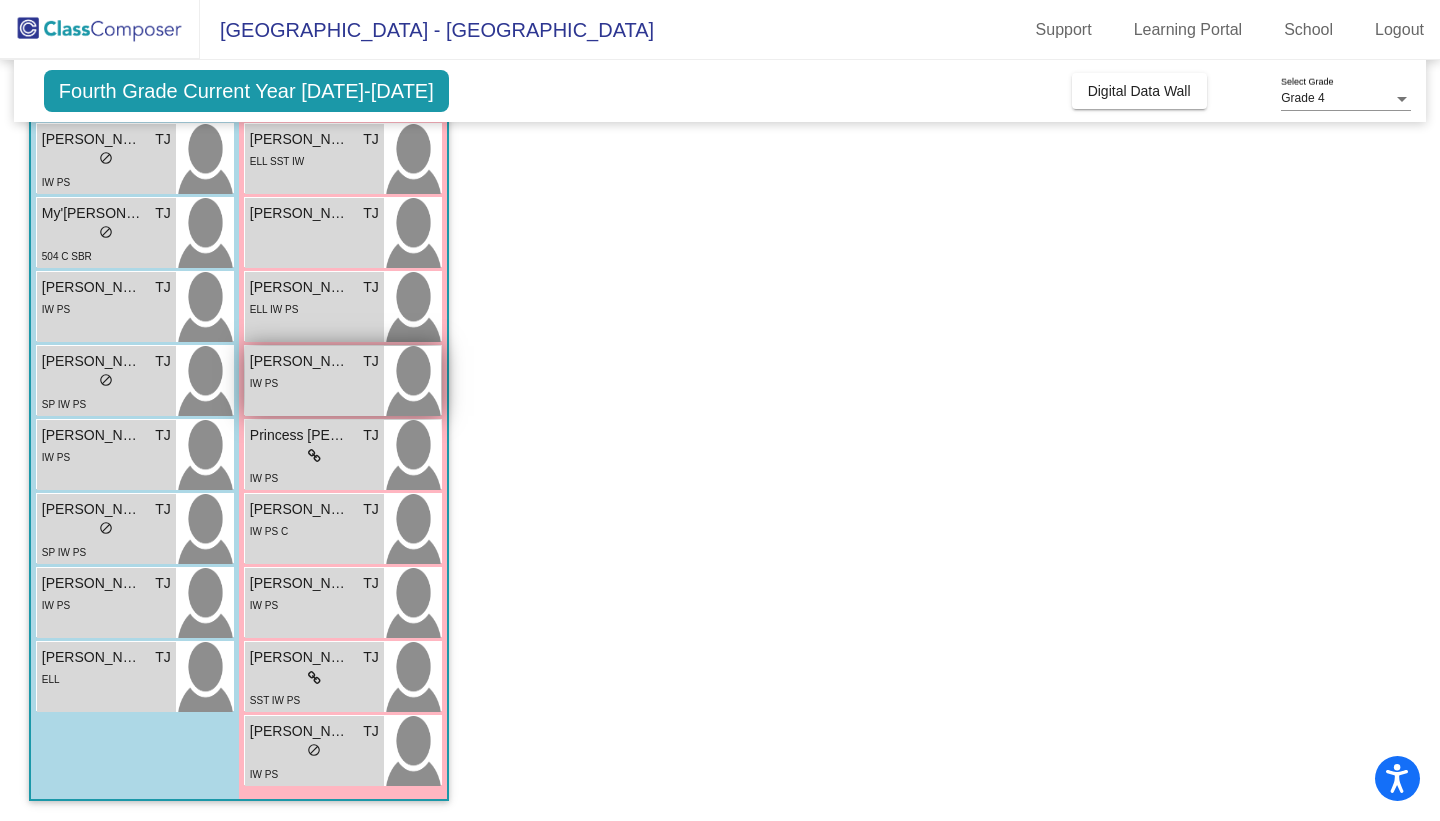 click on "IW PS" at bounding box center (314, 382) 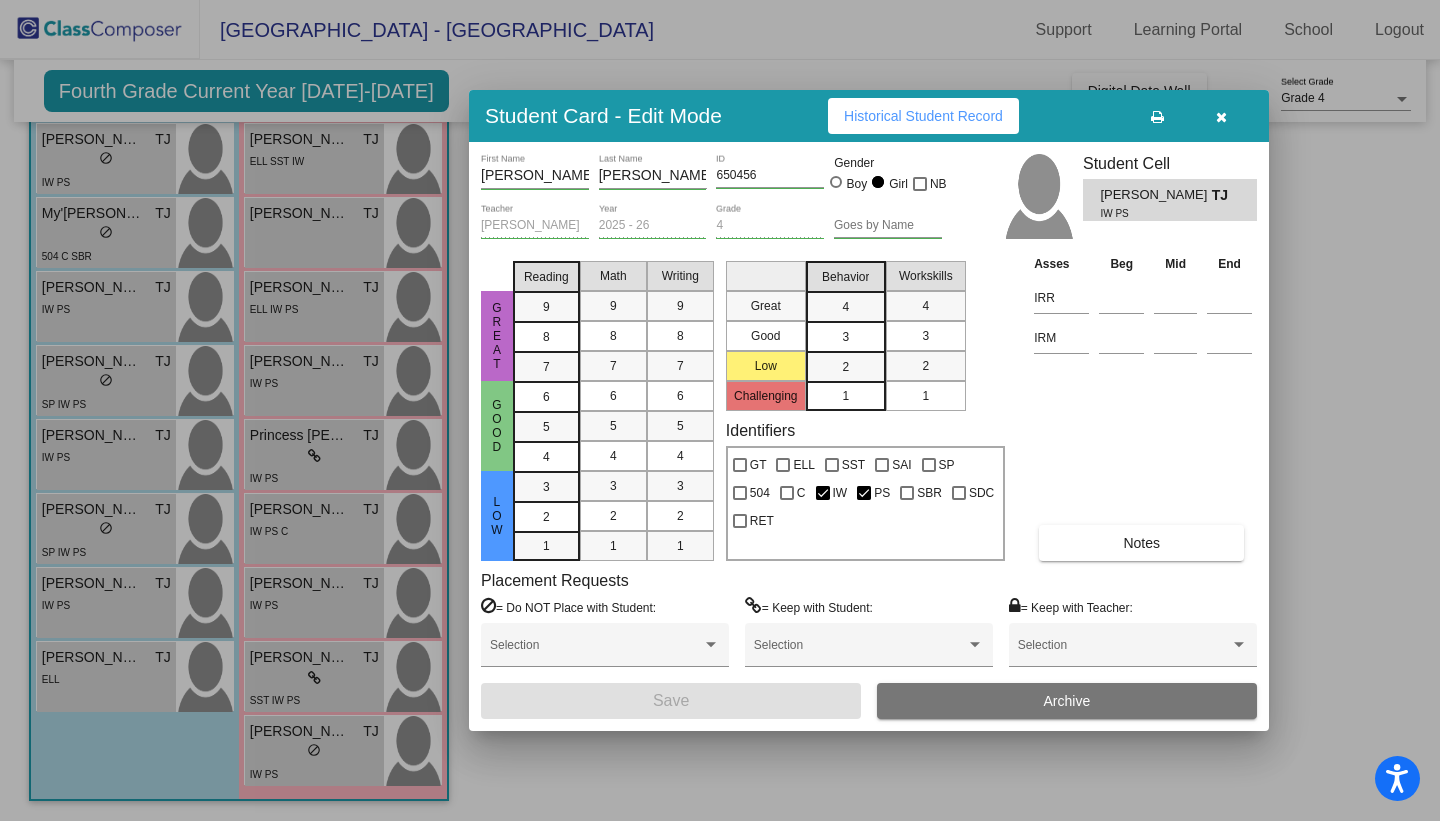 click on "Historical Student Record" at bounding box center (923, 116) 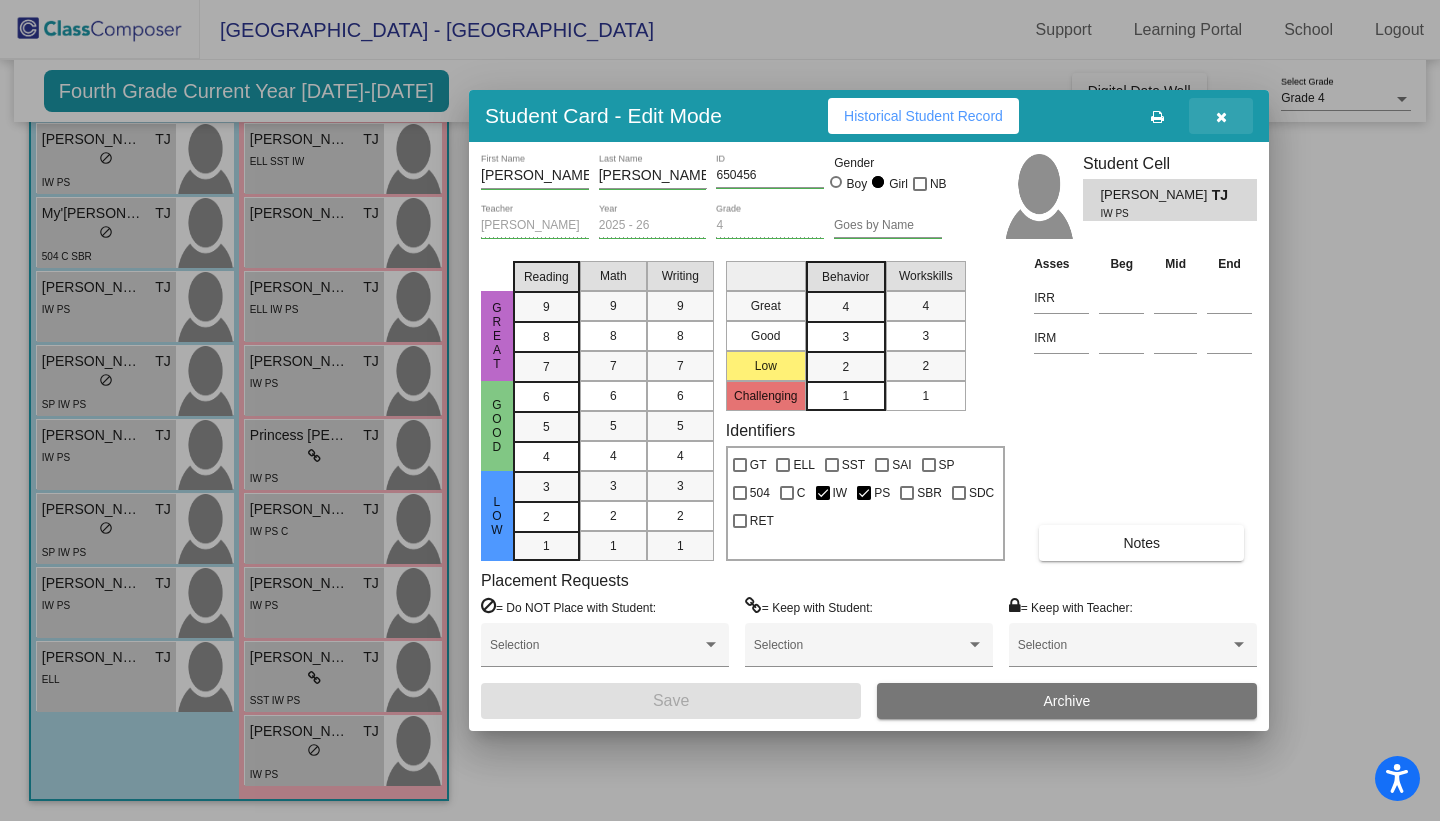 click at bounding box center [1221, 116] 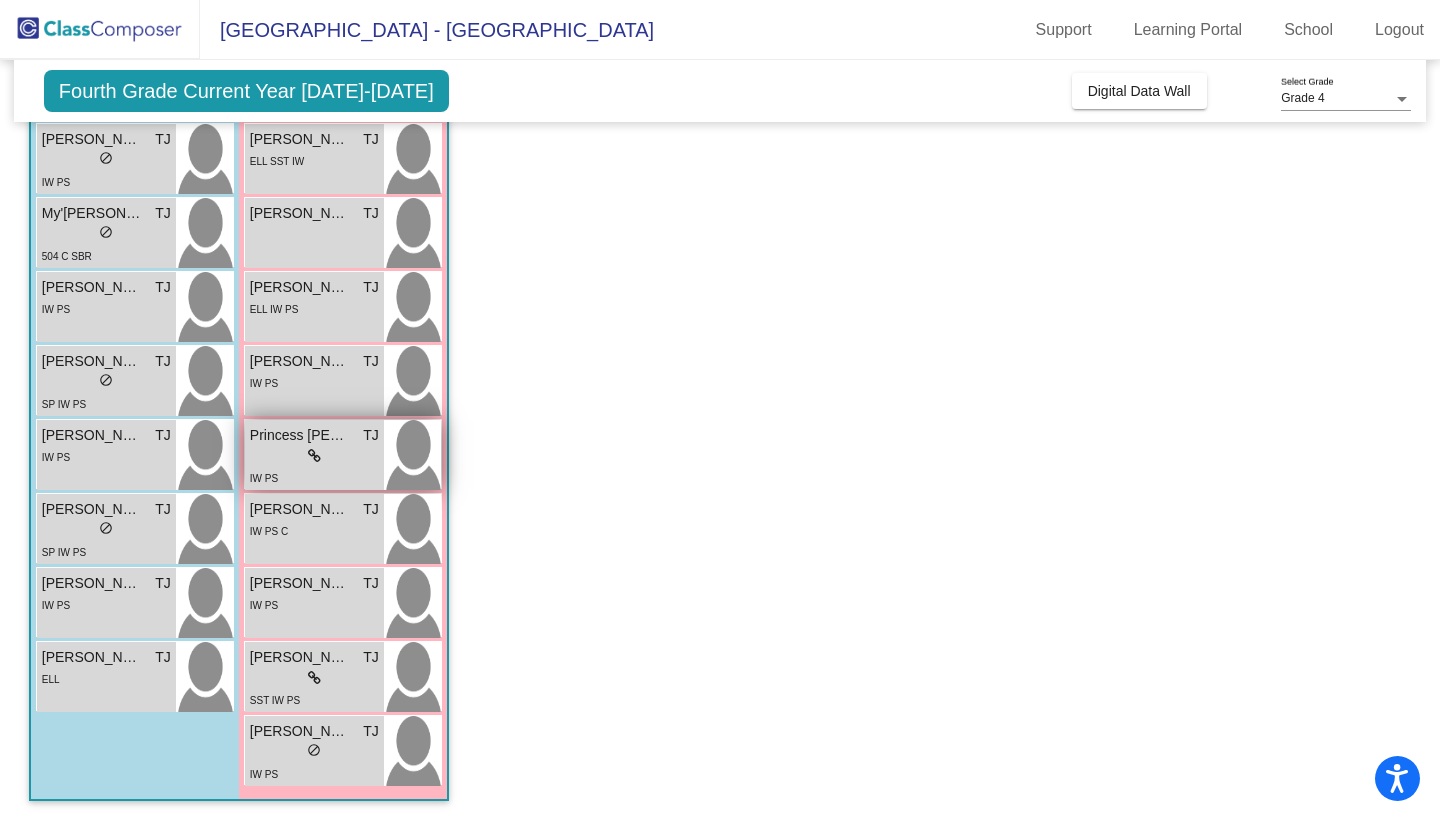 click on "lock do_not_disturb_alt" at bounding box center [314, 456] 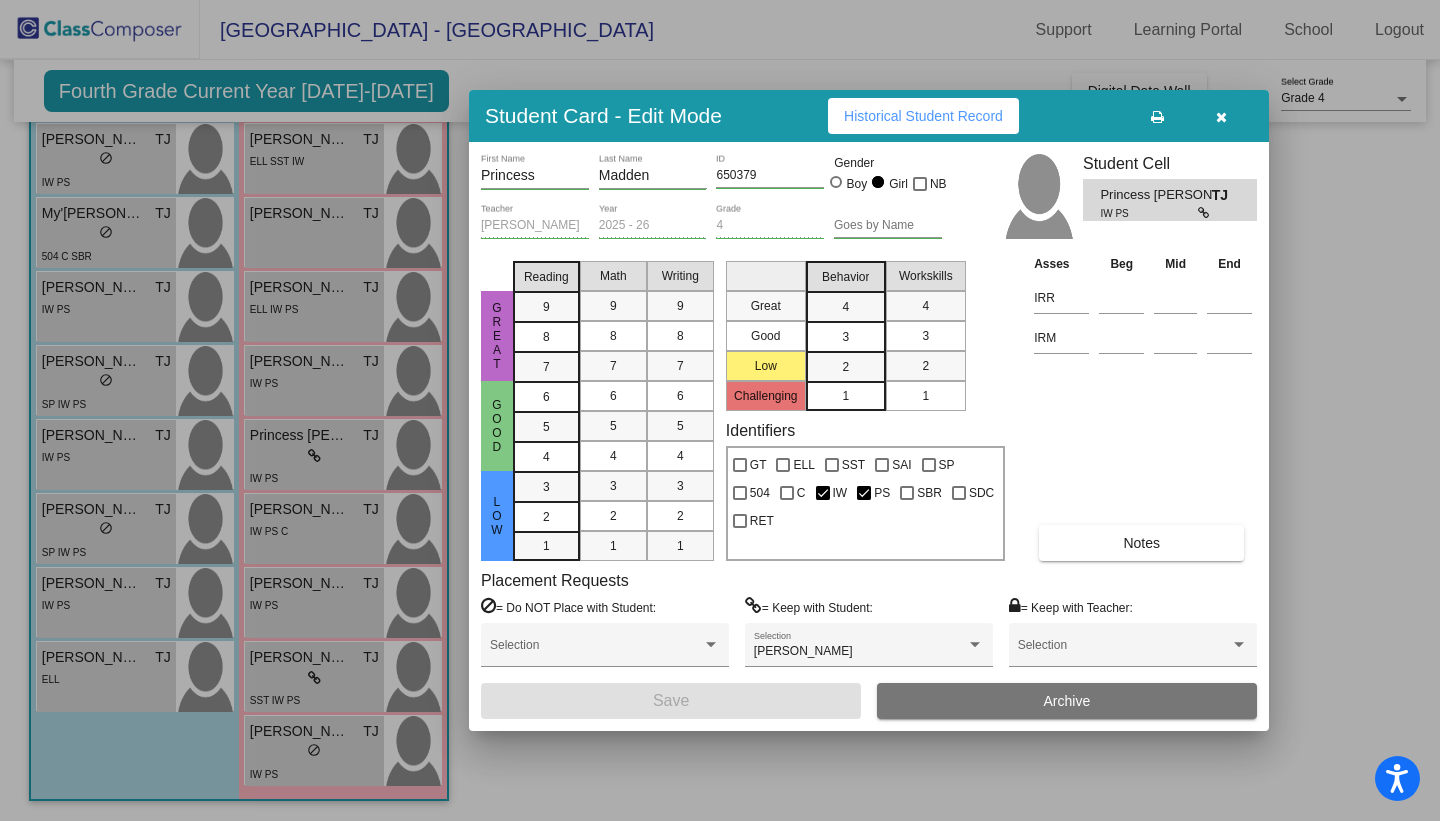 click on "Historical Student Record" at bounding box center (923, 116) 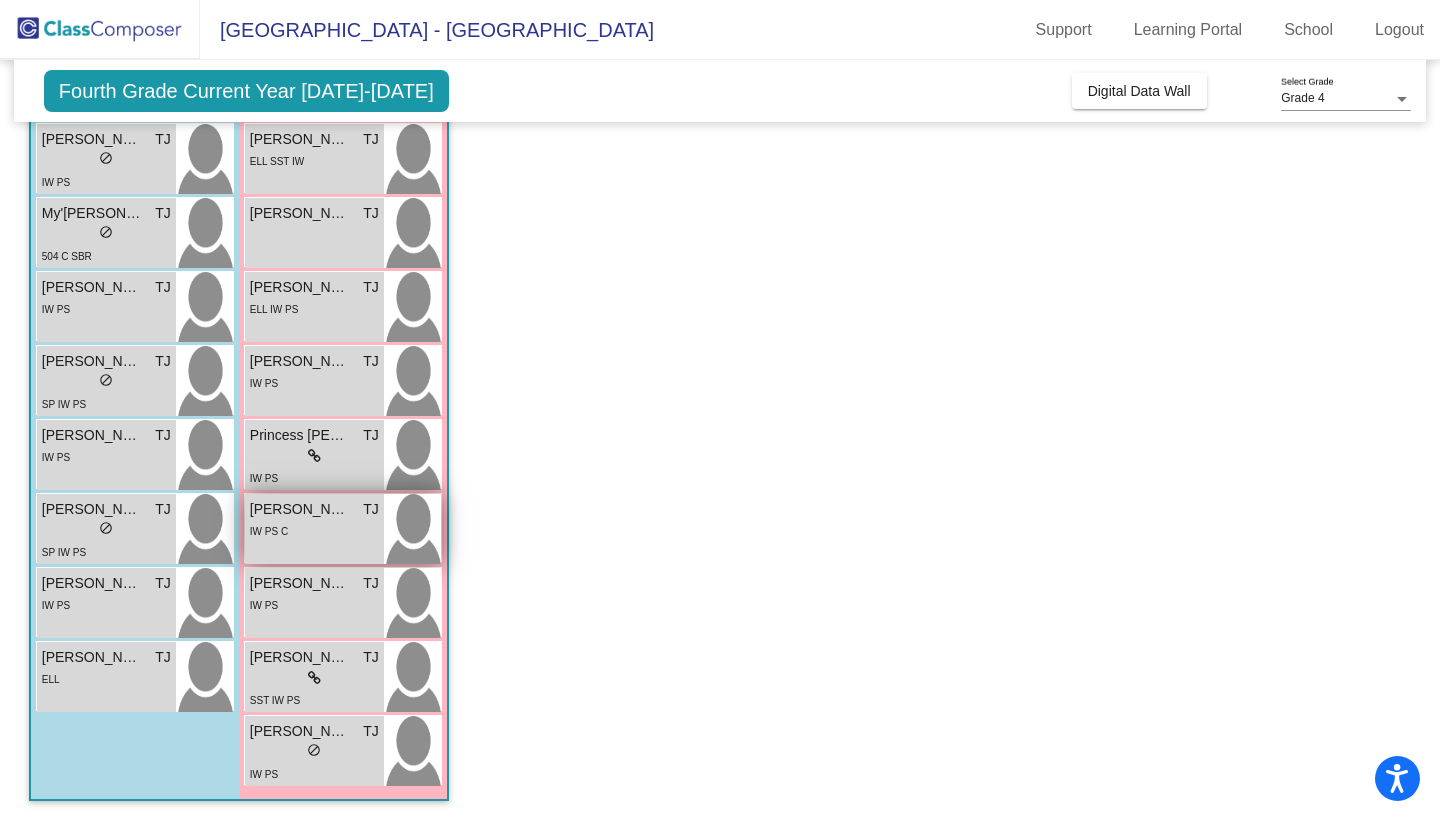 click on "Regan Openshaw" at bounding box center (300, 509) 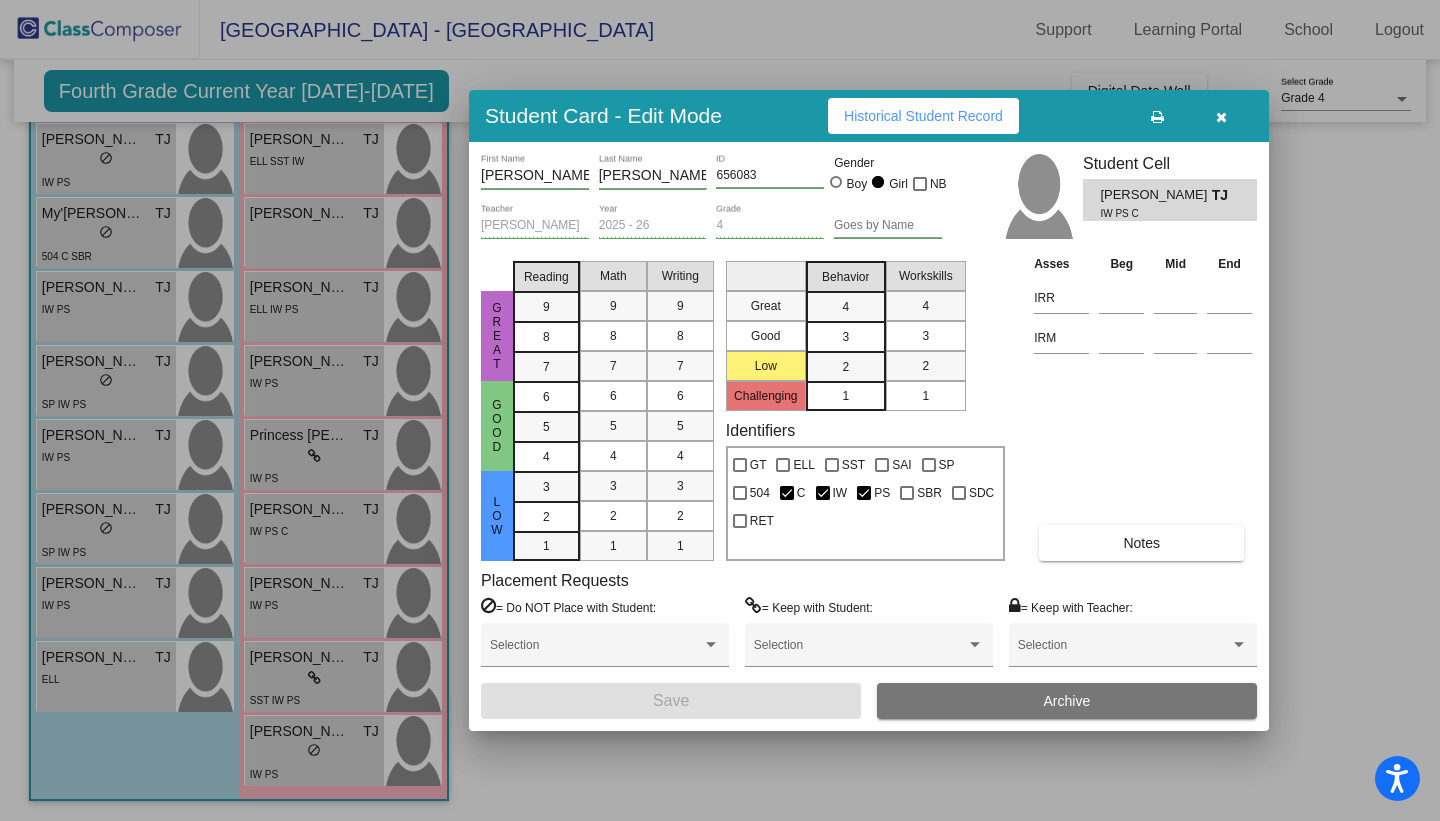 click on "Historical Student Record" at bounding box center [923, 116] 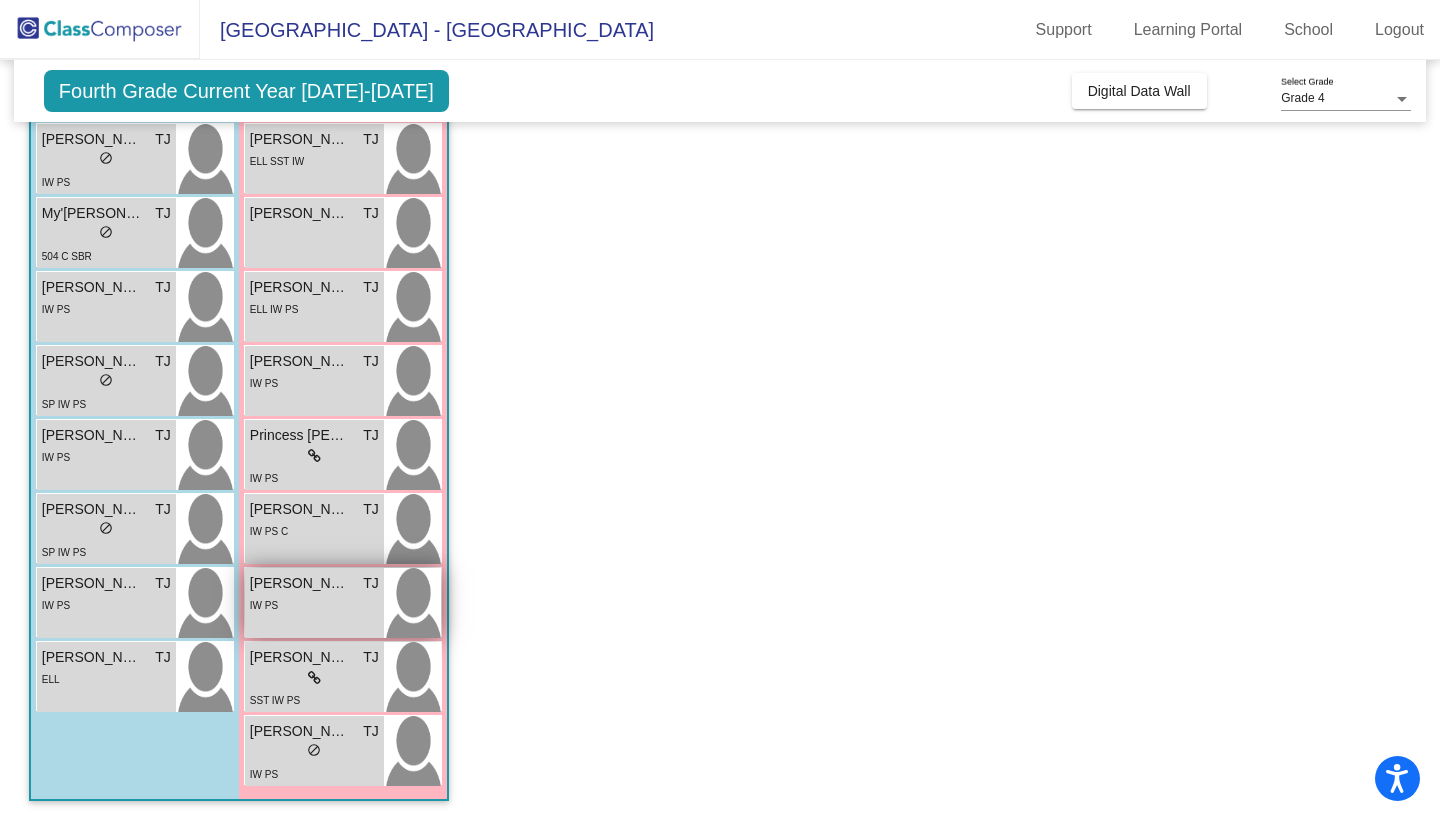 click on "IW PS" at bounding box center (314, 604) 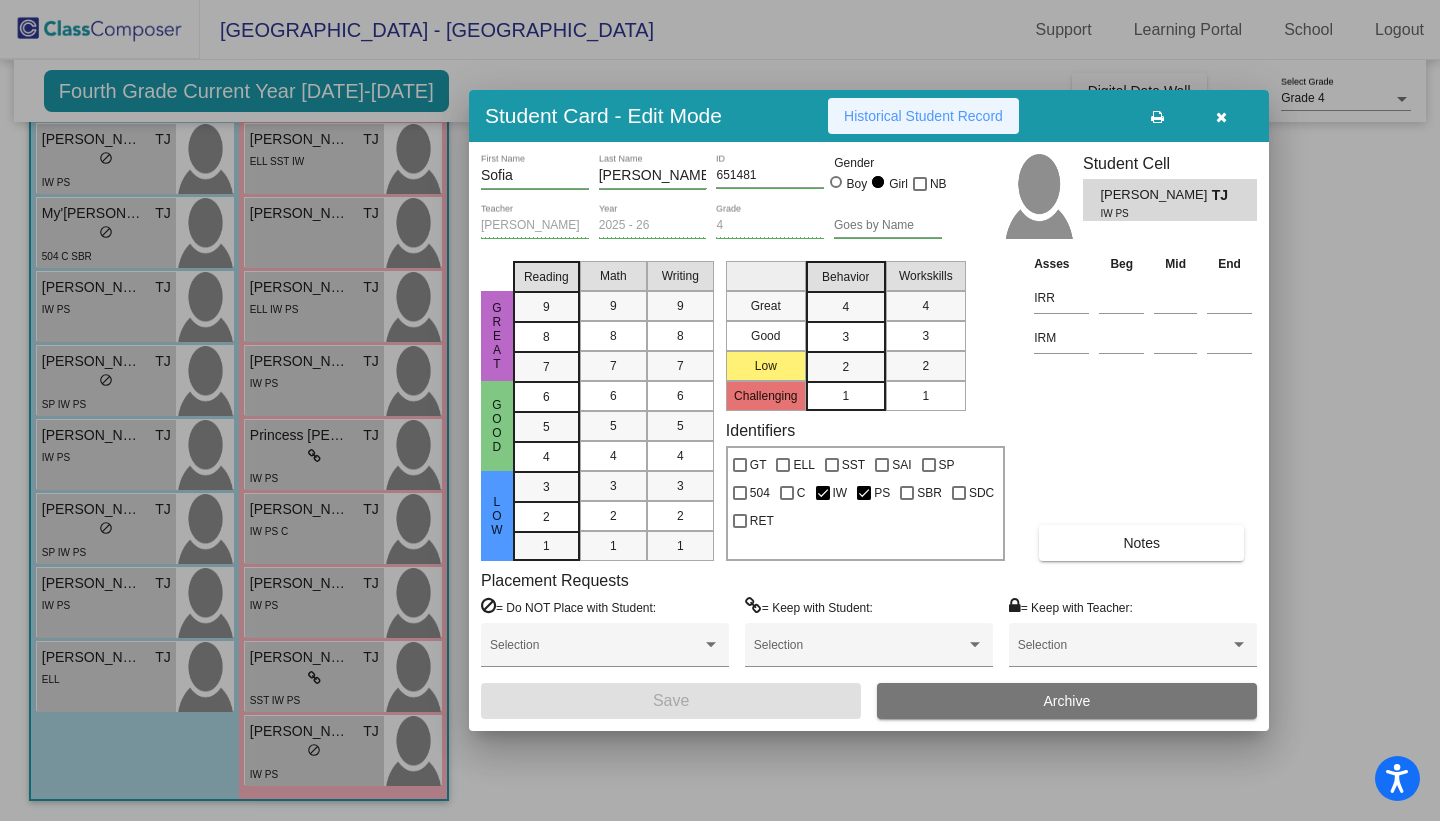 click on "Historical Student Record" at bounding box center (923, 116) 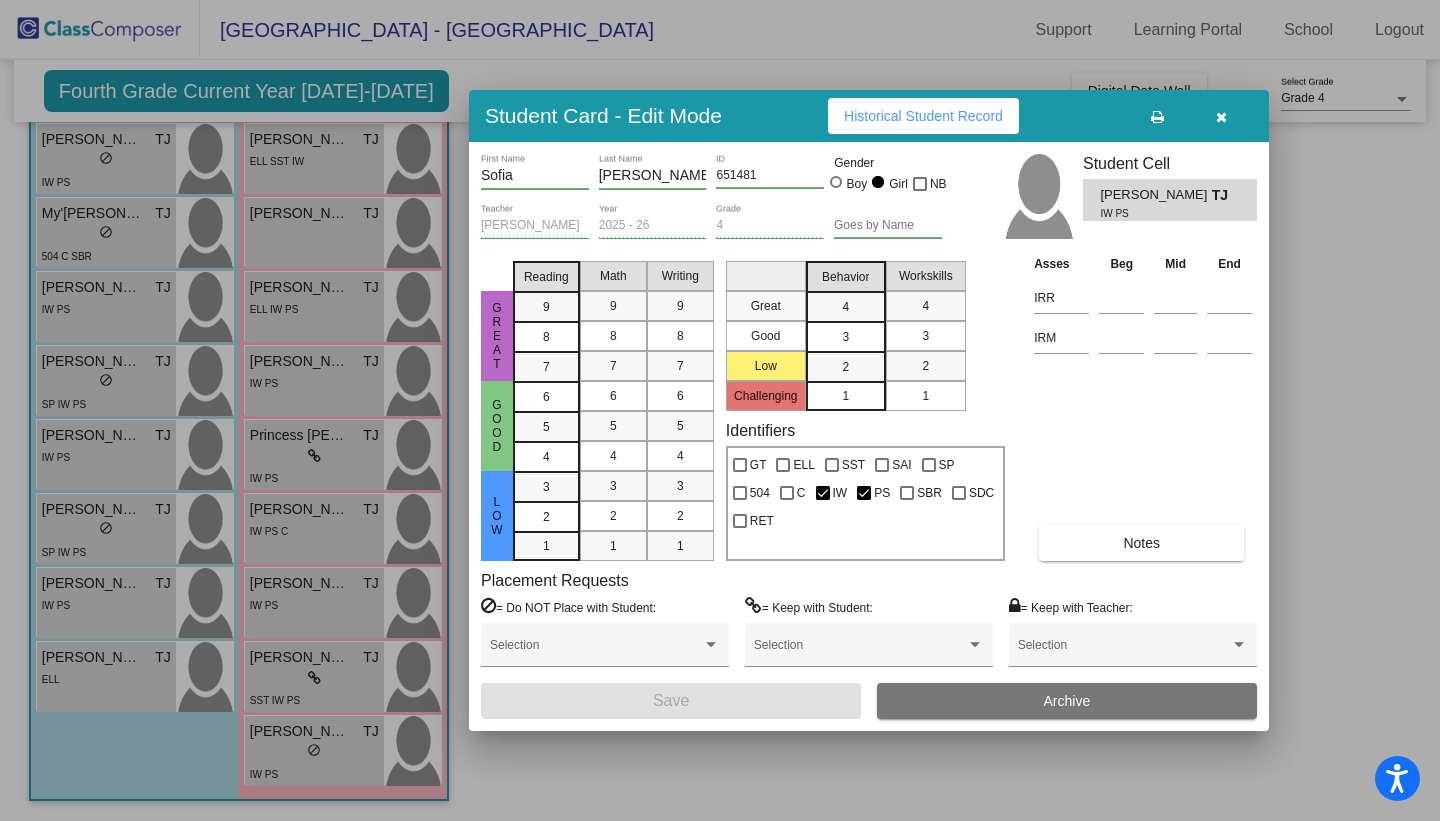 click at bounding box center [1221, 116] 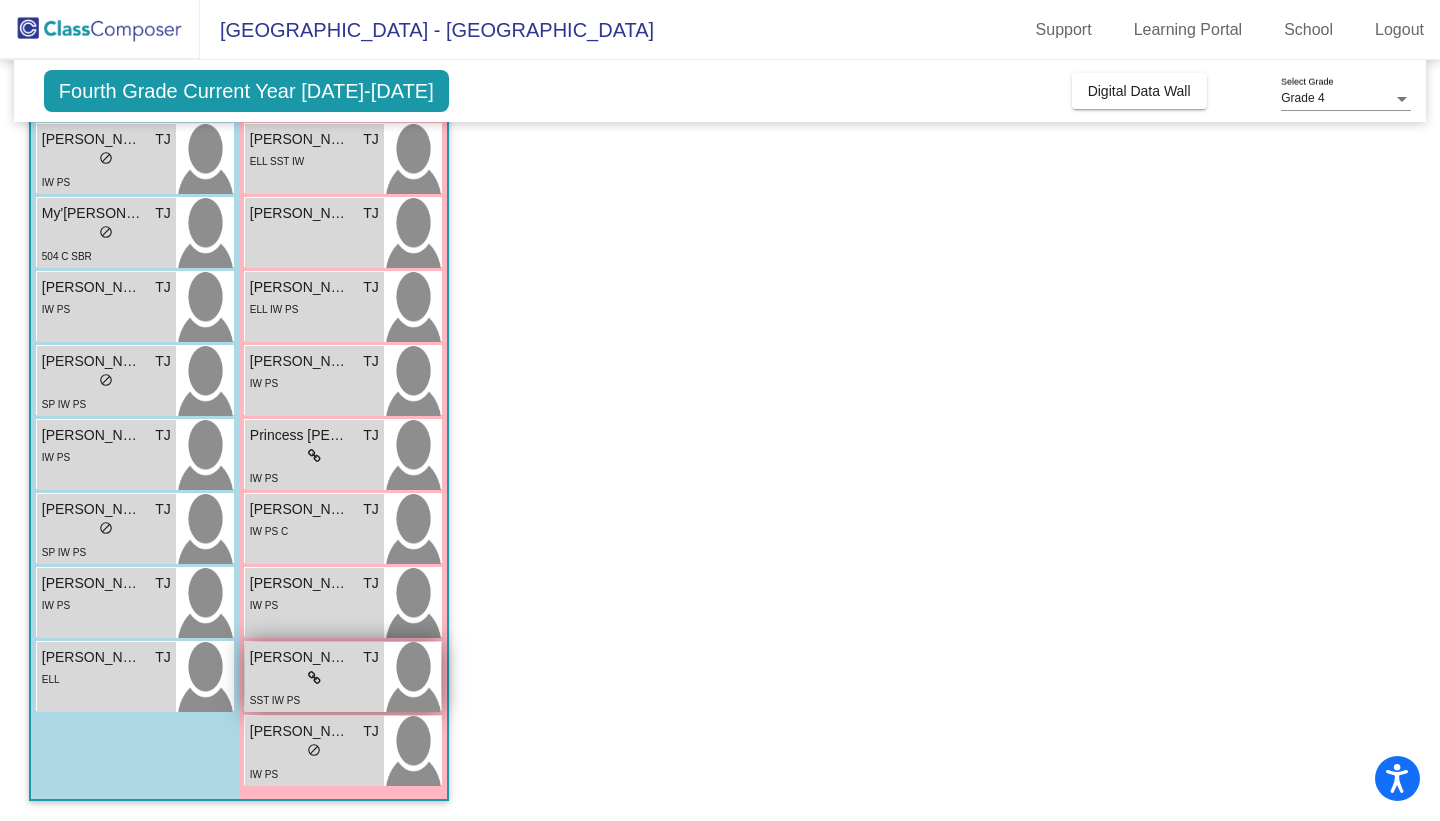 click on "lock do_not_disturb_alt" at bounding box center [314, 678] 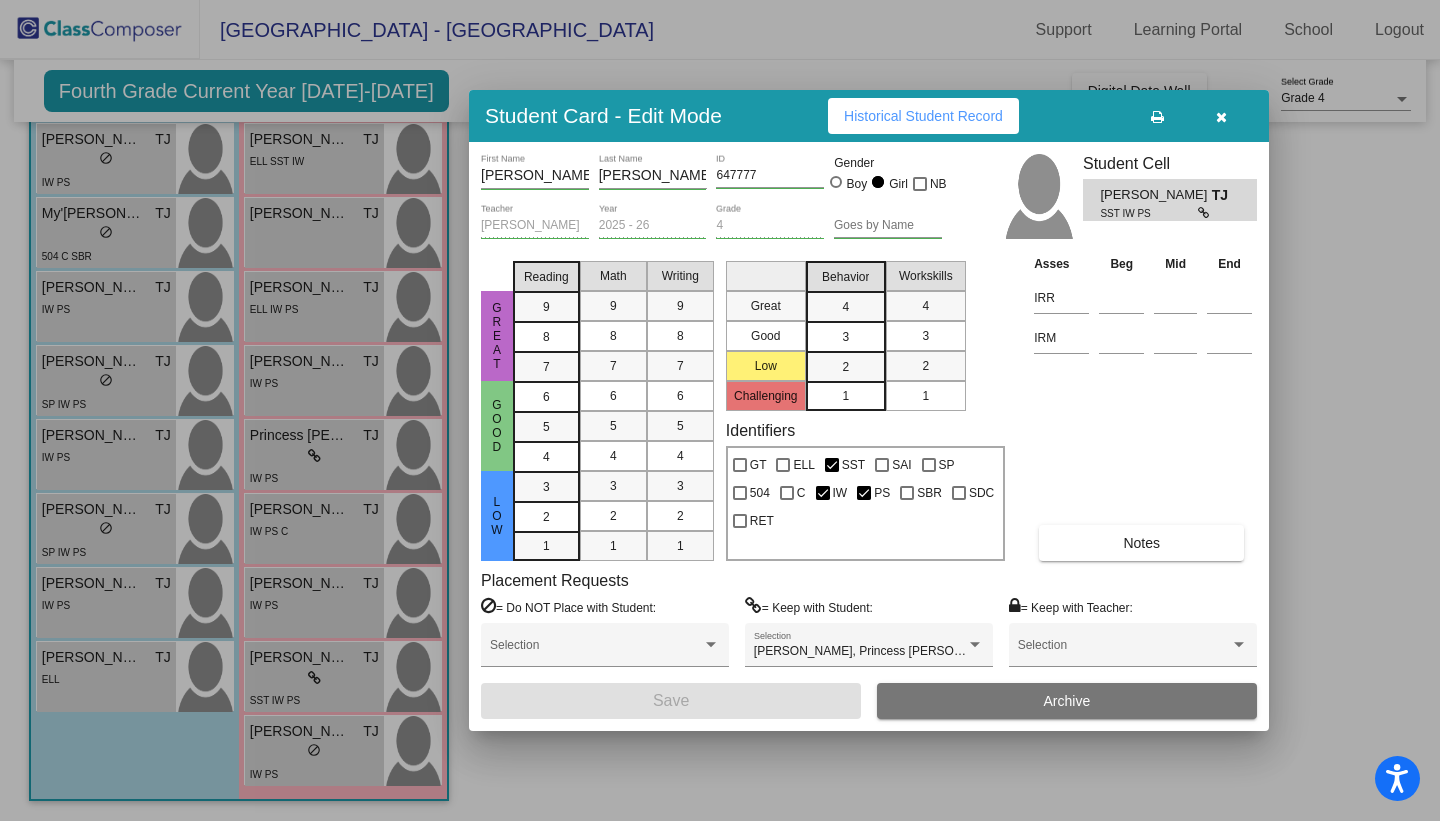 click on "Historical Student Record" at bounding box center [923, 116] 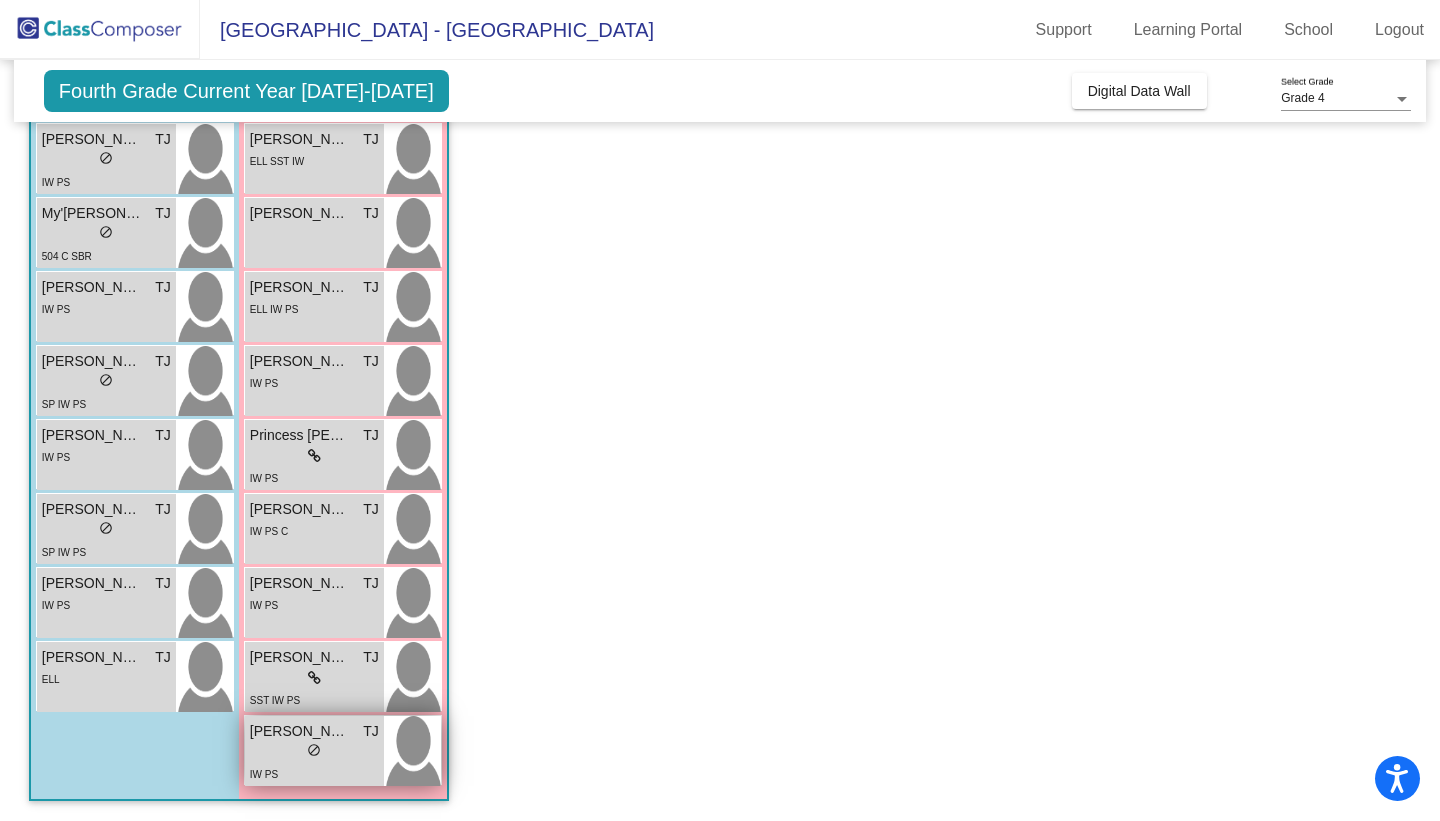 click on "Violet Collins" at bounding box center (300, 731) 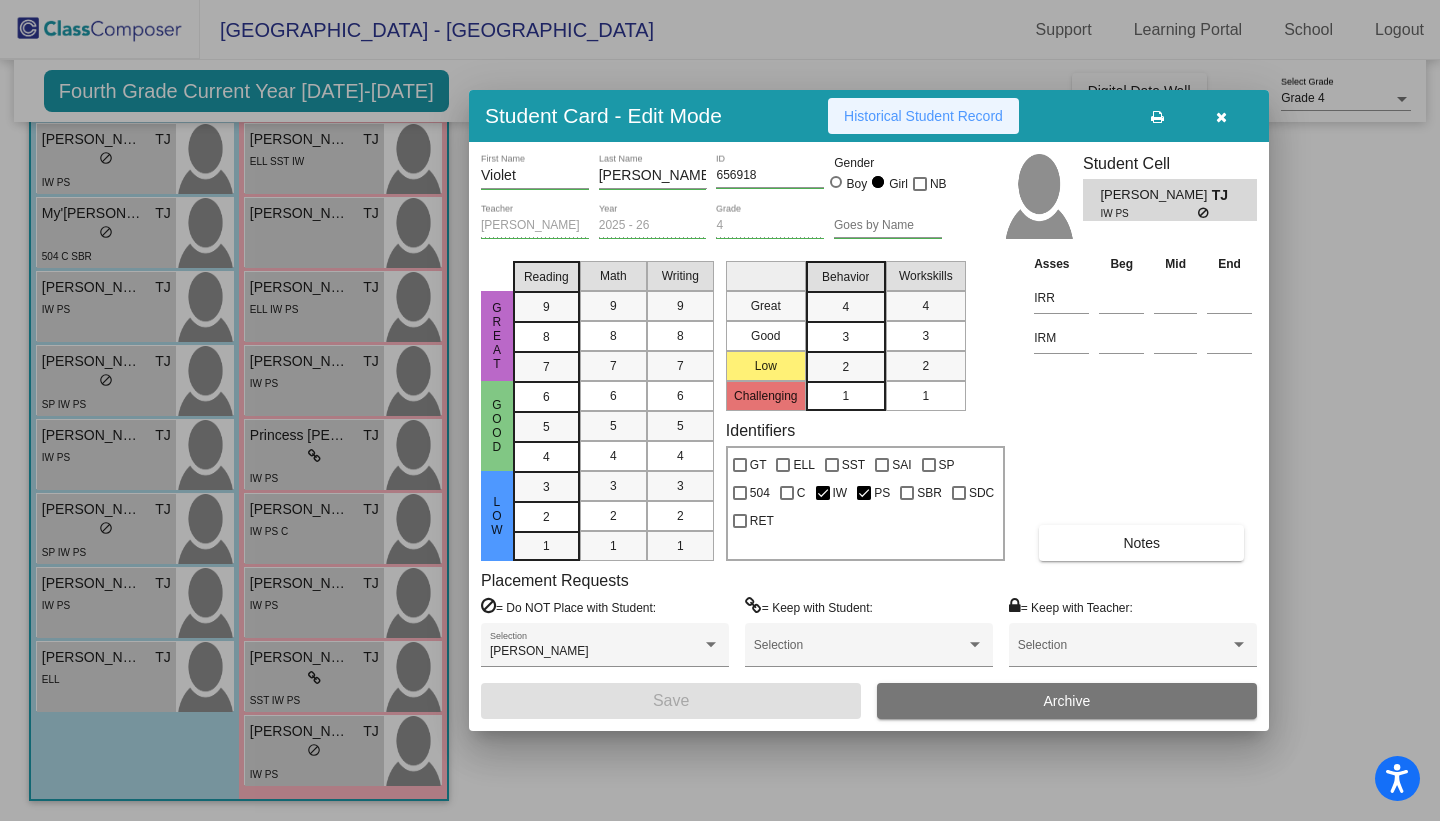 click on "Historical Student Record" at bounding box center [923, 116] 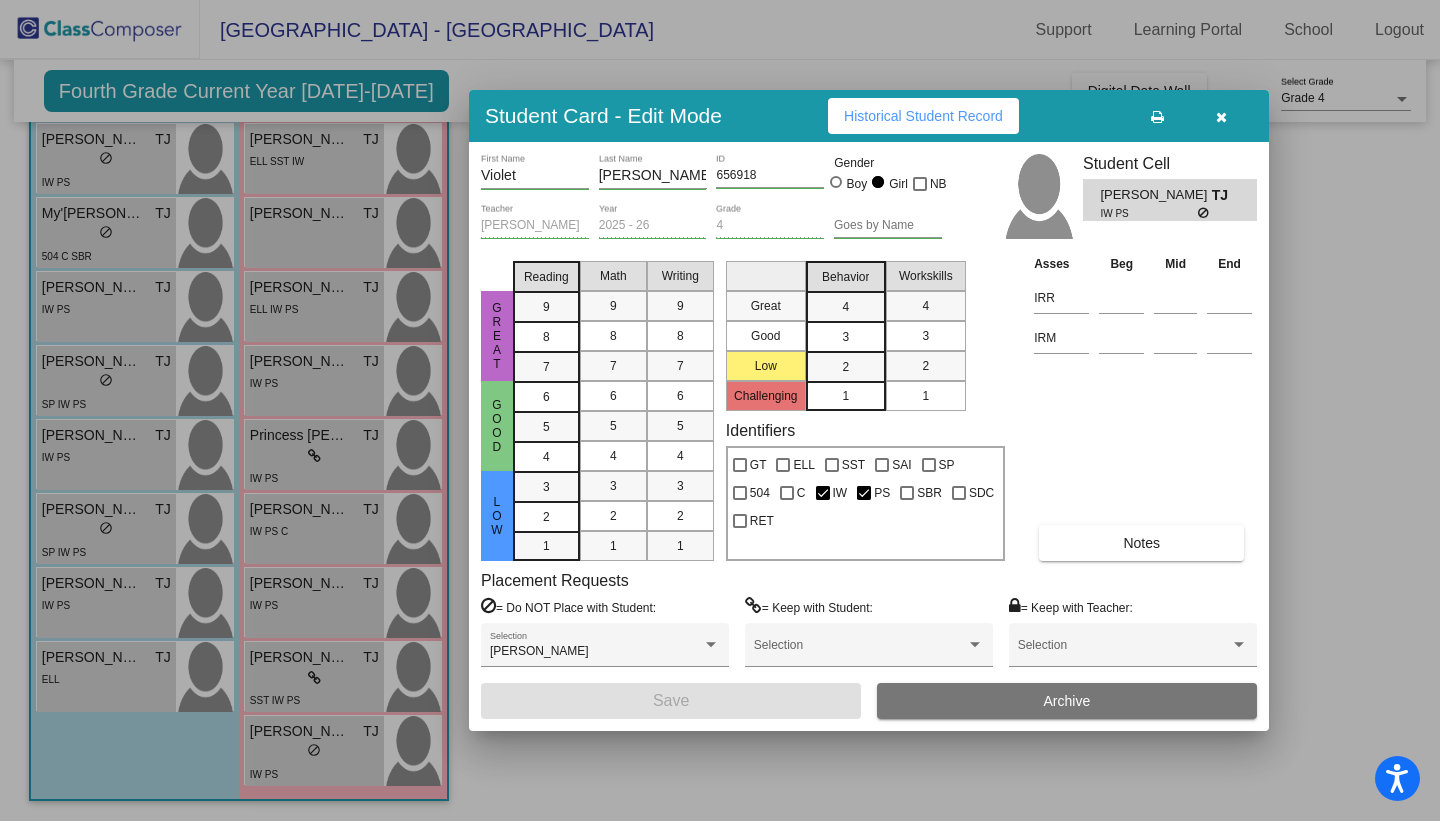click at bounding box center [1221, 117] 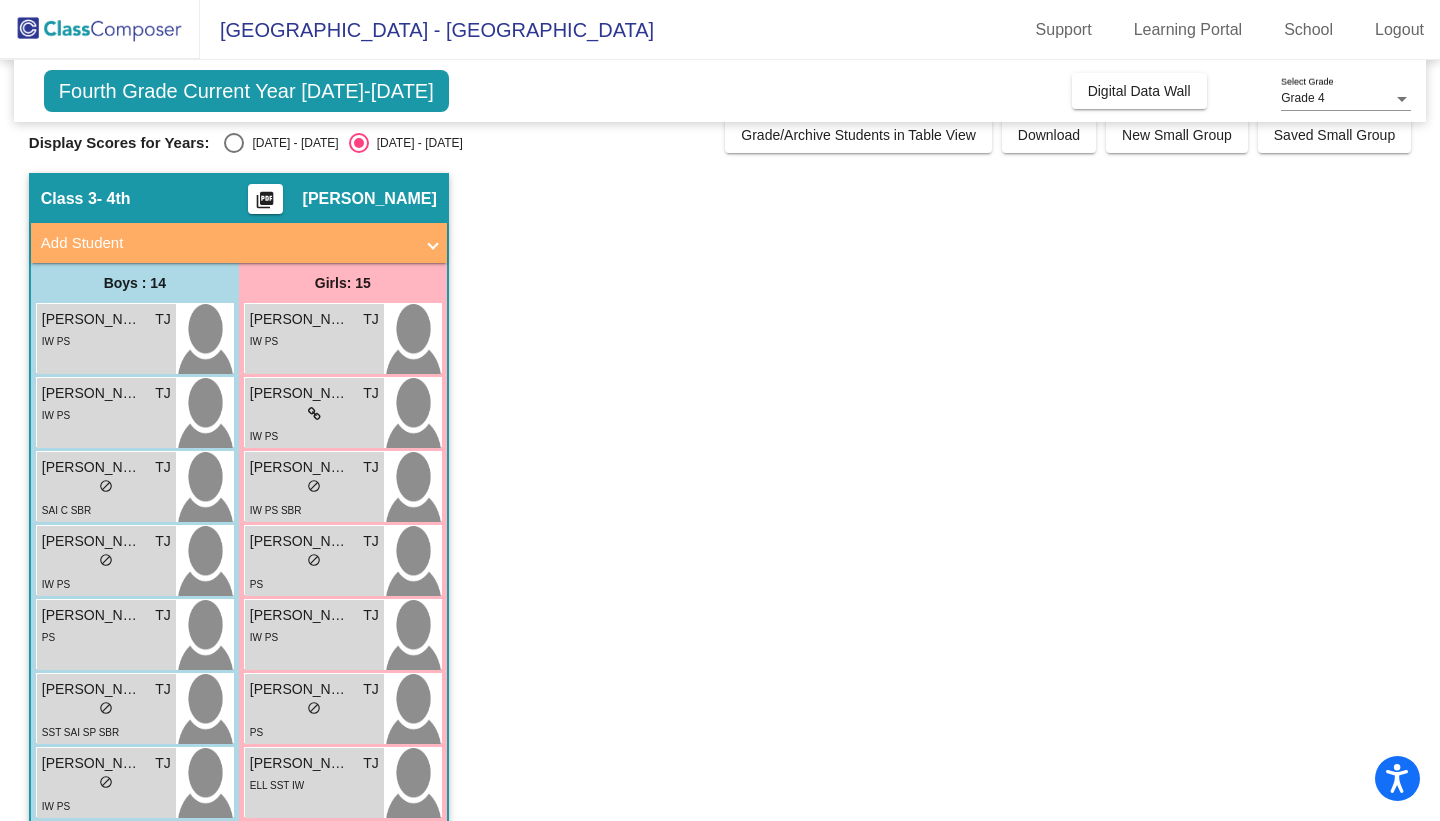 scroll, scrollTop: 0, scrollLeft: 0, axis: both 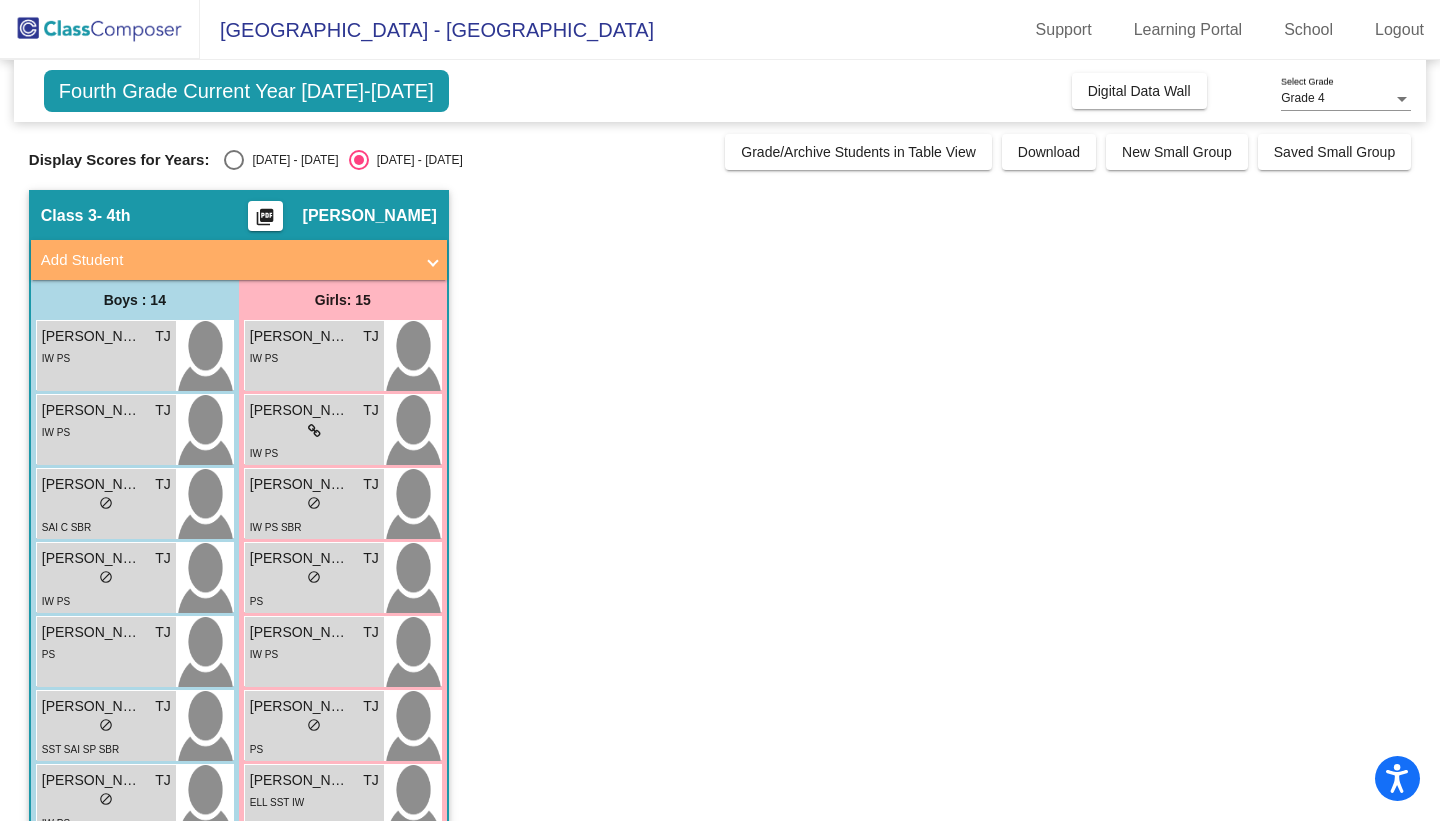 click at bounding box center [234, 160] 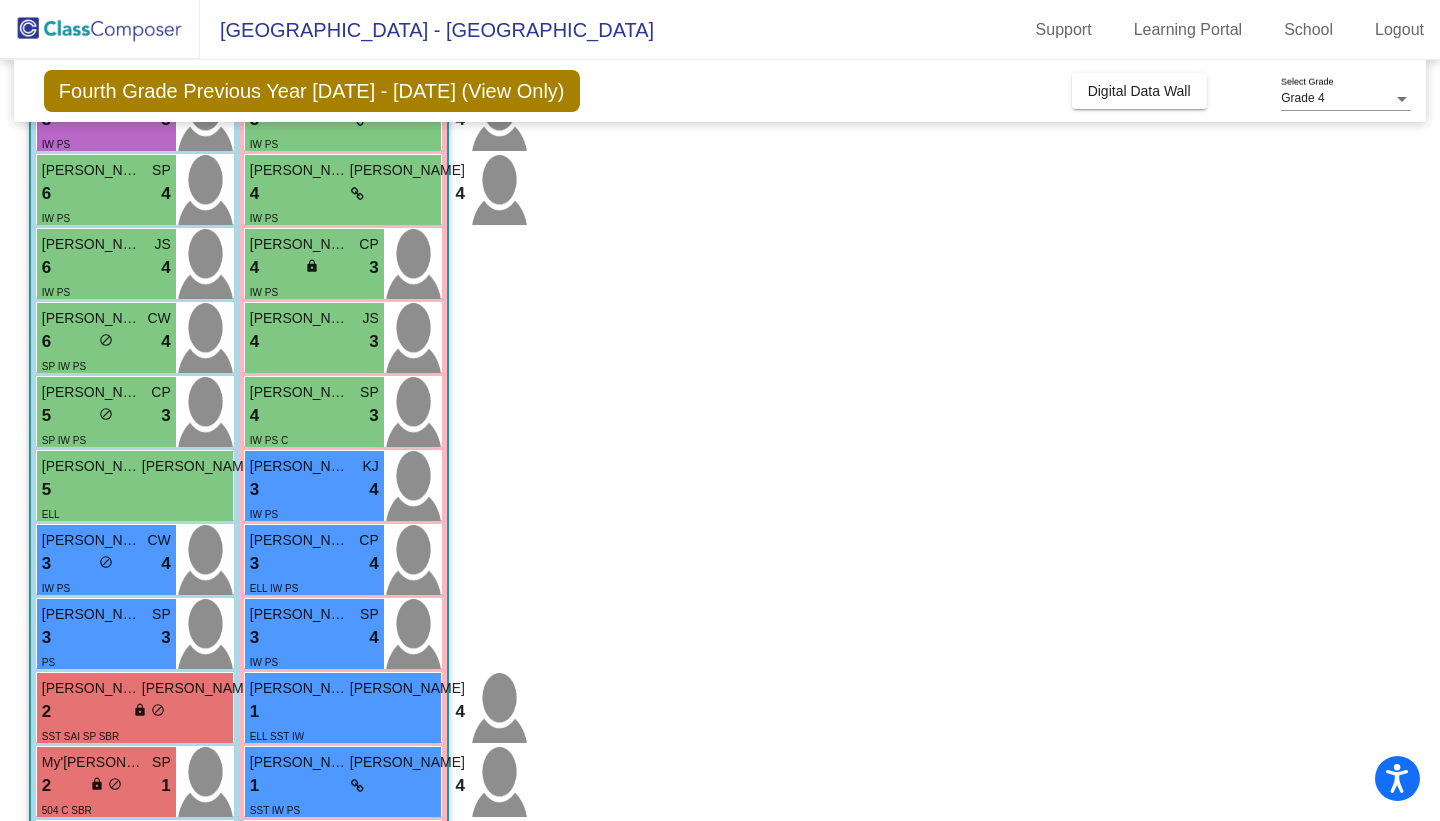 scroll, scrollTop: 641, scrollLeft: 0, axis: vertical 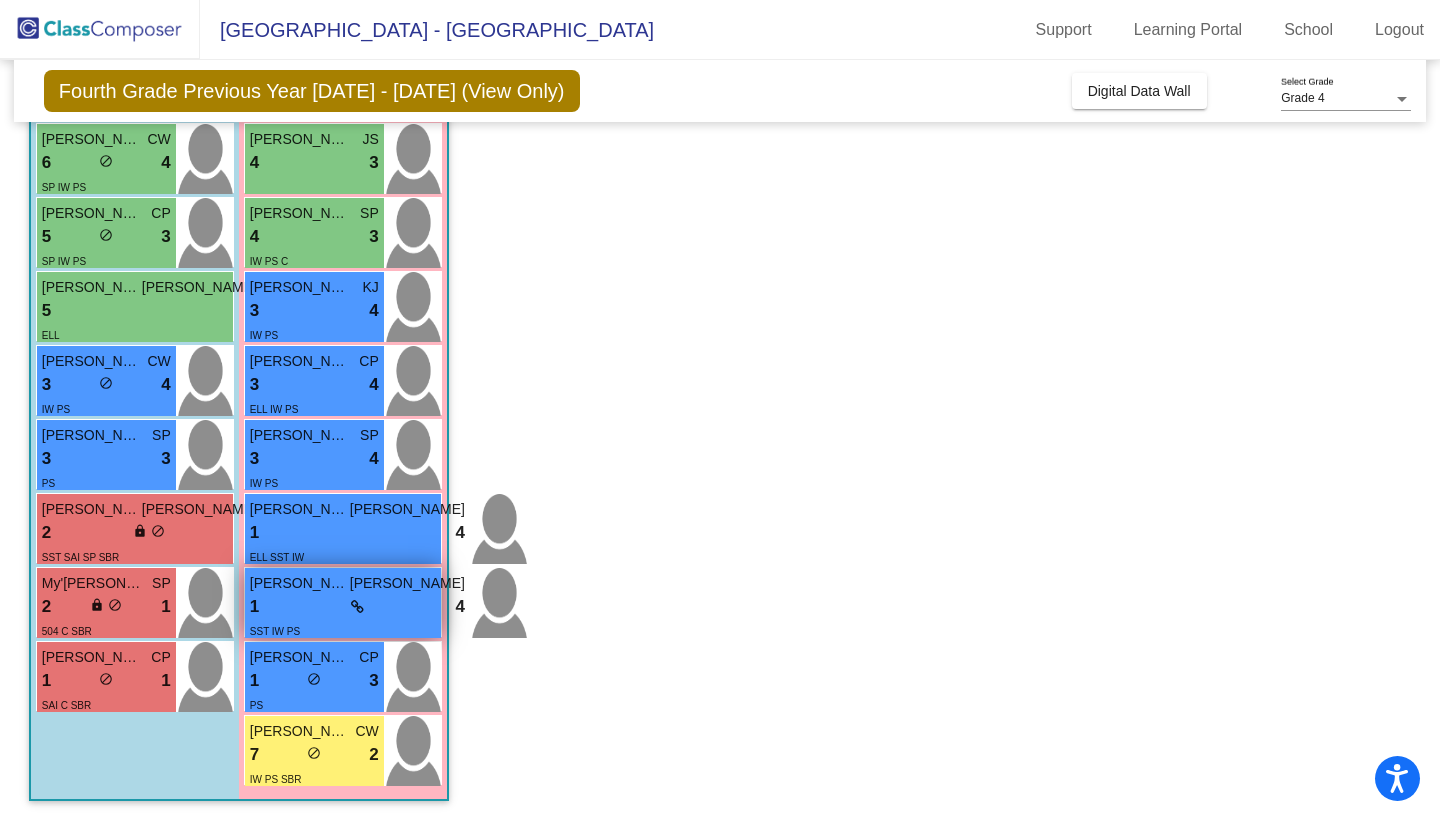 click on "1 lock do_not_disturb_alt 4" at bounding box center [357, 607] 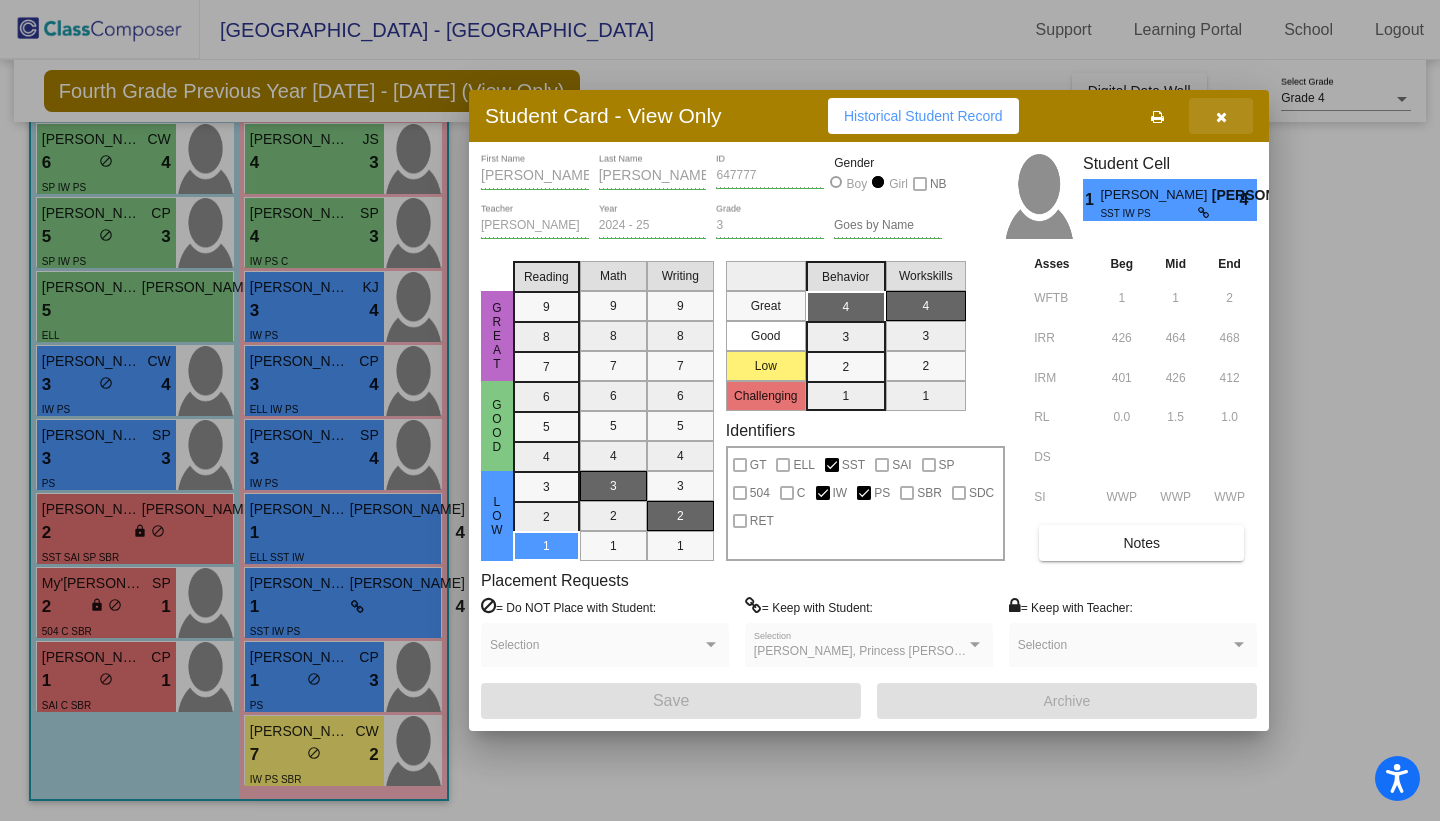 click at bounding box center (1221, 117) 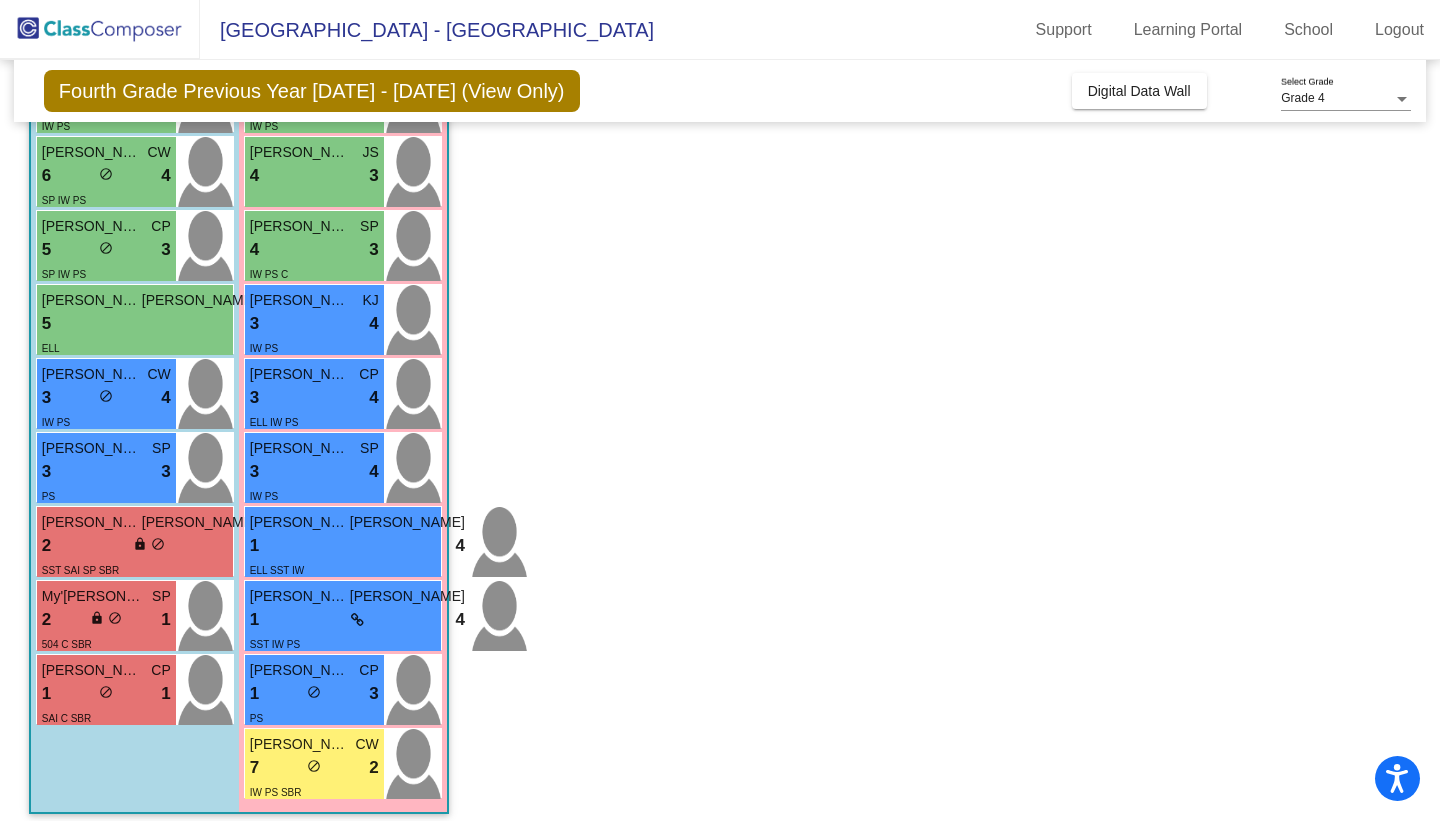 scroll, scrollTop: 641, scrollLeft: 0, axis: vertical 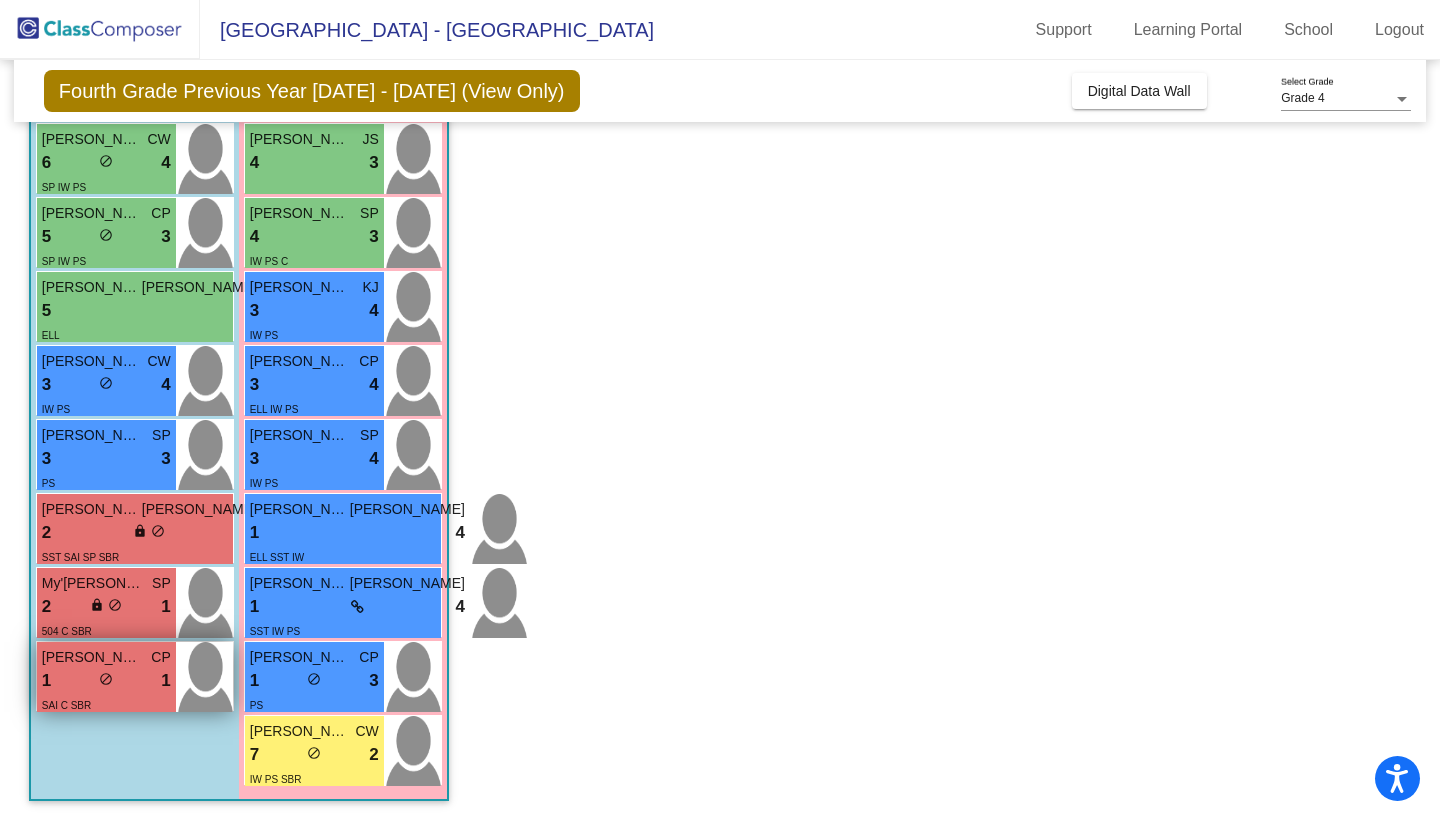 click on "1 lock do_not_disturb_alt 1" at bounding box center (106, 681) 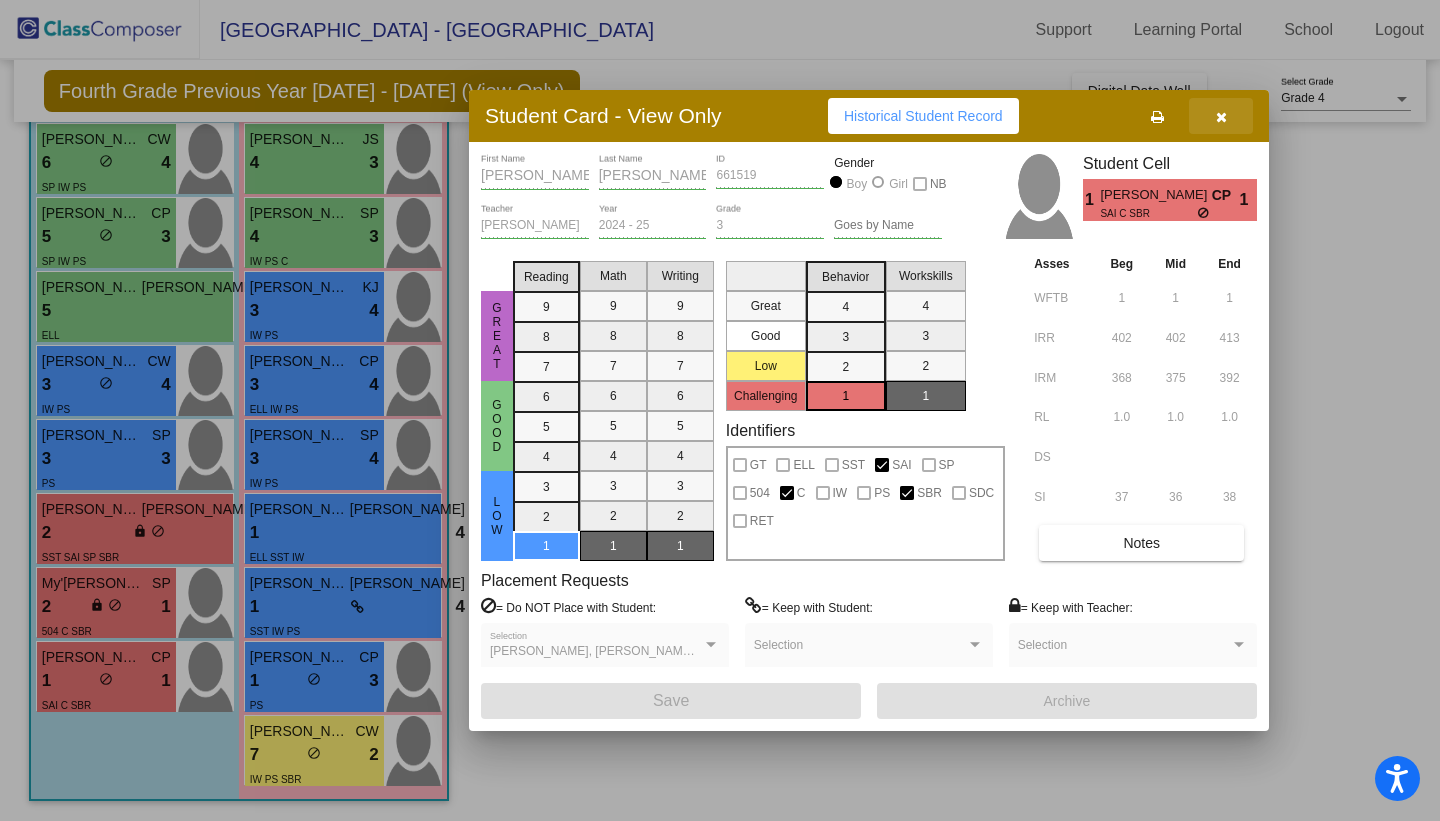 click at bounding box center (1221, 117) 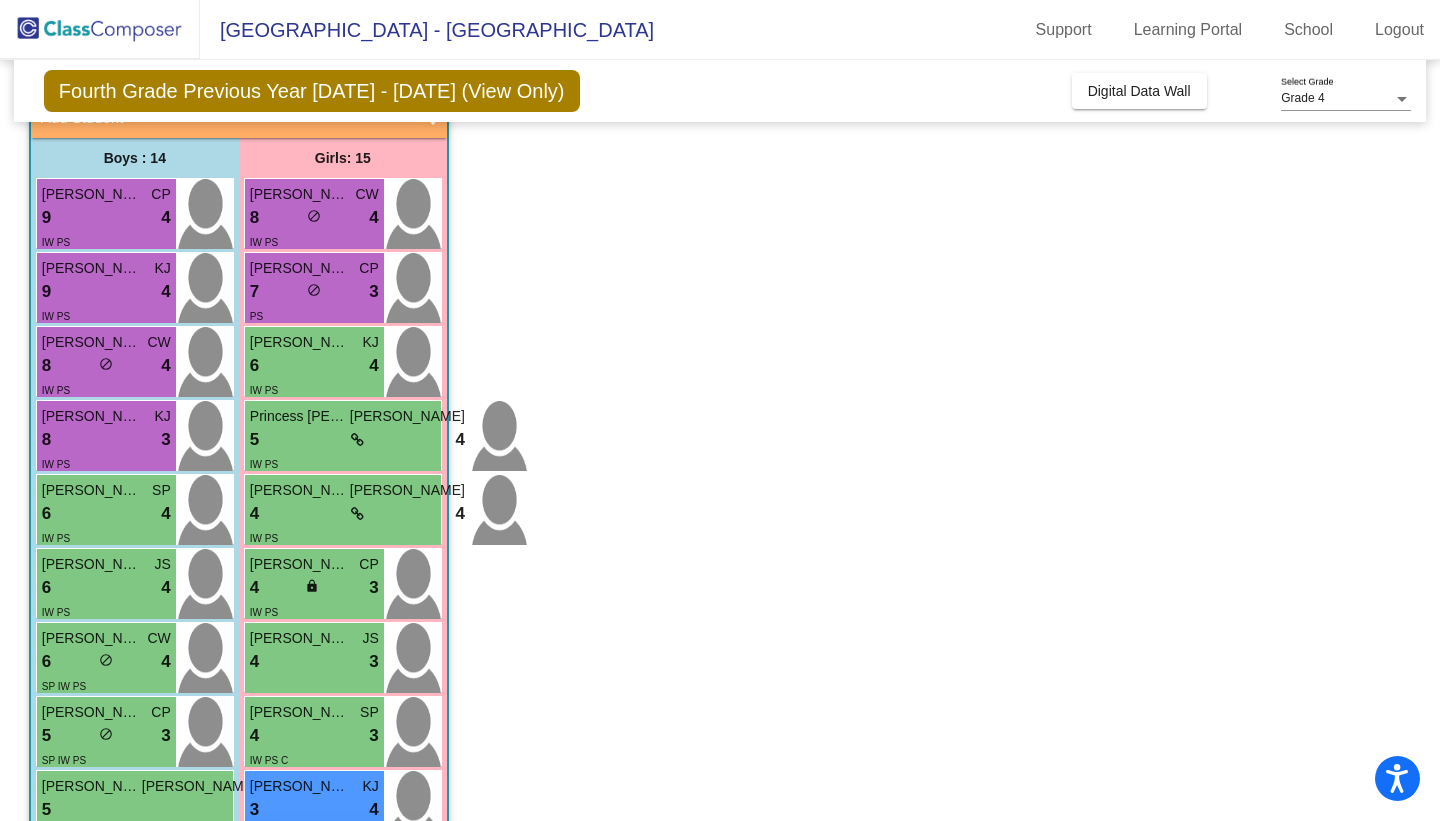 scroll, scrollTop: 0, scrollLeft: 0, axis: both 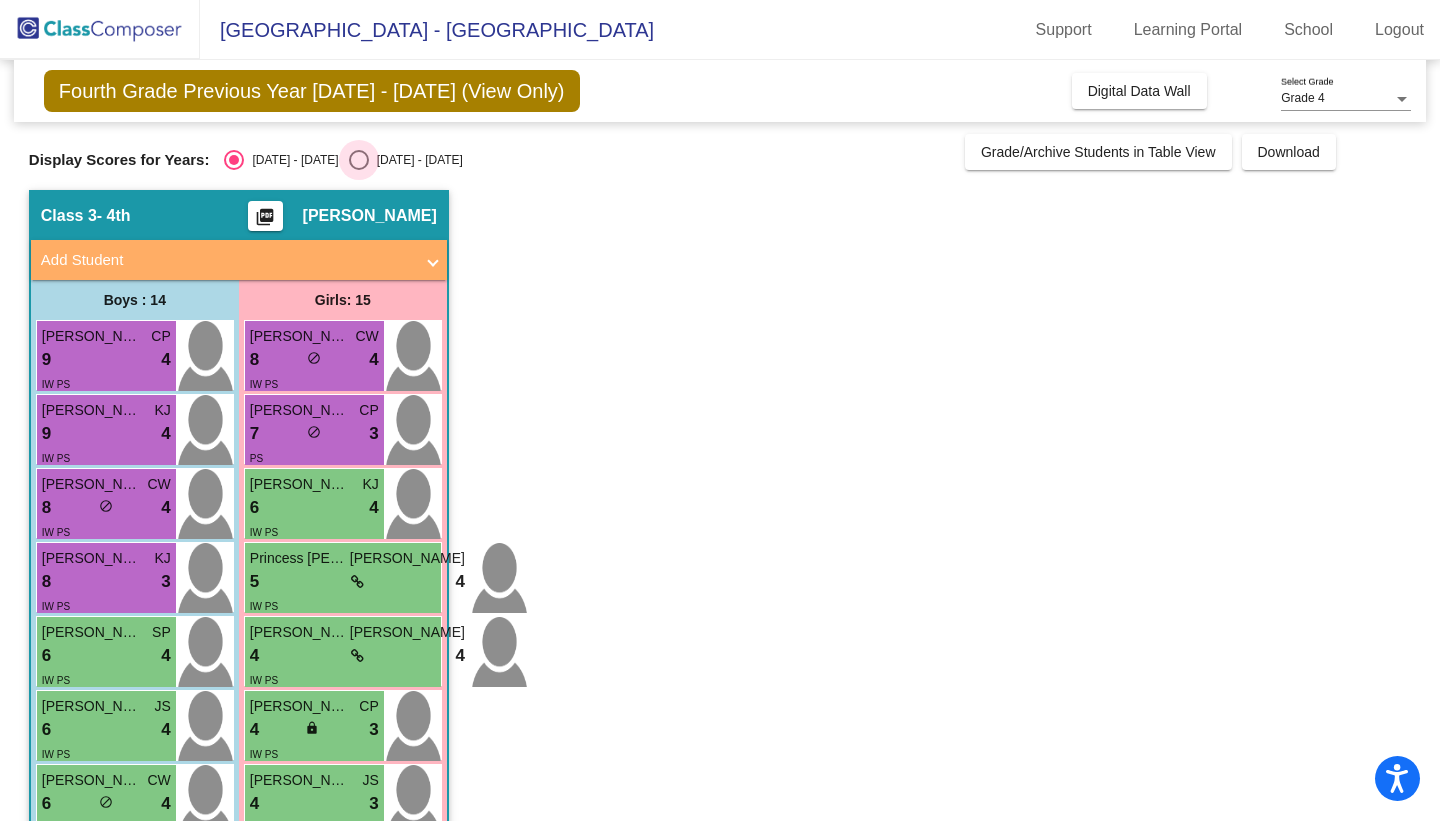 click at bounding box center [359, 160] 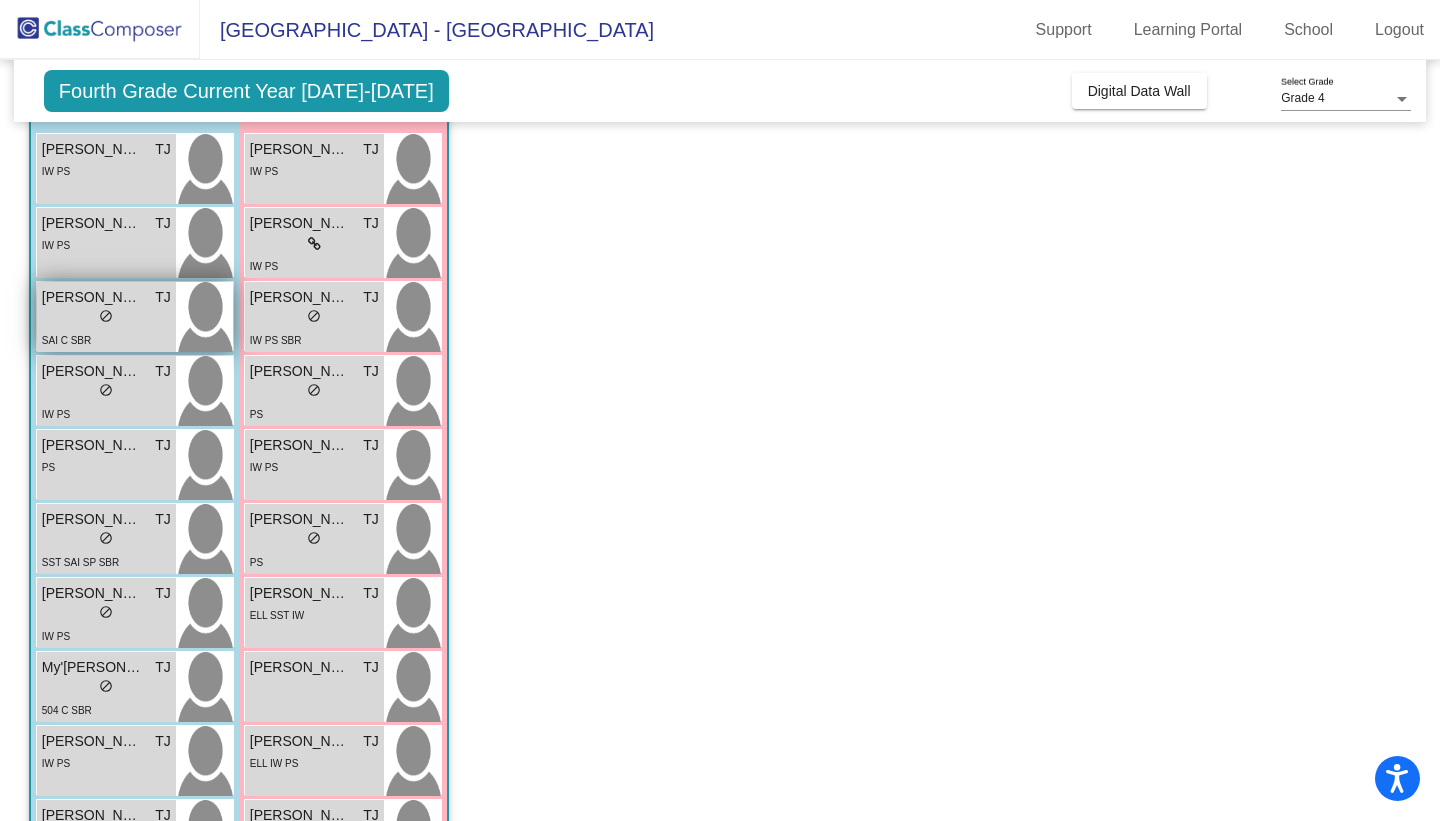 scroll, scrollTop: 0, scrollLeft: 0, axis: both 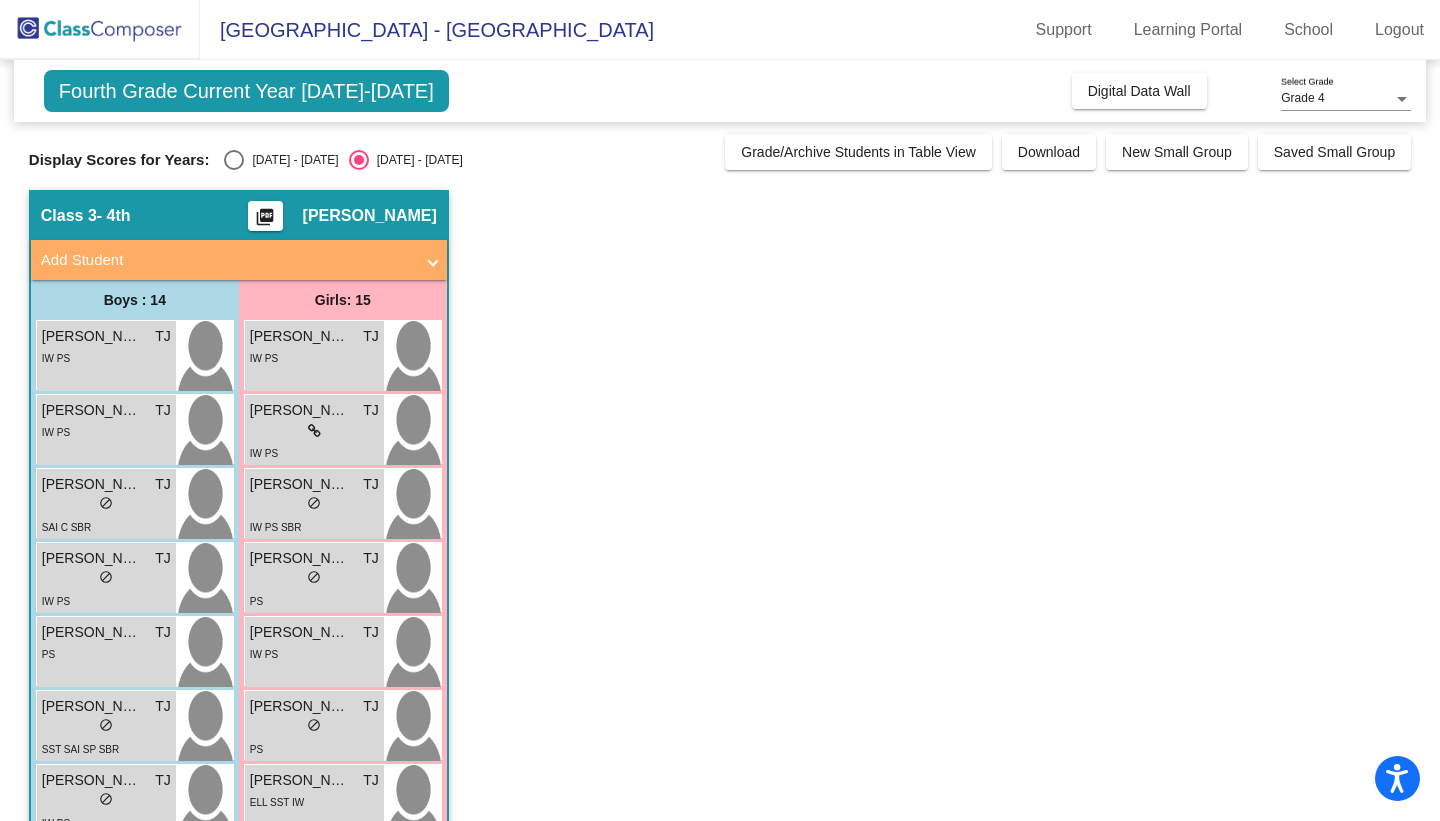 click at bounding box center (234, 160) 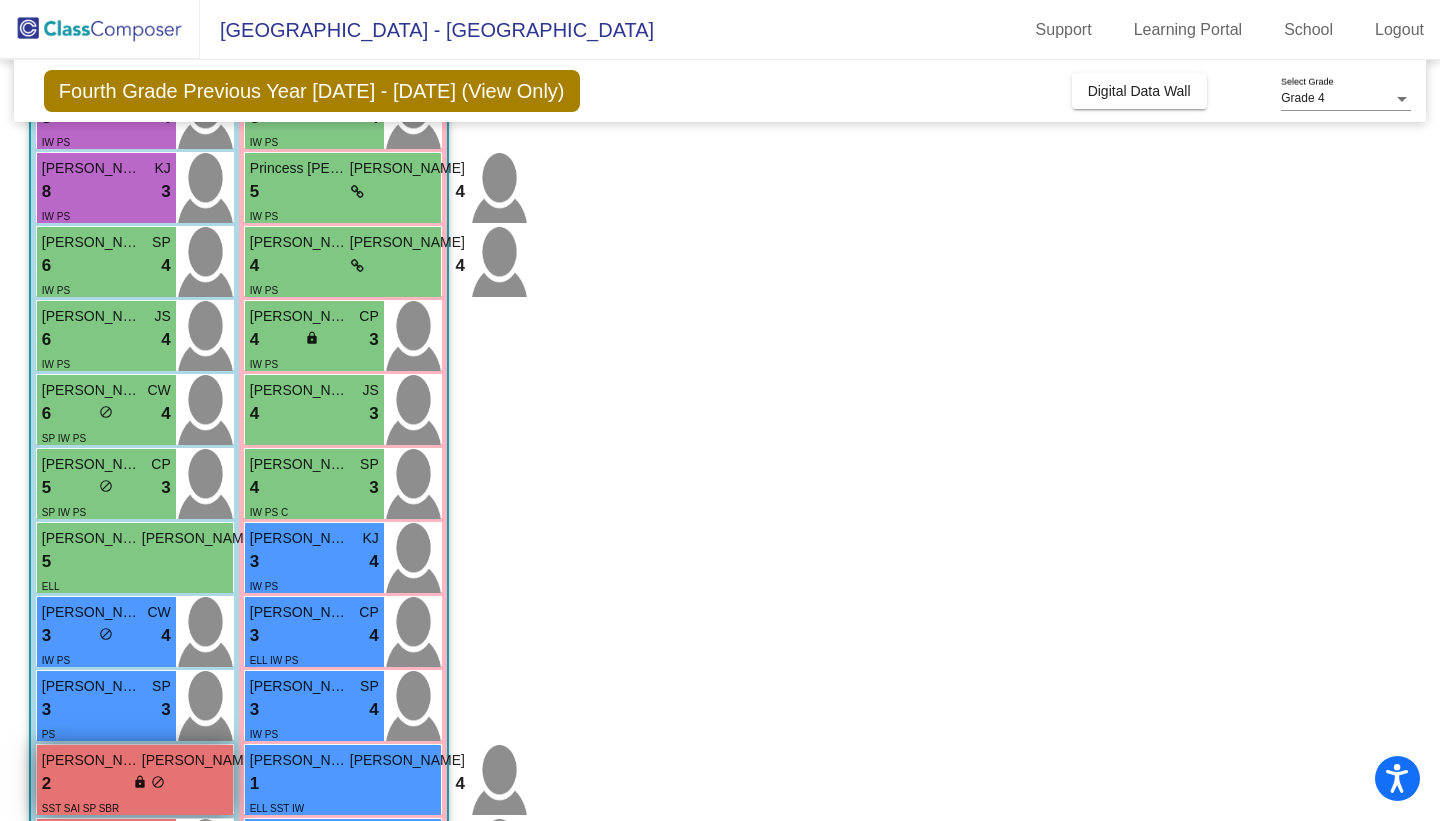 scroll, scrollTop: 641, scrollLeft: 0, axis: vertical 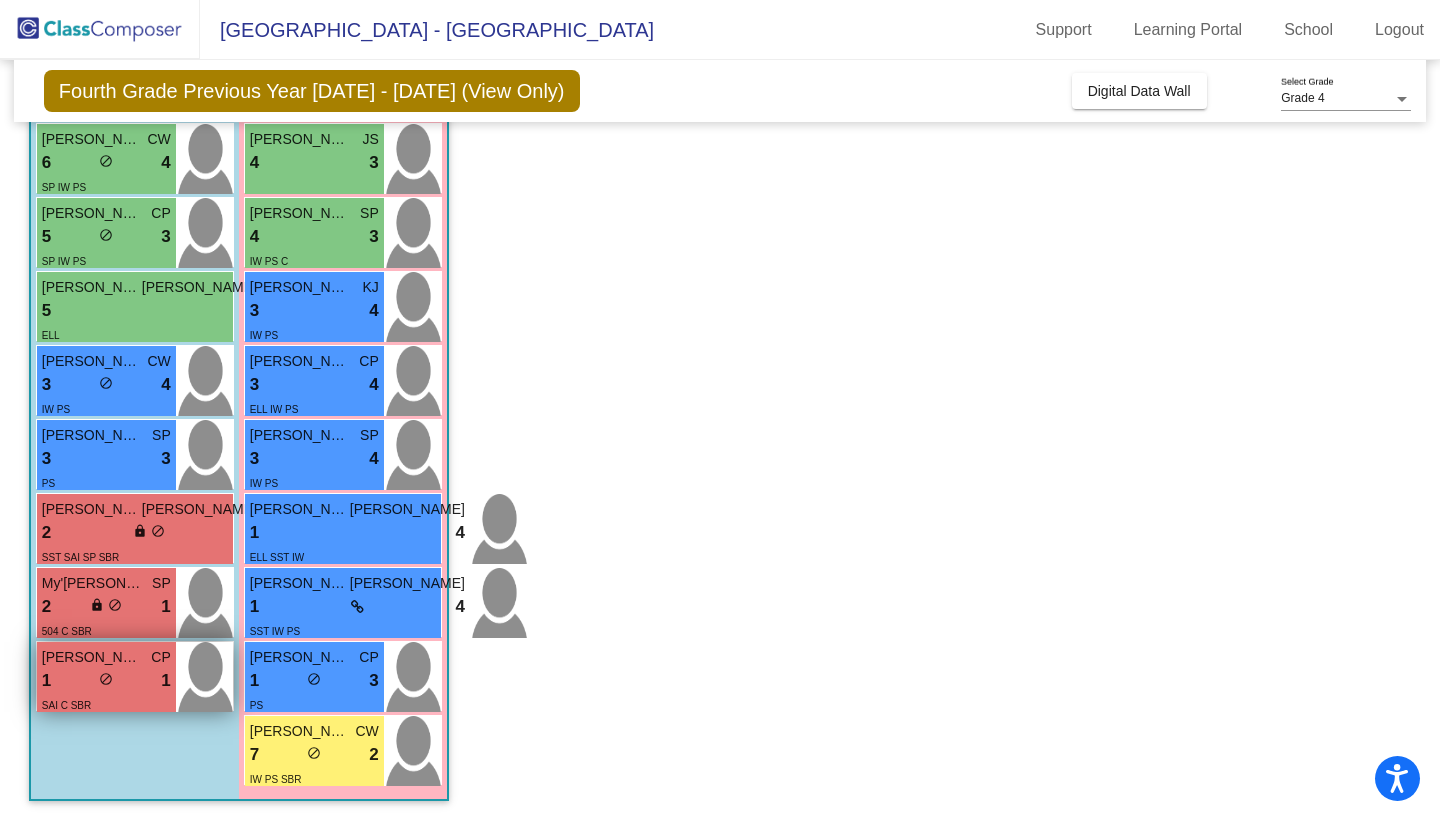 click on "1 lock do_not_disturb_alt 1" at bounding box center (106, 681) 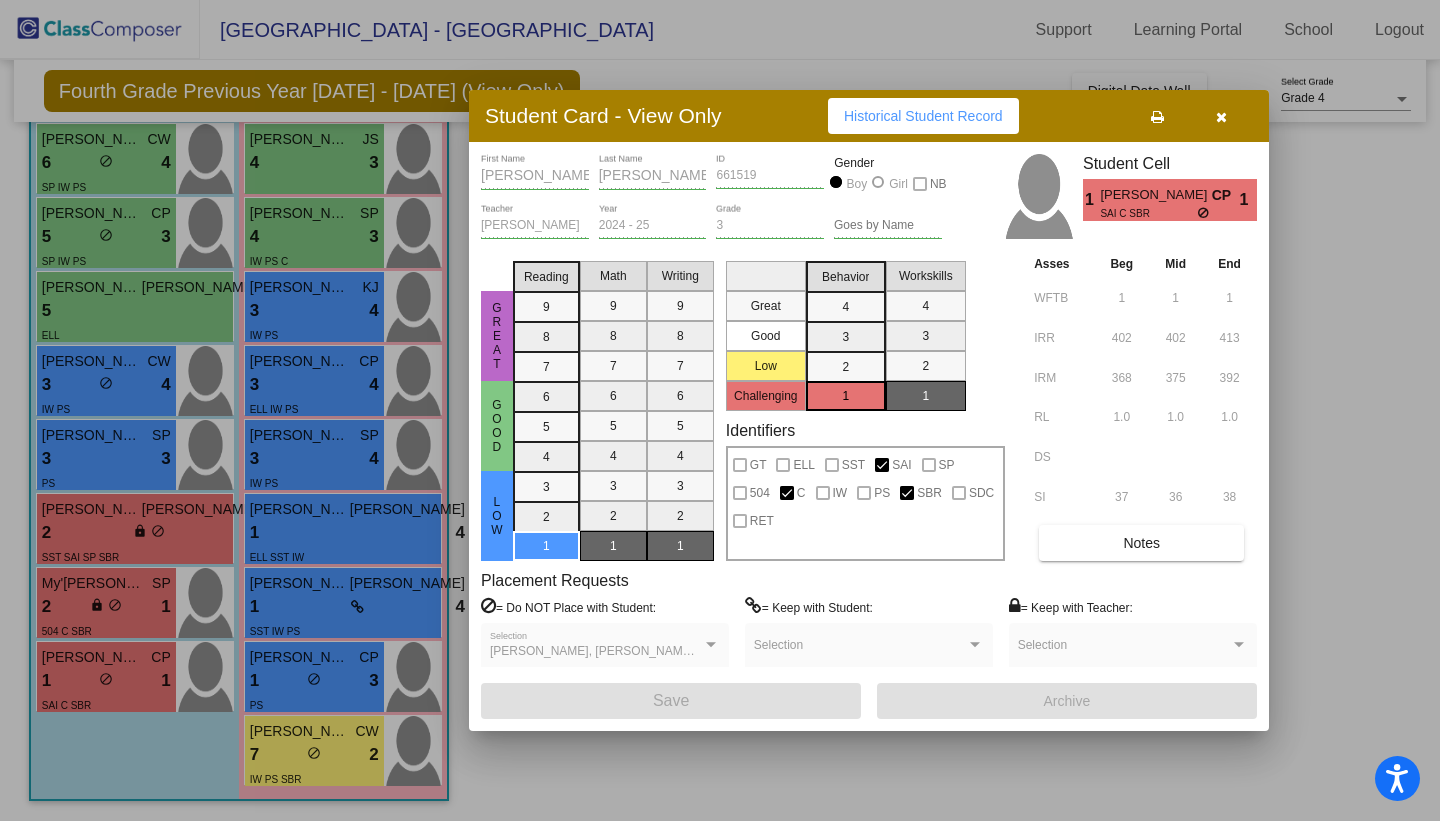 click at bounding box center [1221, 116] 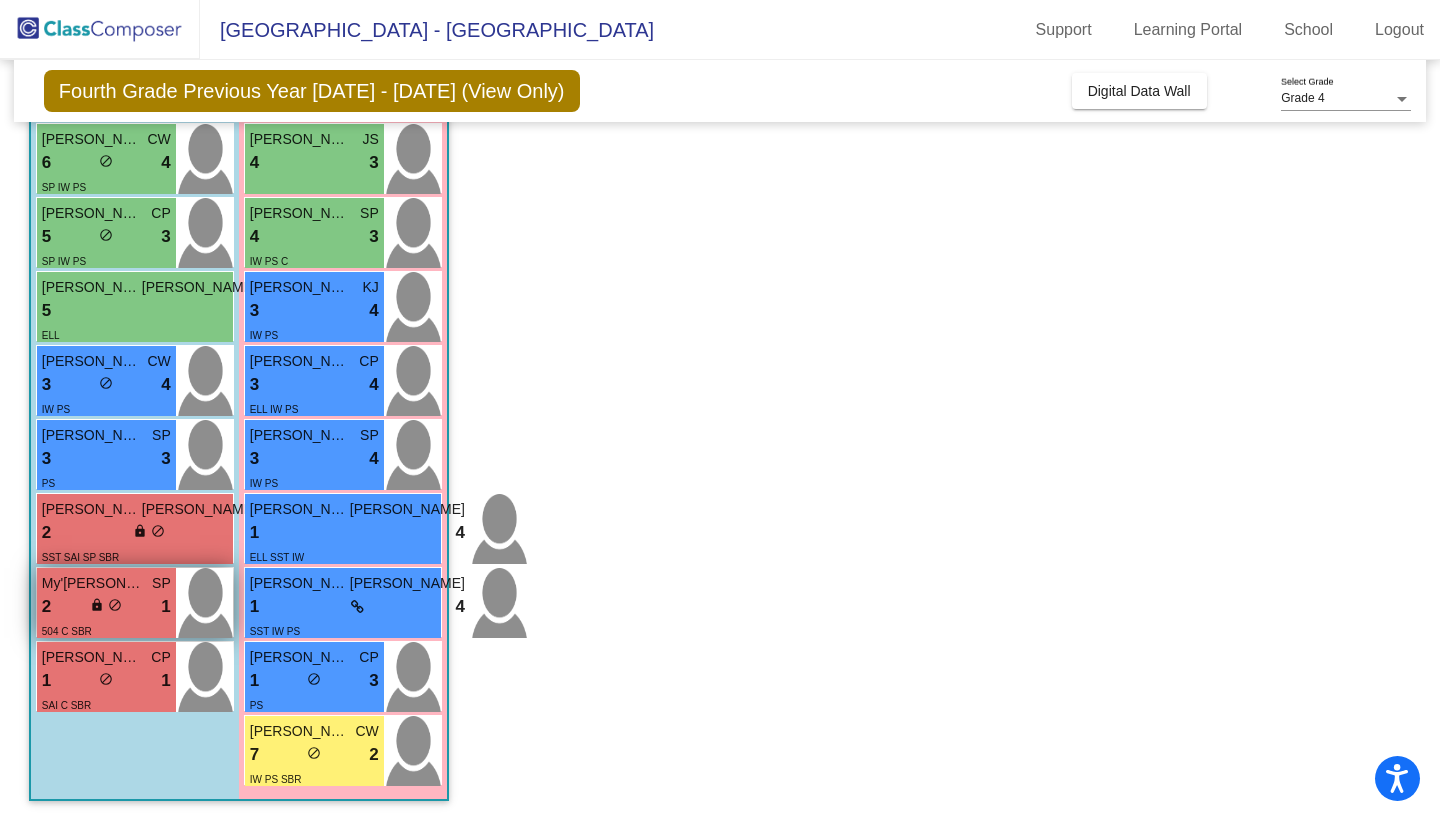 click on "My'Shon Norman" at bounding box center (92, 583) 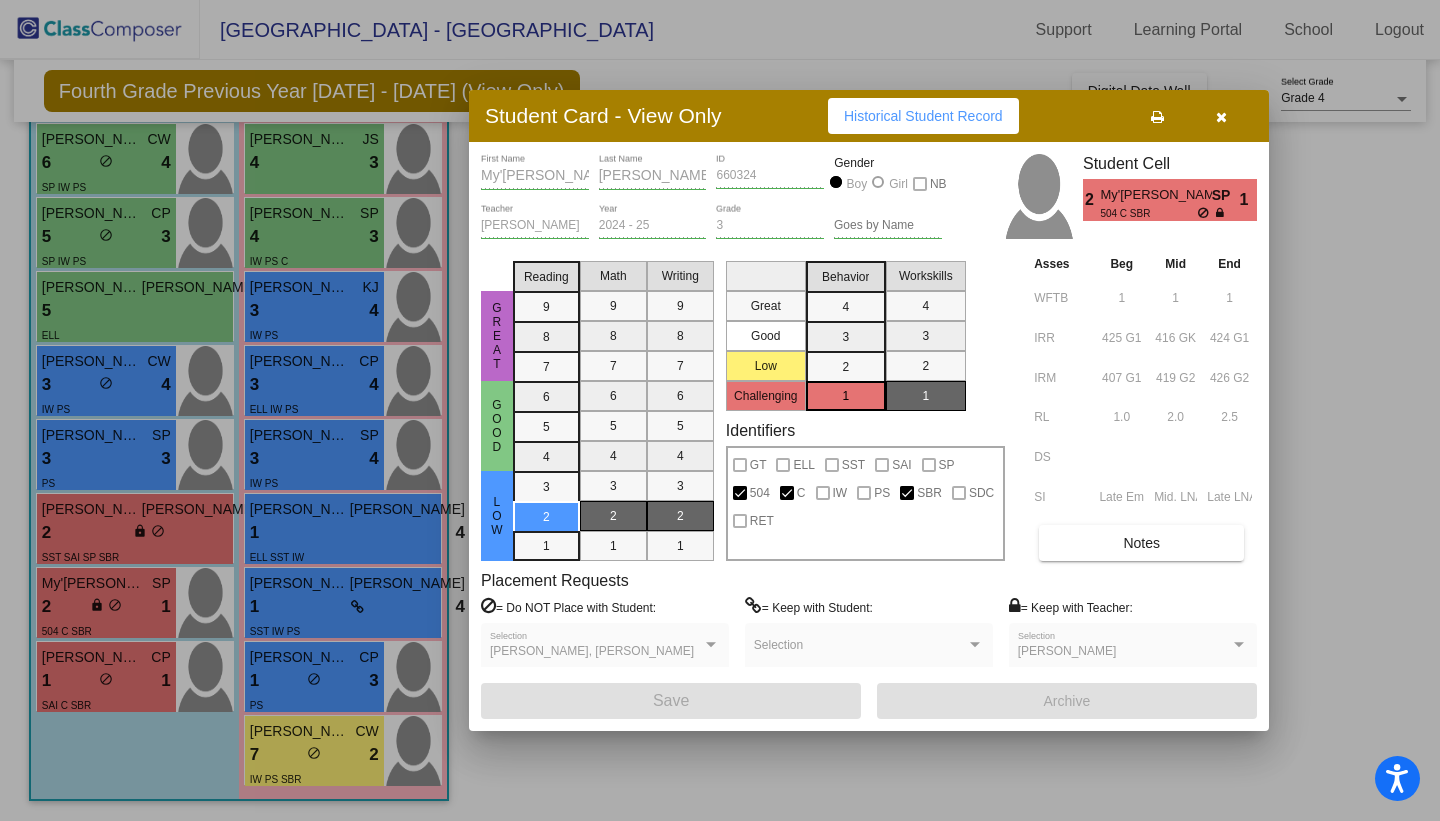 click at bounding box center [1221, 116] 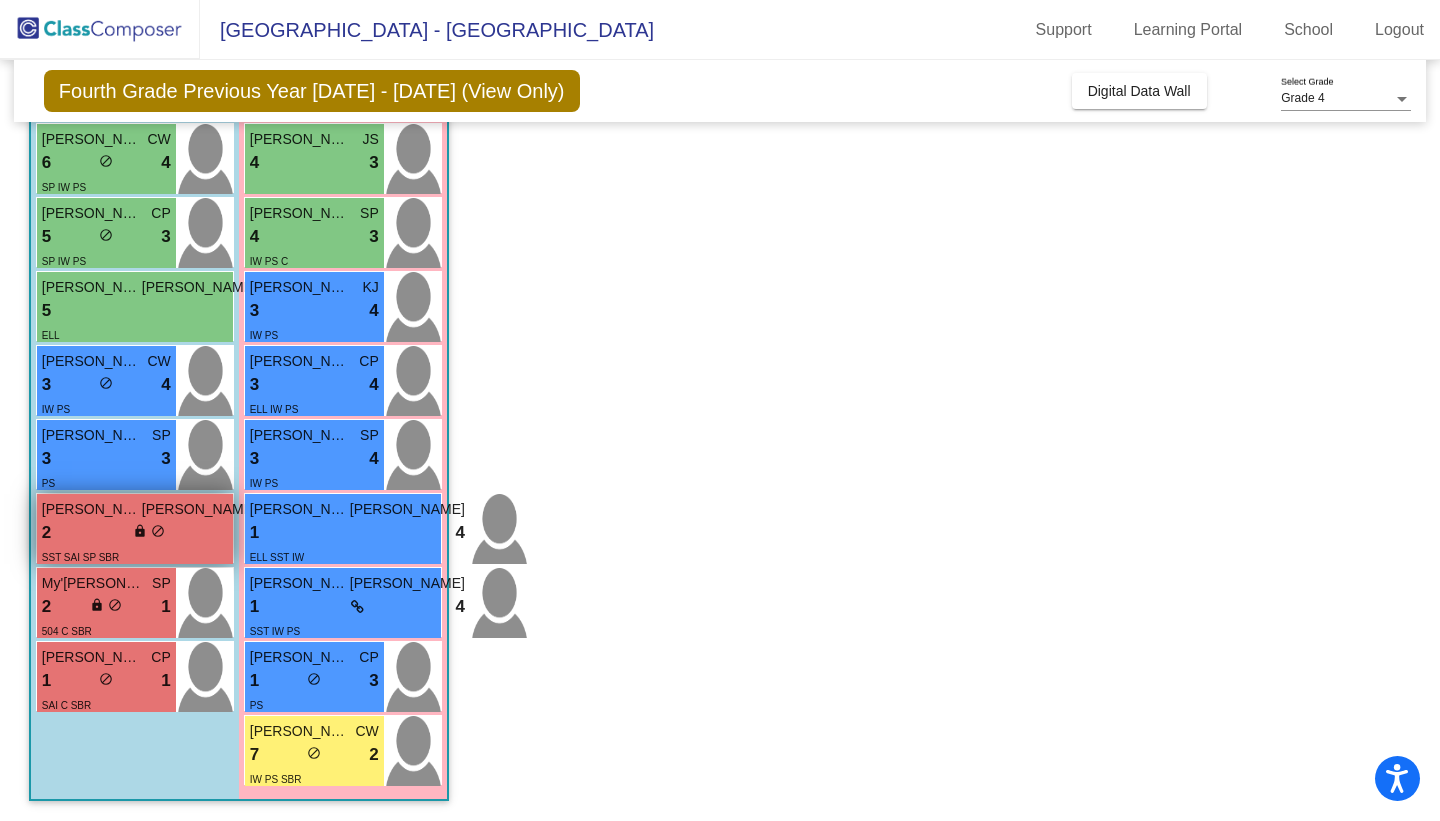 click on "SST SAI SP SBR" at bounding box center [80, 557] 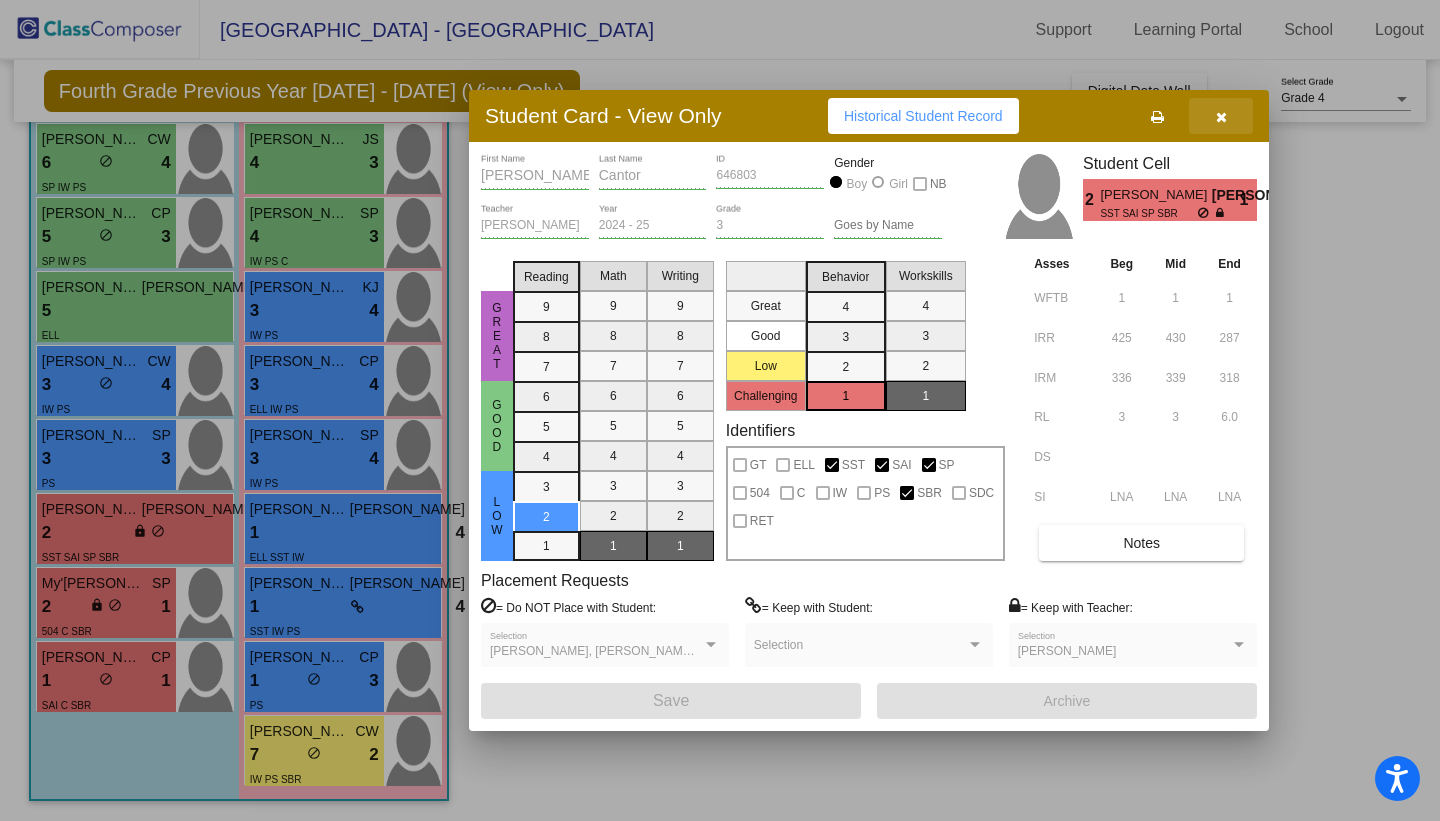 click at bounding box center [1221, 116] 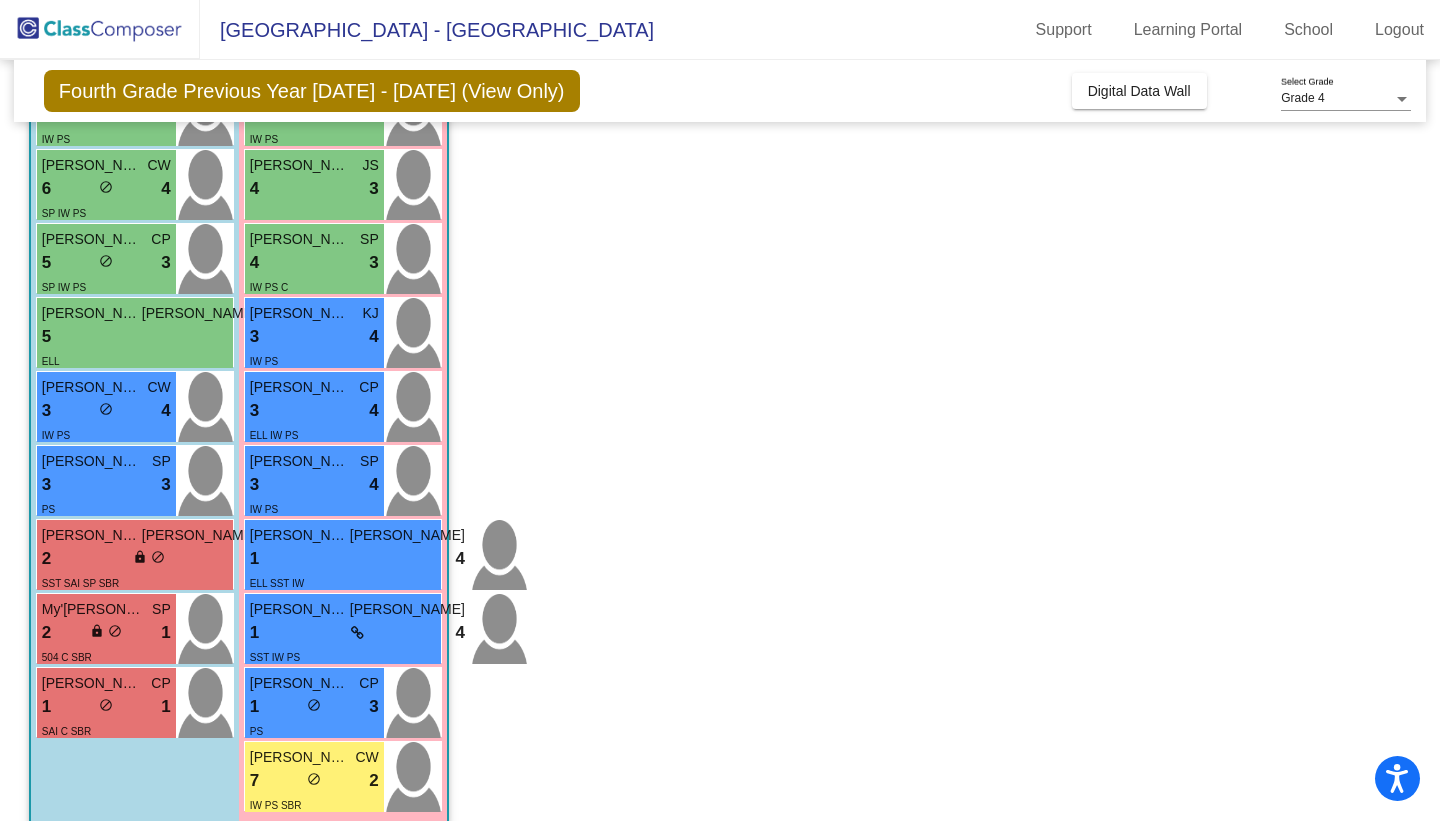 scroll, scrollTop: 641, scrollLeft: 0, axis: vertical 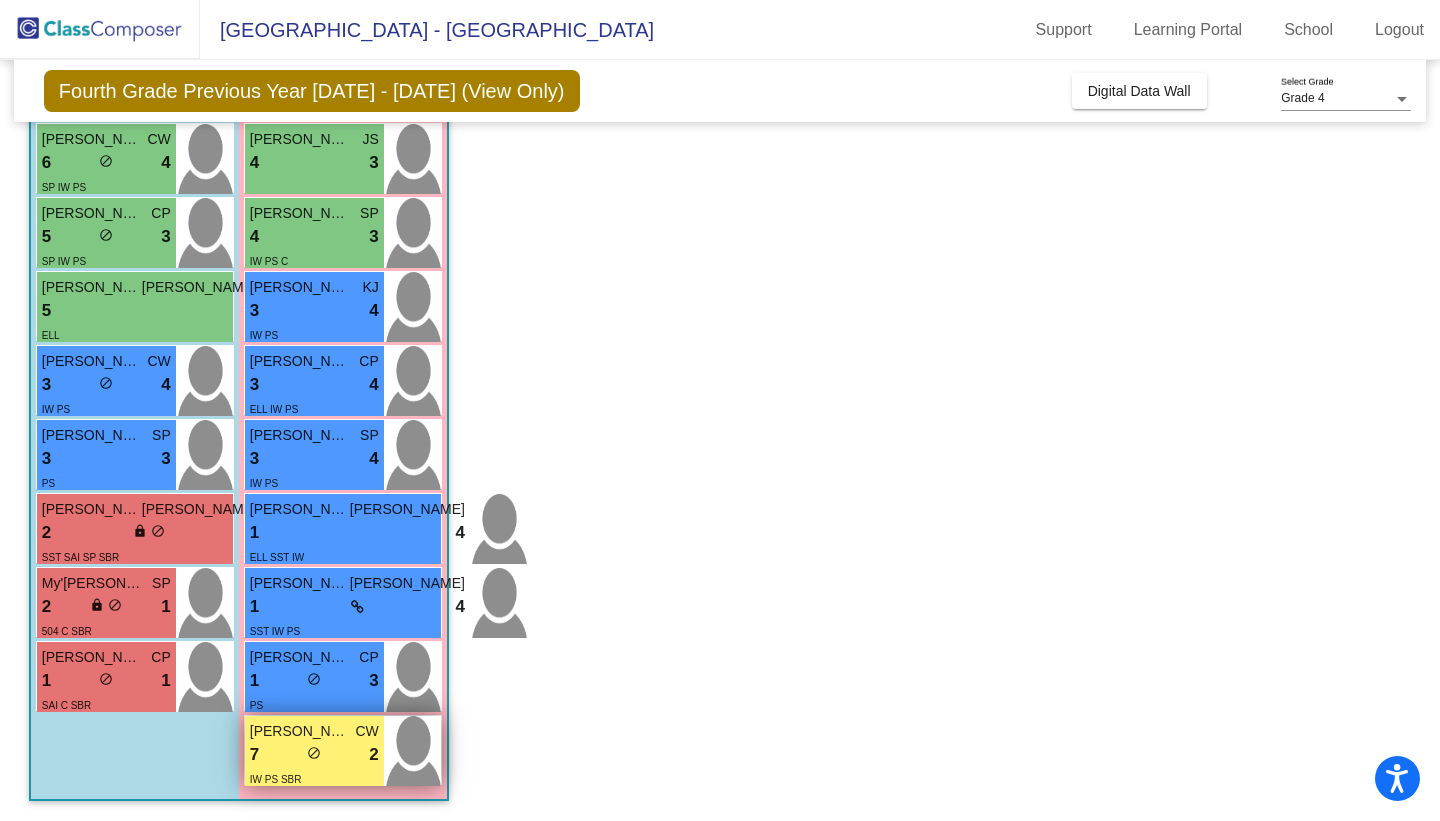 click on "7 lock do_not_disturb_alt 2" at bounding box center (314, 755) 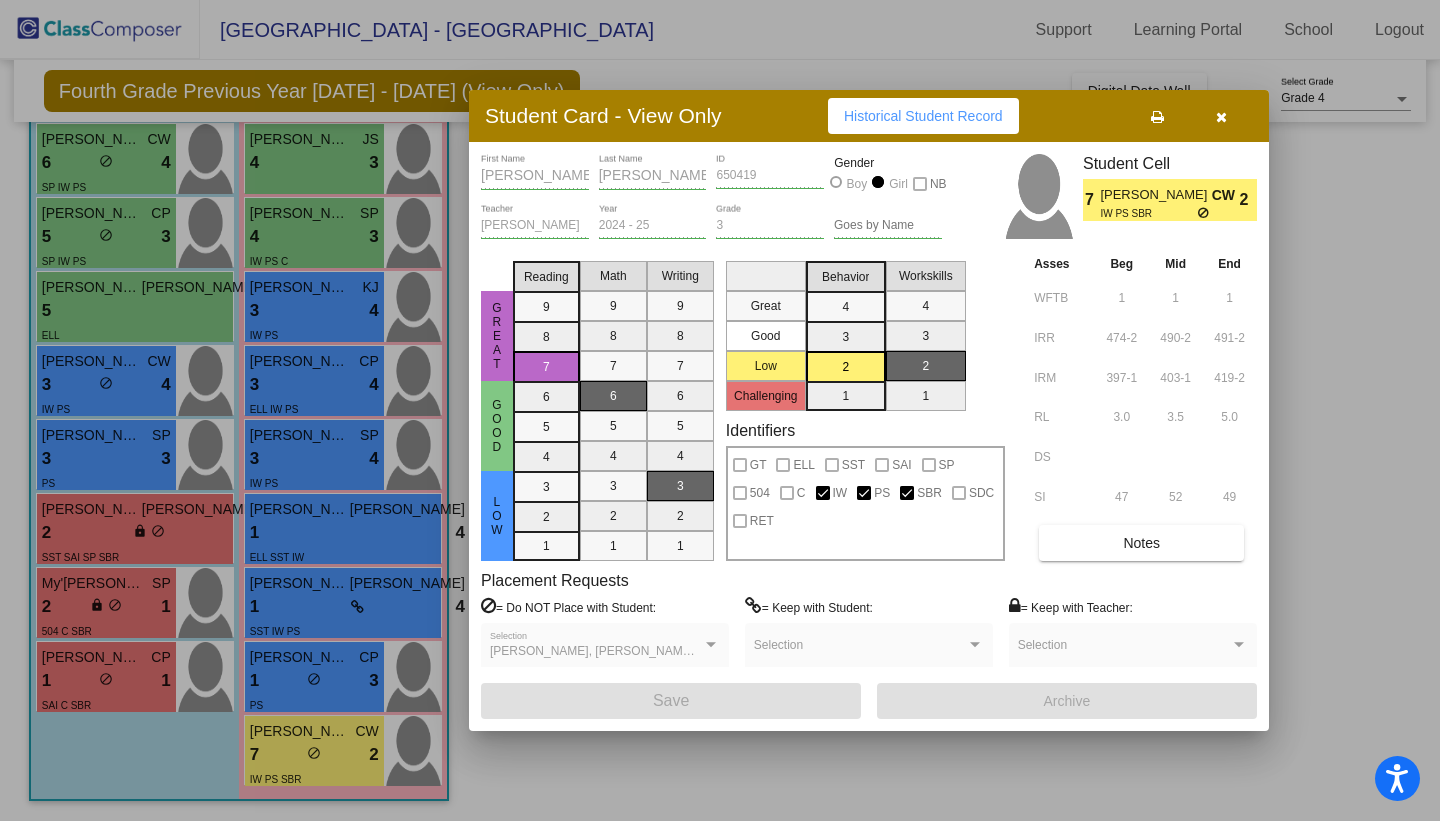 click at bounding box center (1221, 116) 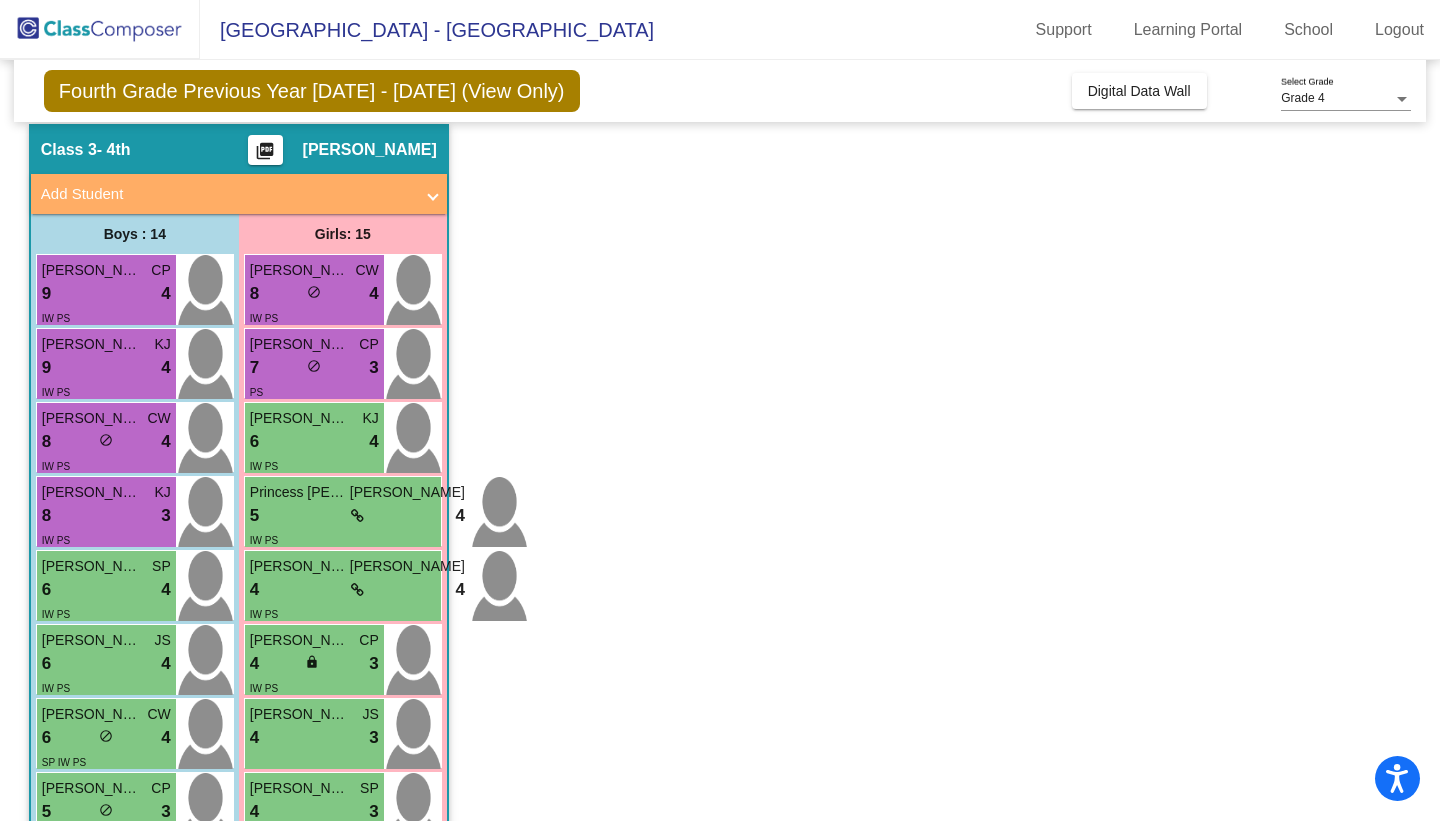 scroll, scrollTop: 0, scrollLeft: 0, axis: both 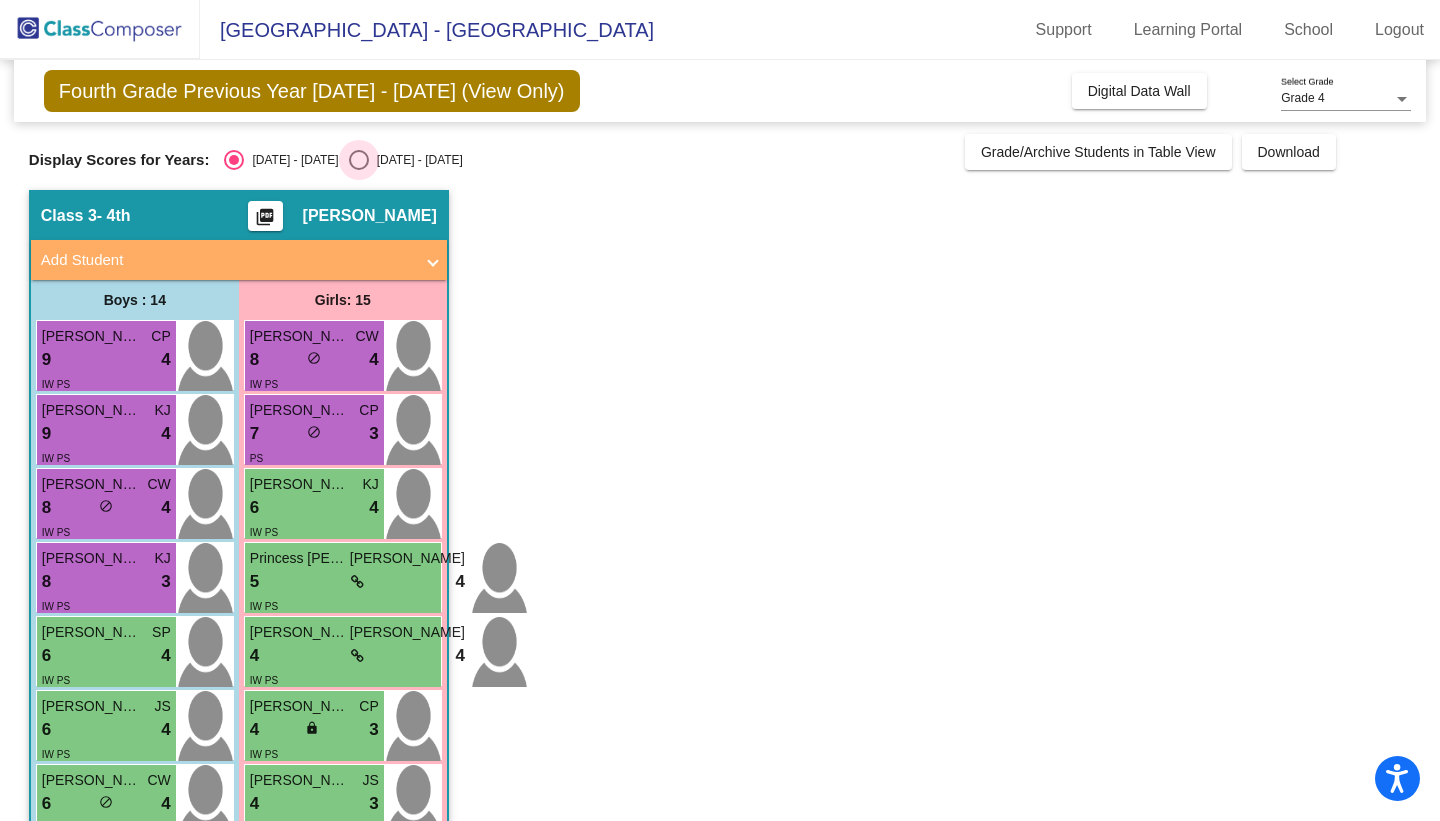 click at bounding box center (359, 160) 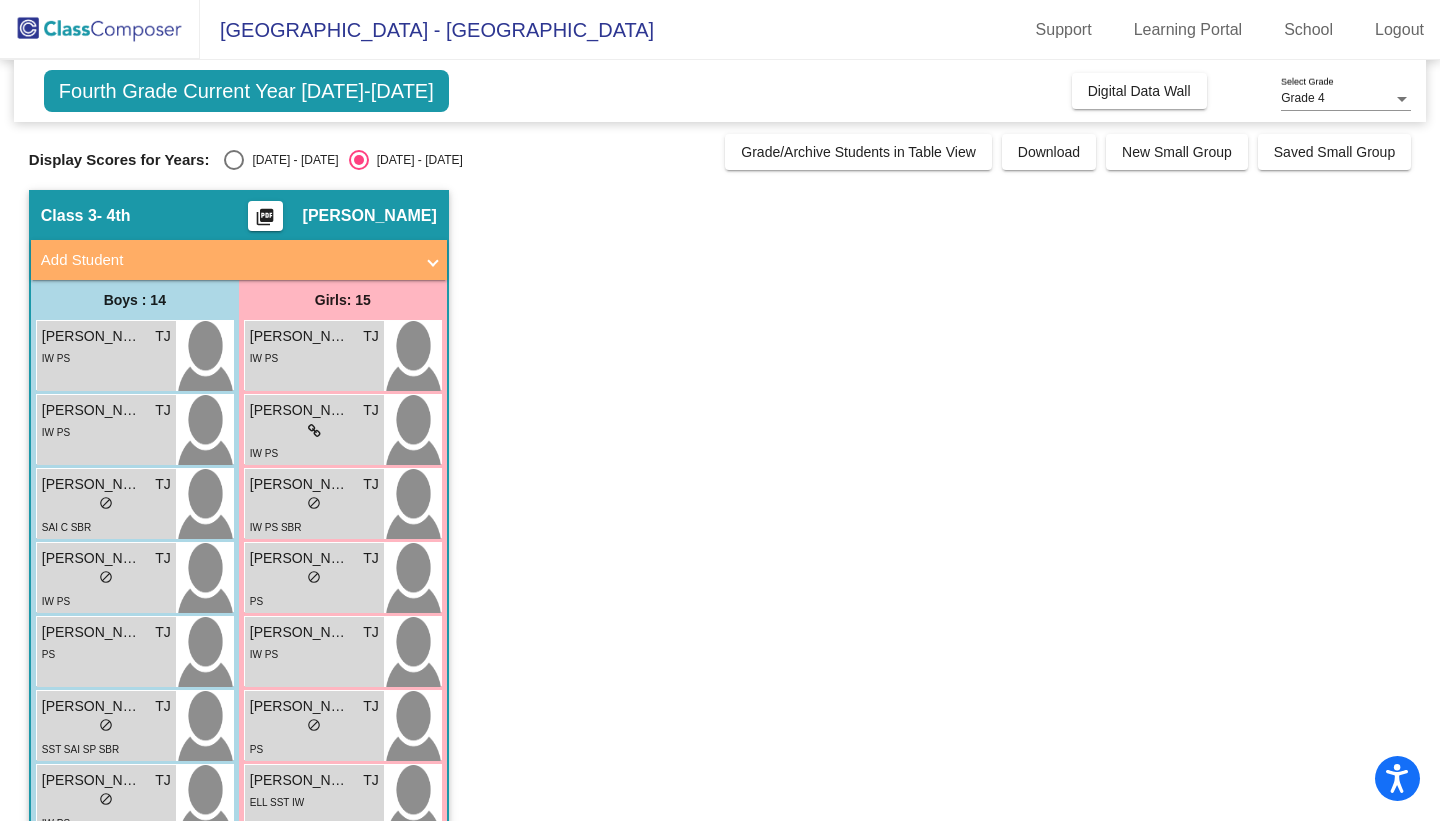 click at bounding box center (234, 160) 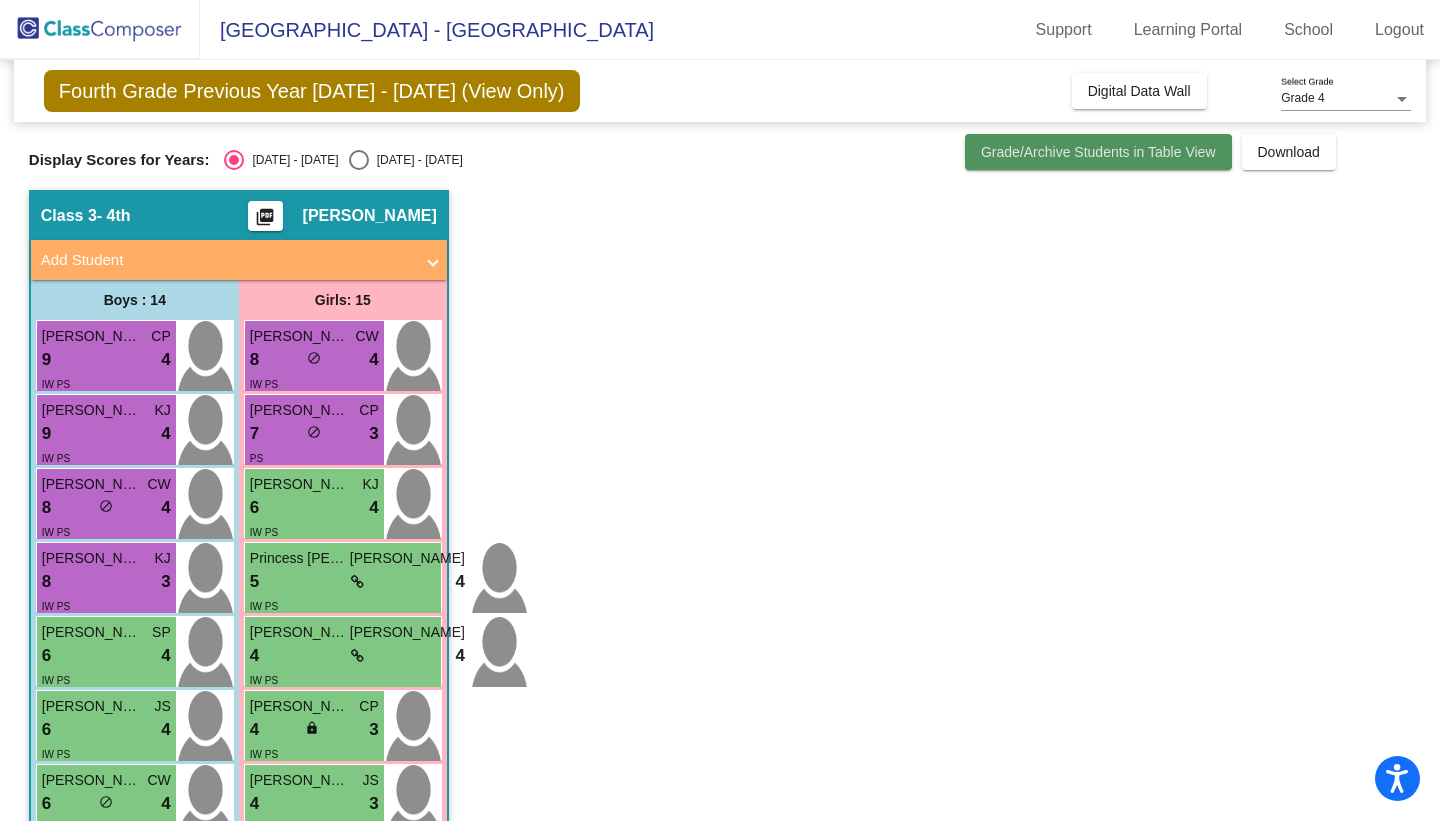 click on "Grade/Archive Students in Table View" 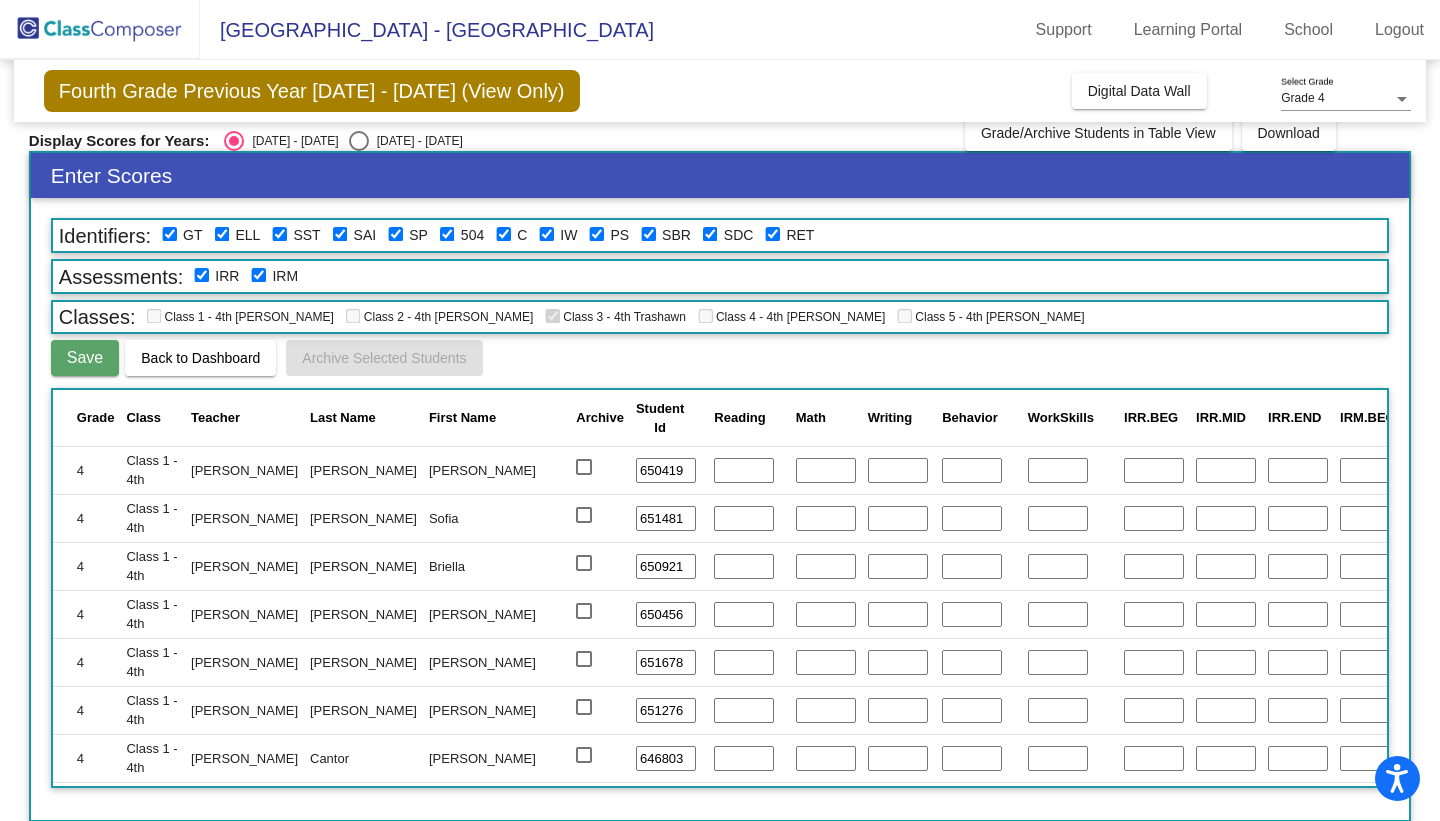scroll, scrollTop: 20, scrollLeft: 0, axis: vertical 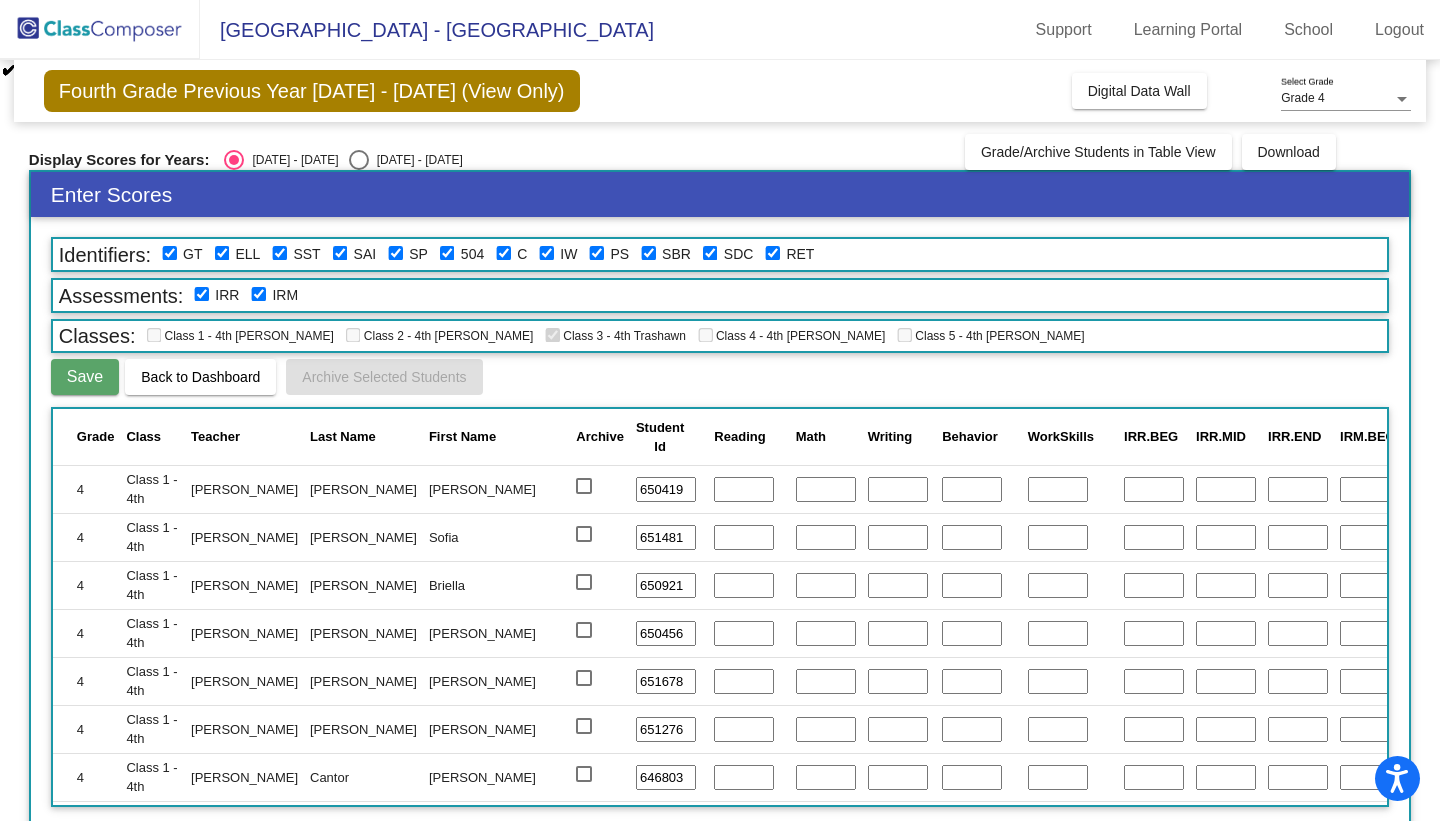 click at bounding box center [359, 160] 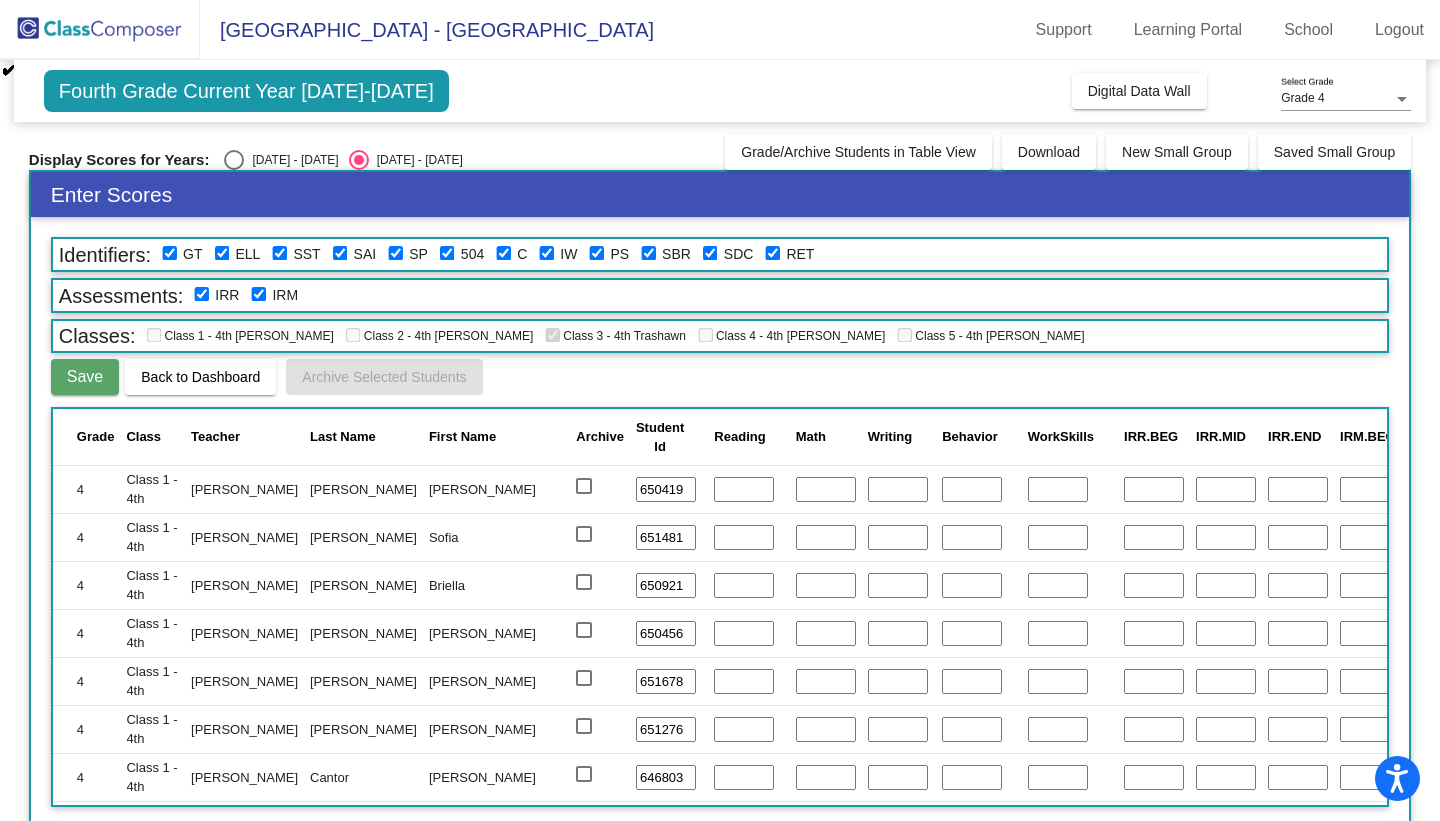 click at bounding box center [234, 160] 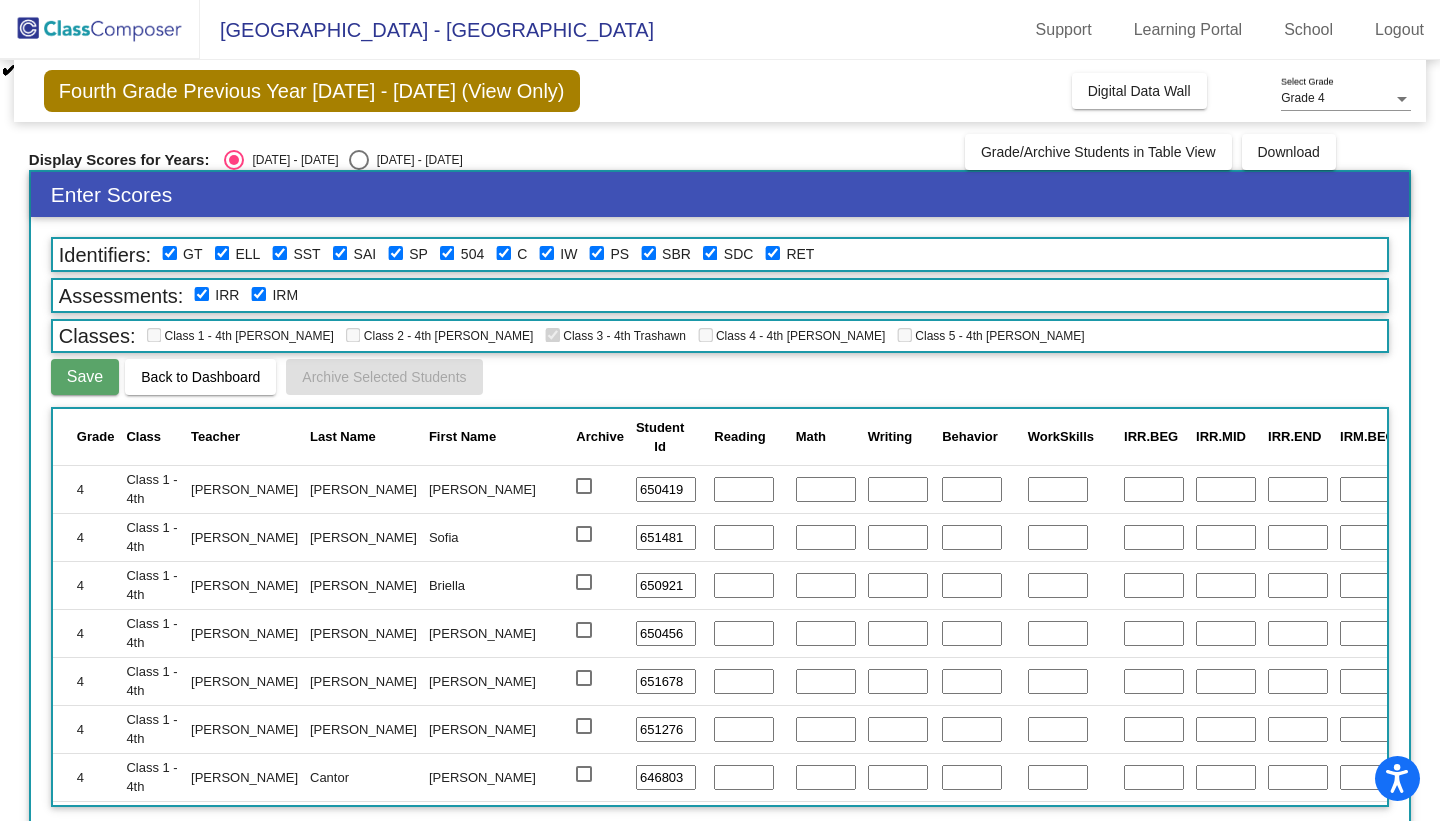click at bounding box center [359, 160] 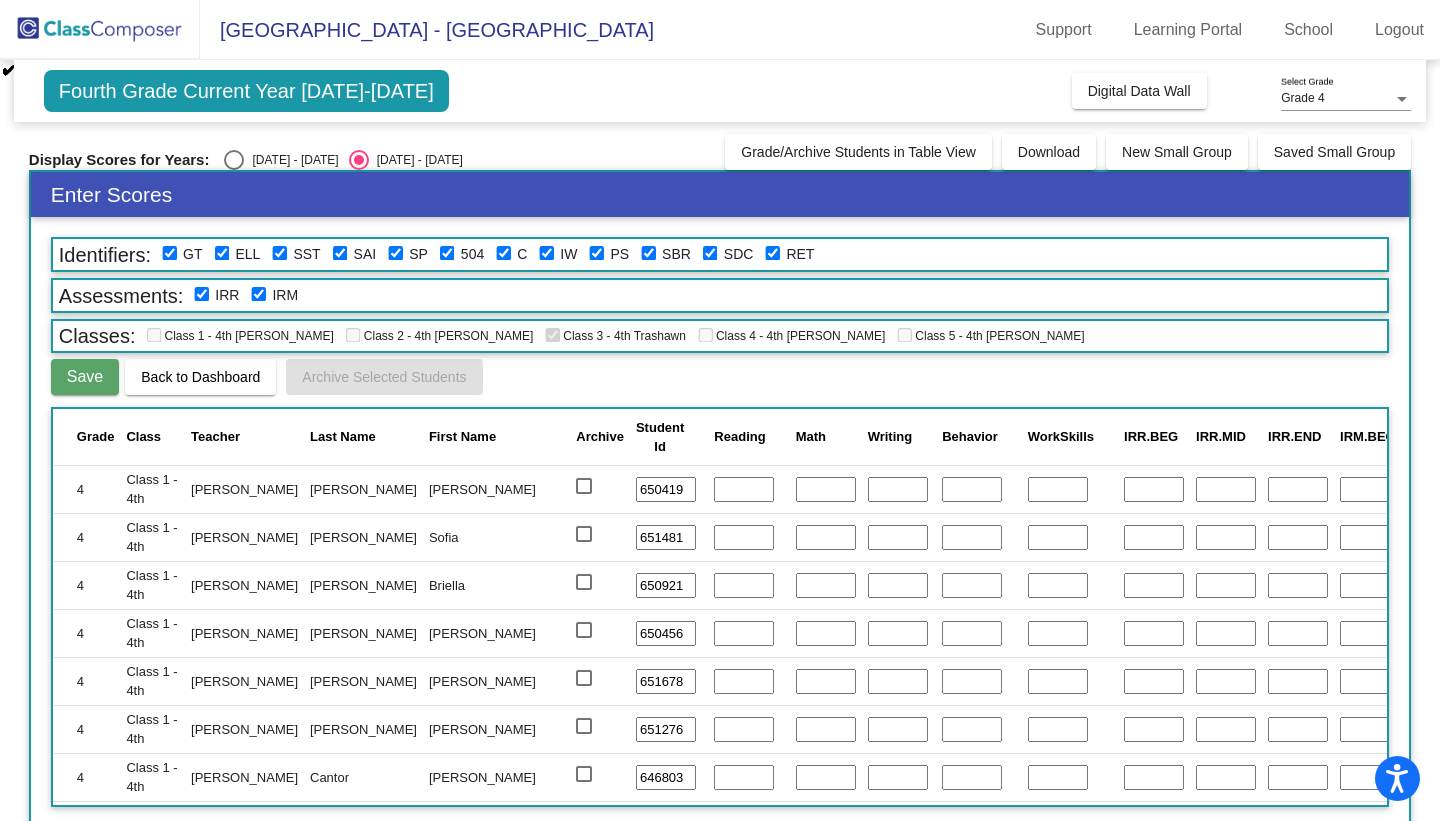 click at bounding box center [234, 160] 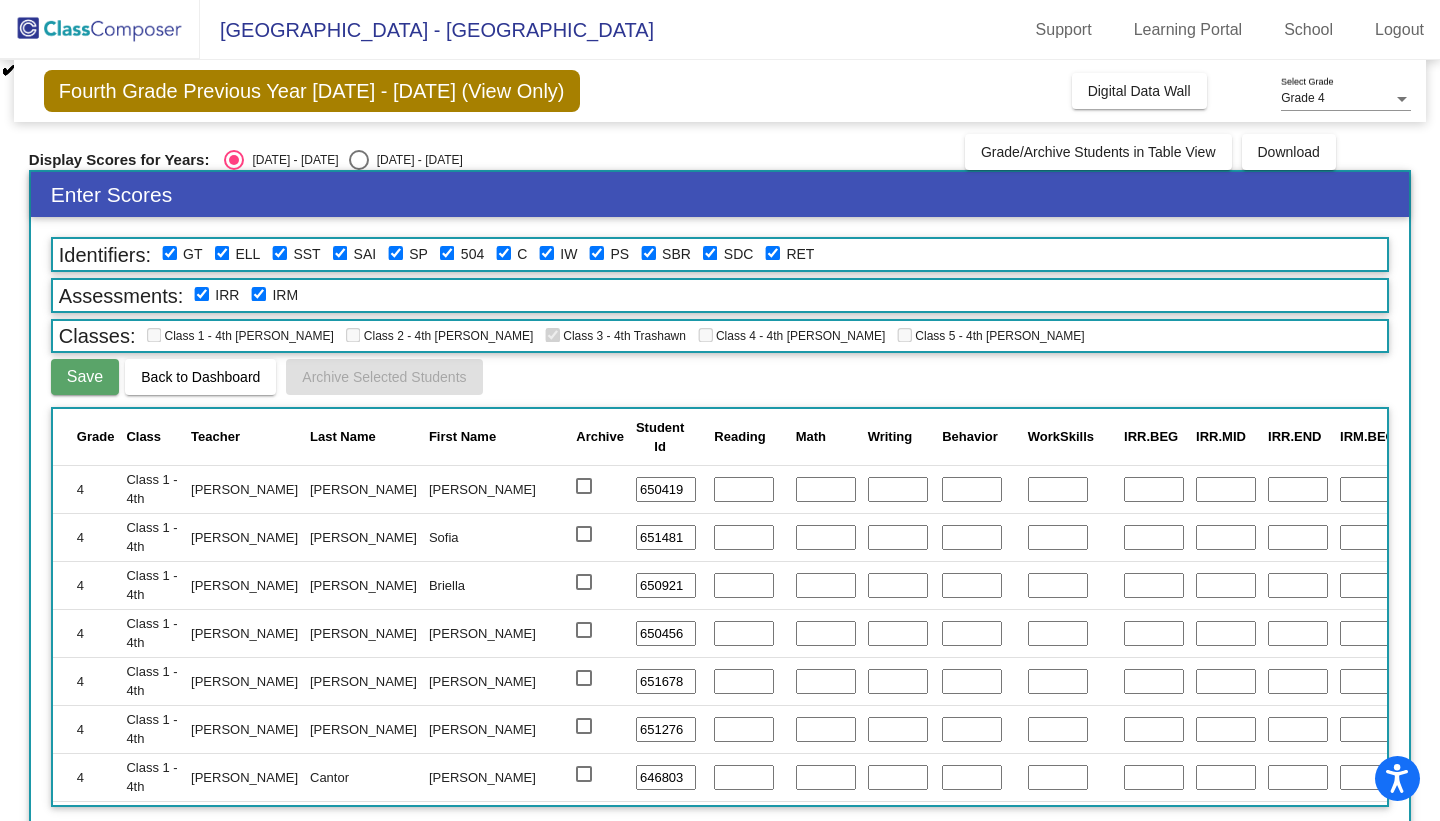 click on "Grade 4 Select Grade" 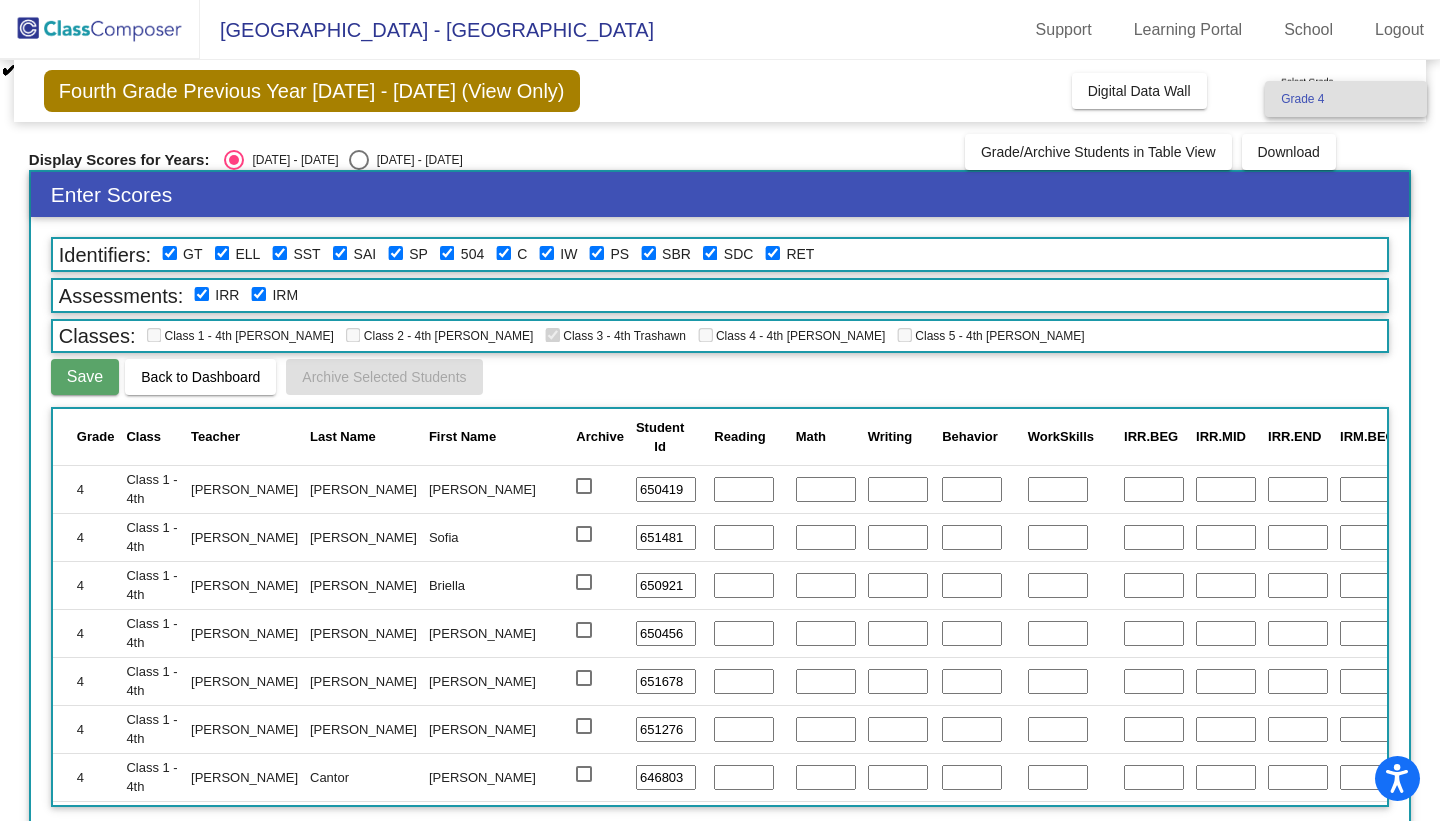 click at bounding box center (720, 410) 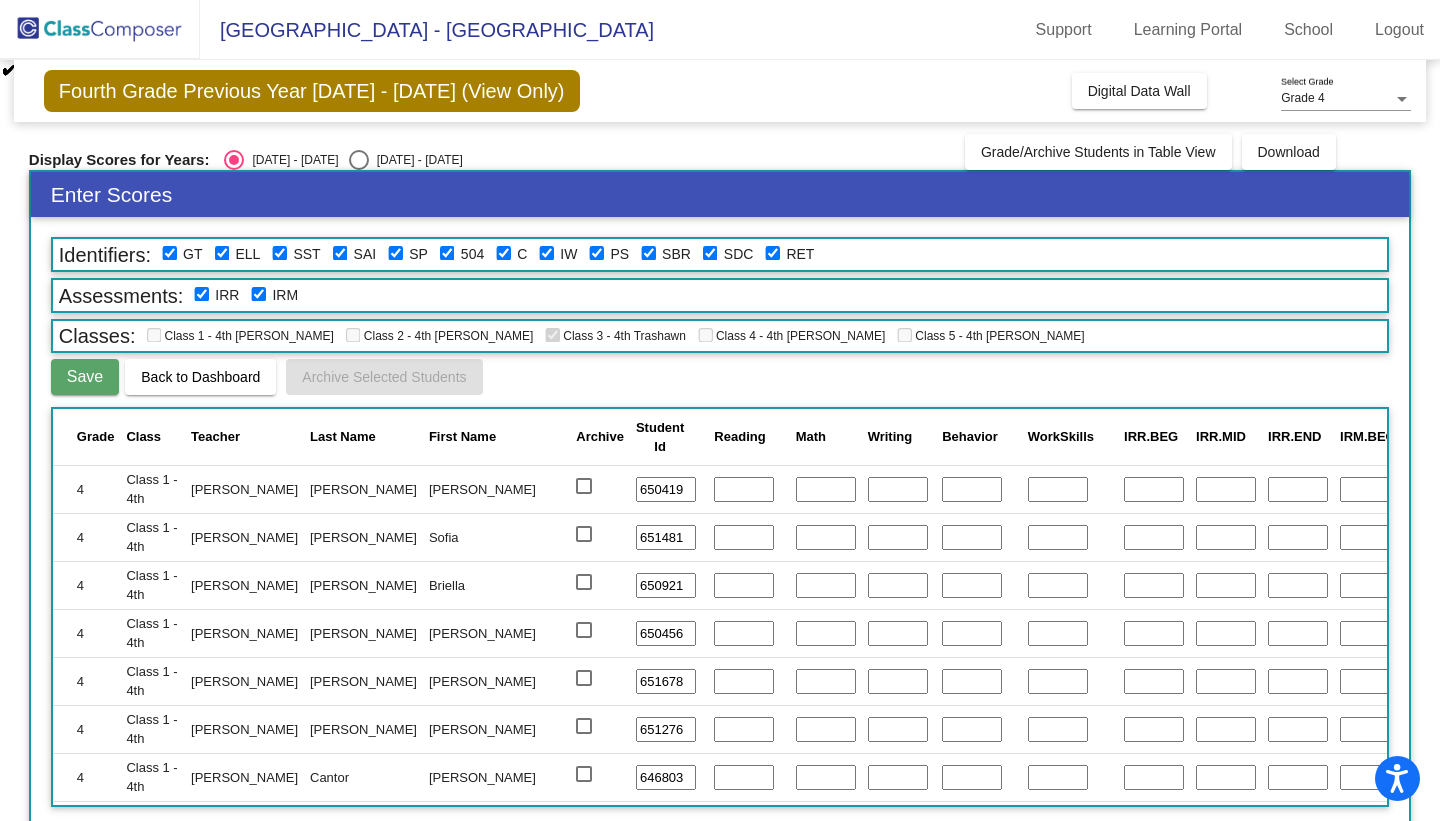scroll, scrollTop: 20, scrollLeft: 0, axis: vertical 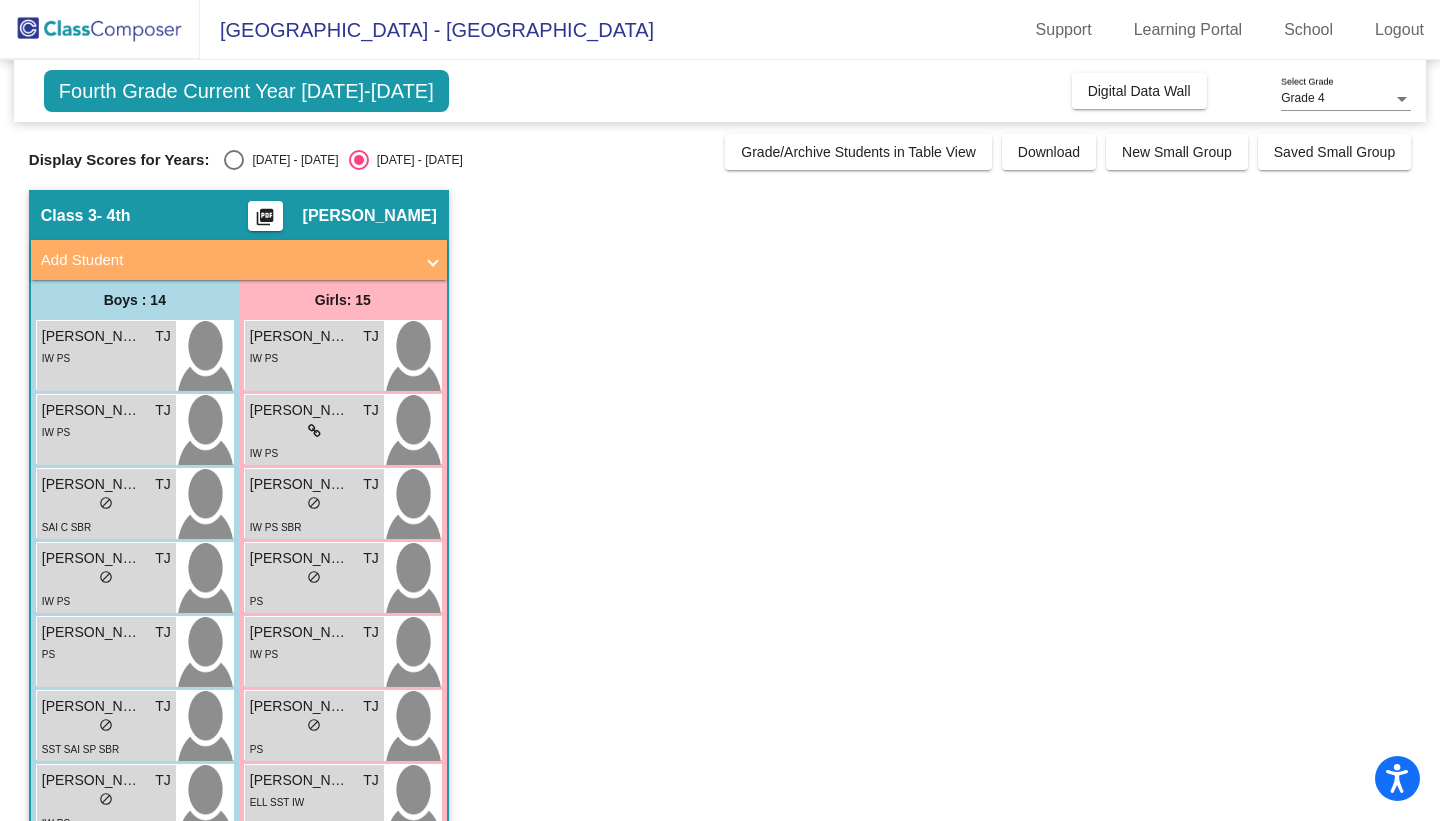 click at bounding box center (234, 160) 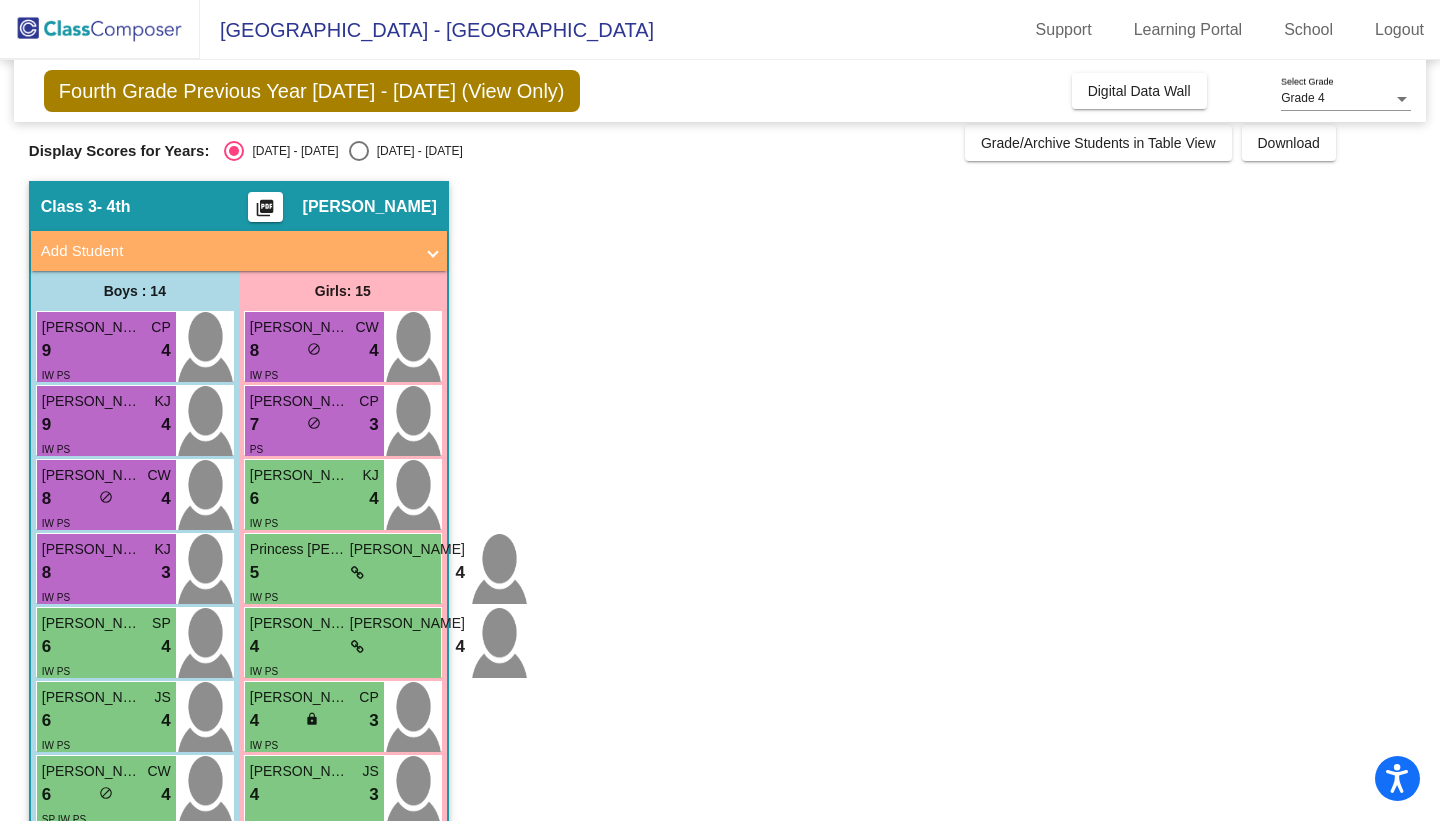 scroll, scrollTop: 0, scrollLeft: 0, axis: both 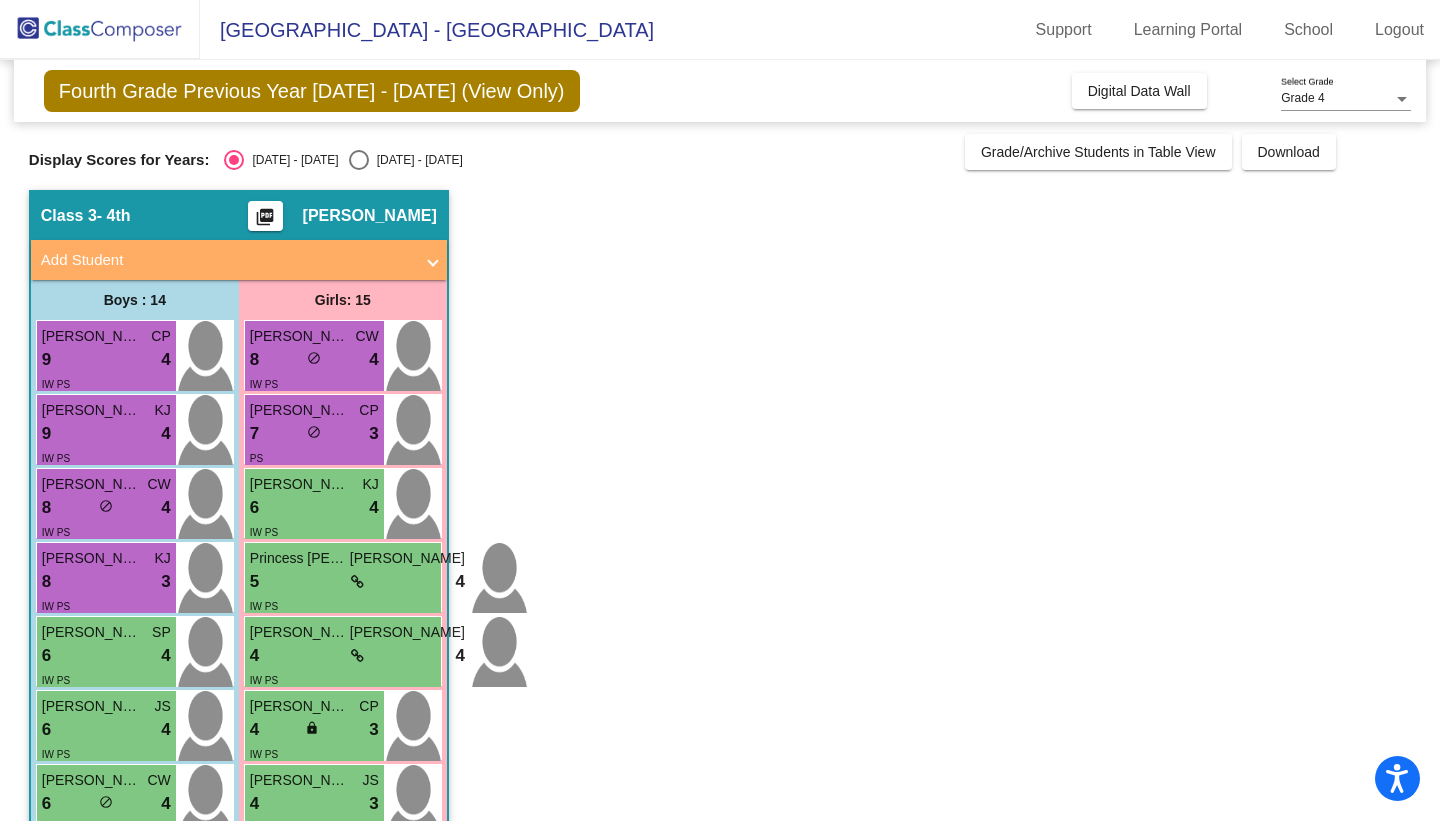click on "picture_as_pdf" 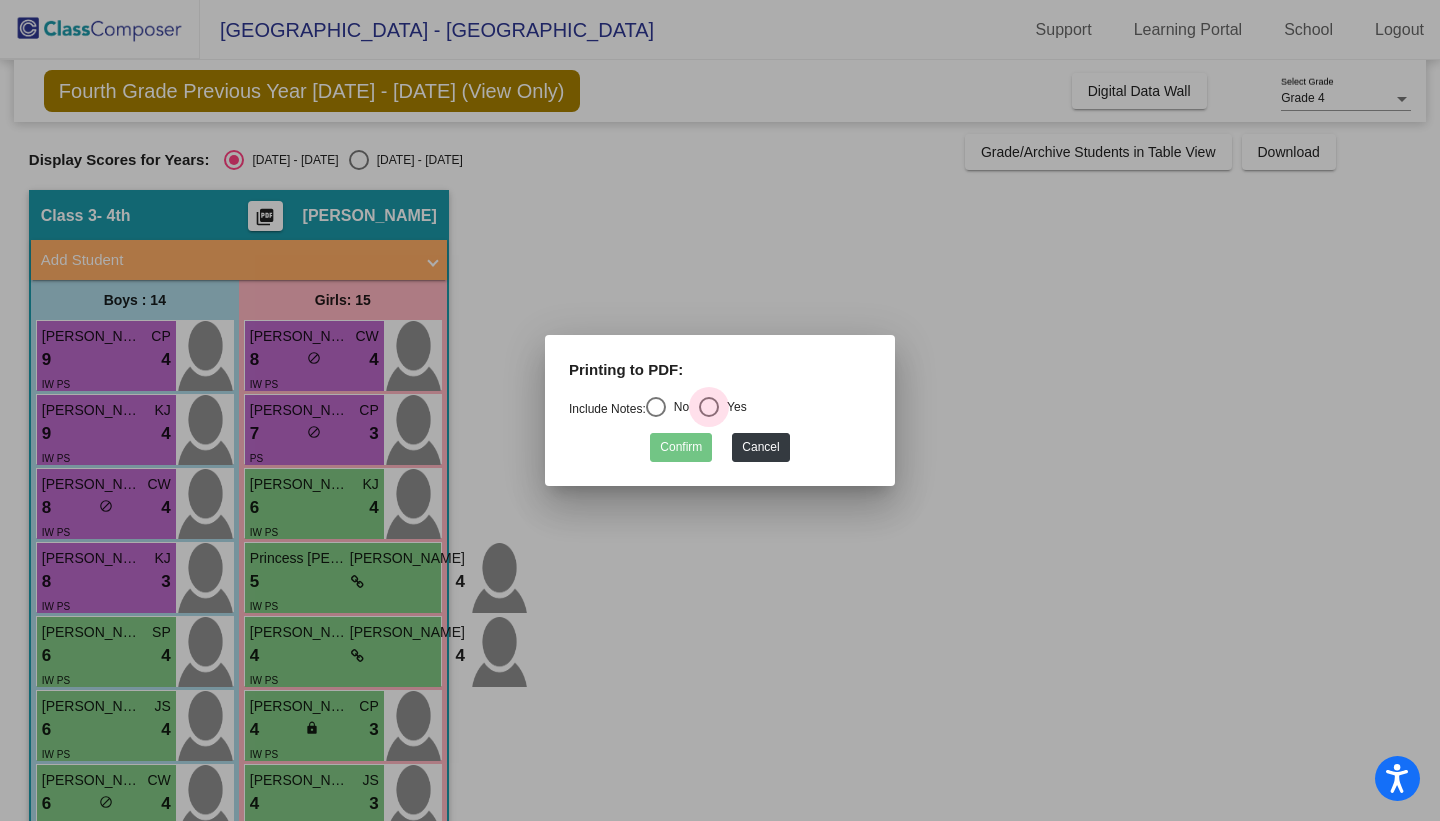 click at bounding box center [709, 407] 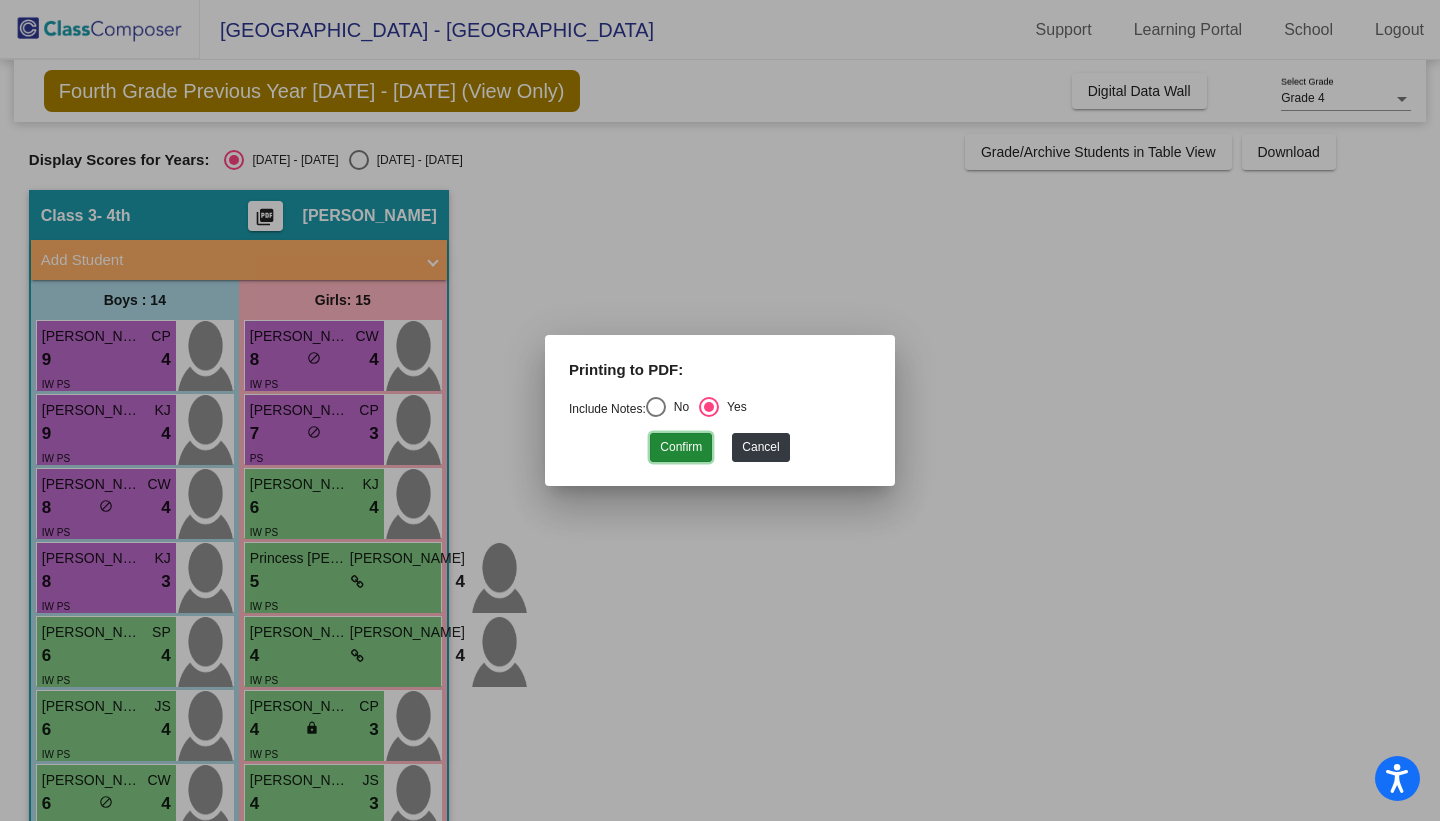 click on "Confirm" at bounding box center (681, 447) 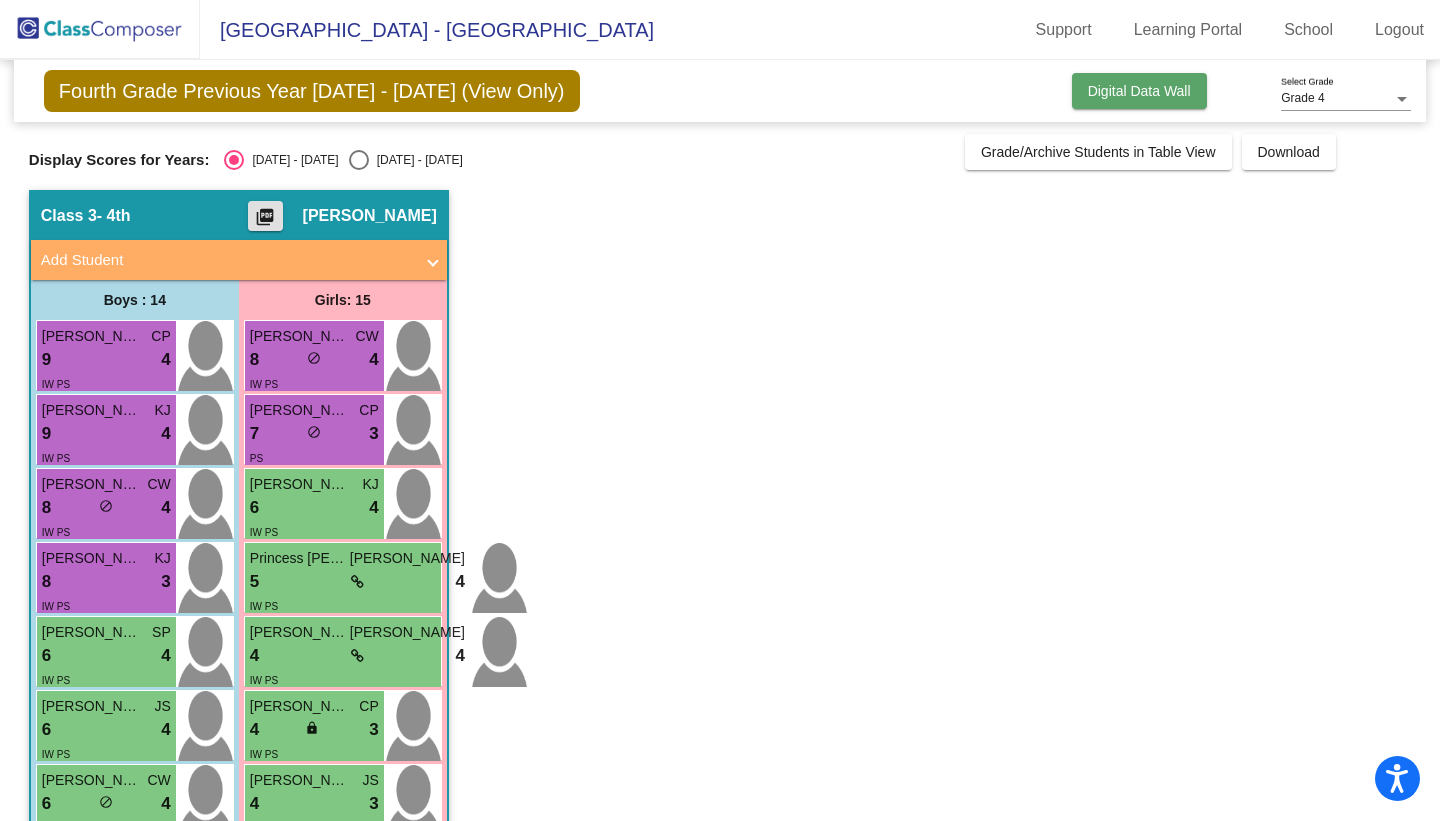 click on "Digital Data Wall" 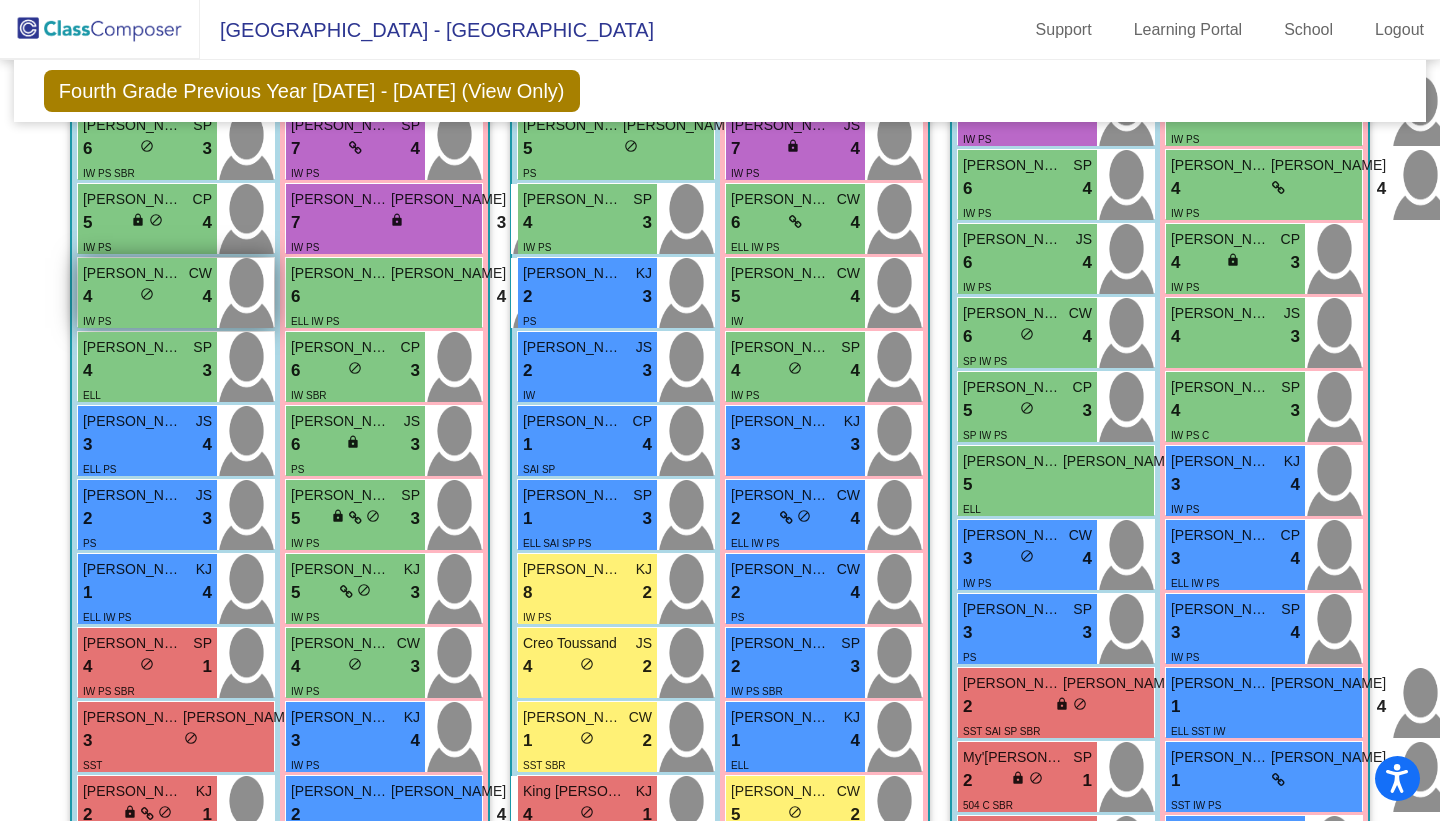 scroll, scrollTop: 915, scrollLeft: 0, axis: vertical 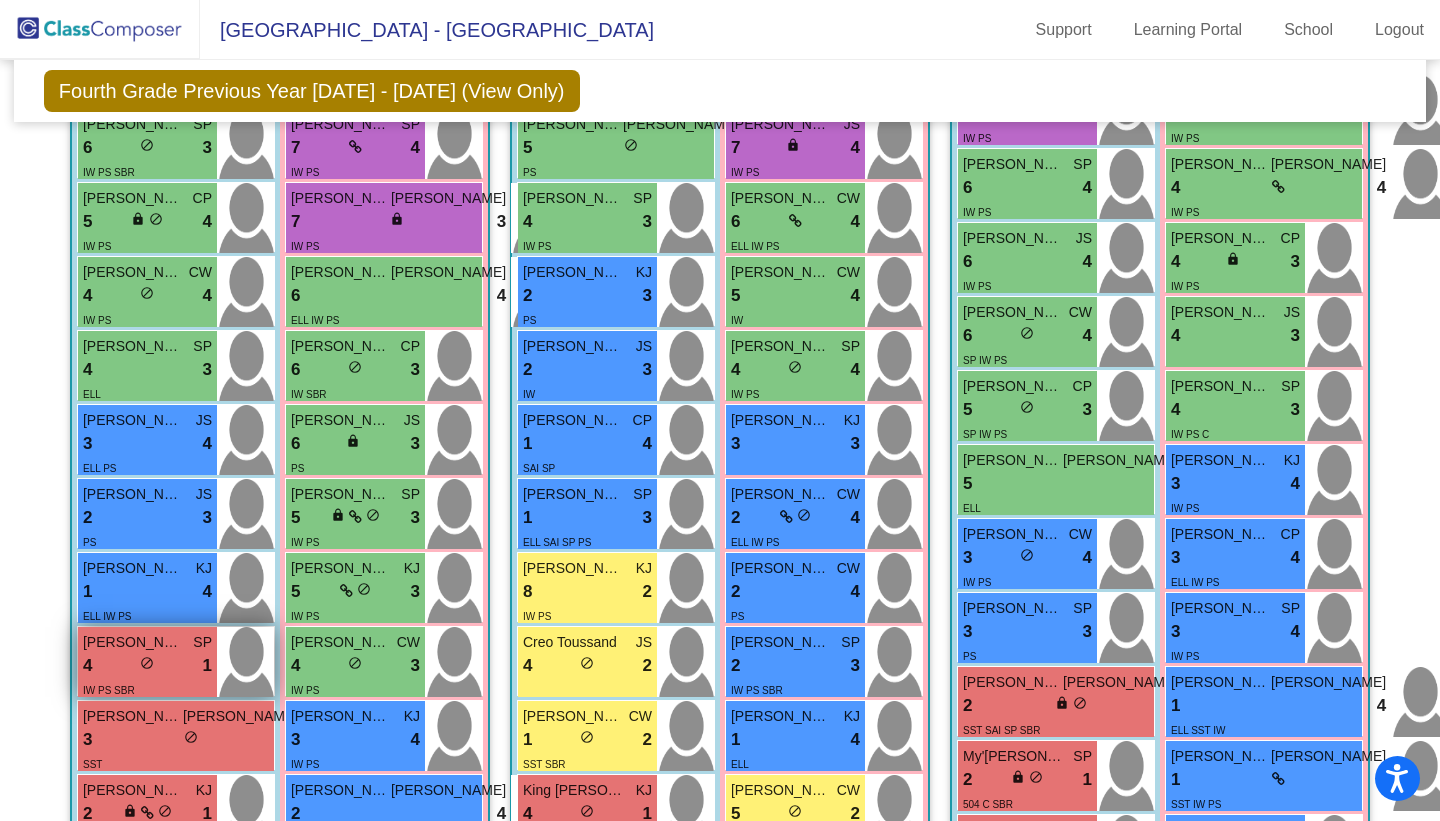 click on "IW PS SBR" at bounding box center (109, 690) 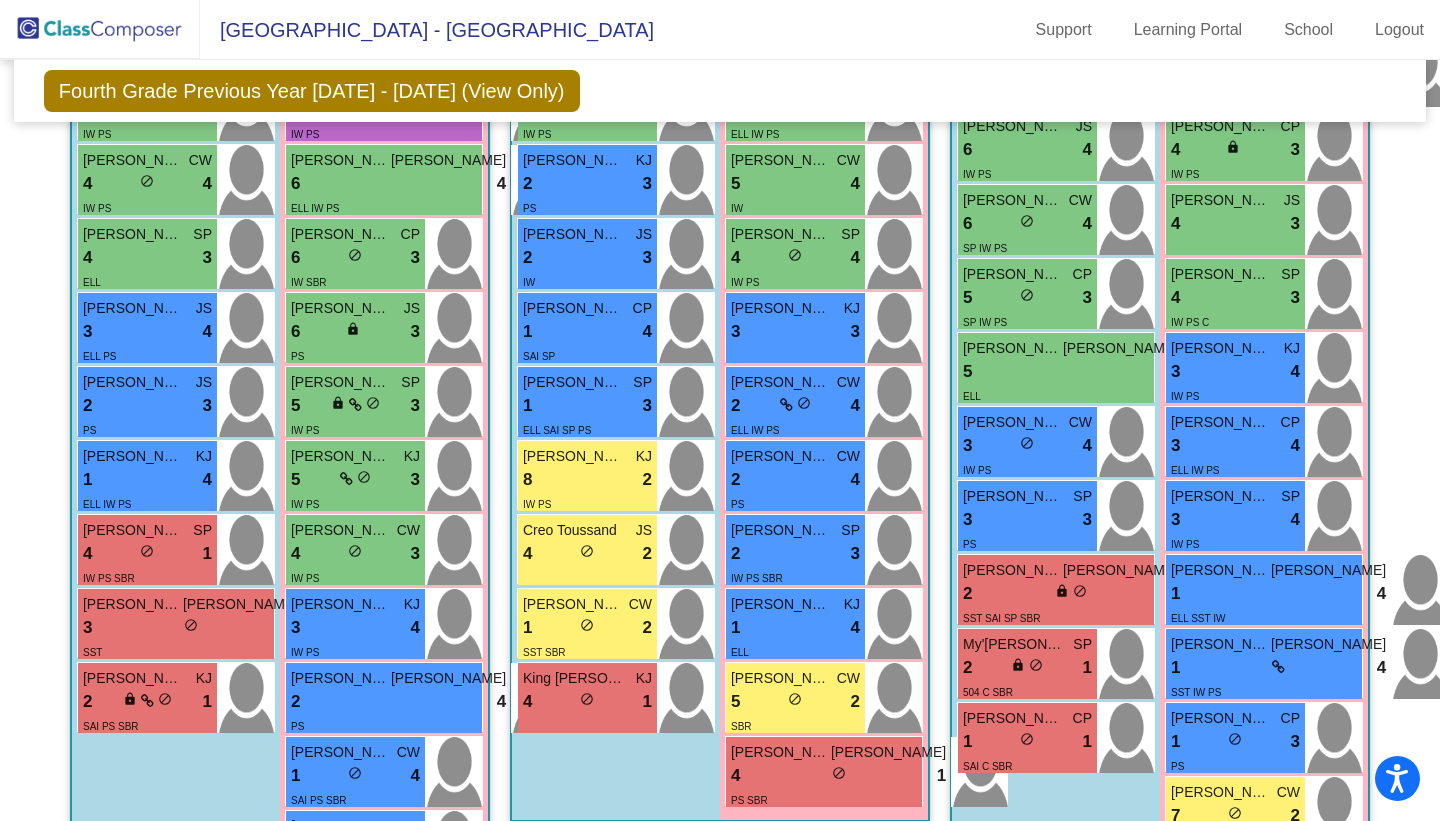 scroll, scrollTop: 1028, scrollLeft: 0, axis: vertical 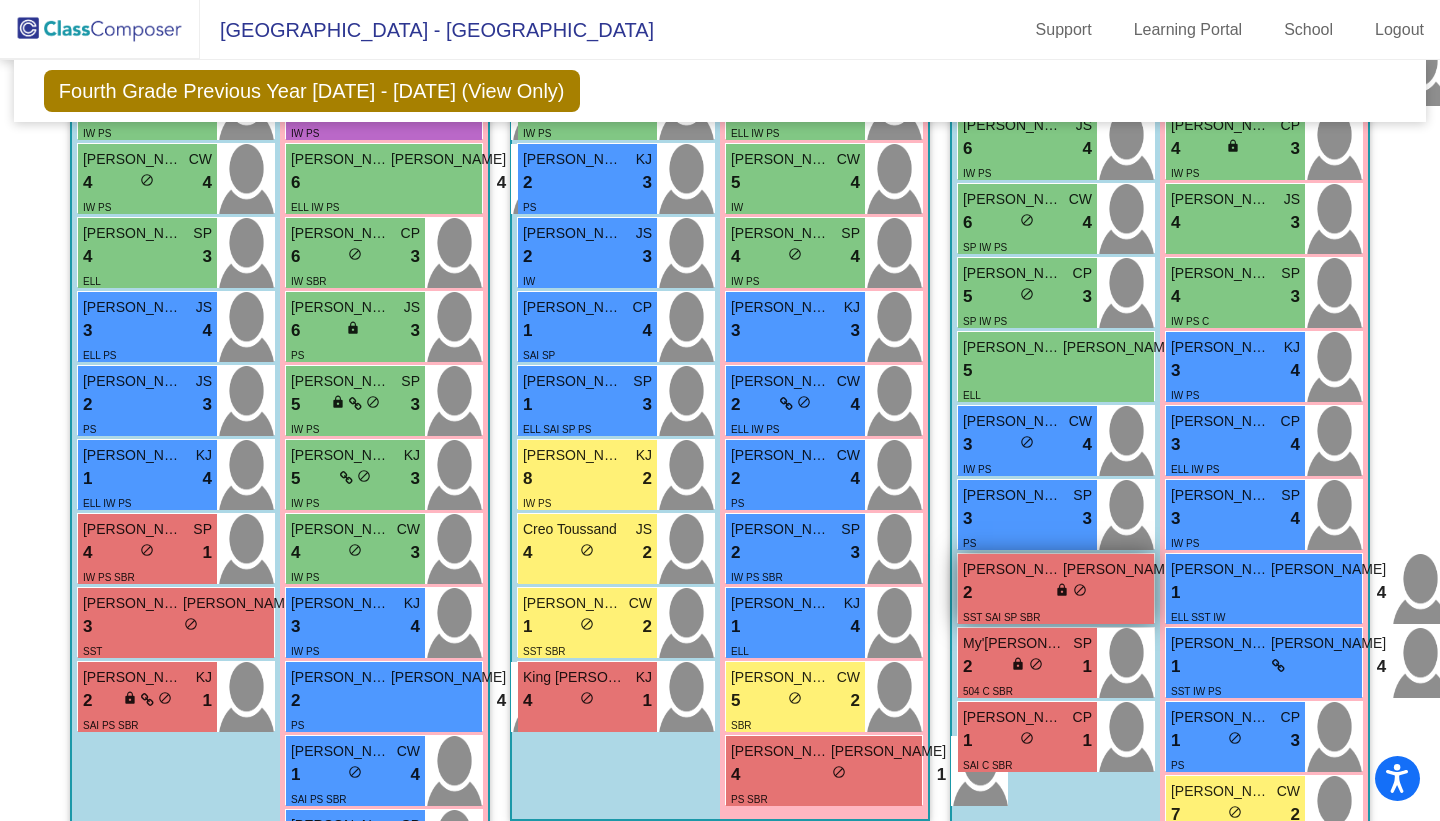 click on "Jean Cantor" at bounding box center [1013, 569] 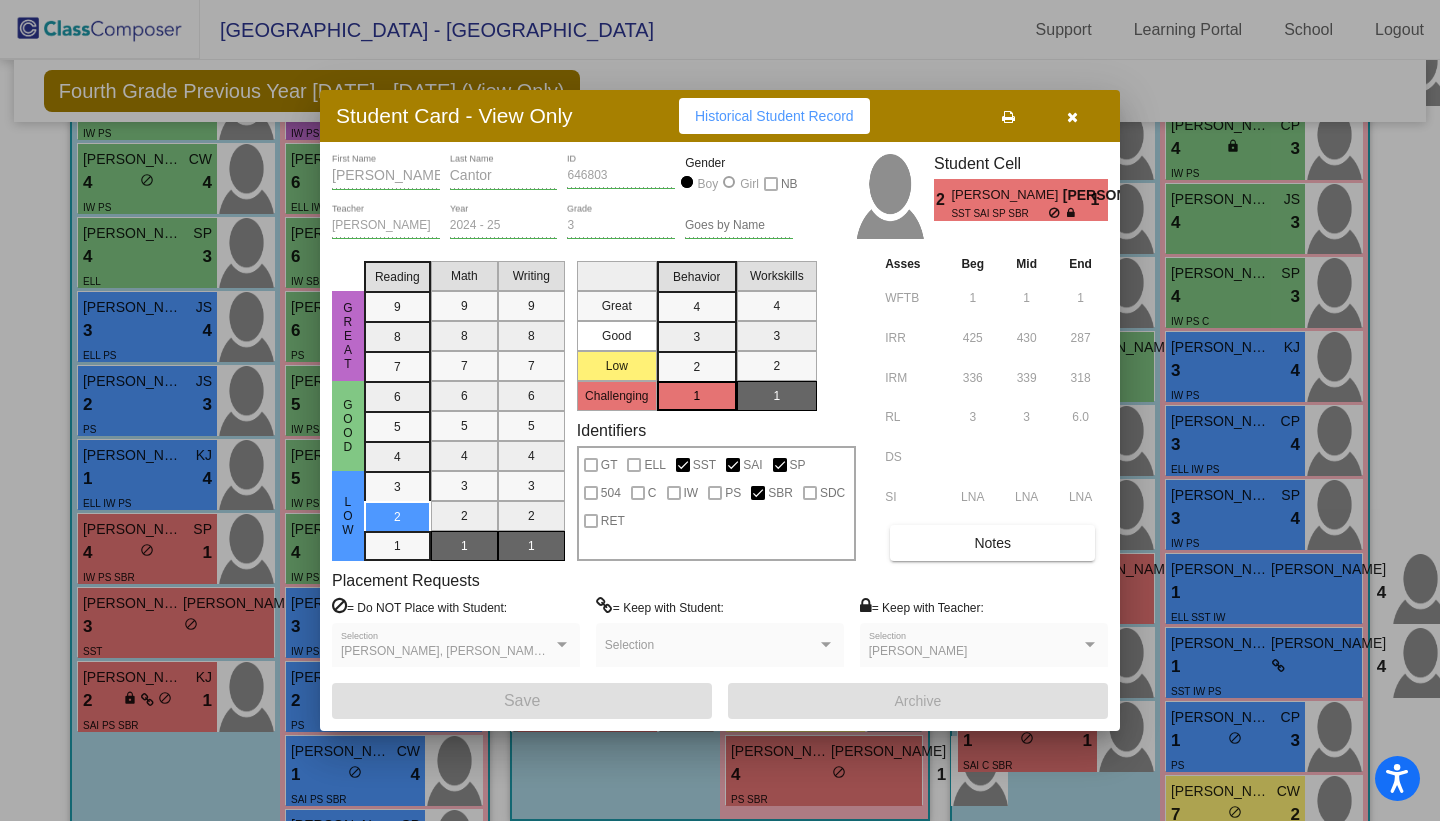 click at bounding box center [1072, 117] 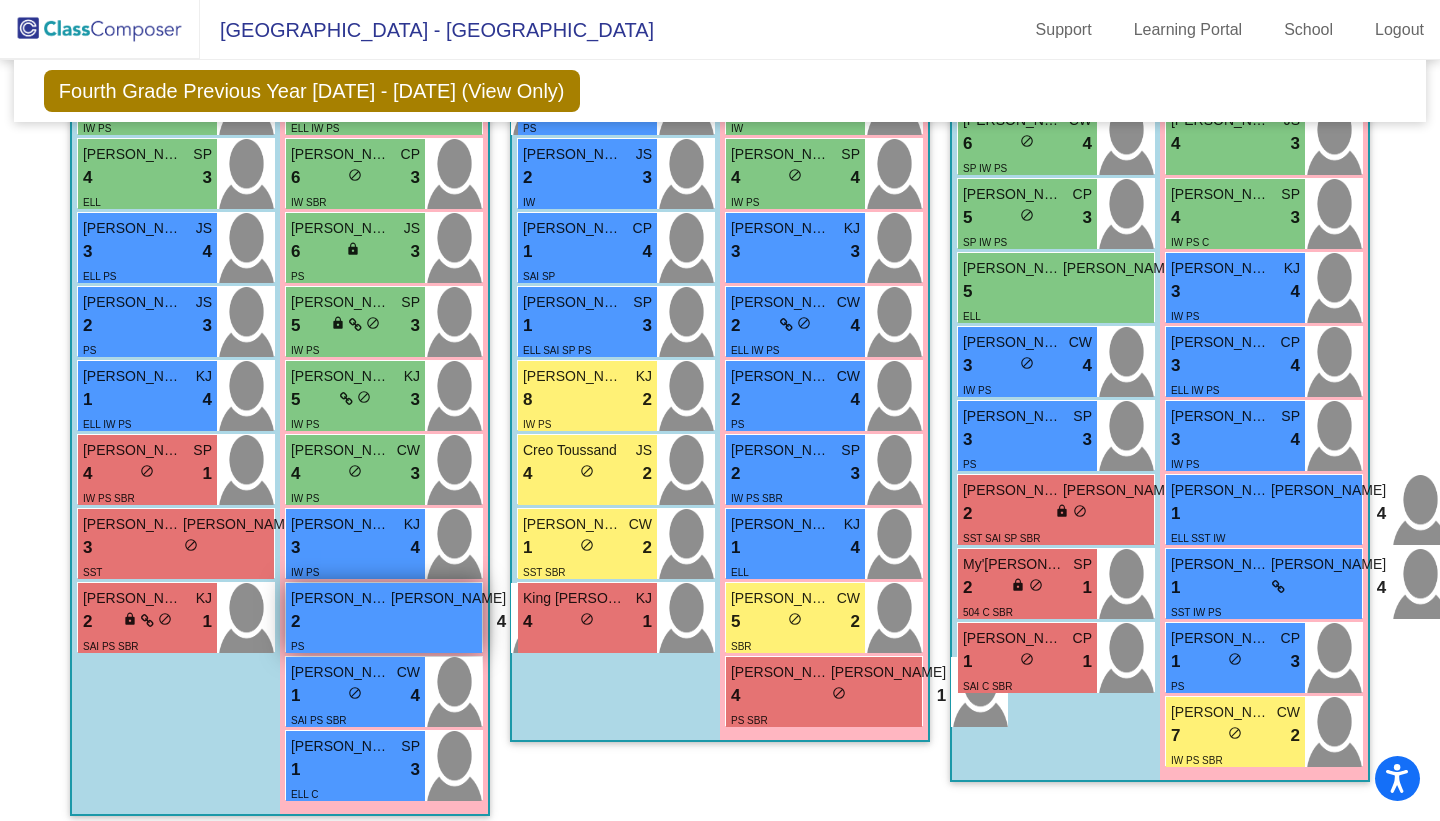 scroll, scrollTop: 1109, scrollLeft: 0, axis: vertical 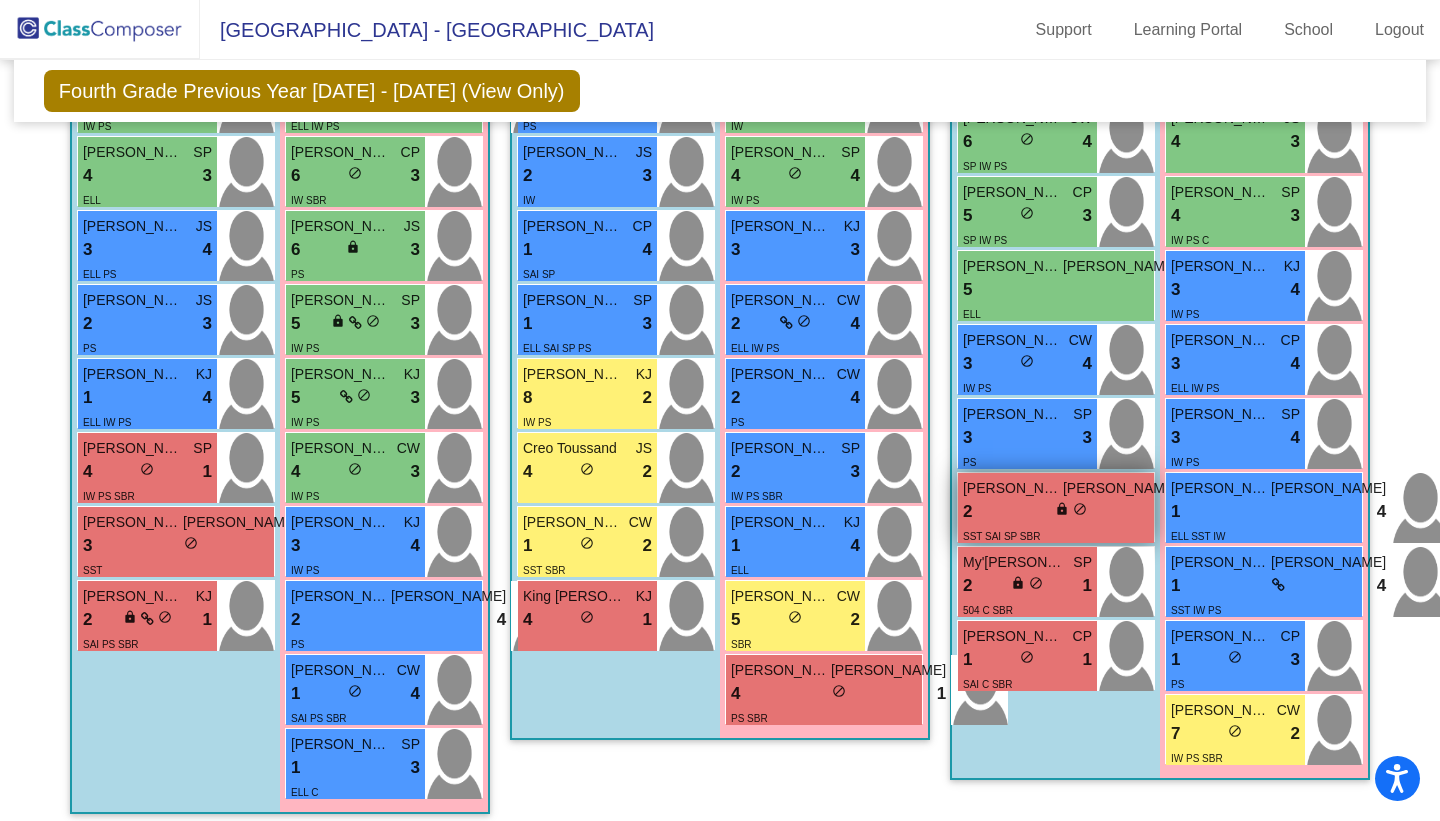 click on "2 lock do_not_disturb_alt 1" at bounding box center [1070, 512] 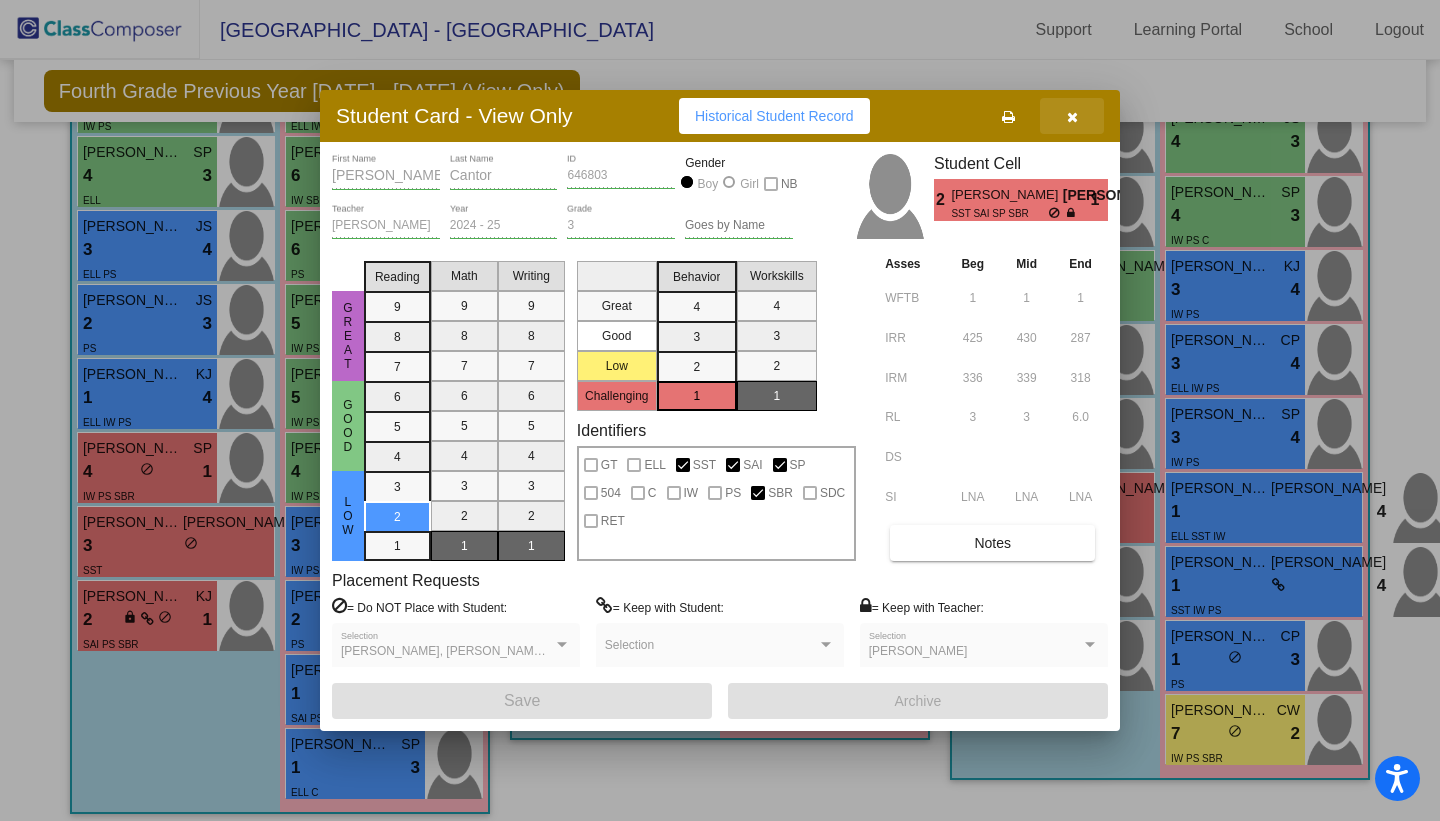 click at bounding box center (1072, 117) 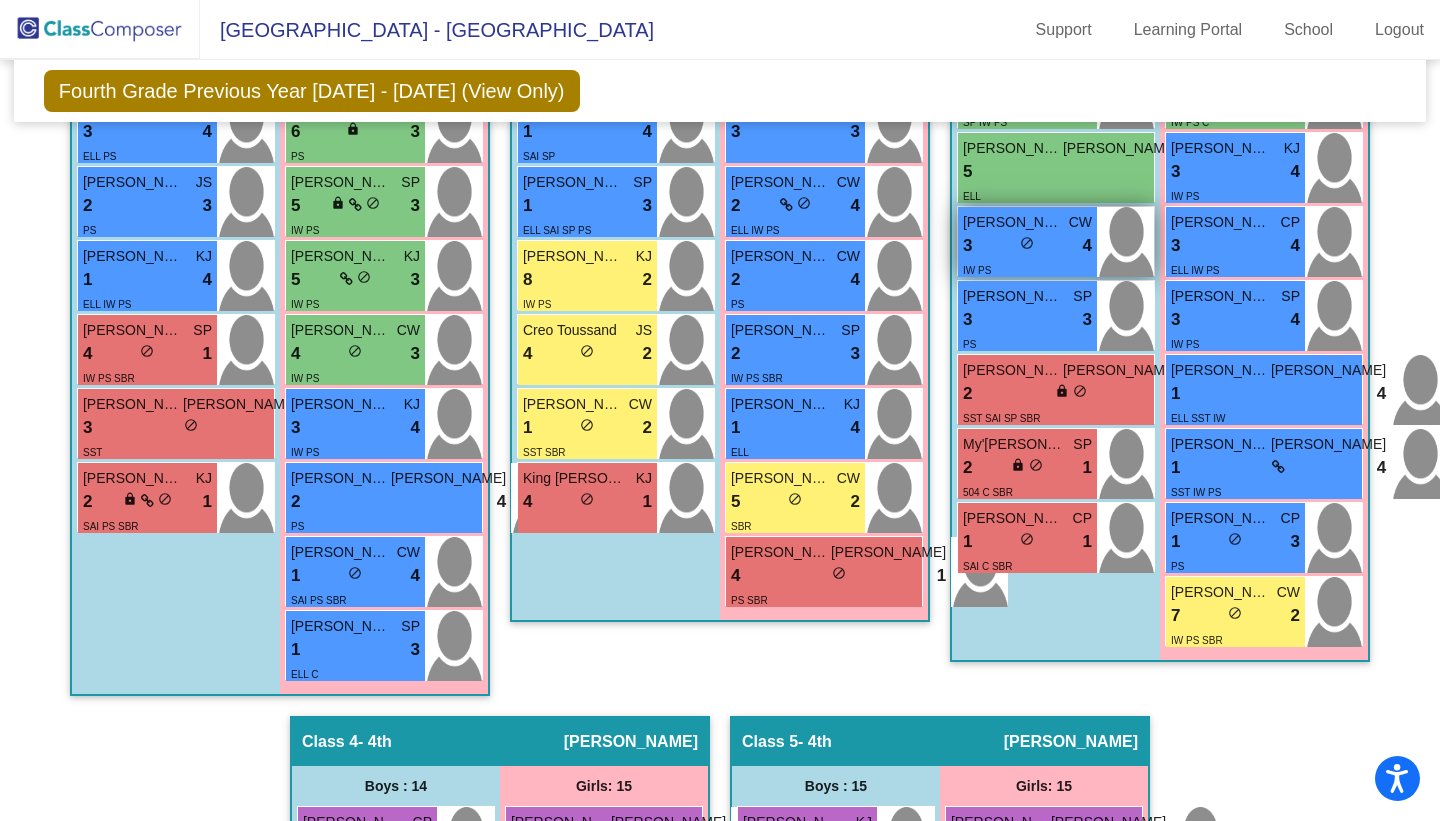 scroll, scrollTop: 1232, scrollLeft: 0, axis: vertical 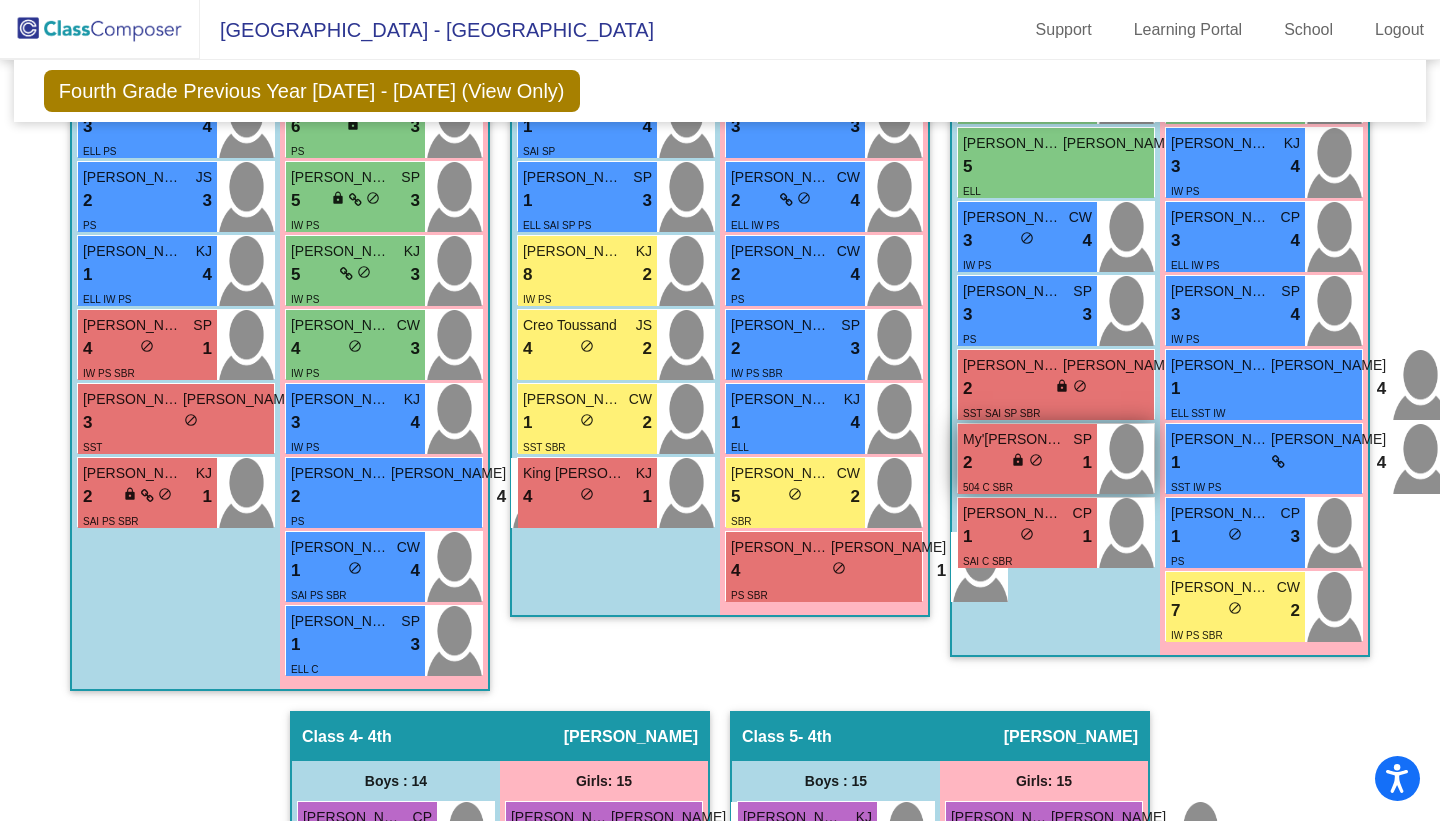 click on "2 lock do_not_disturb_alt 1" at bounding box center (1027, 463) 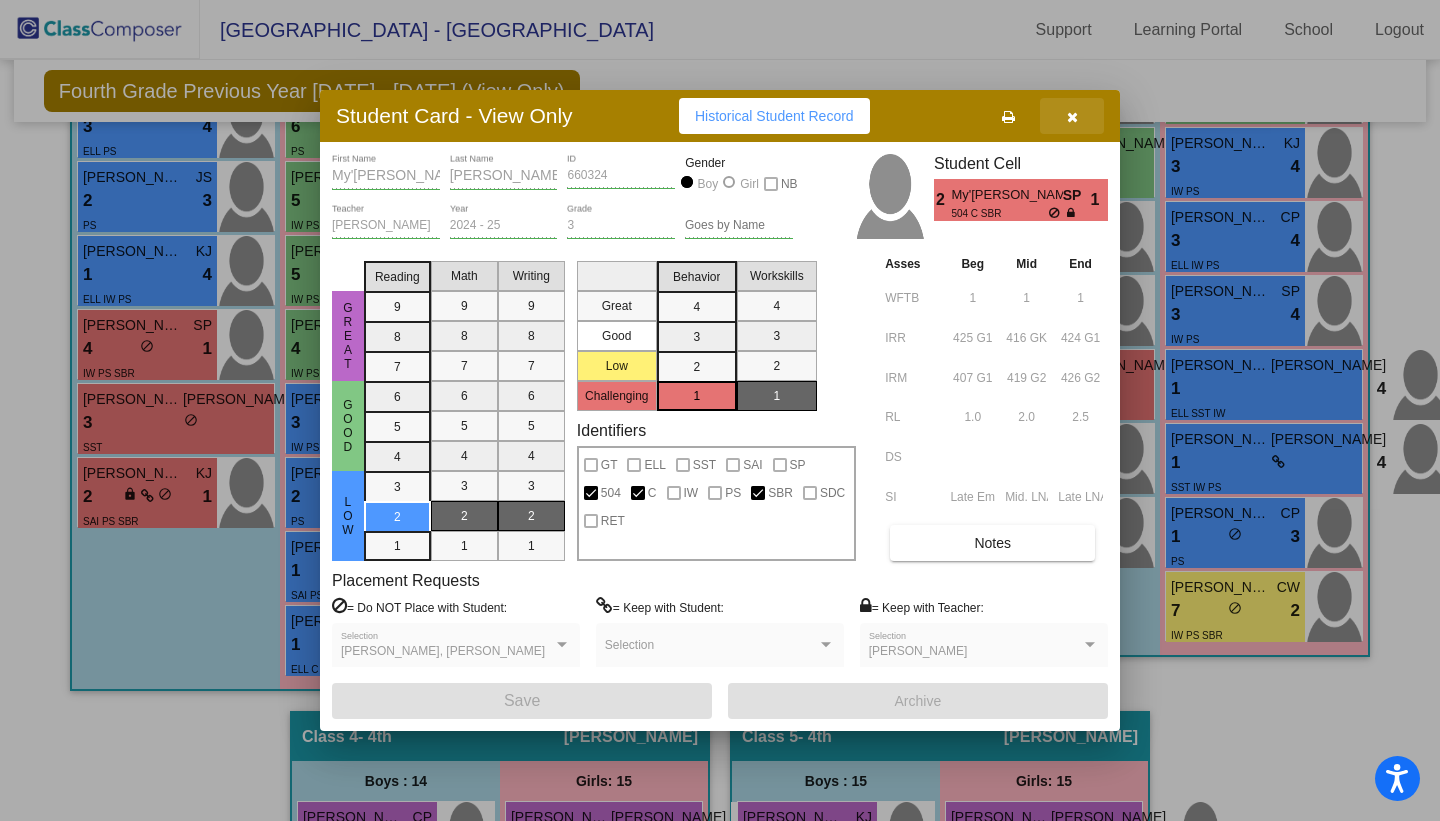 click at bounding box center [1072, 116] 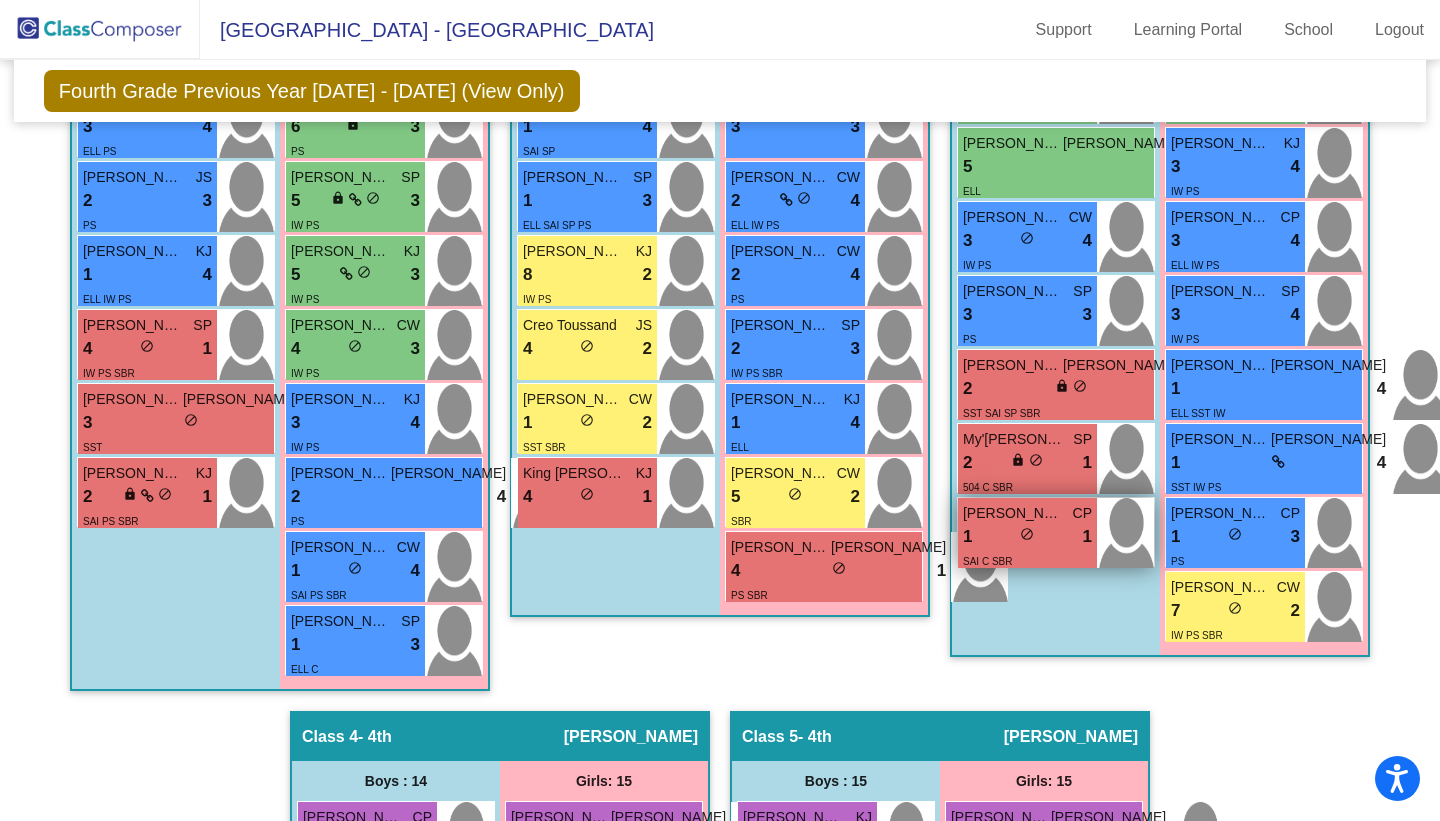 click on "Cameron Amrine" at bounding box center [1013, 513] 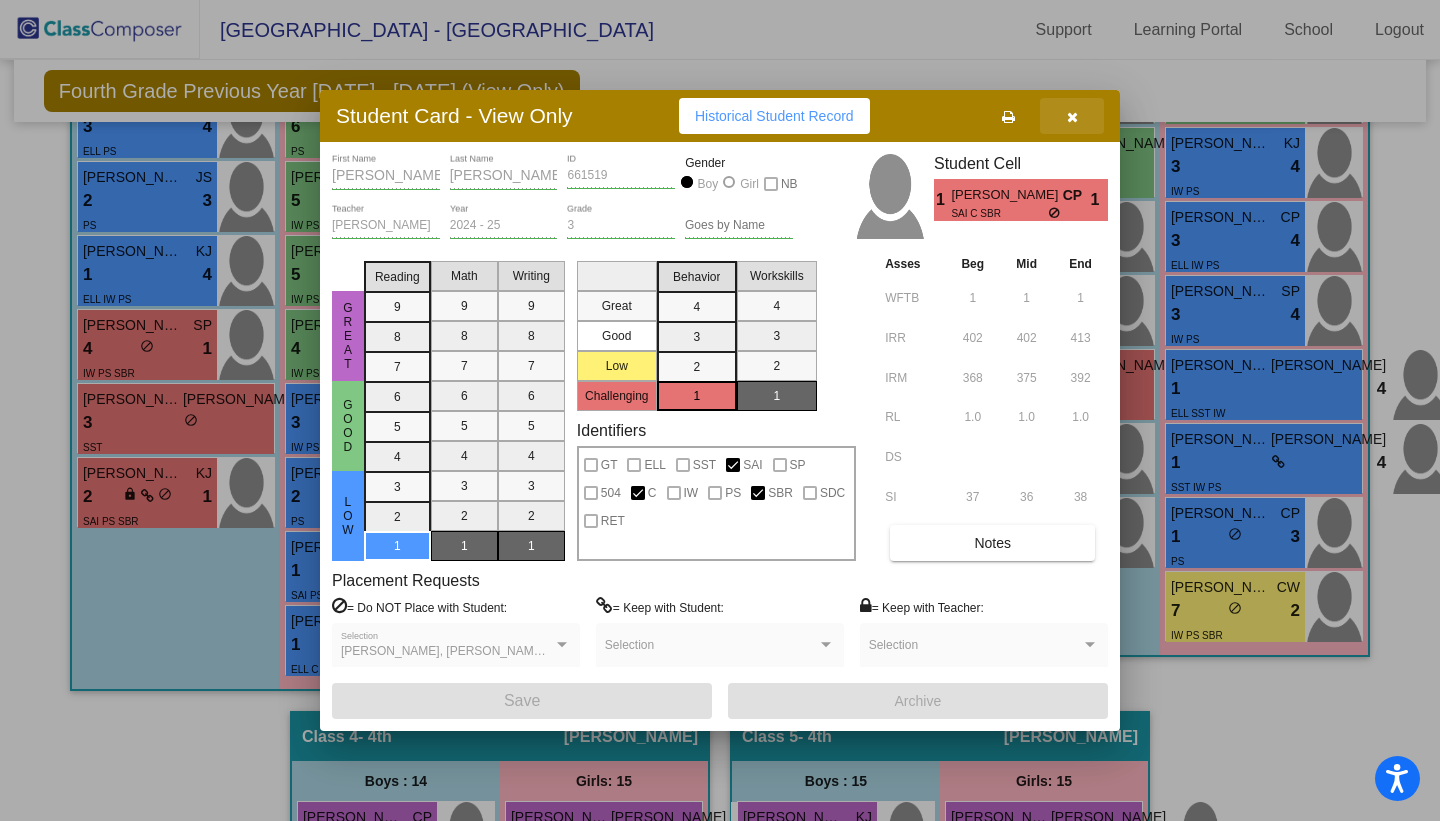 click at bounding box center [1072, 116] 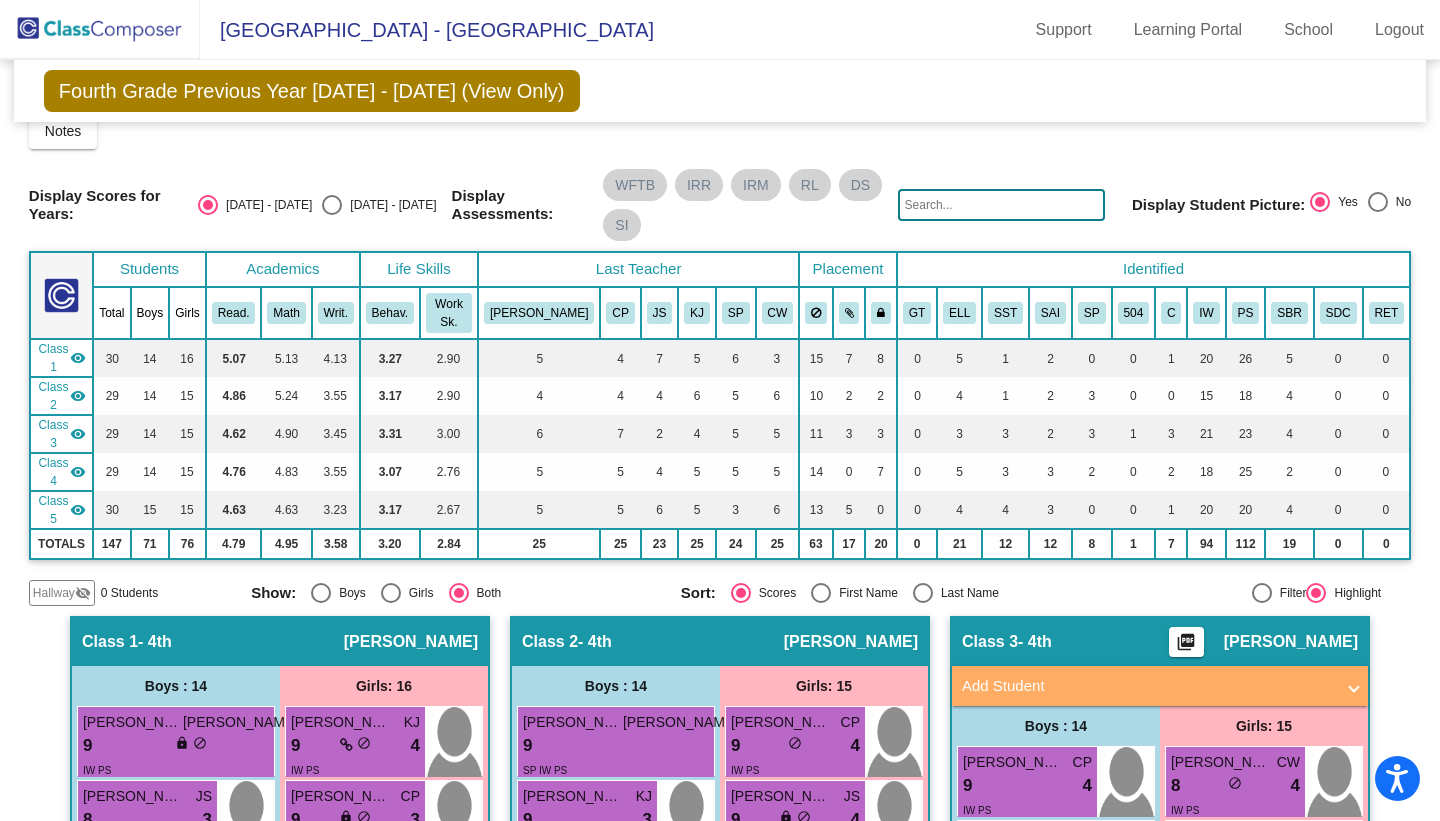 scroll, scrollTop: 0, scrollLeft: 0, axis: both 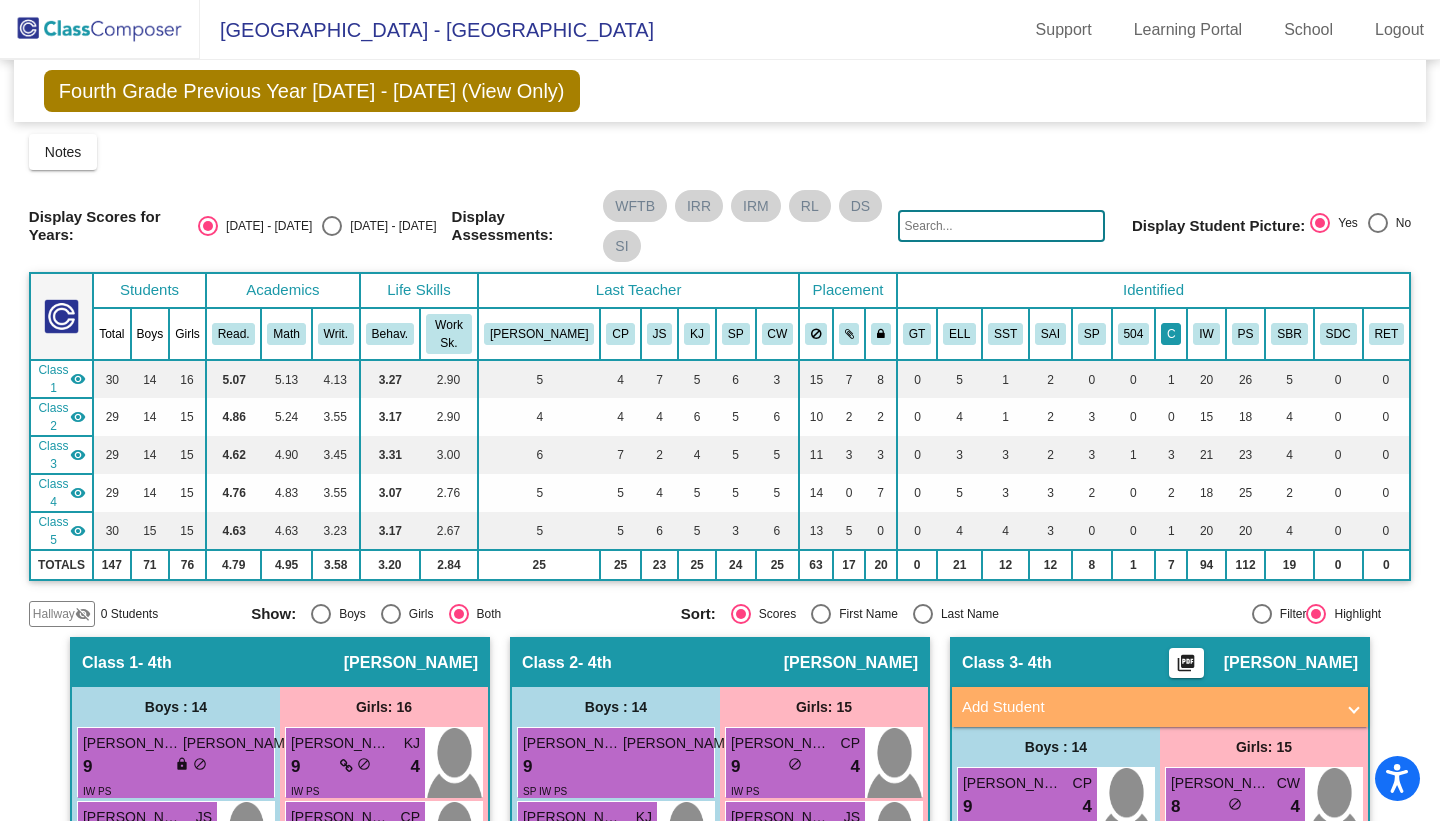 click on "C" 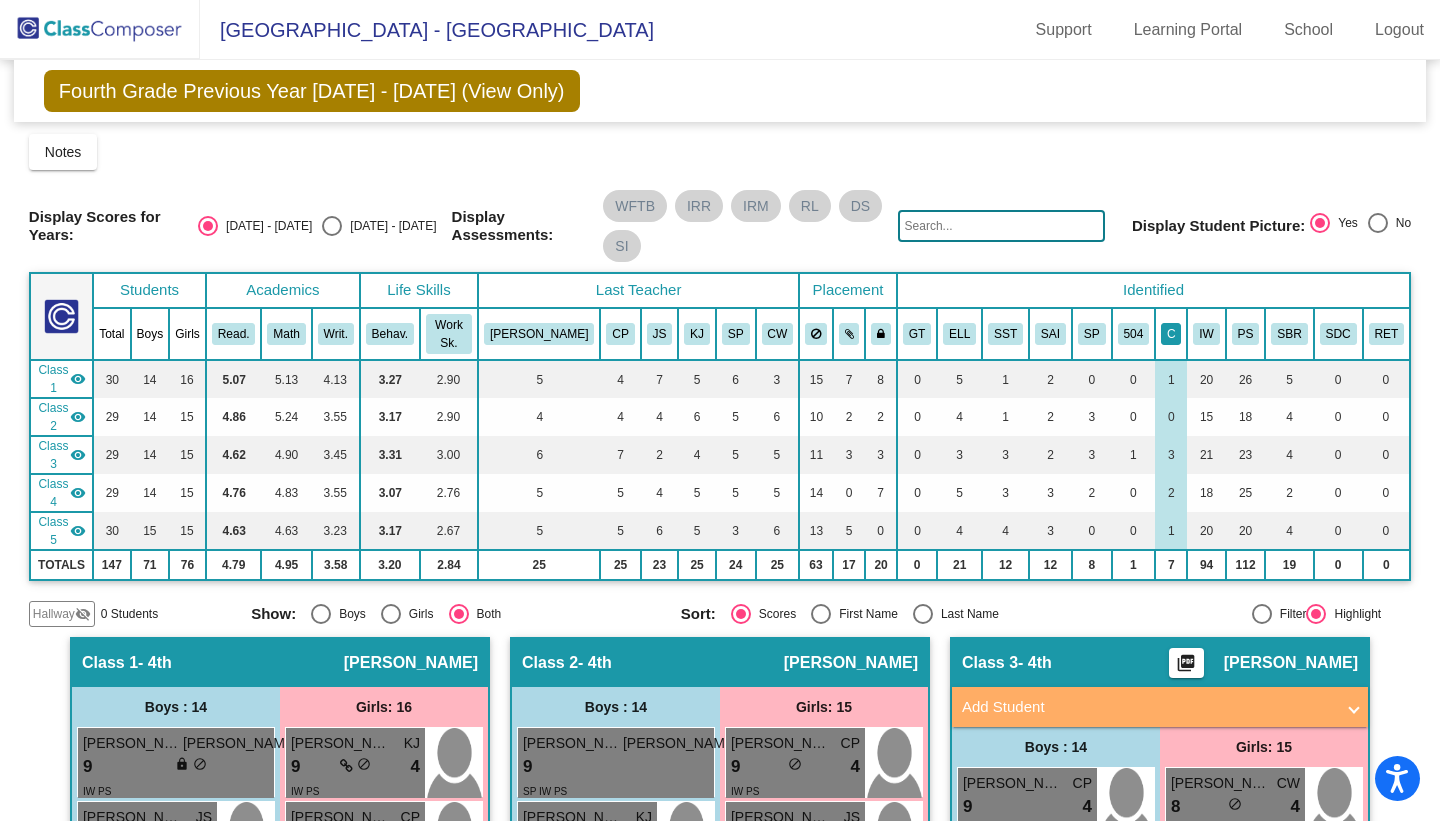 click on "C" 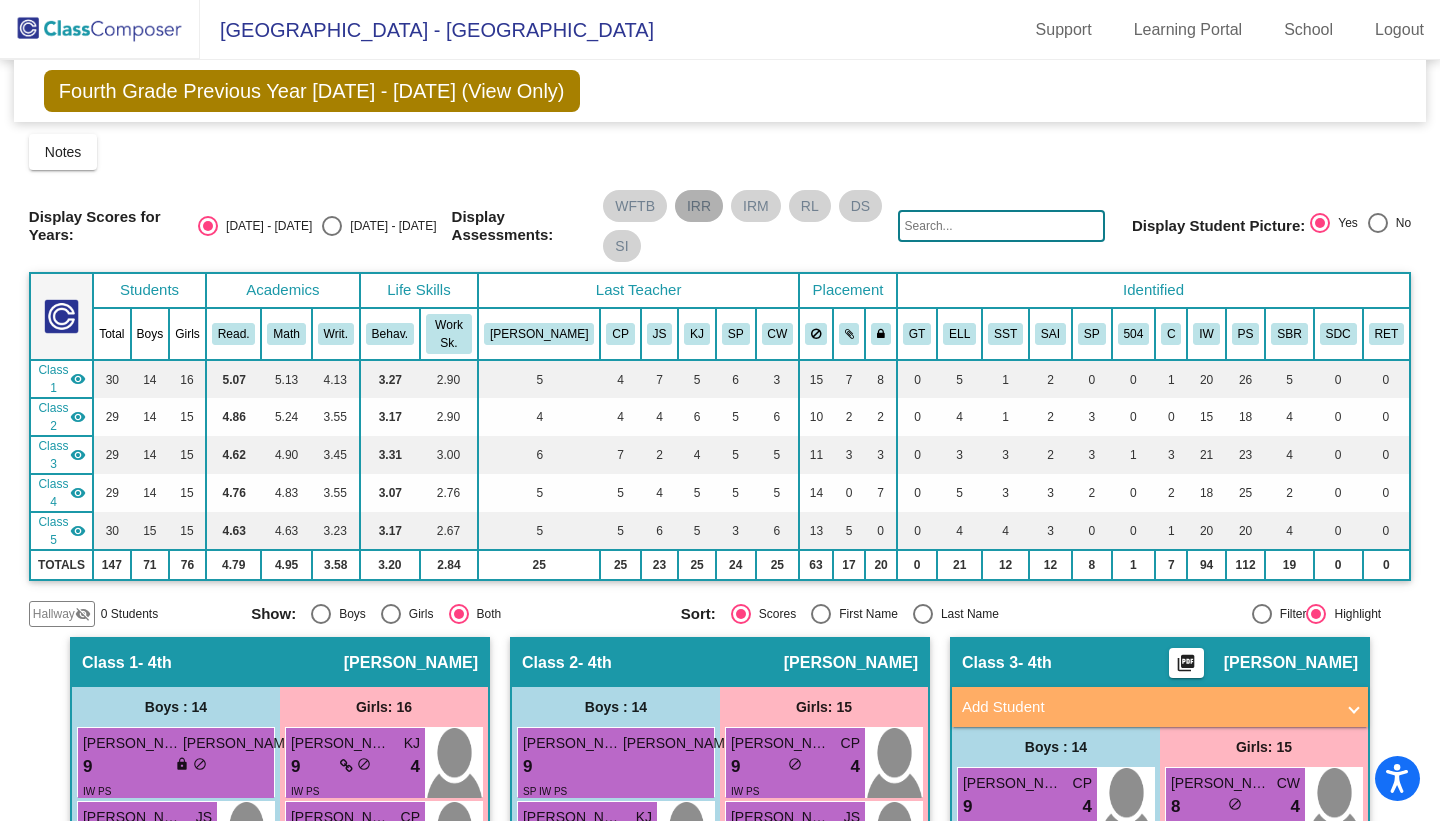 click on "IRR" at bounding box center [699, 206] 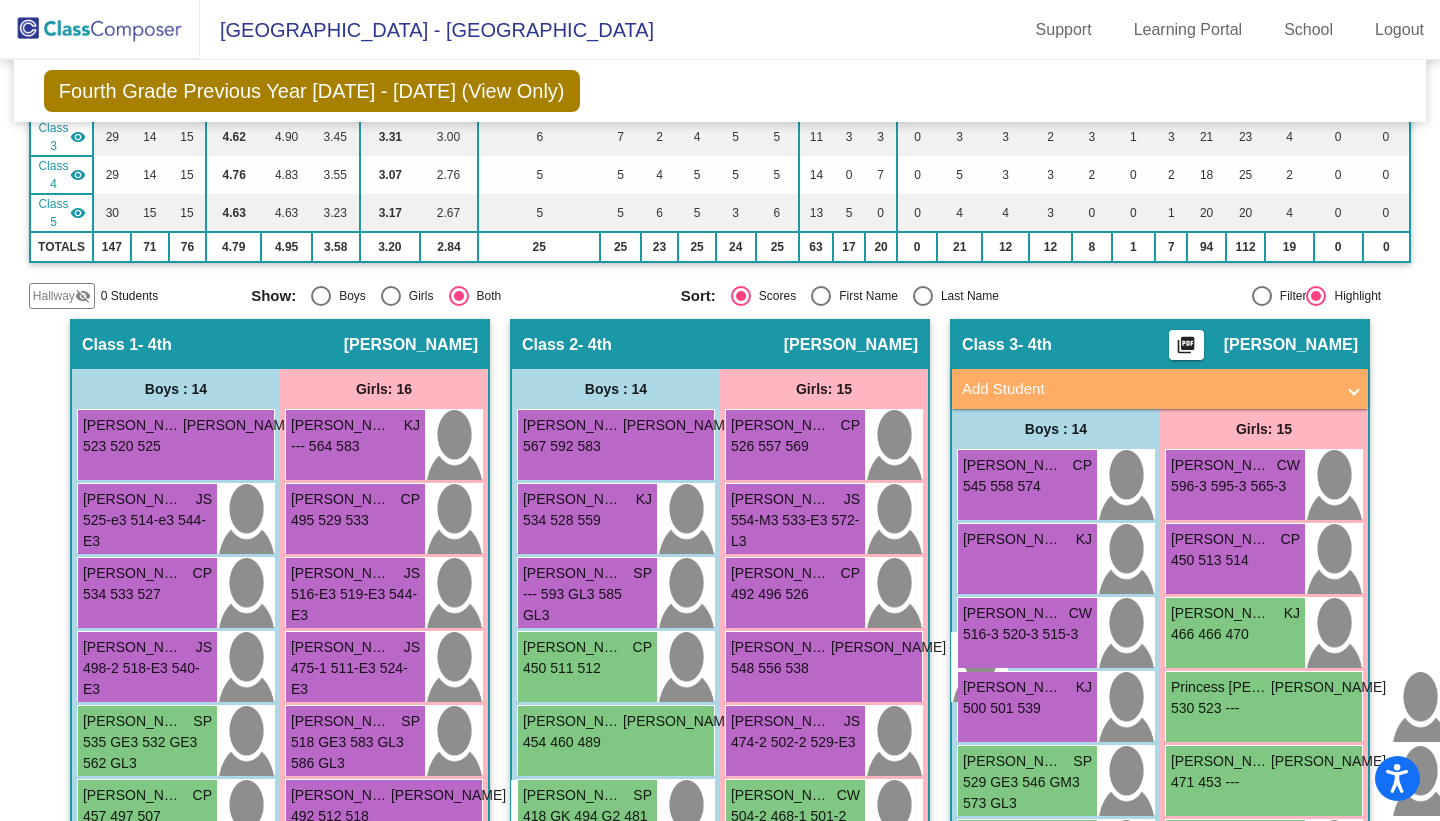 scroll, scrollTop: 315, scrollLeft: 0, axis: vertical 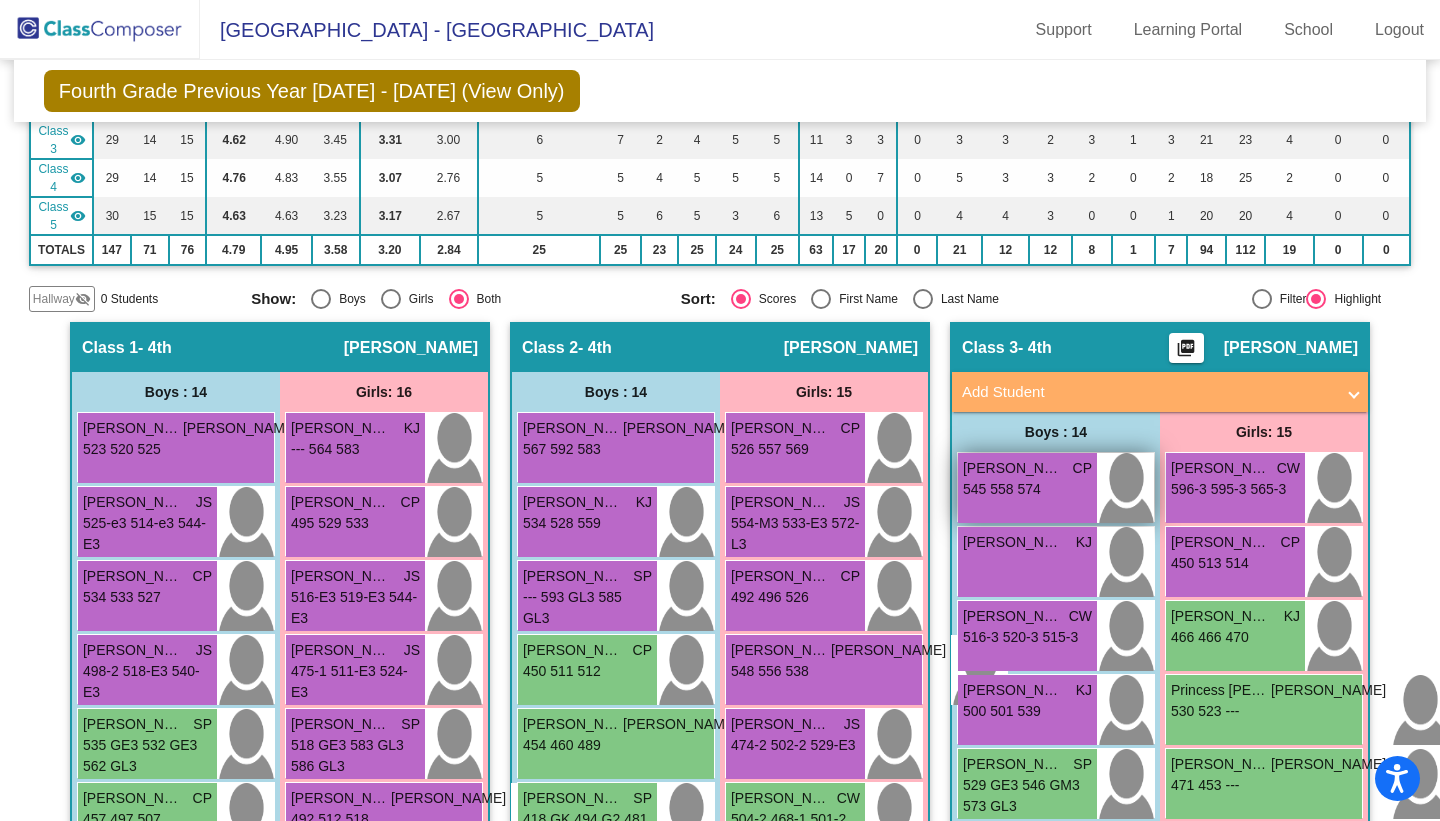 click on "545 558 574" at bounding box center (1002, 489) 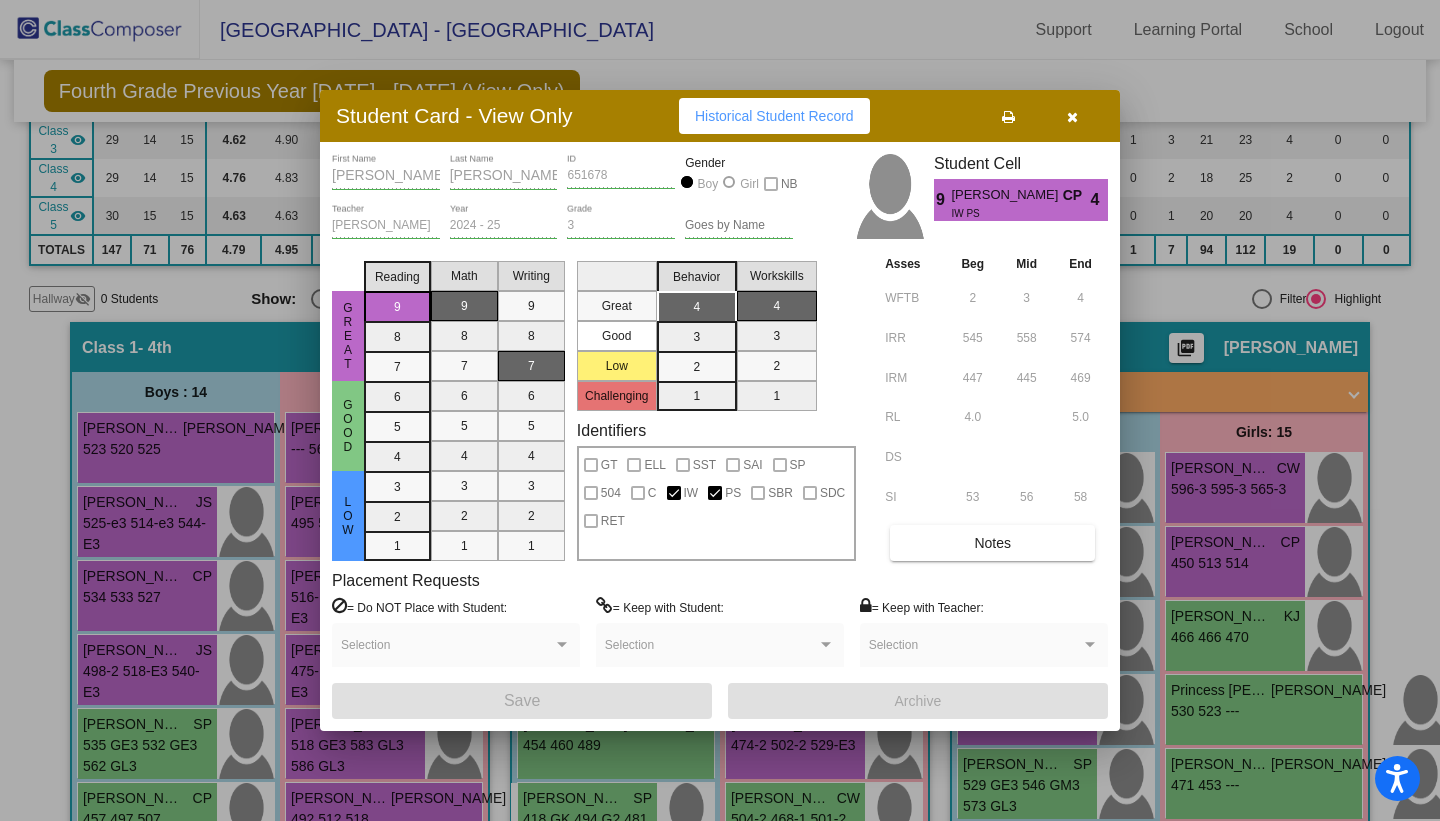 click at bounding box center (1072, 116) 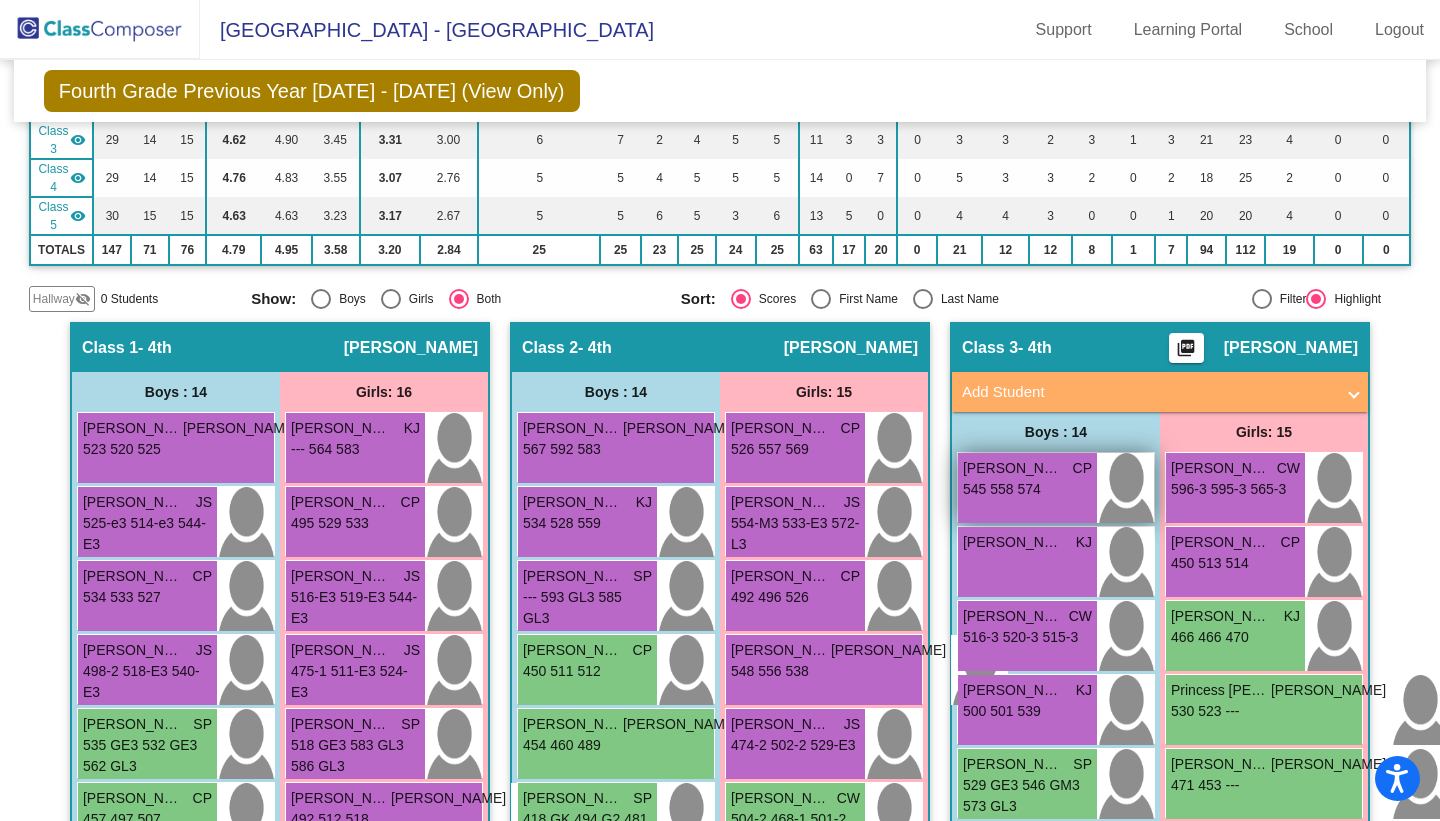 click on "545 558 574 IW PS" at bounding box center (1027, 489) 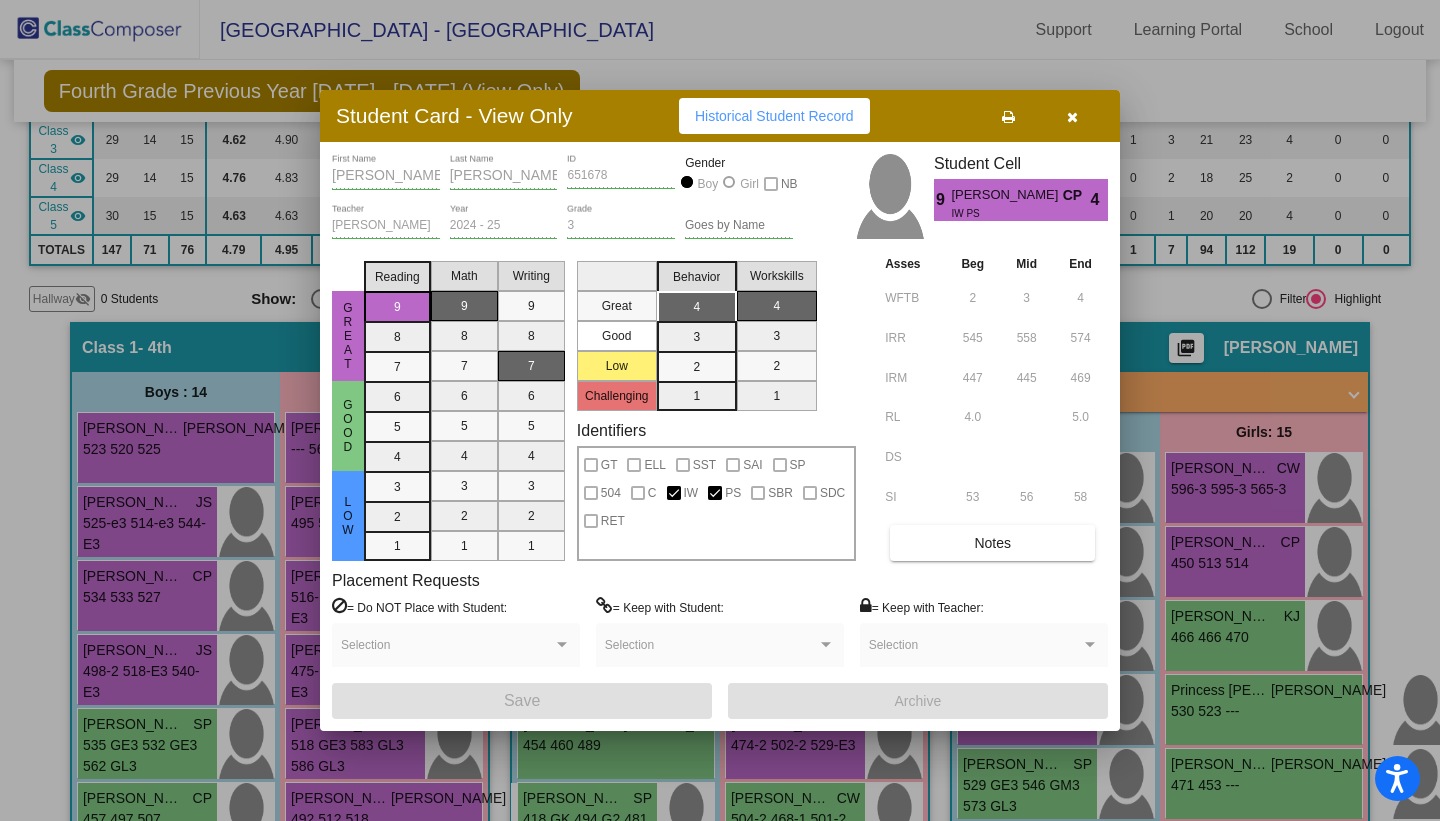 click at bounding box center (1072, 117) 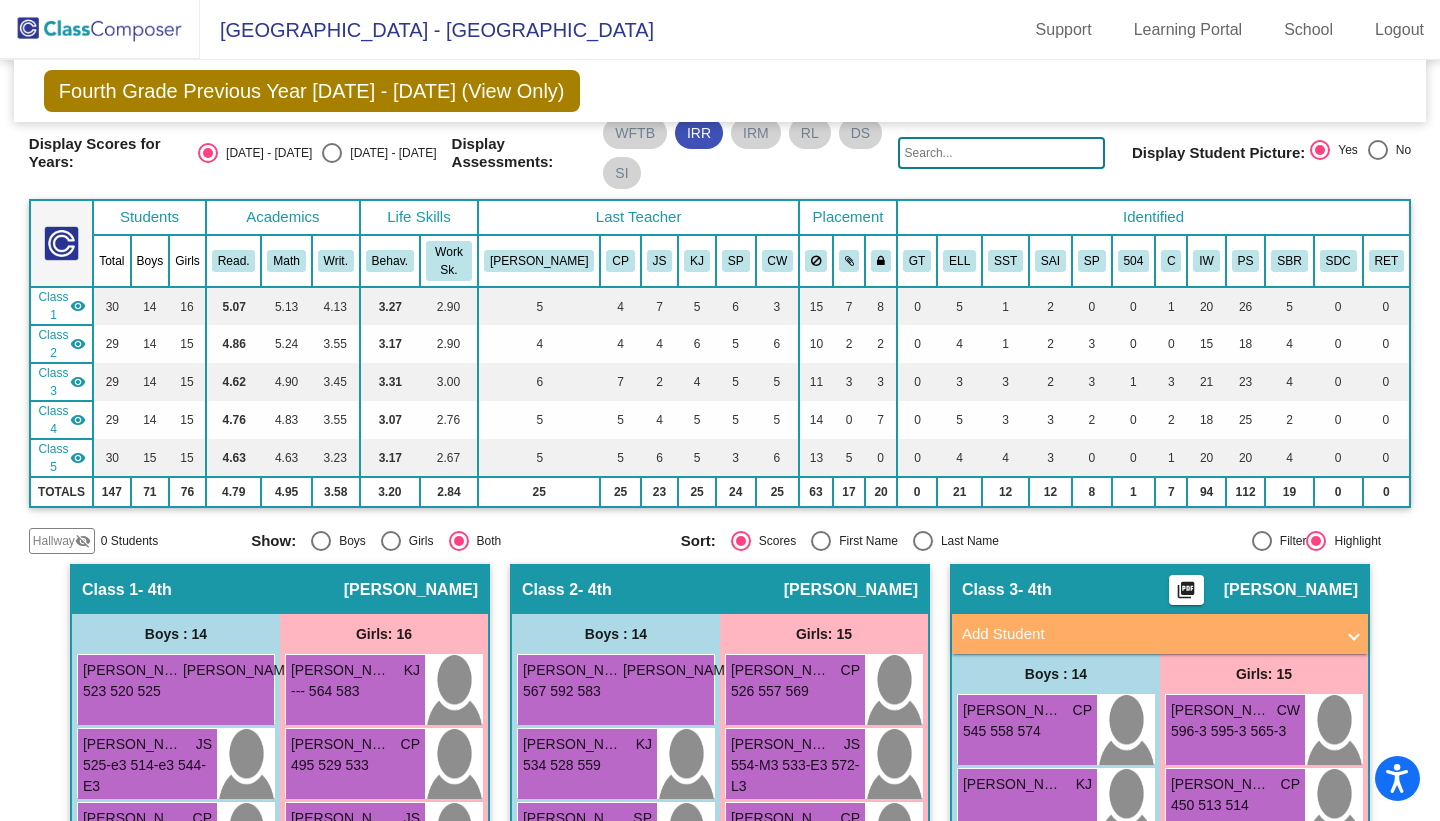 scroll, scrollTop: 0, scrollLeft: 0, axis: both 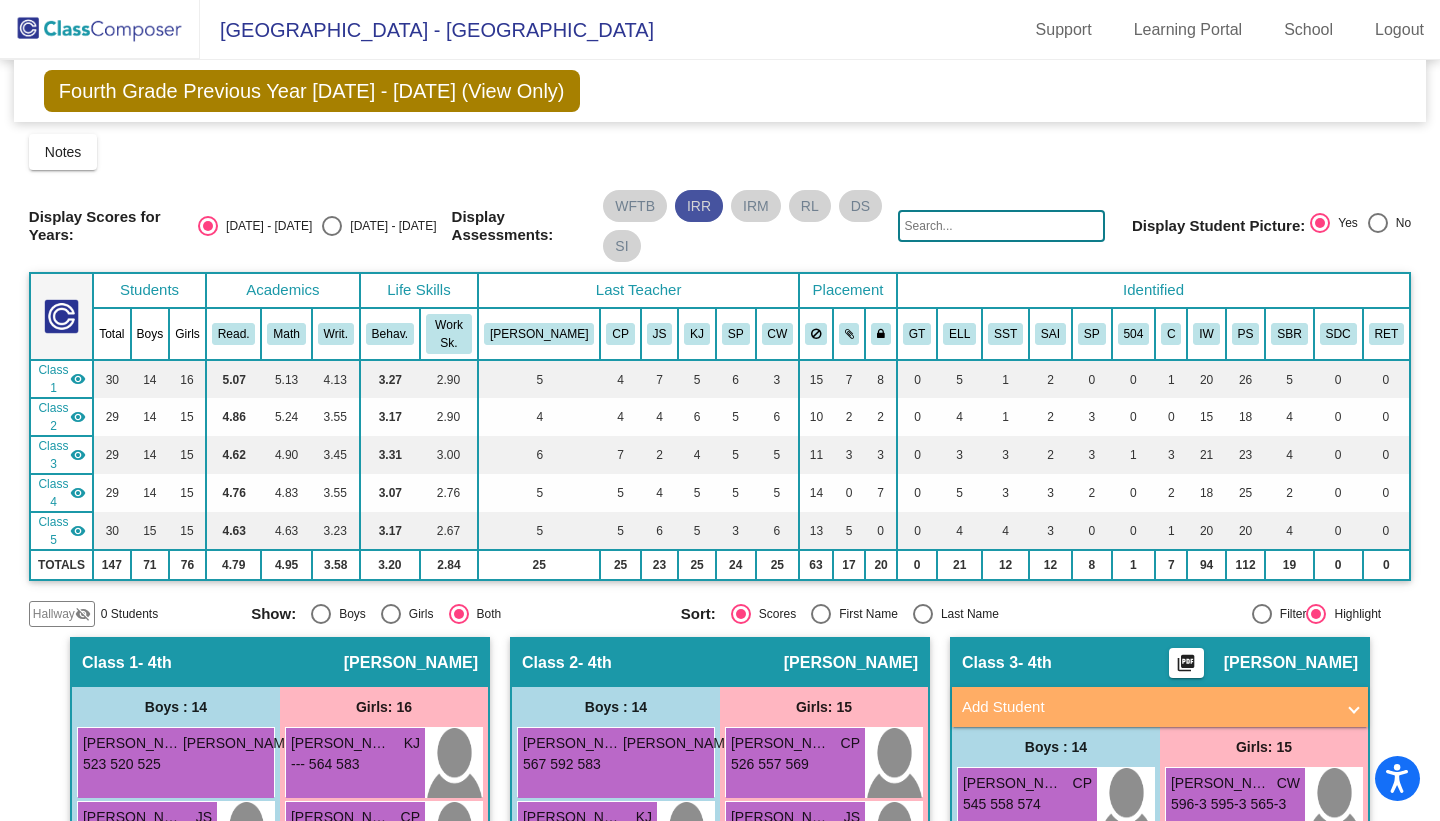 click on "IRR" at bounding box center (699, 206) 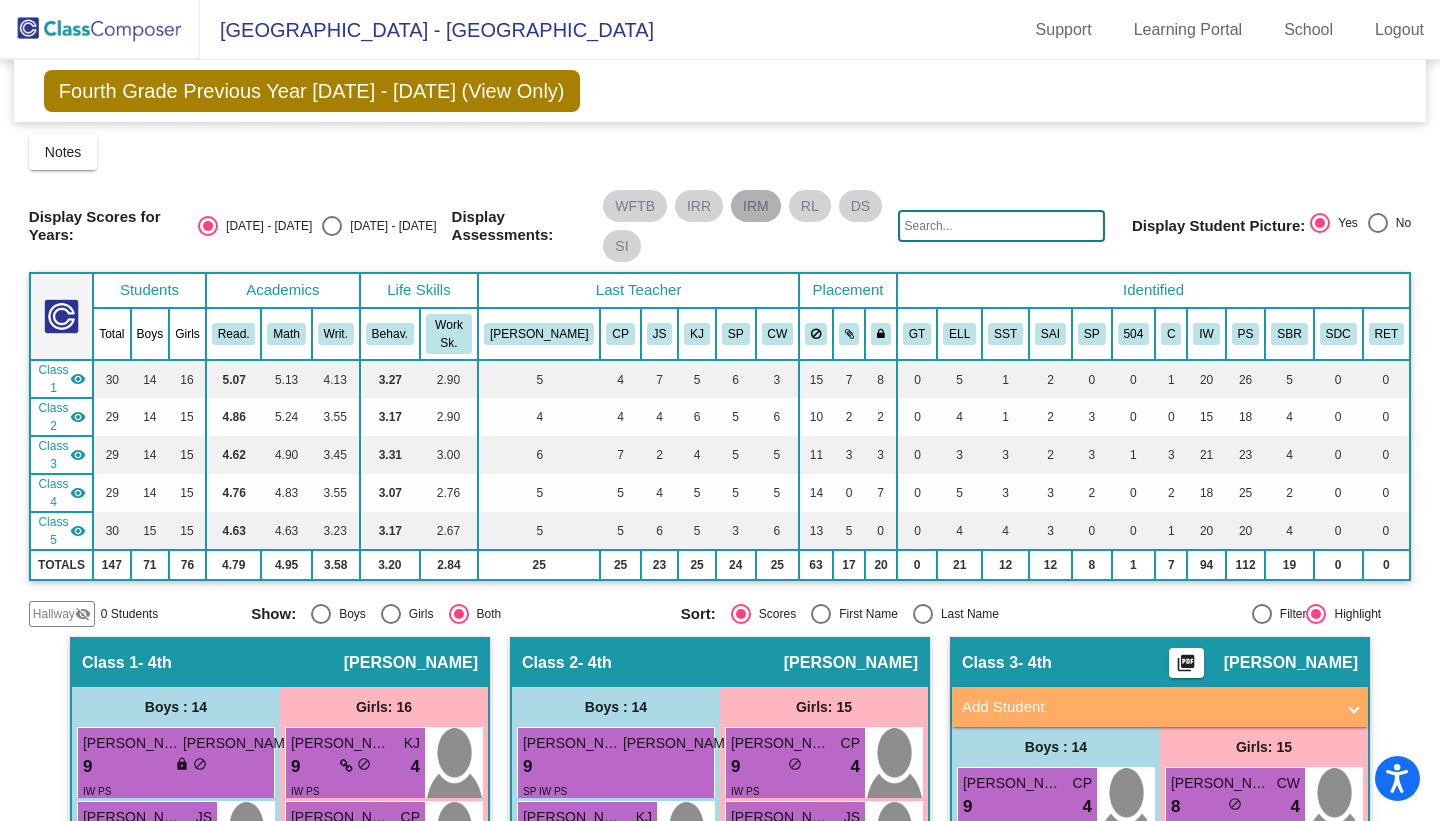 click on "IRM" at bounding box center (756, 206) 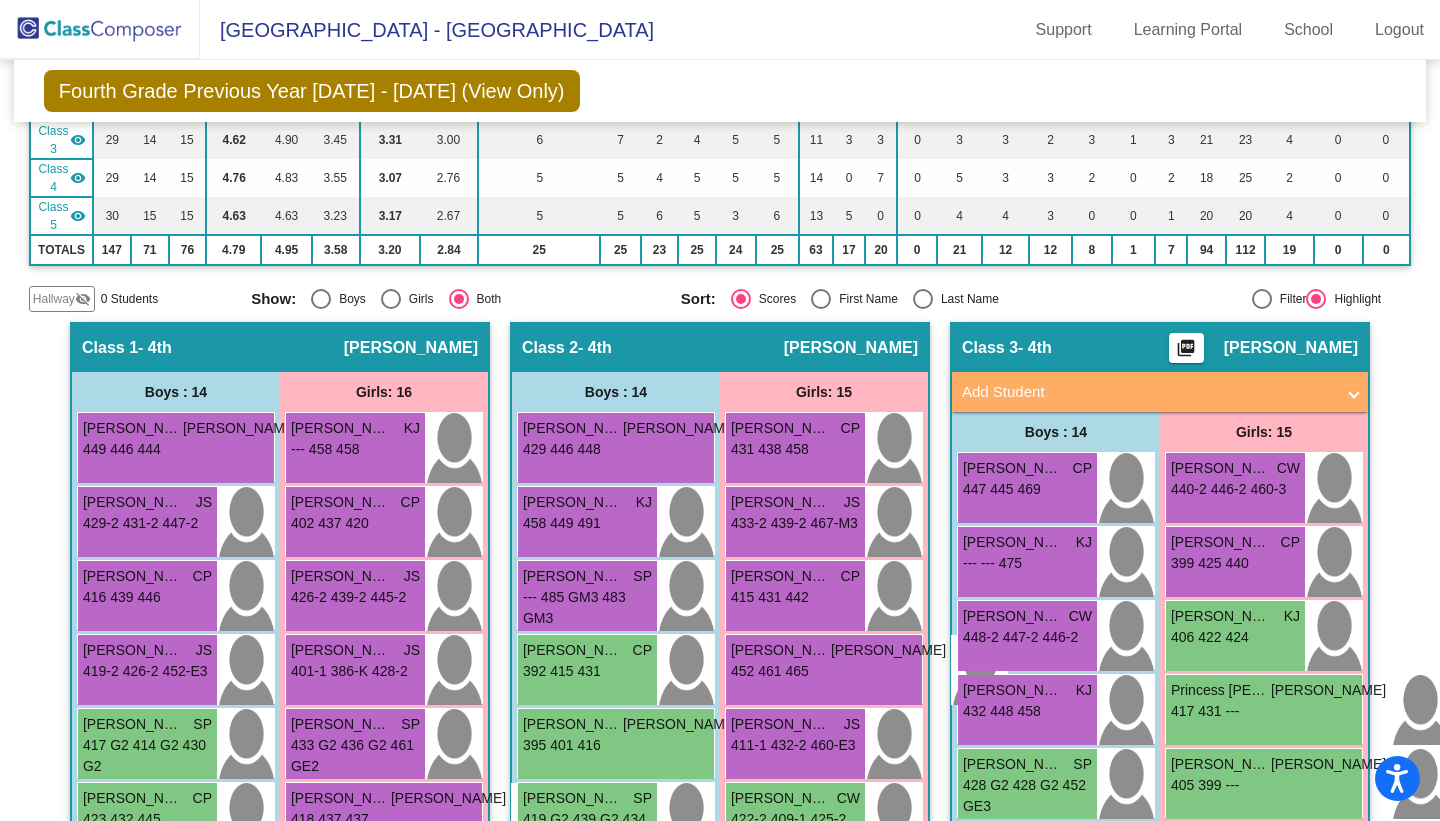 scroll, scrollTop: 0, scrollLeft: 0, axis: both 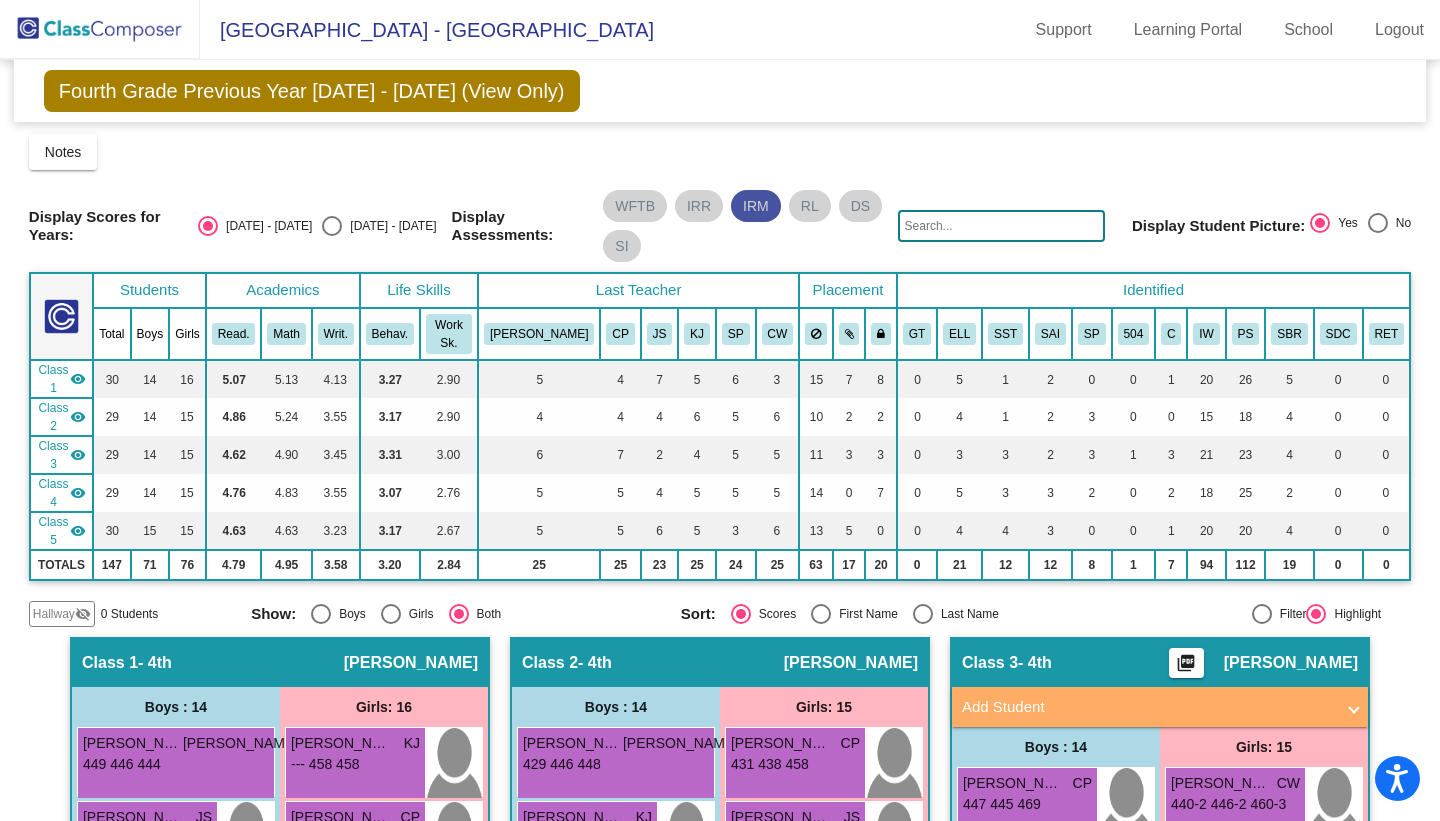 click on "IRM" at bounding box center [756, 206] 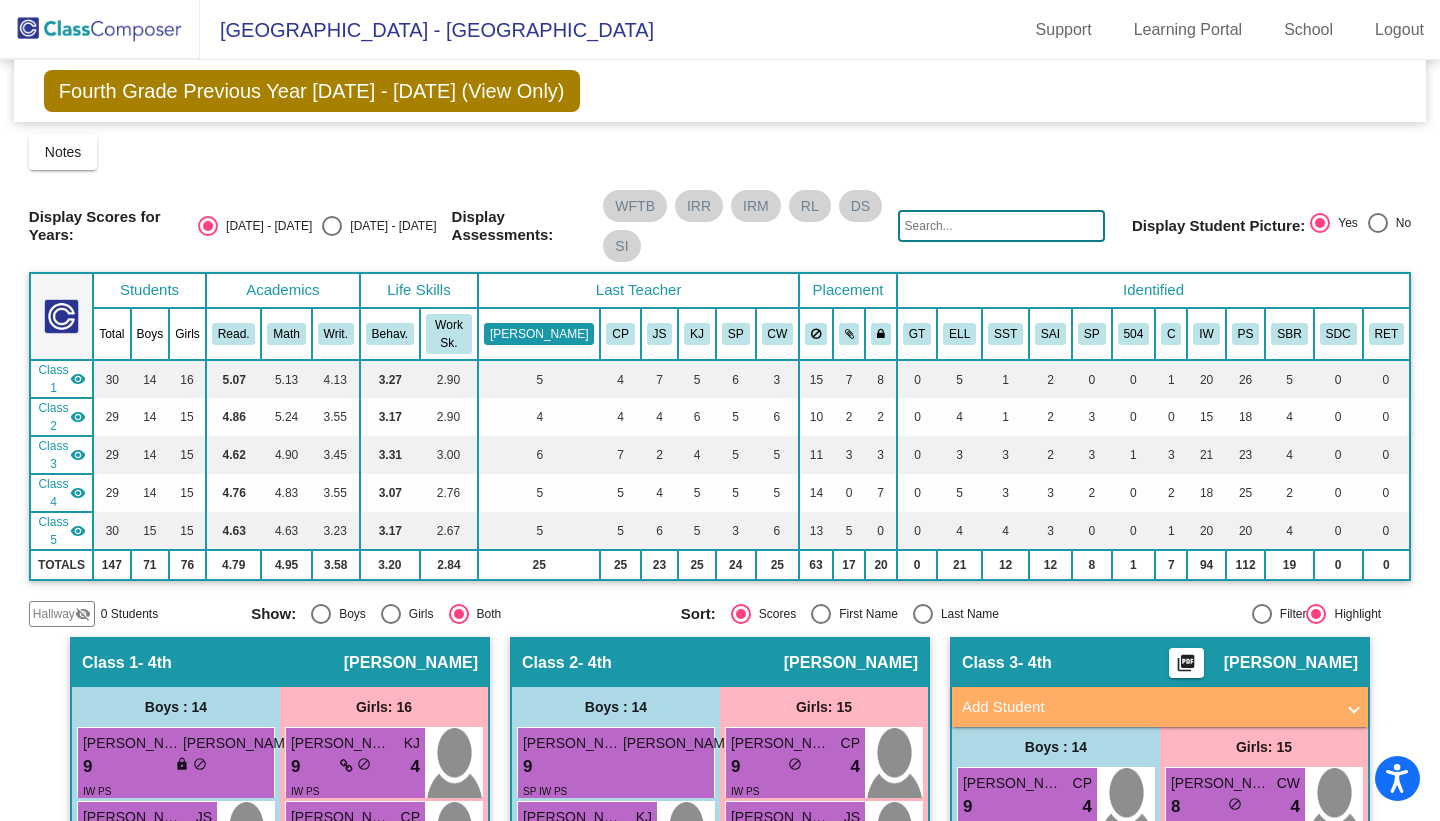 click on "JO" 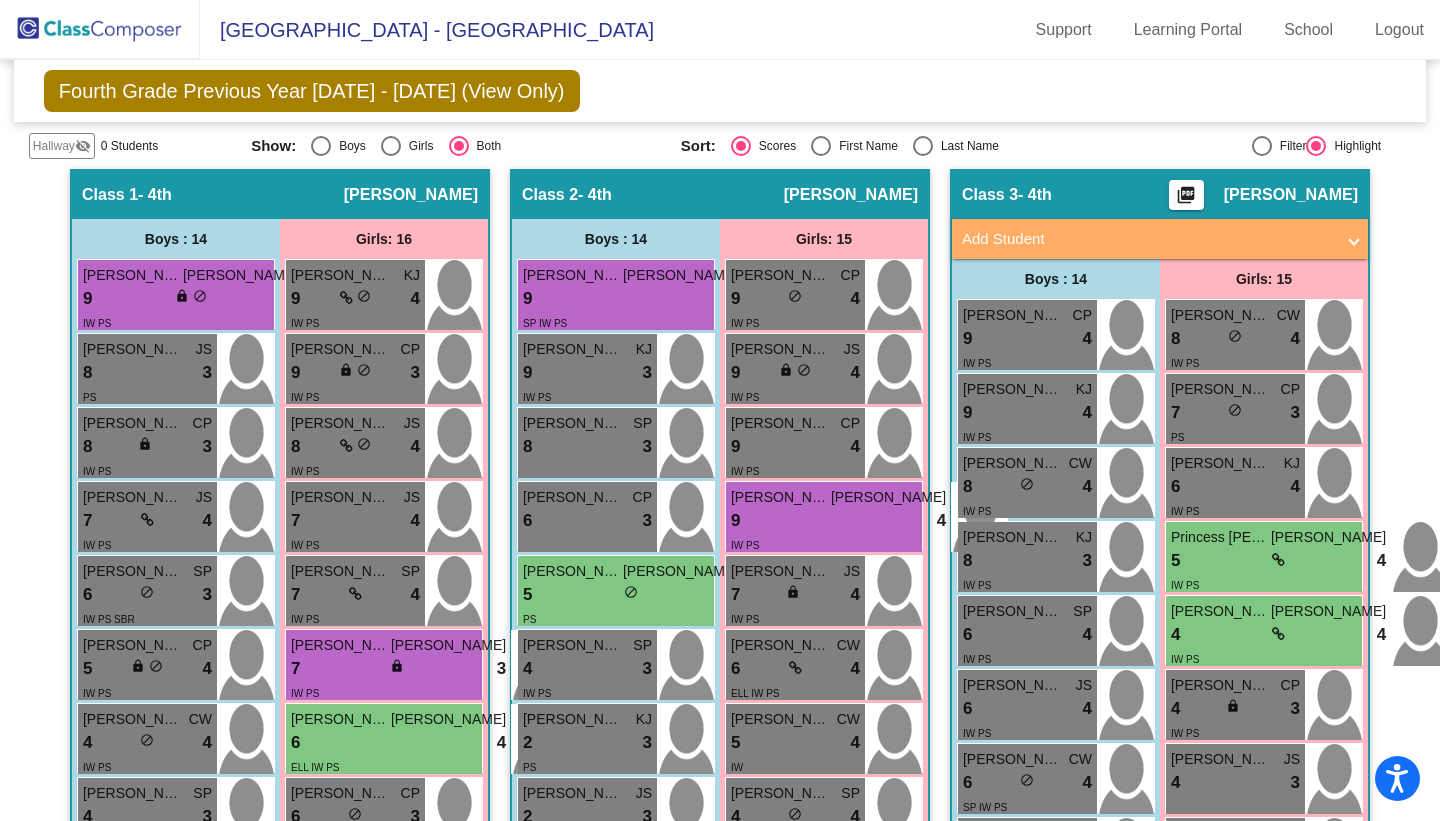 scroll, scrollTop: 0, scrollLeft: 0, axis: both 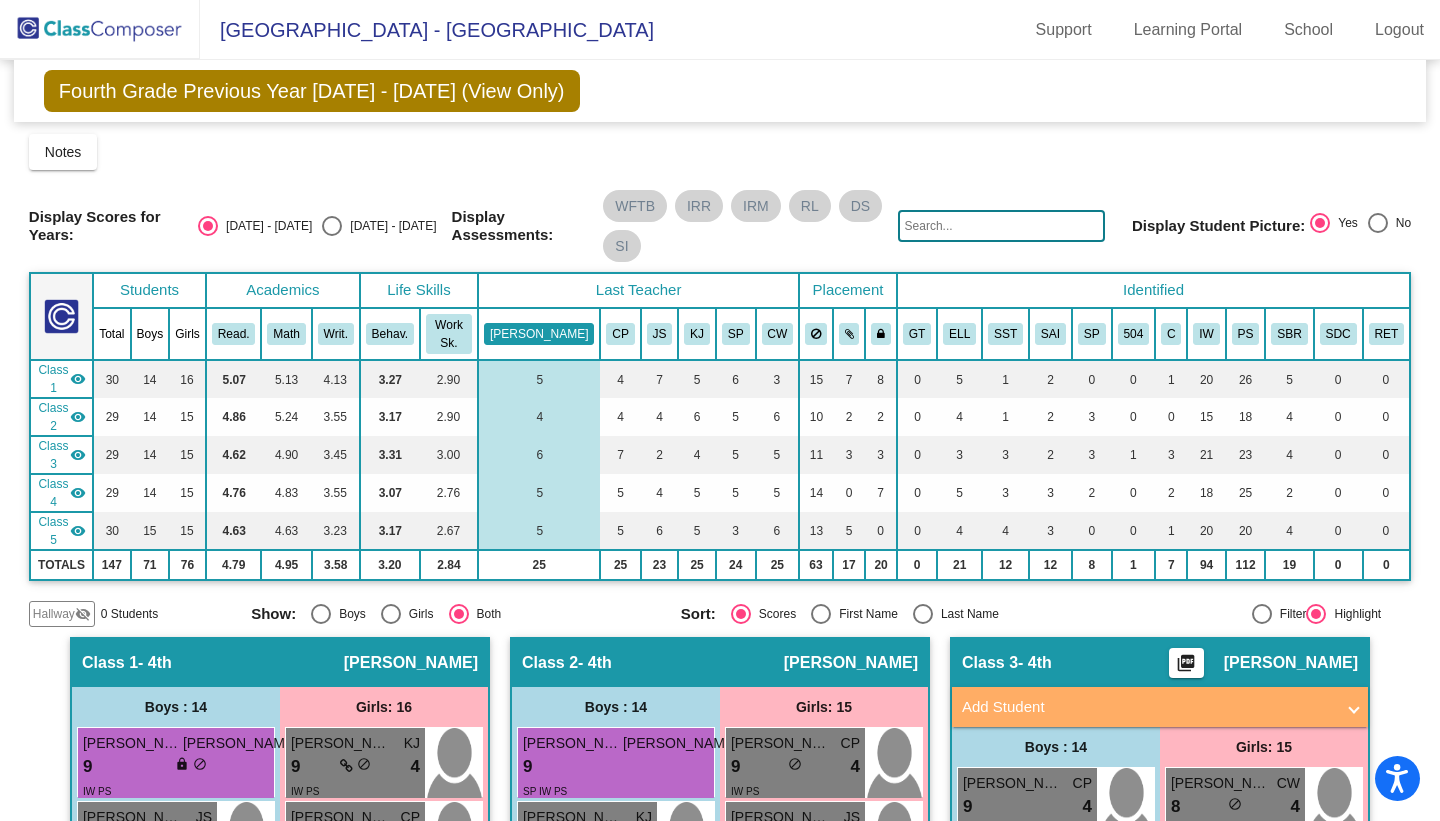 click on "JO" 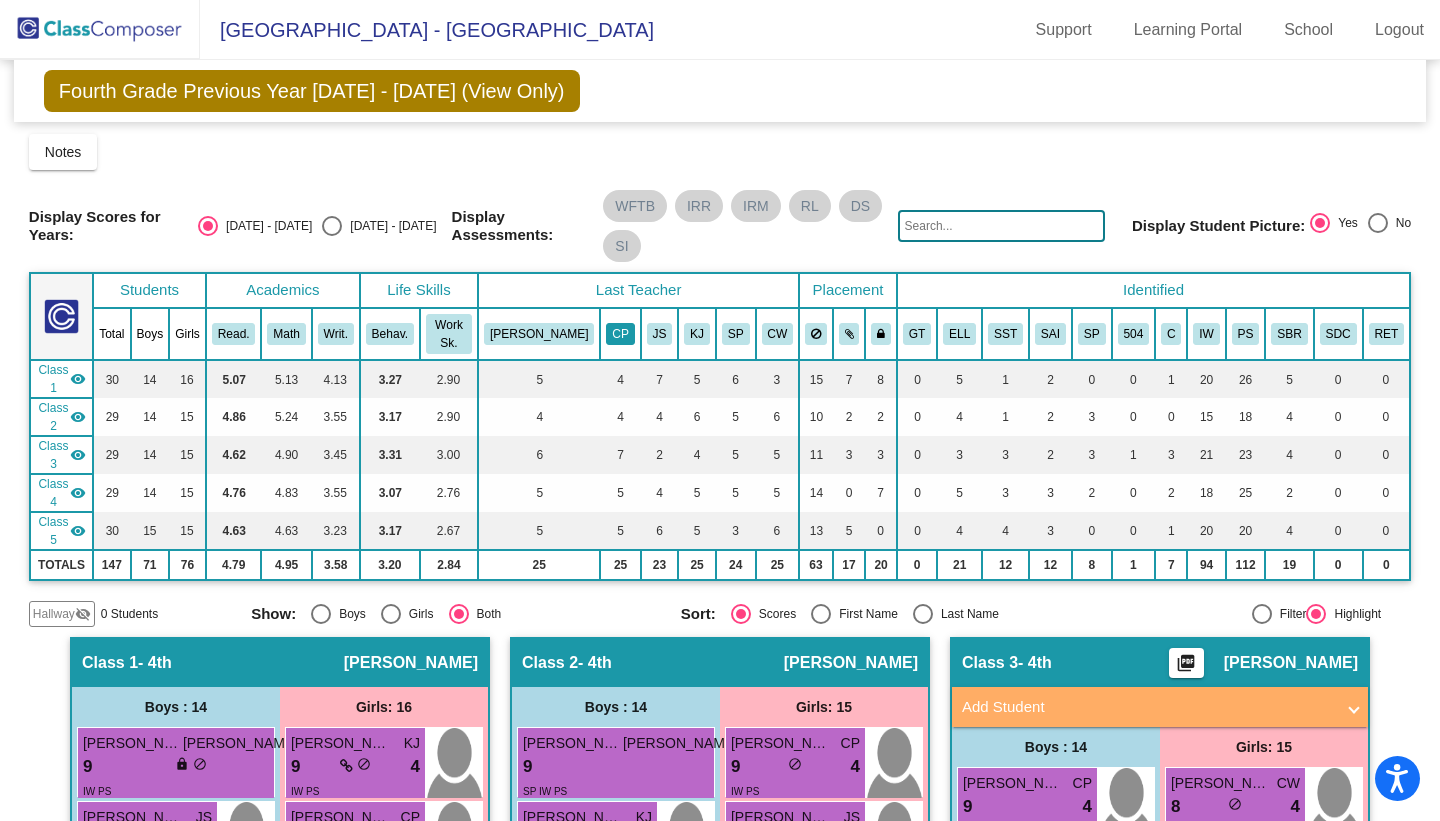 click on "CP" 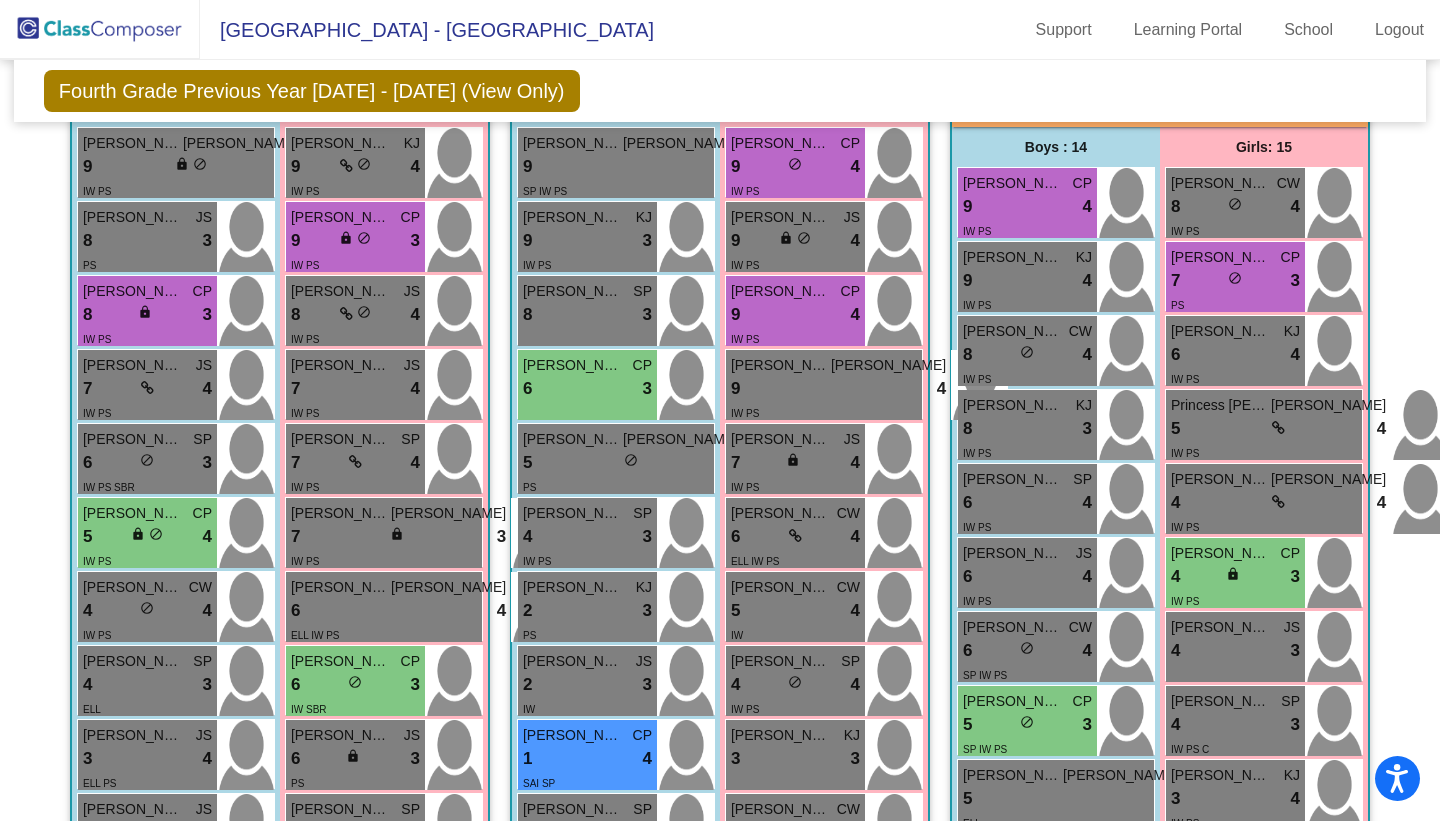 scroll, scrollTop: 0, scrollLeft: 0, axis: both 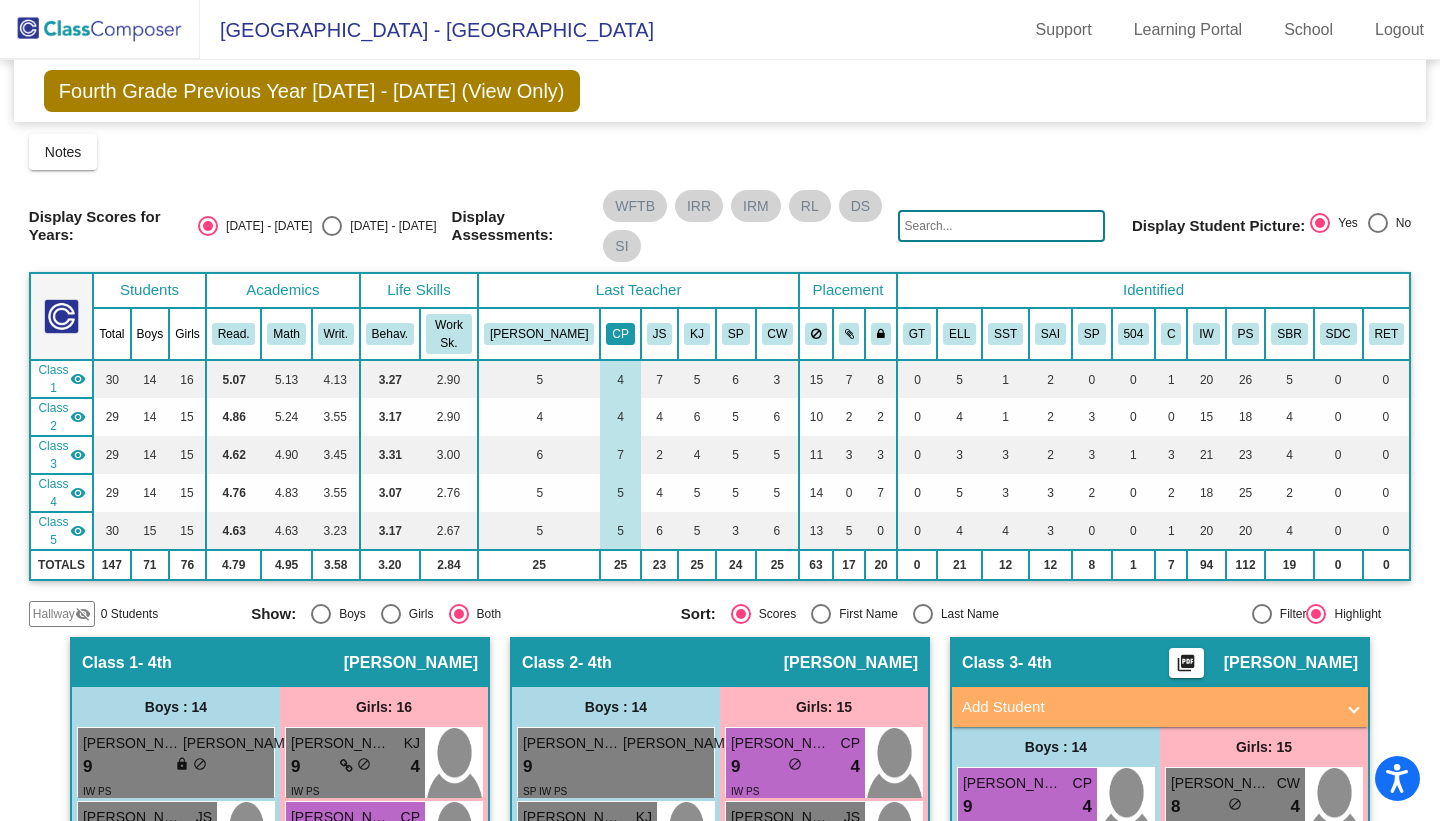 click on "CP" 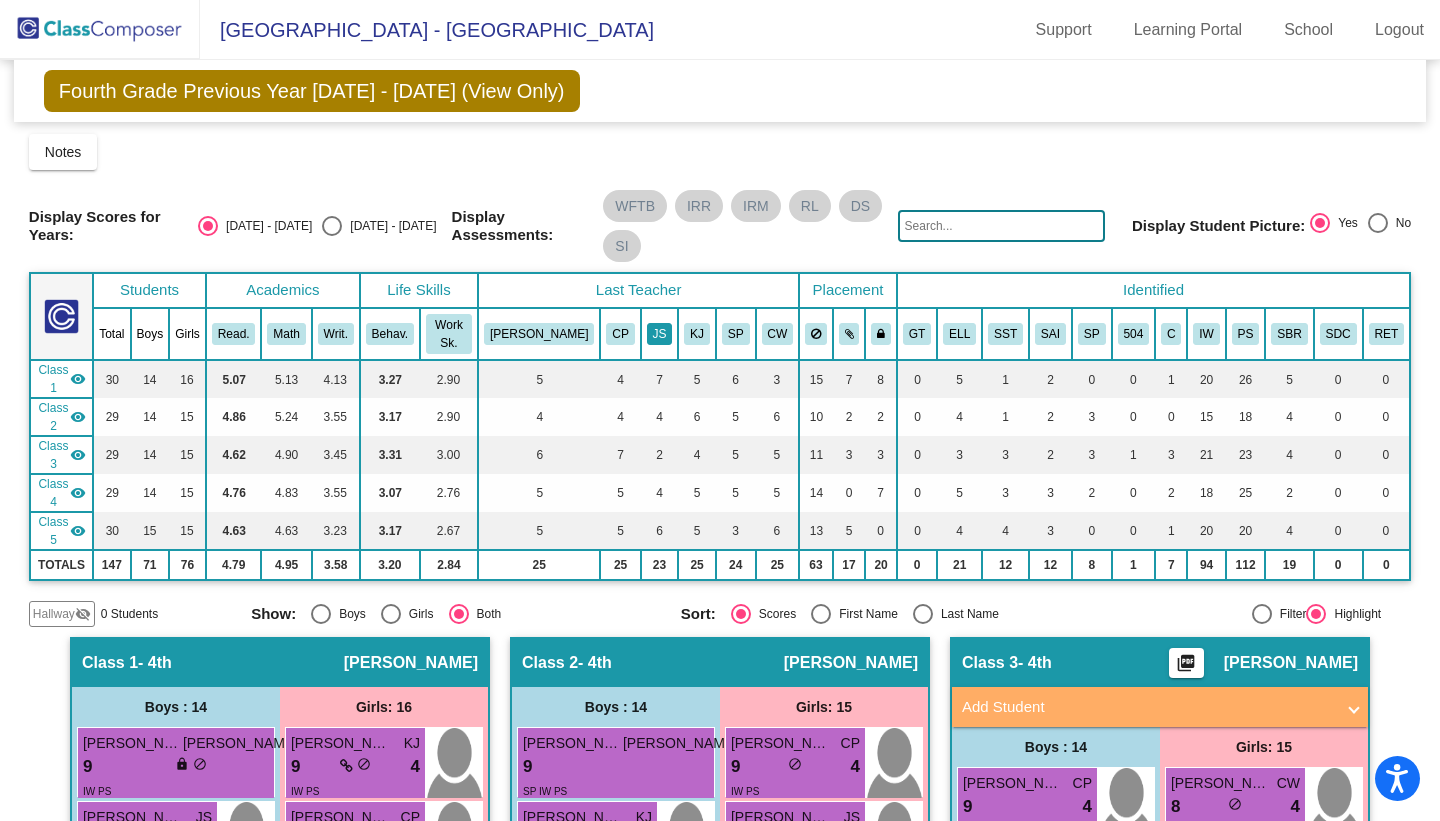 click on "JS" 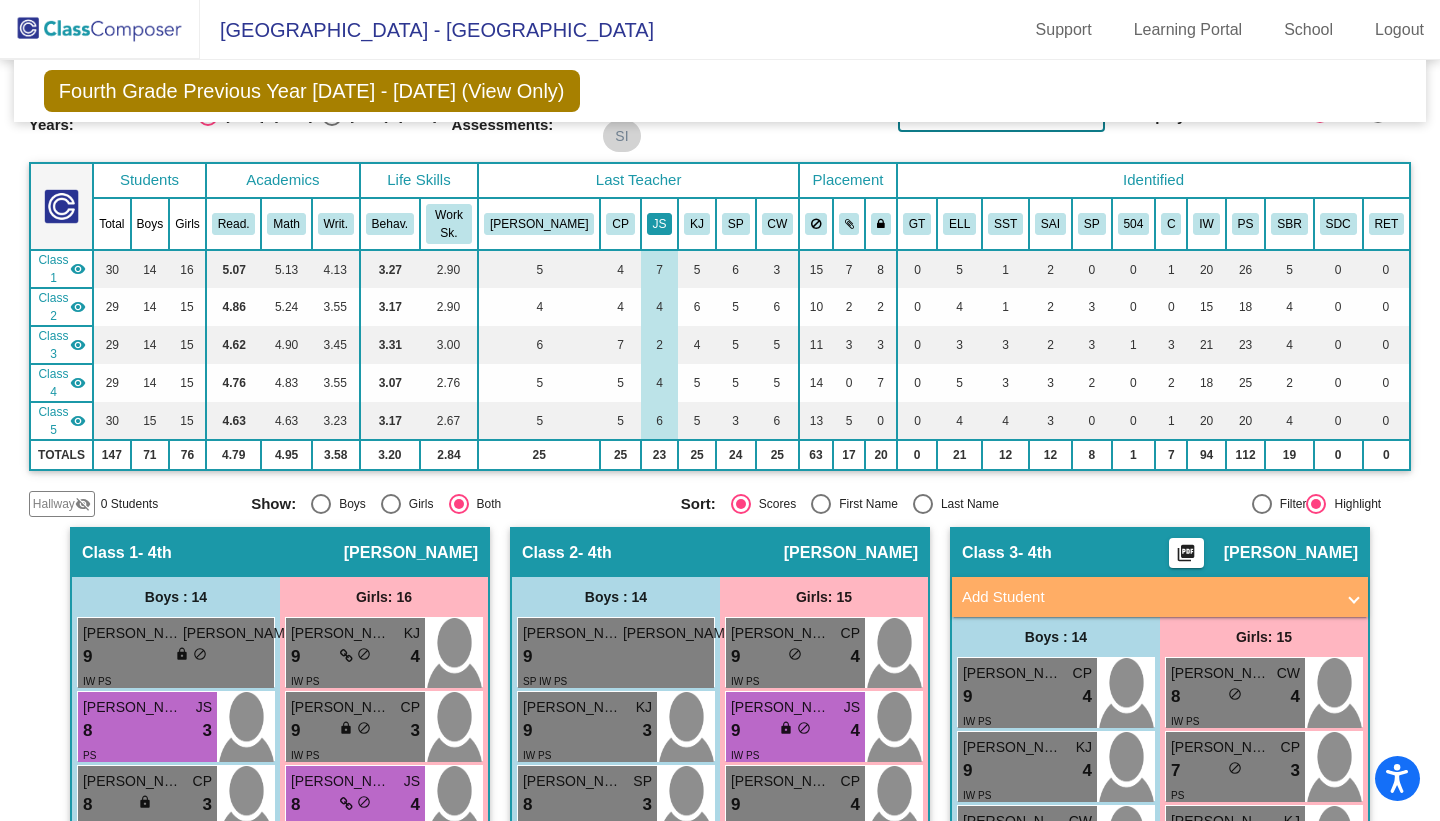 scroll, scrollTop: 108, scrollLeft: 0, axis: vertical 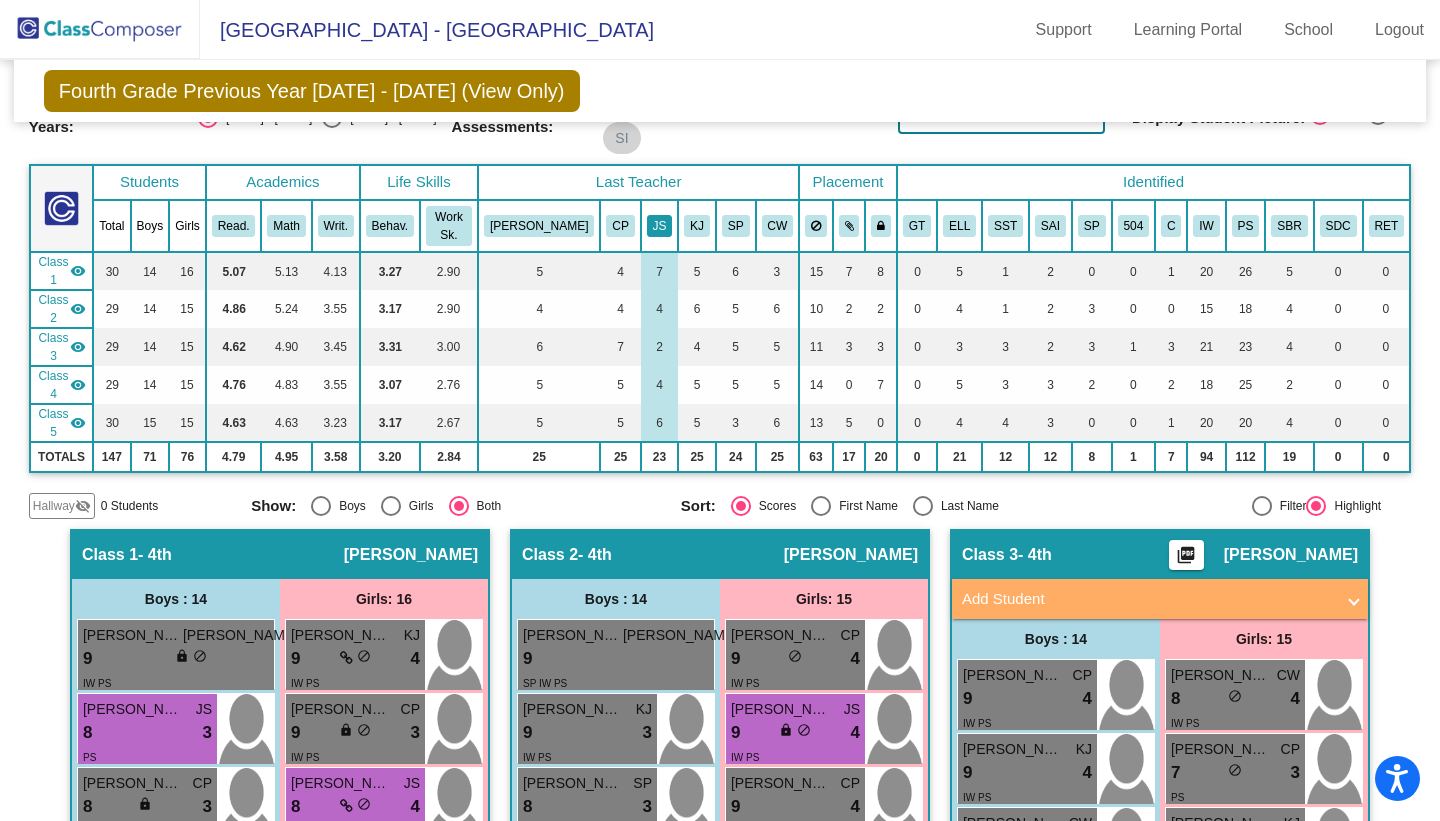 click on "JS" 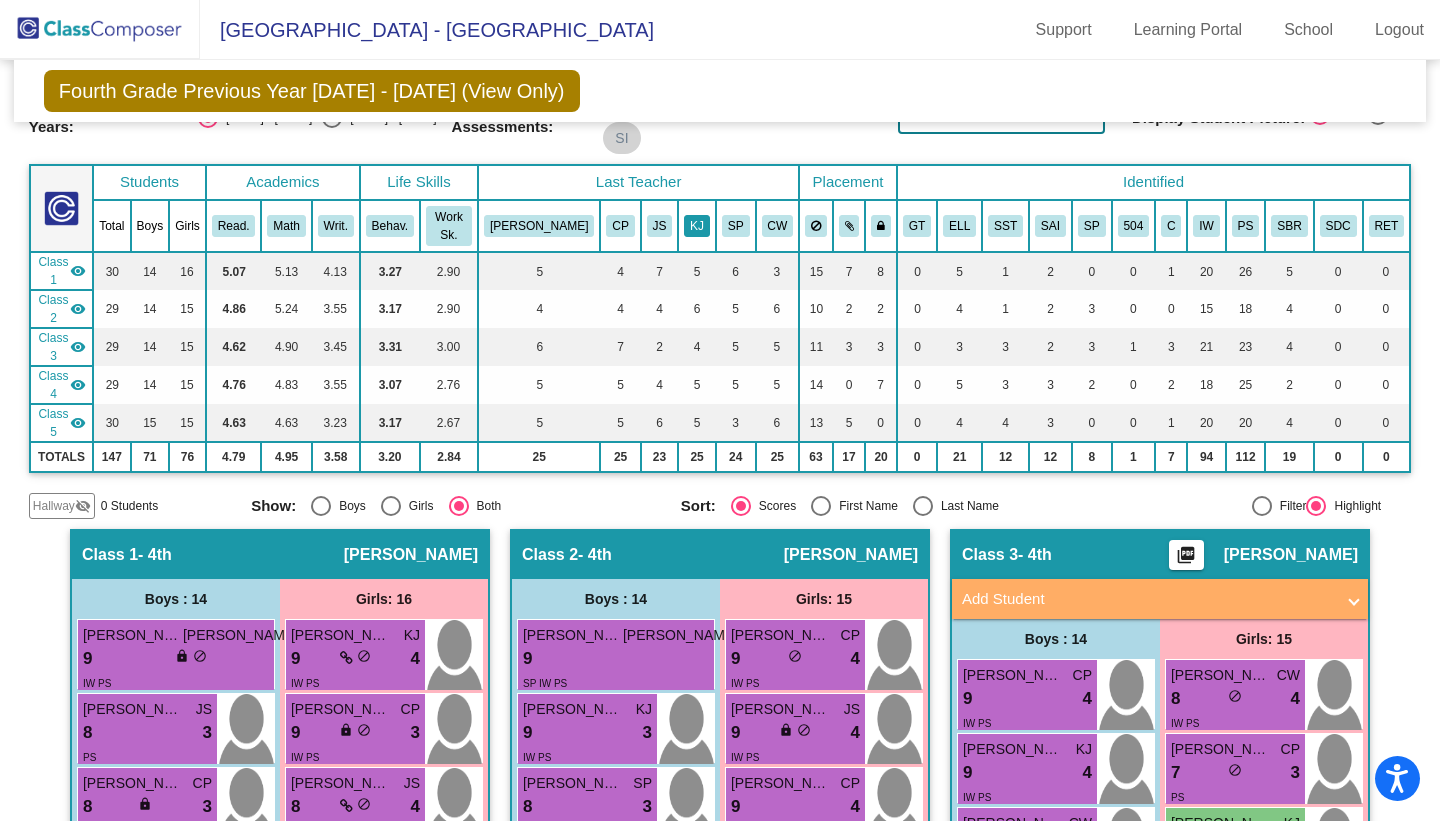 click on "KJ" 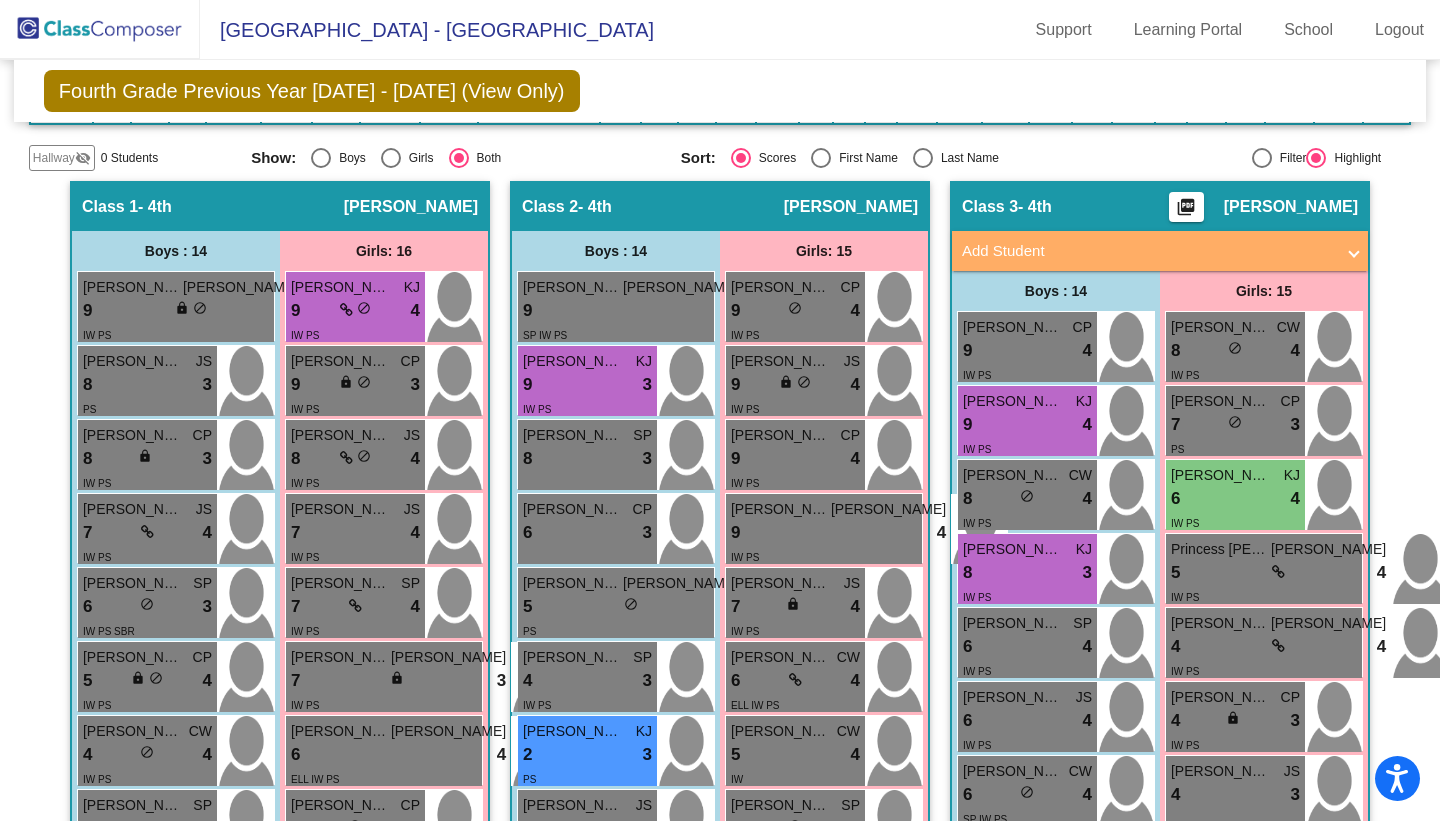 scroll, scrollTop: 0, scrollLeft: 0, axis: both 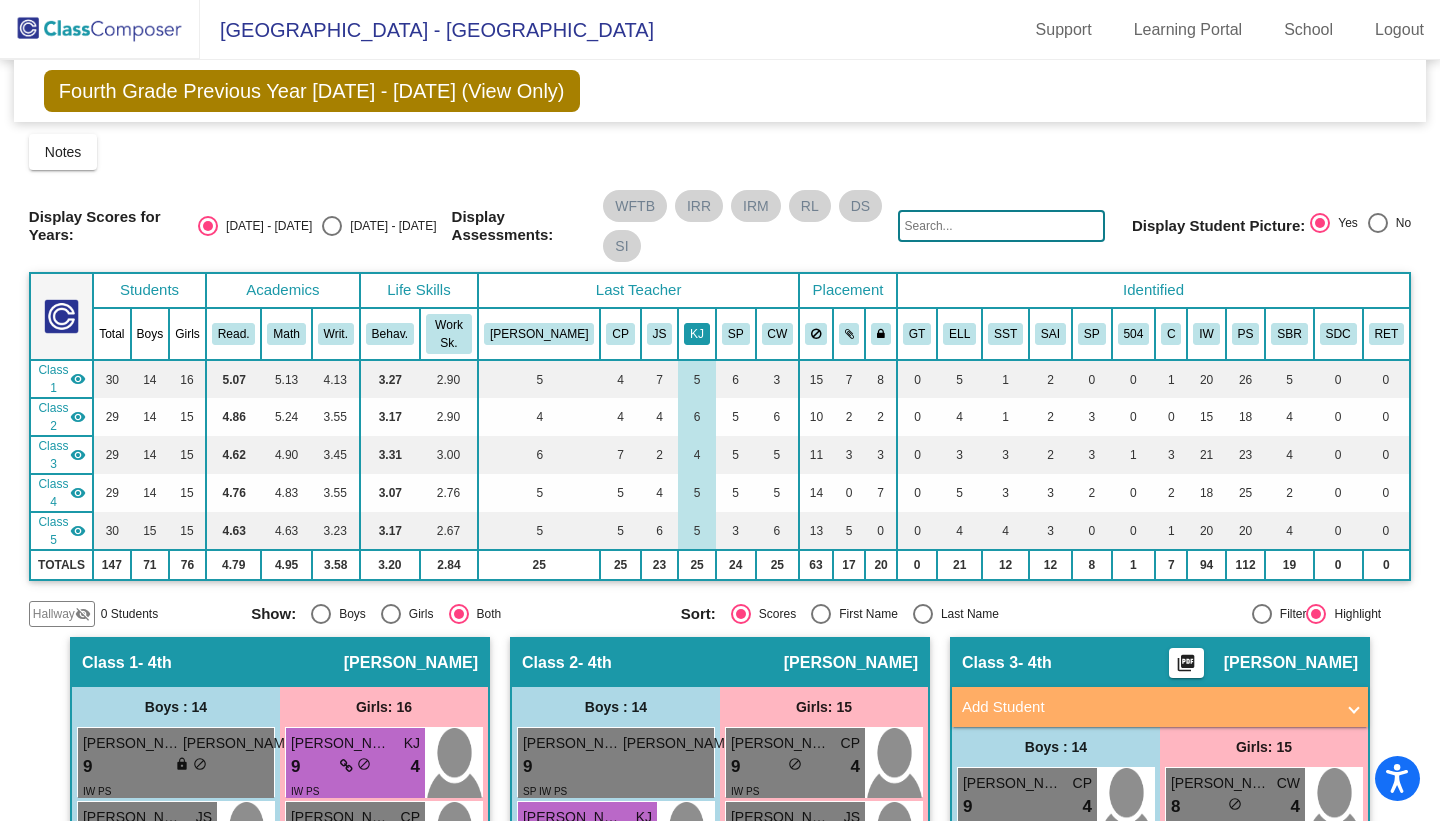 click on "KJ" 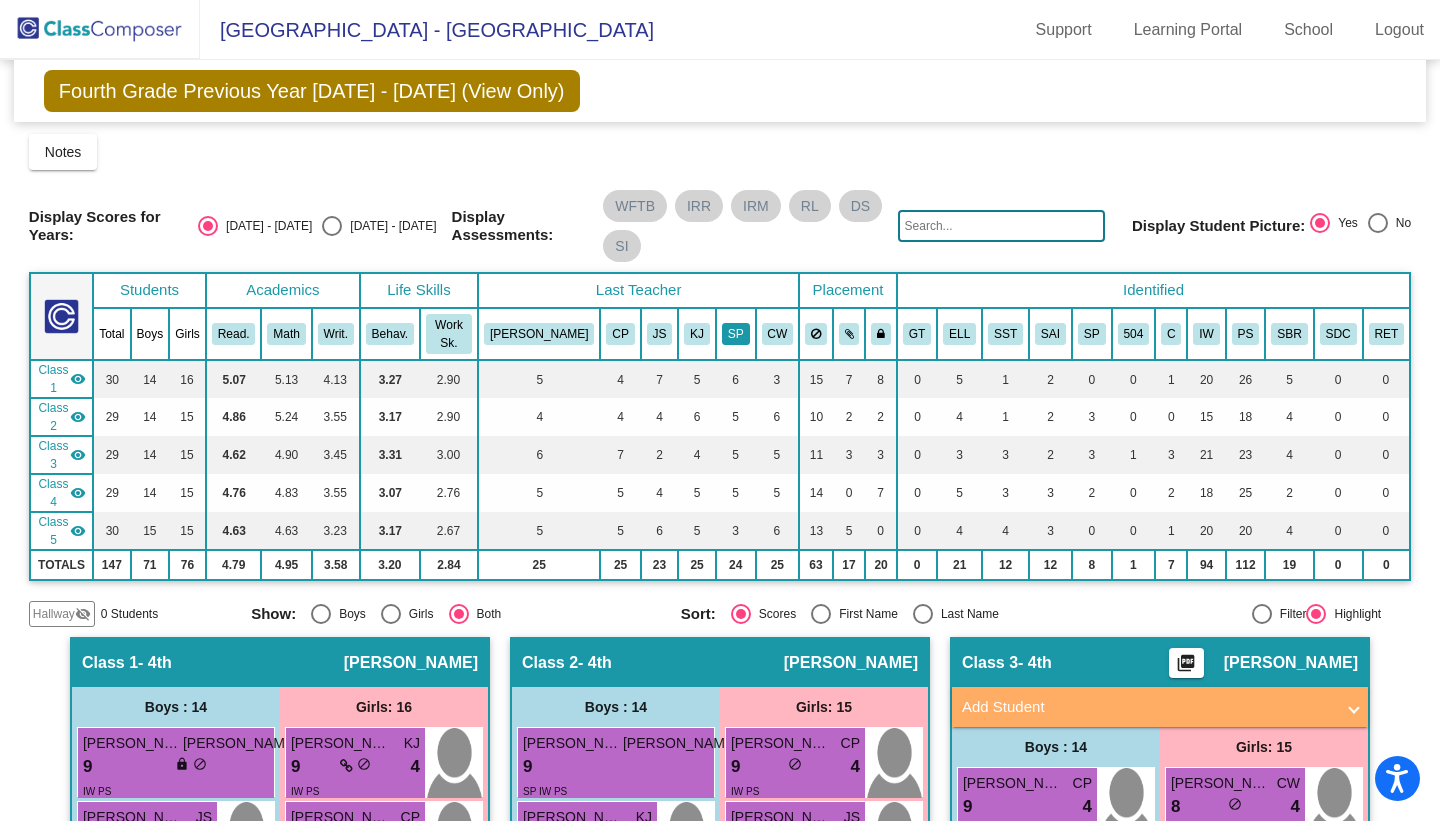 click on "SP" 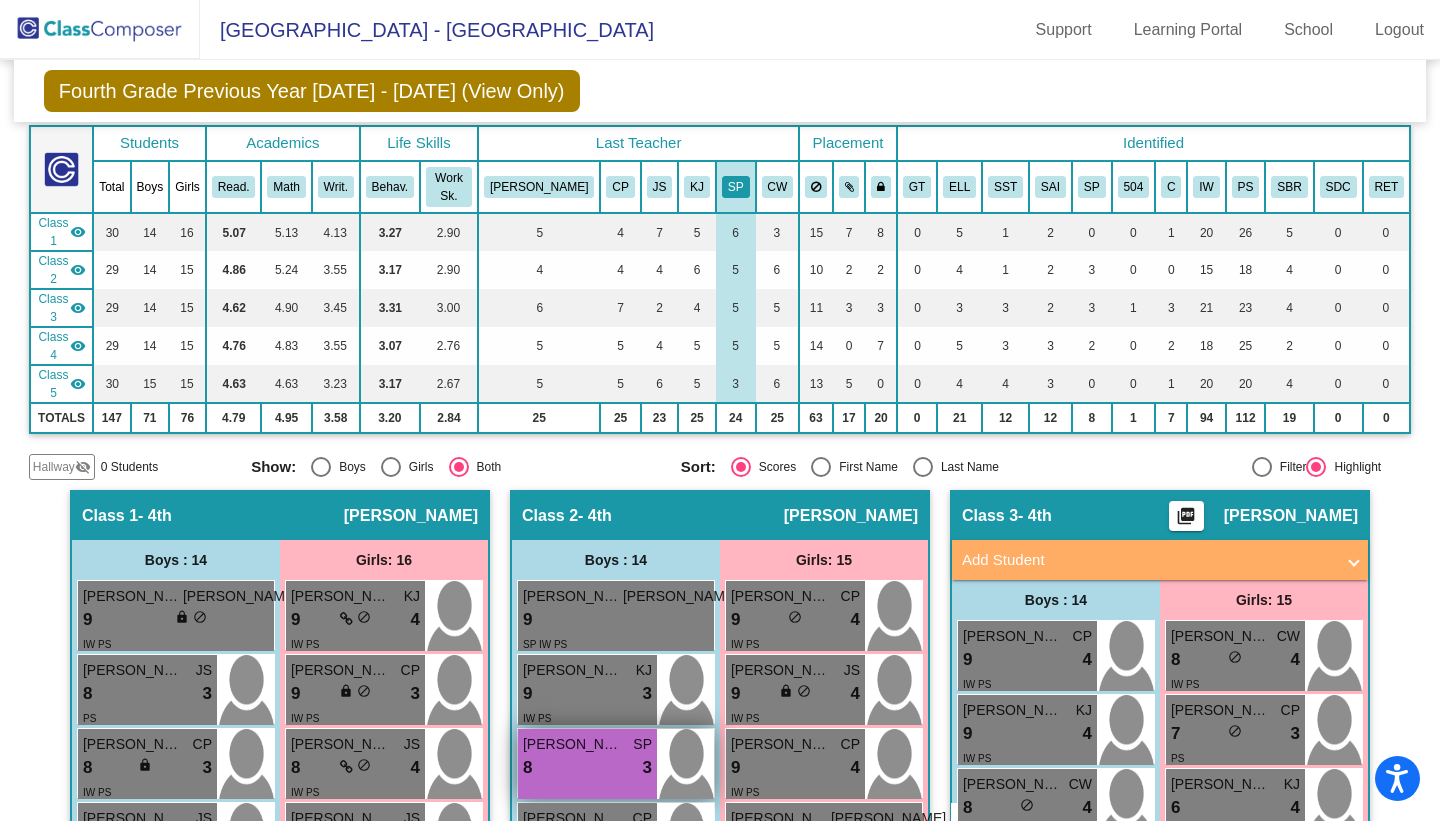 scroll, scrollTop: 139, scrollLeft: 0, axis: vertical 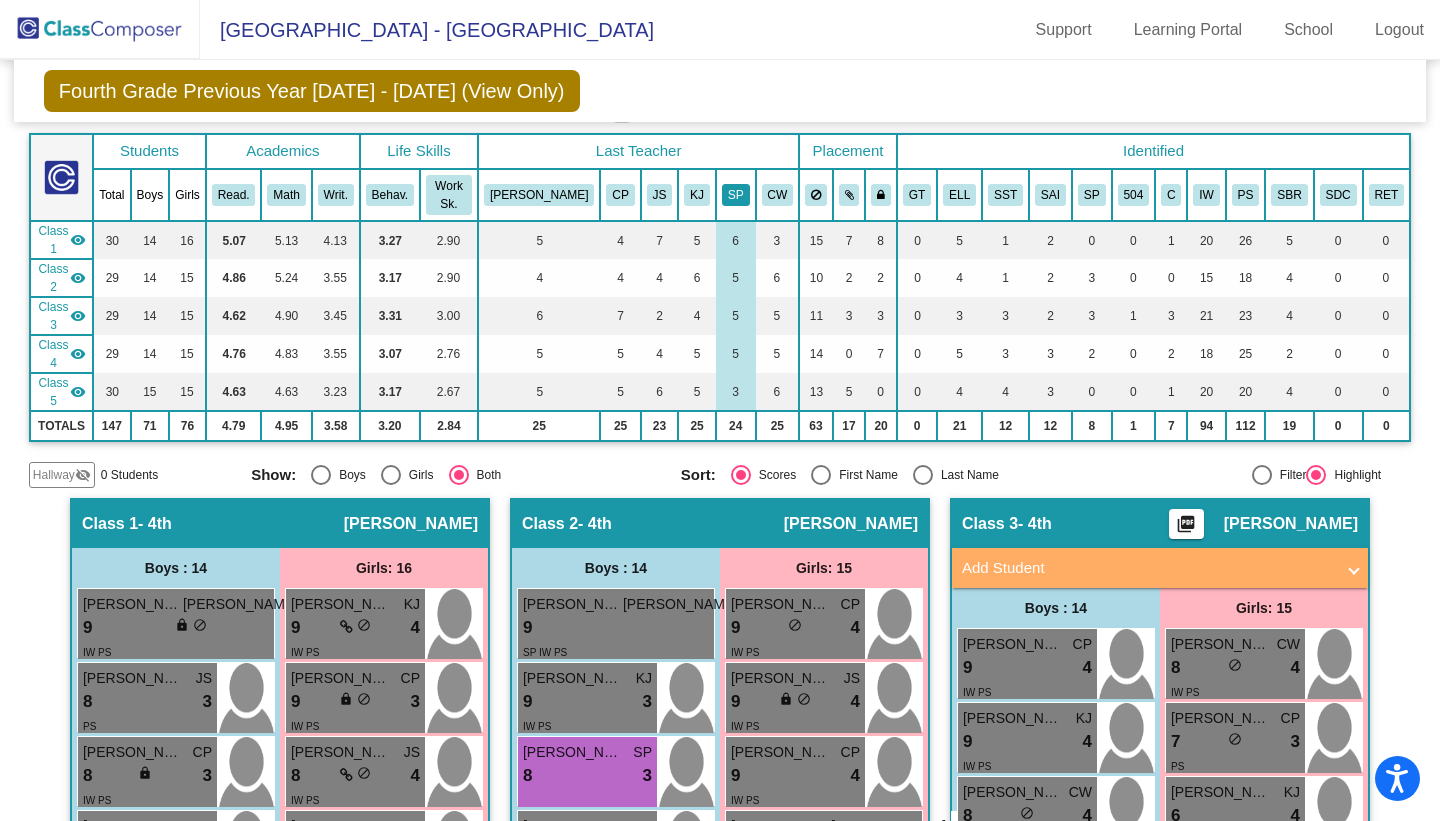 click on "SP" 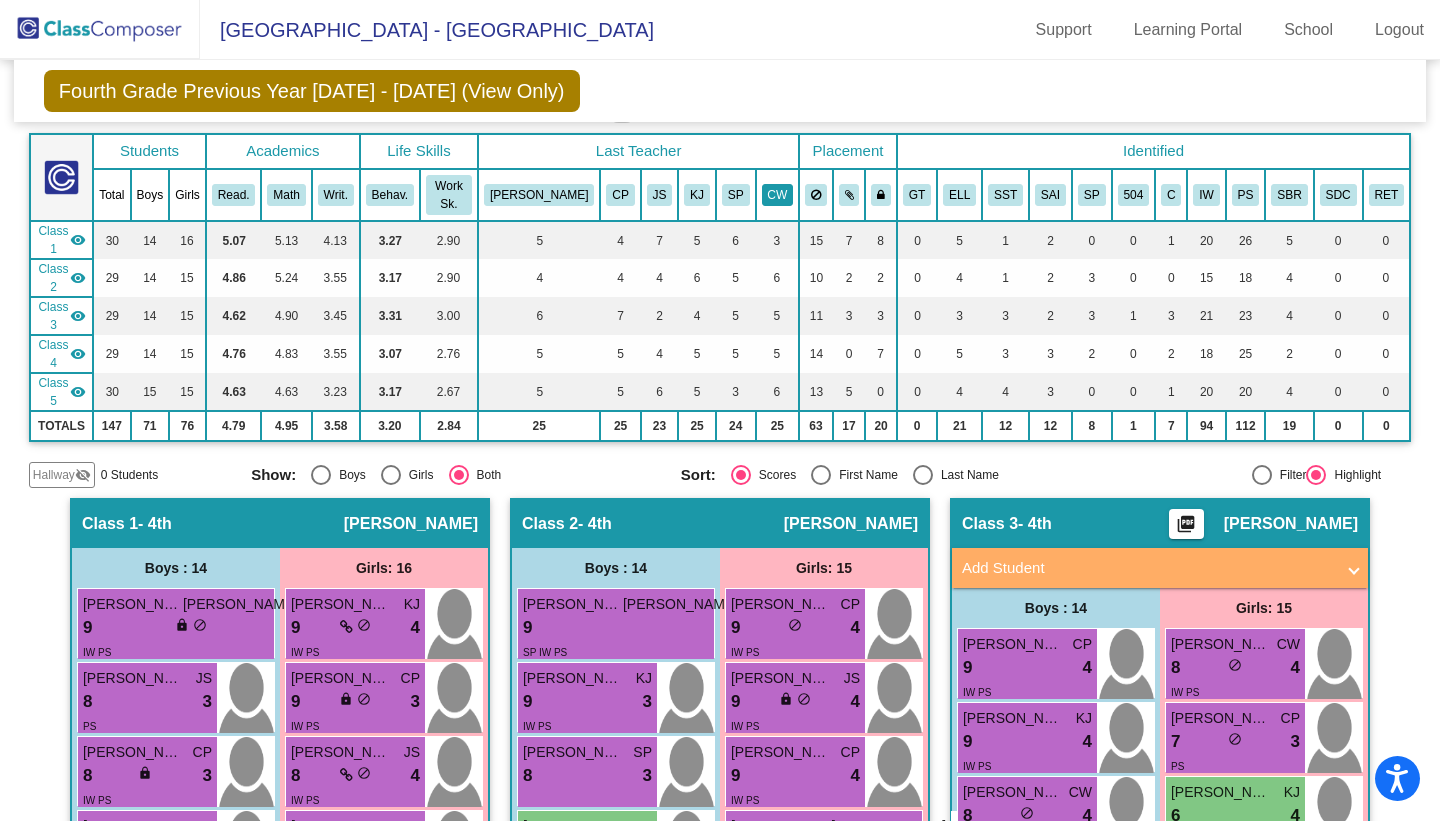 click on "CW" 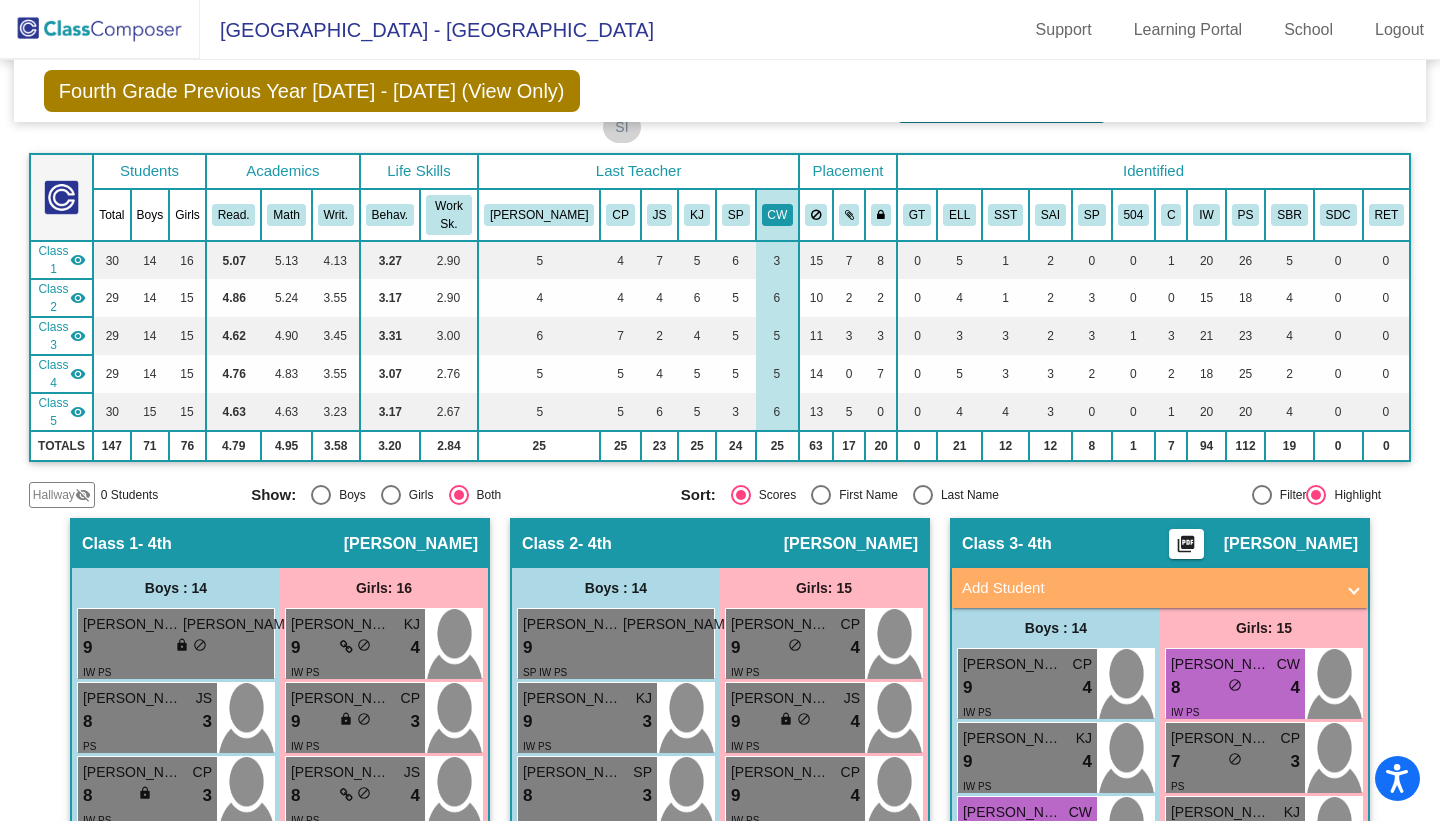scroll, scrollTop: 69, scrollLeft: 0, axis: vertical 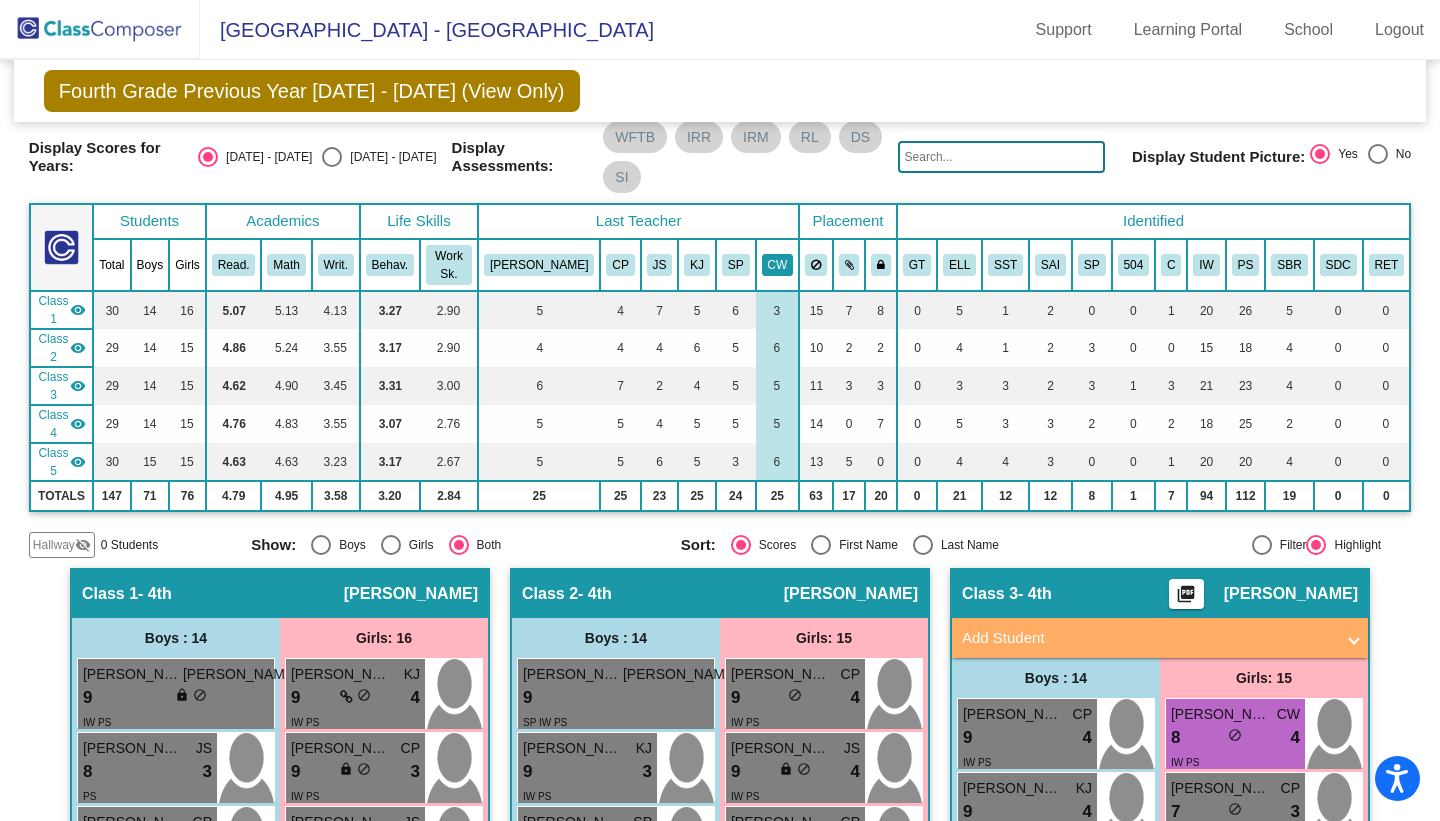 click on "CW" 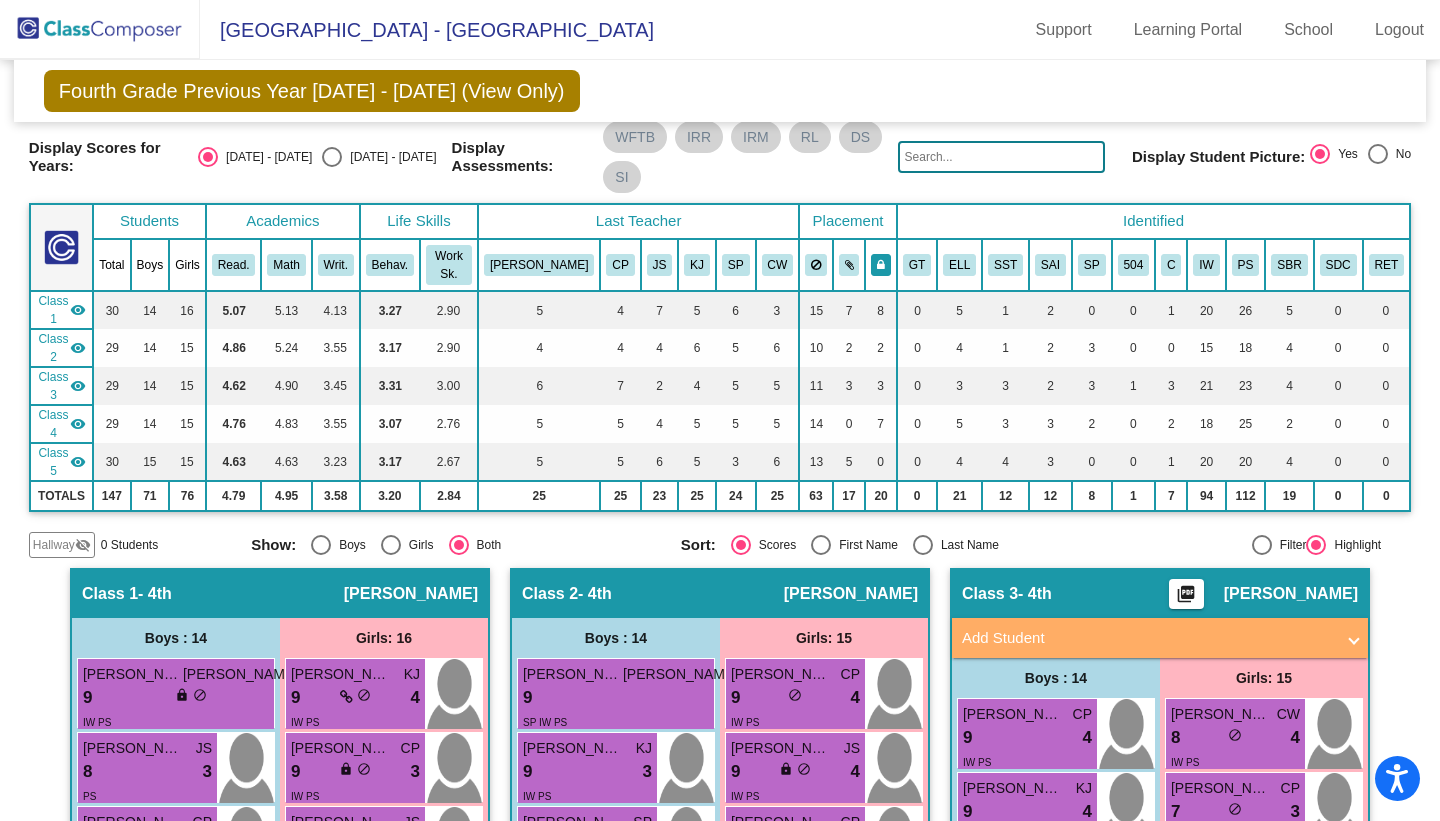 click 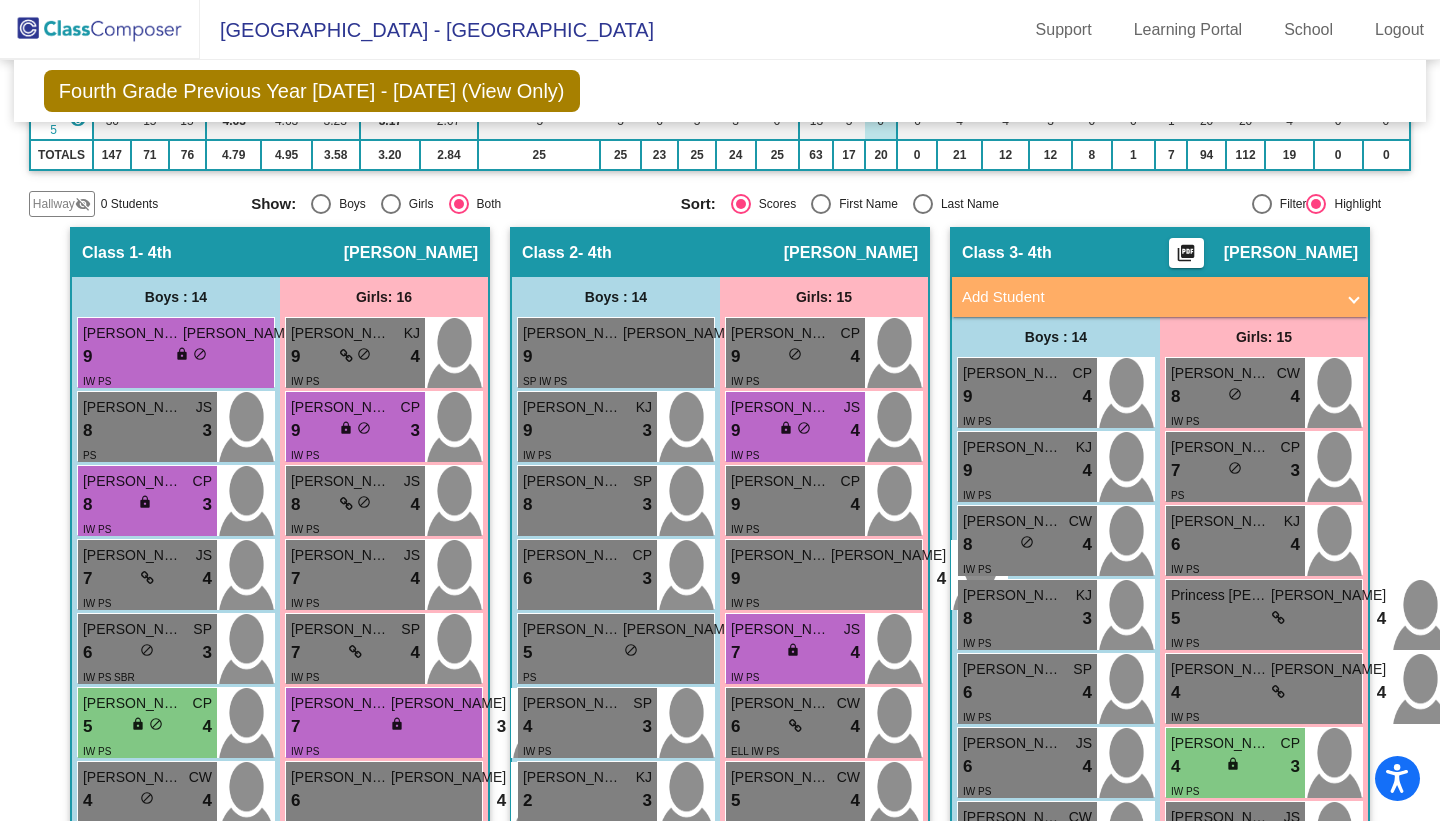 scroll, scrollTop: 0, scrollLeft: 0, axis: both 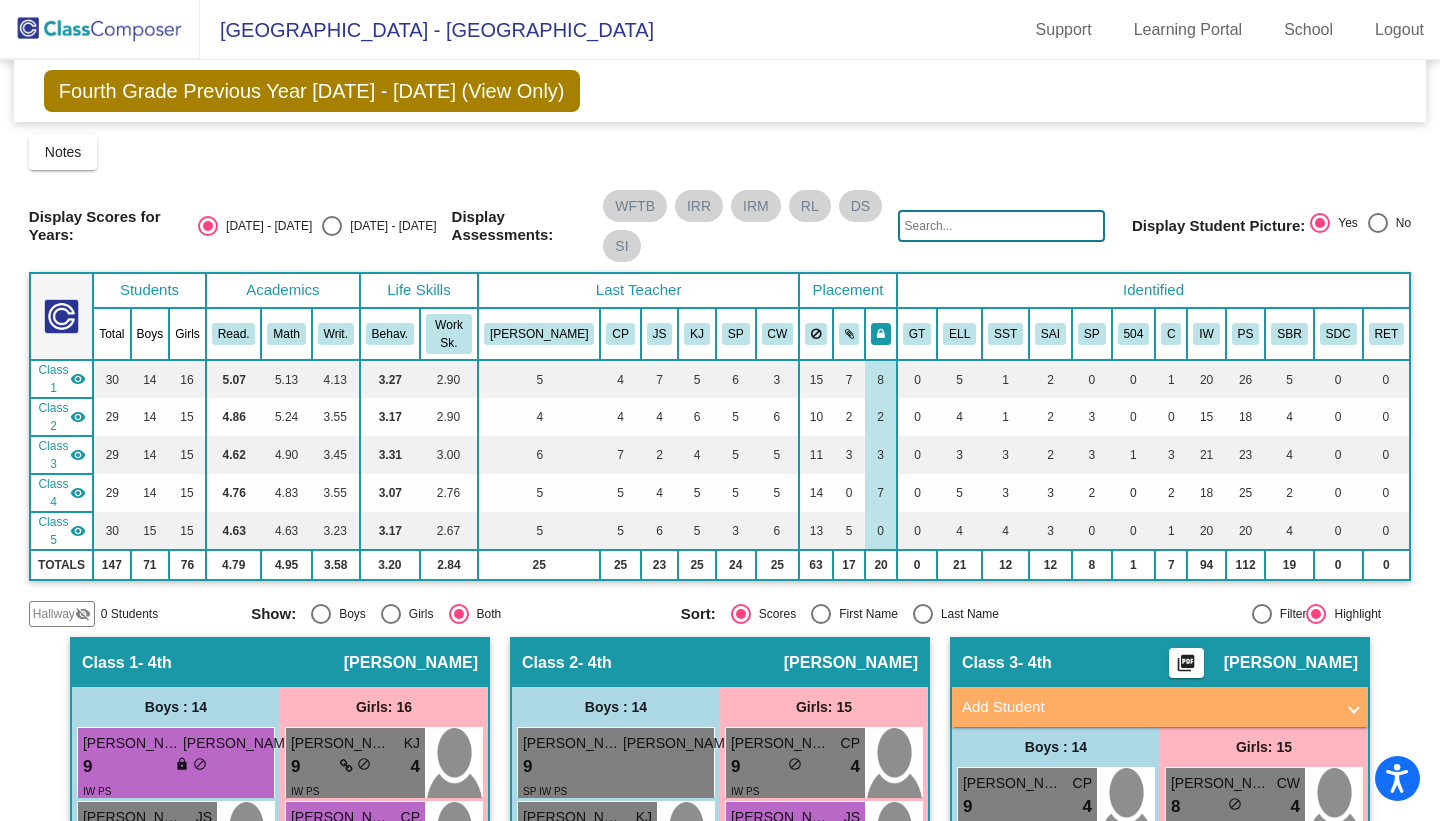 click 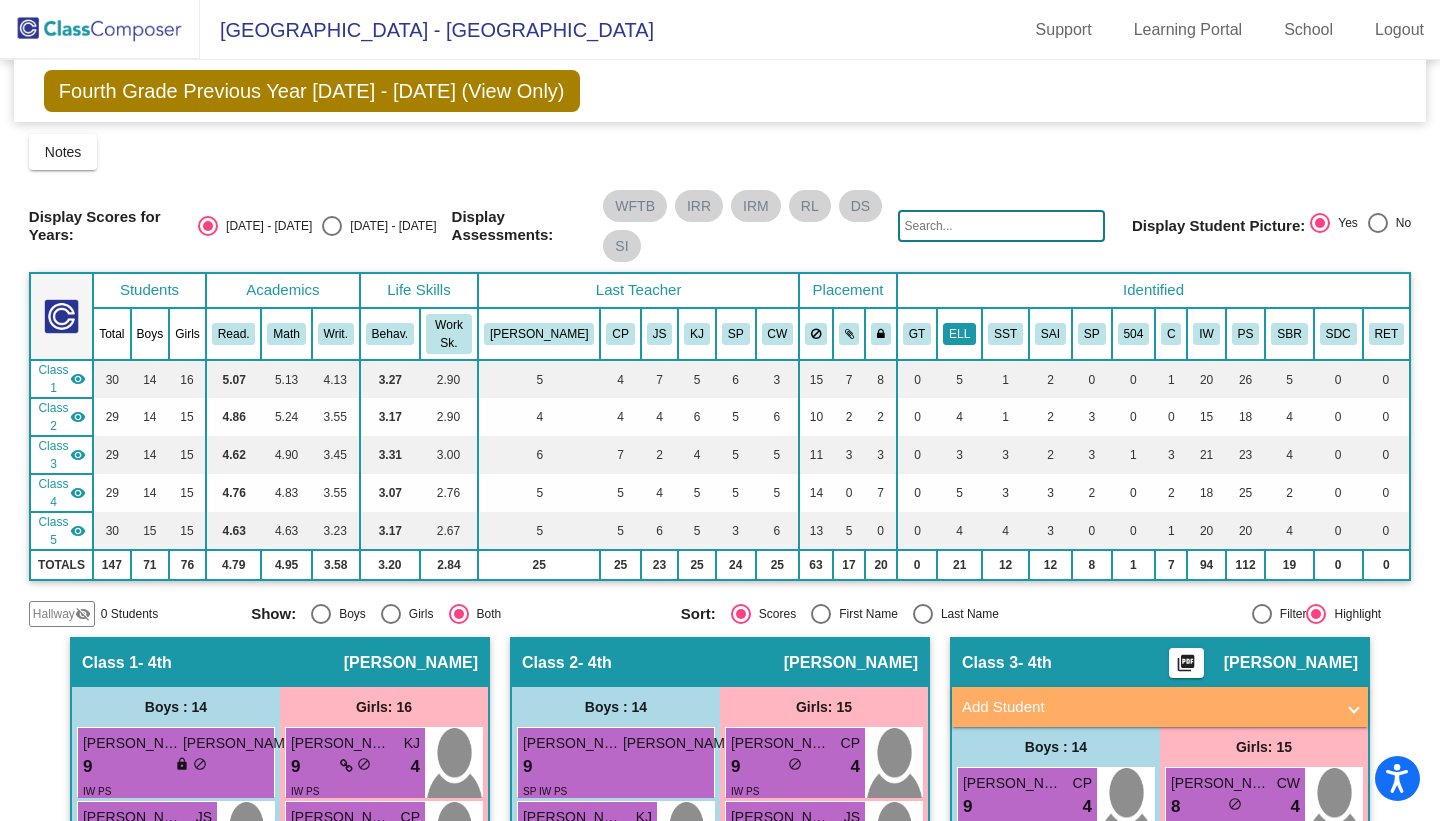 click on "ELL" 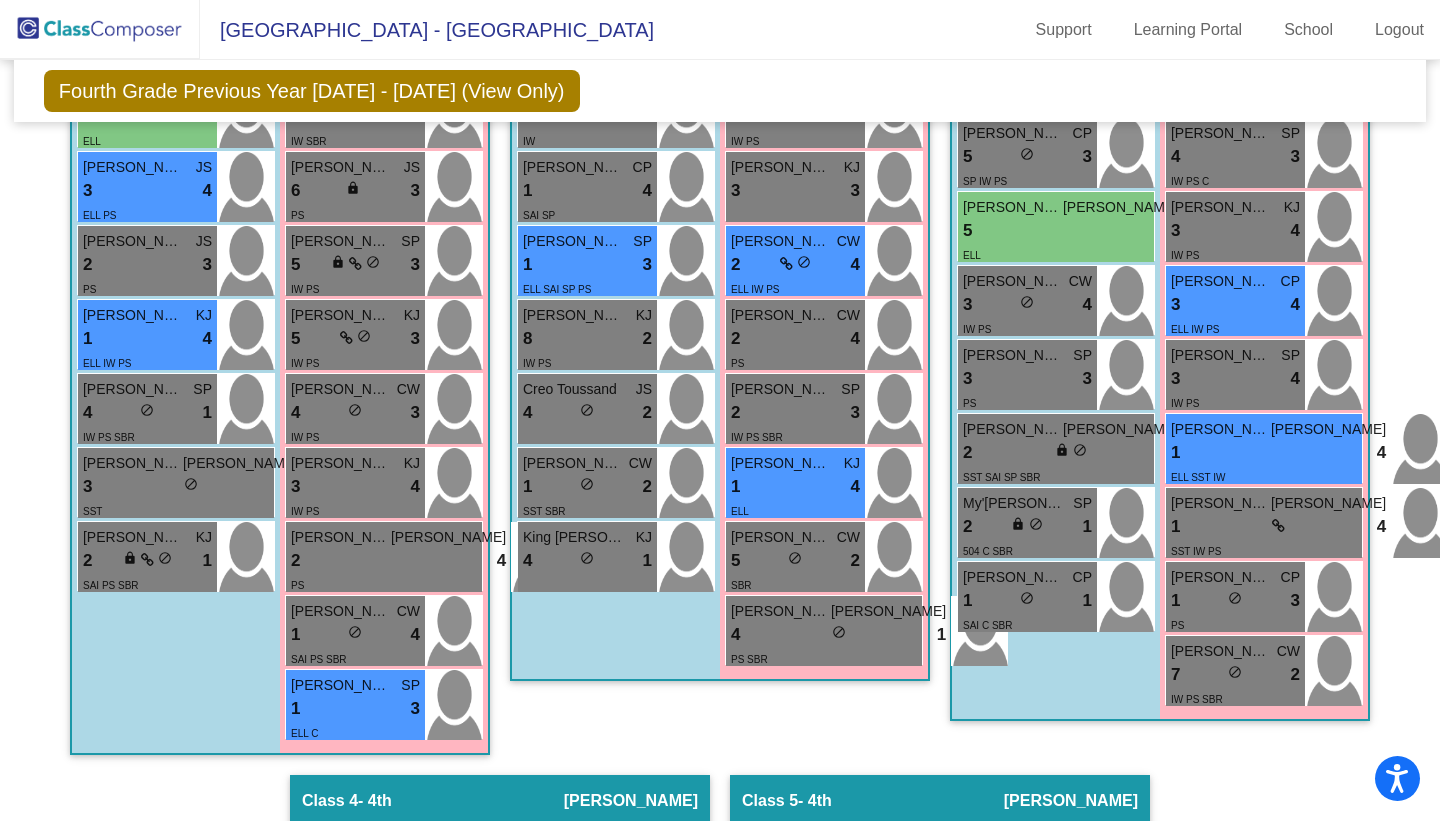 scroll, scrollTop: 0, scrollLeft: 0, axis: both 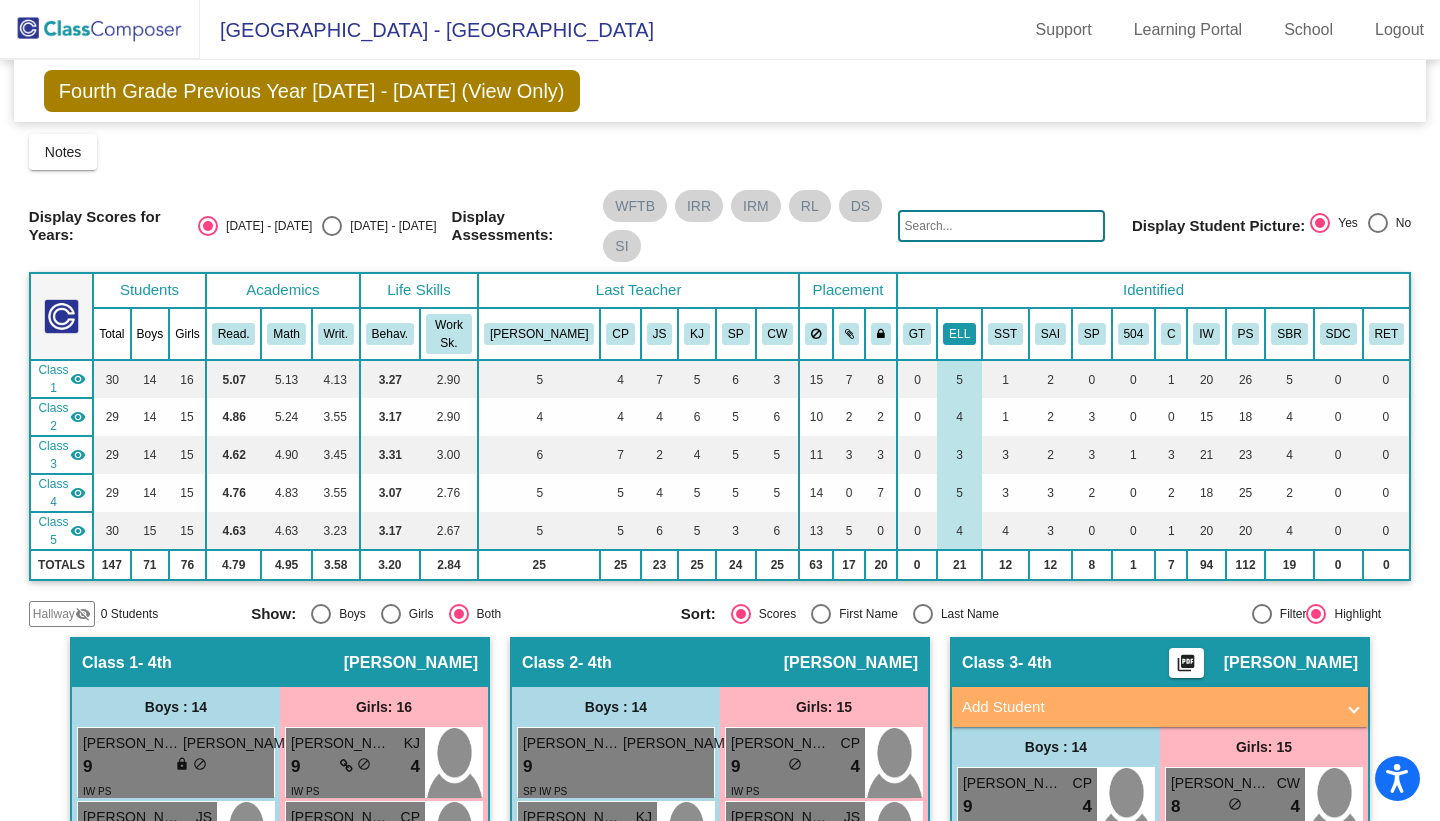 click on "ELL" 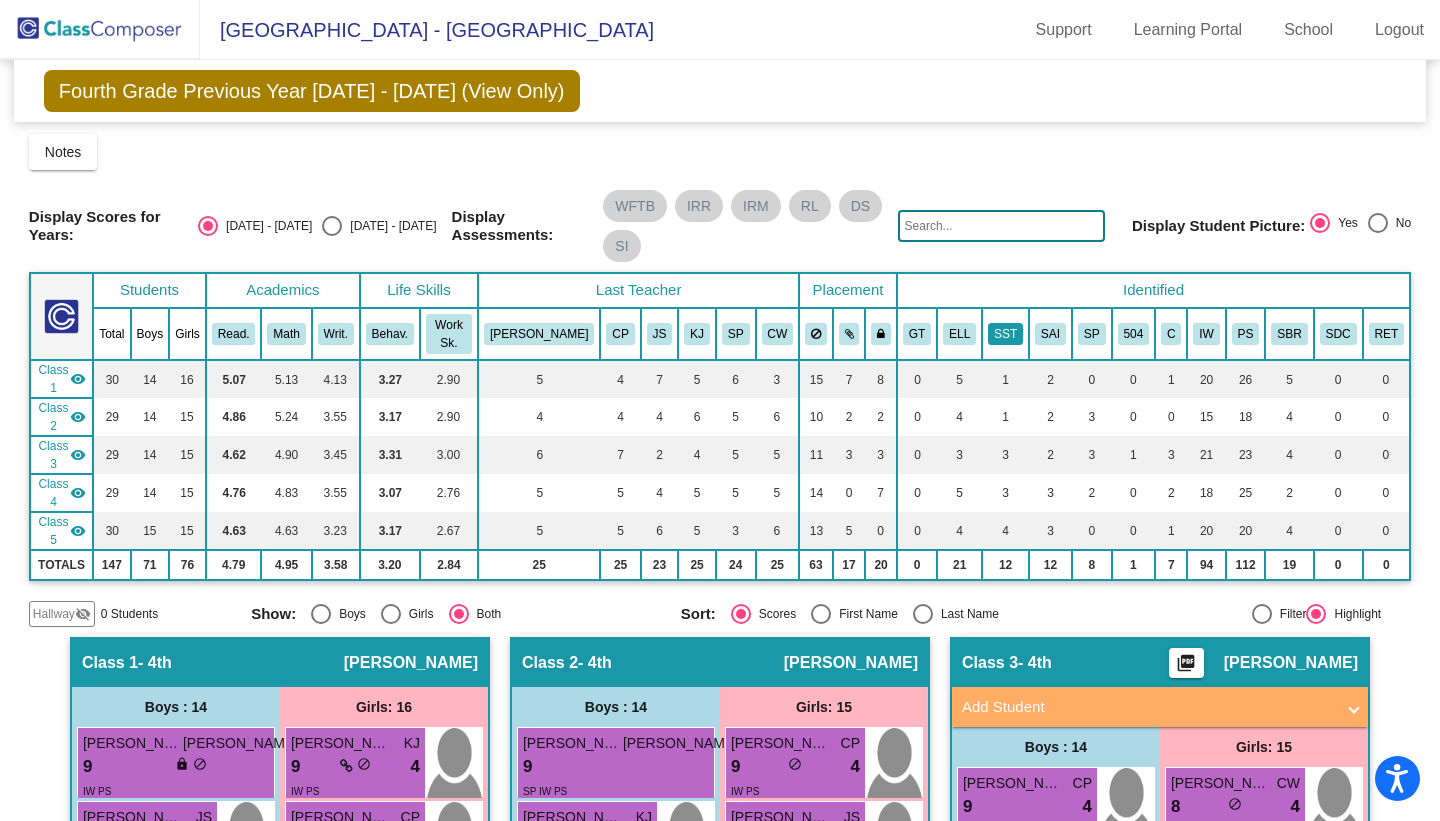 click on "SST" 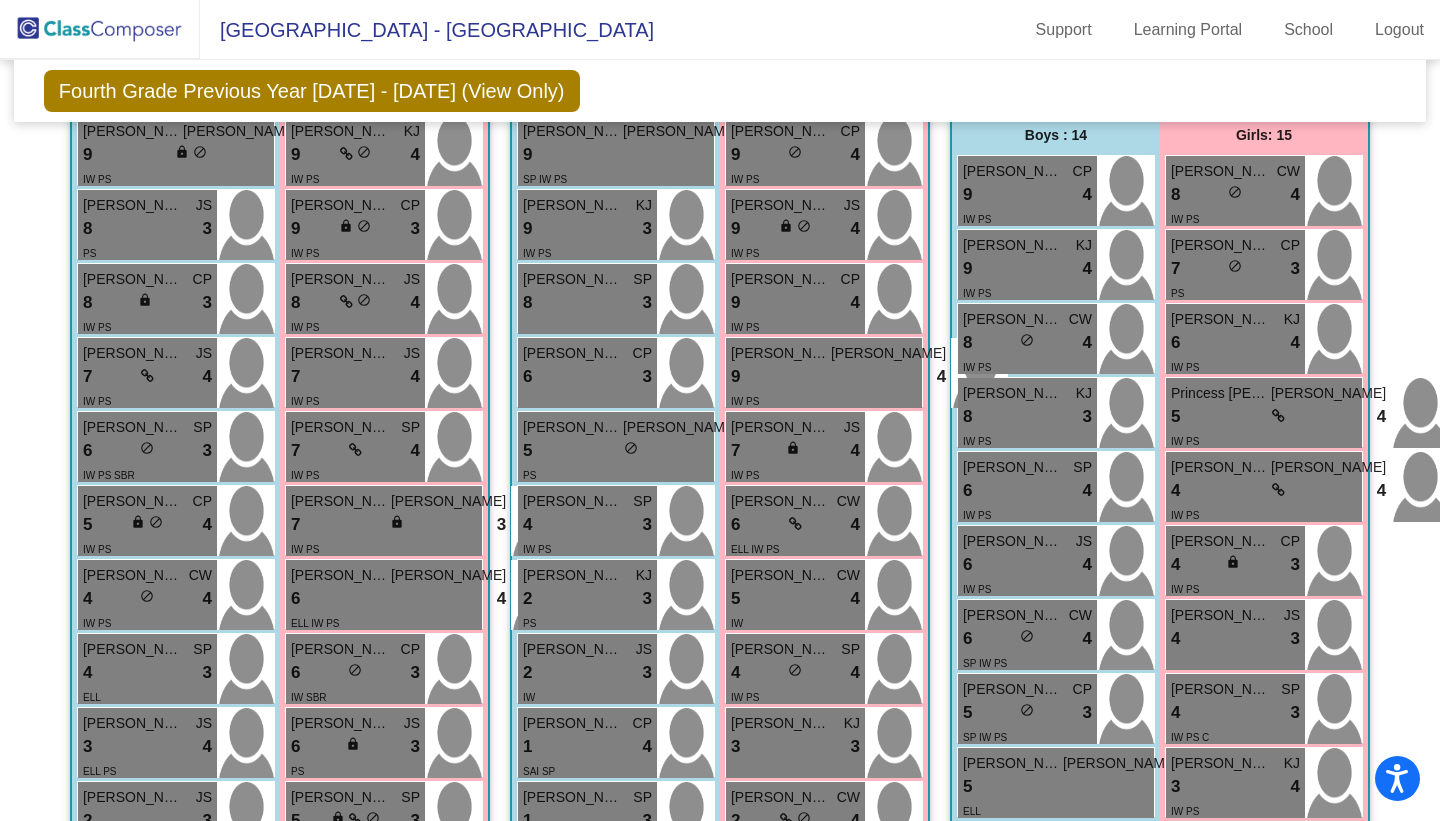 scroll, scrollTop: 0, scrollLeft: 0, axis: both 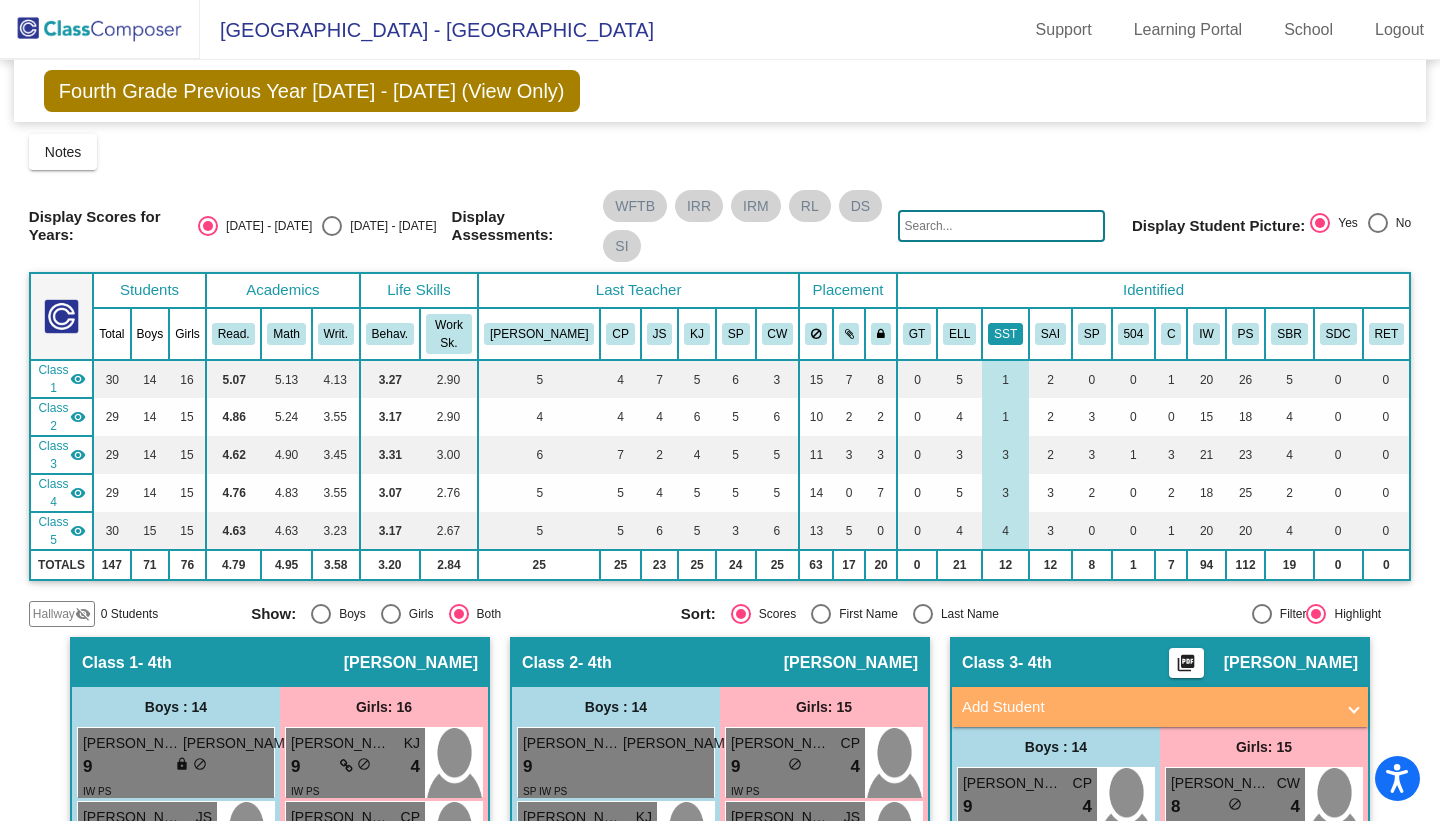 click on "SST" 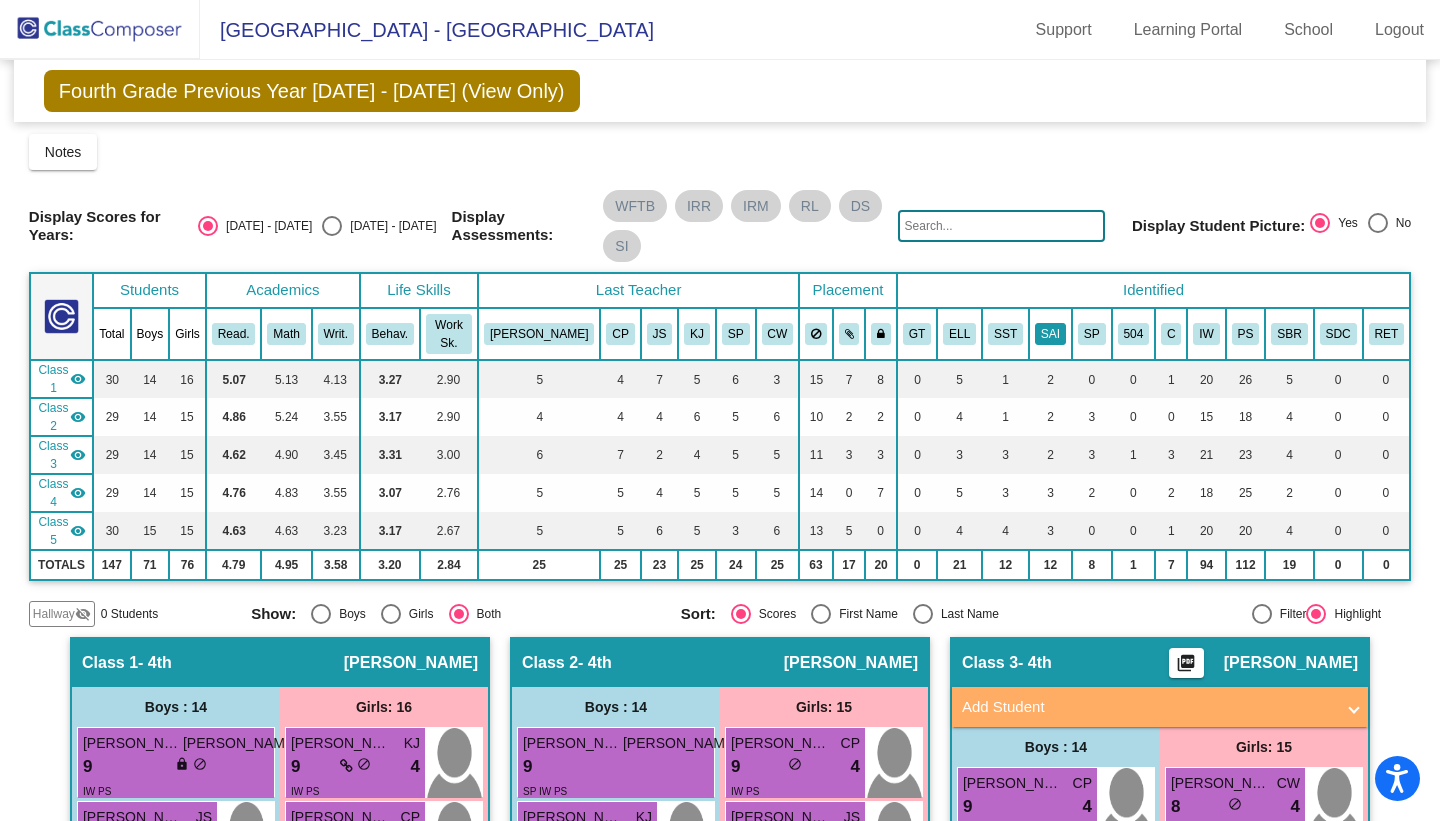 click on "SAI" 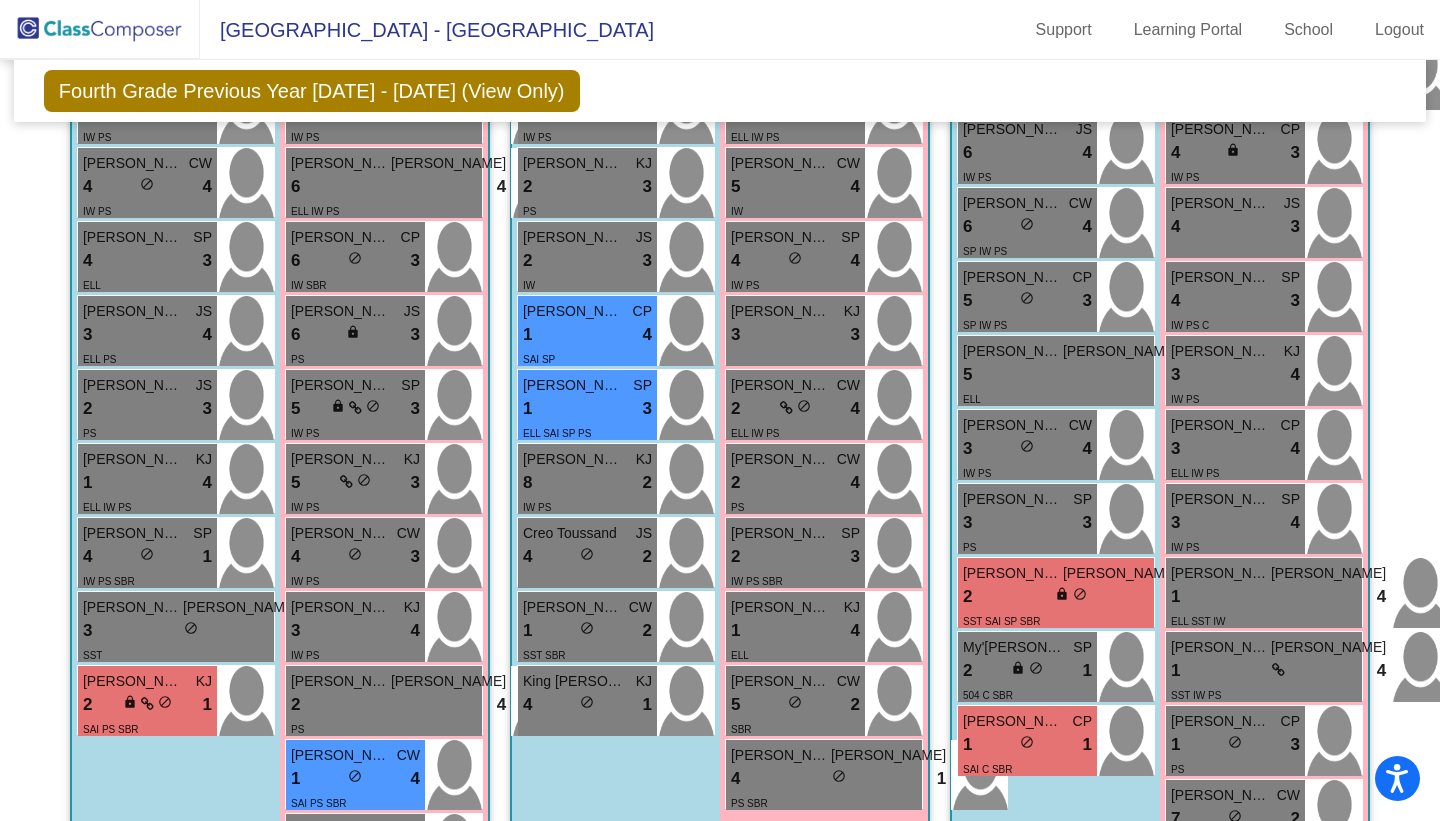 scroll, scrollTop: 1027, scrollLeft: 0, axis: vertical 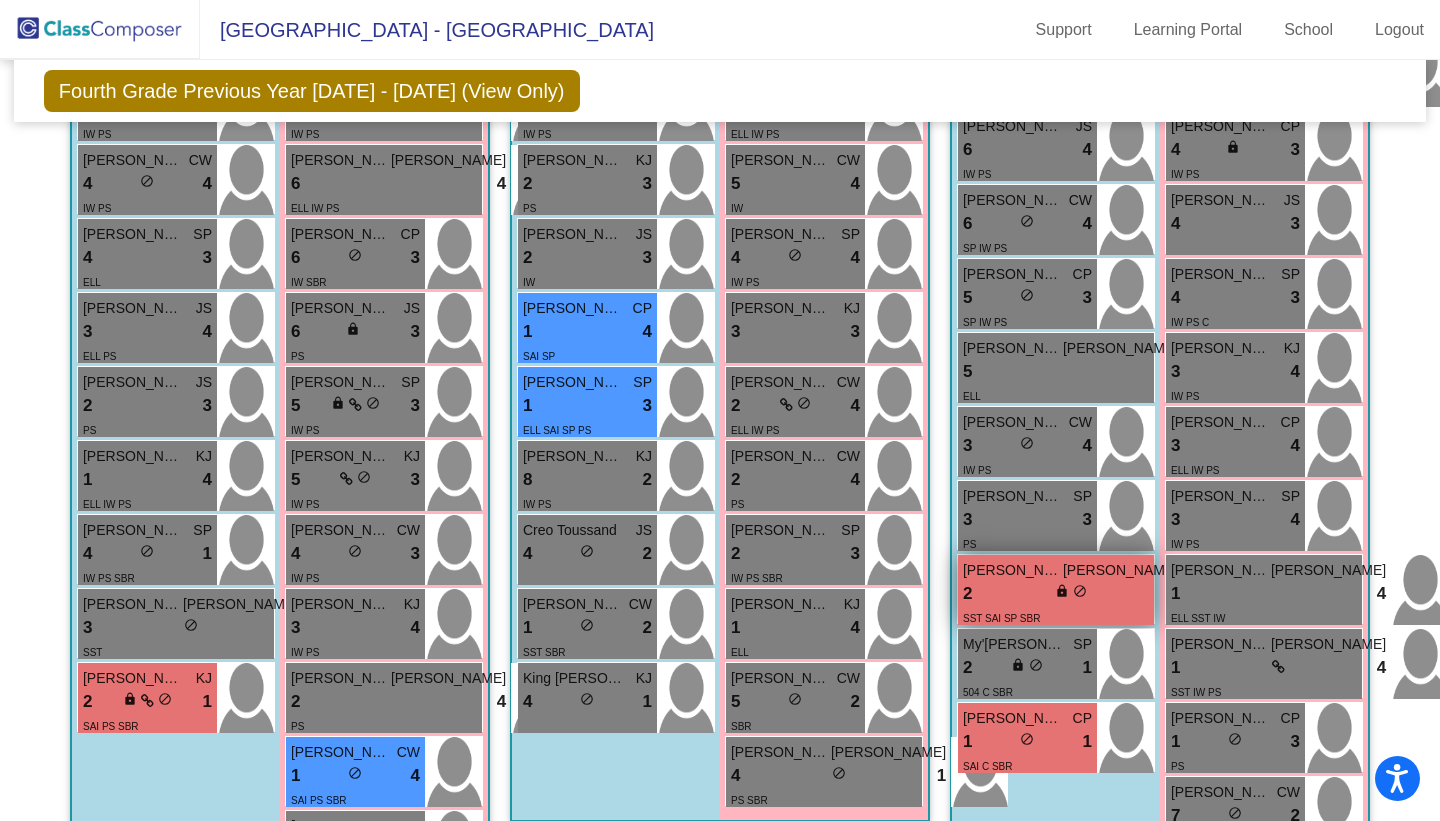 click on "2 lock do_not_disturb_alt 1" at bounding box center (1070, 594) 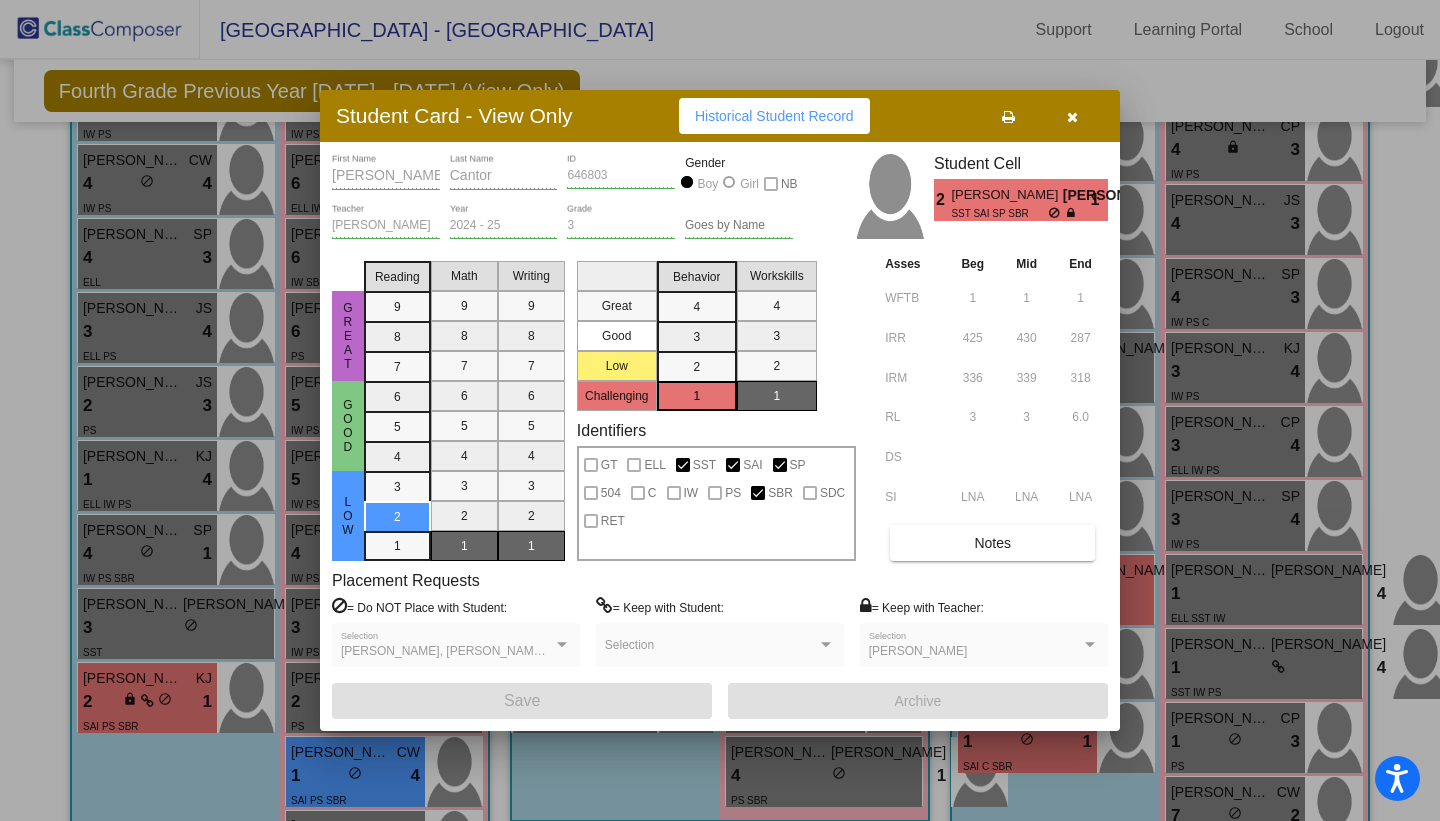 click at bounding box center [1072, 116] 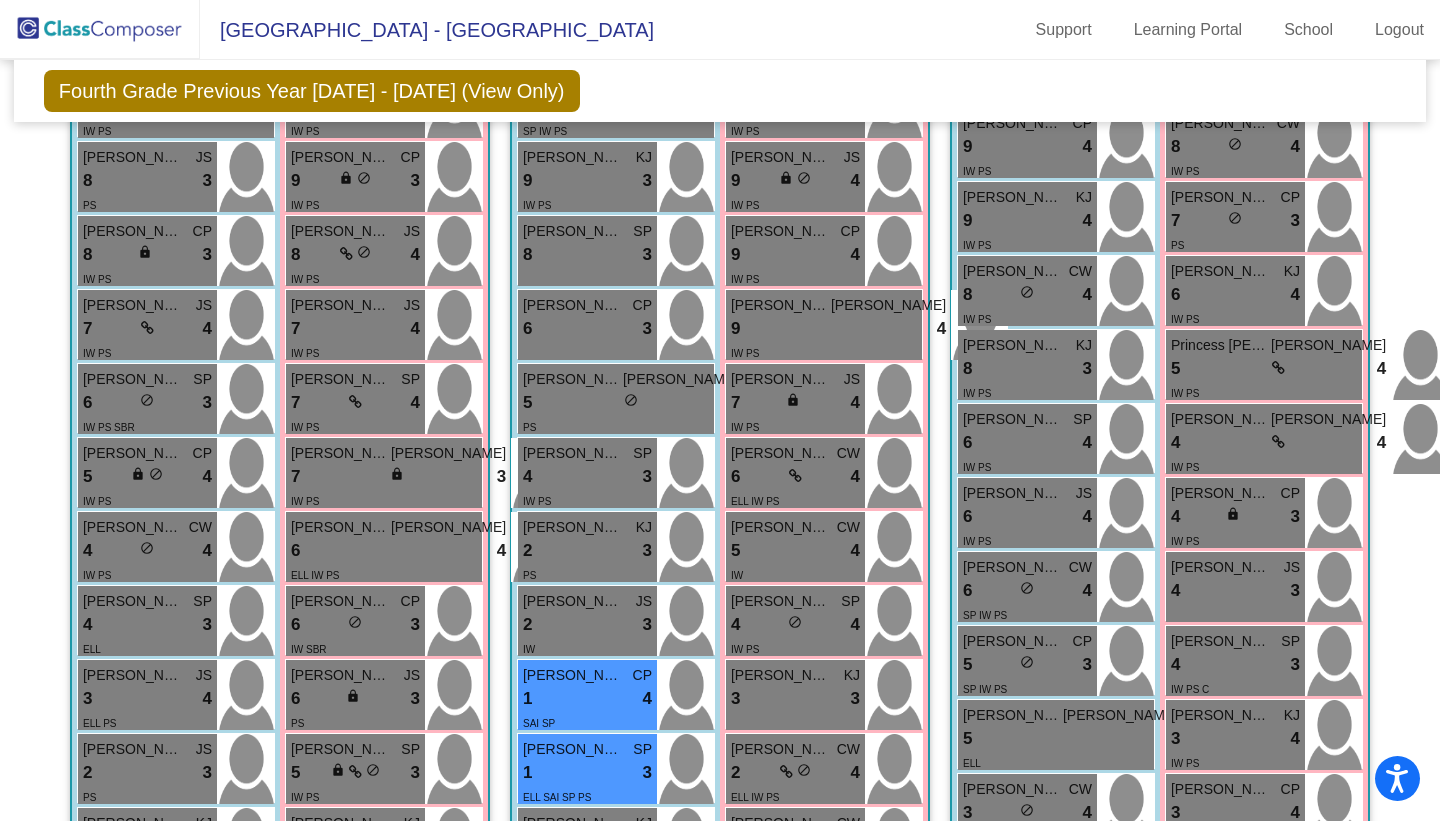 scroll, scrollTop: 0, scrollLeft: 0, axis: both 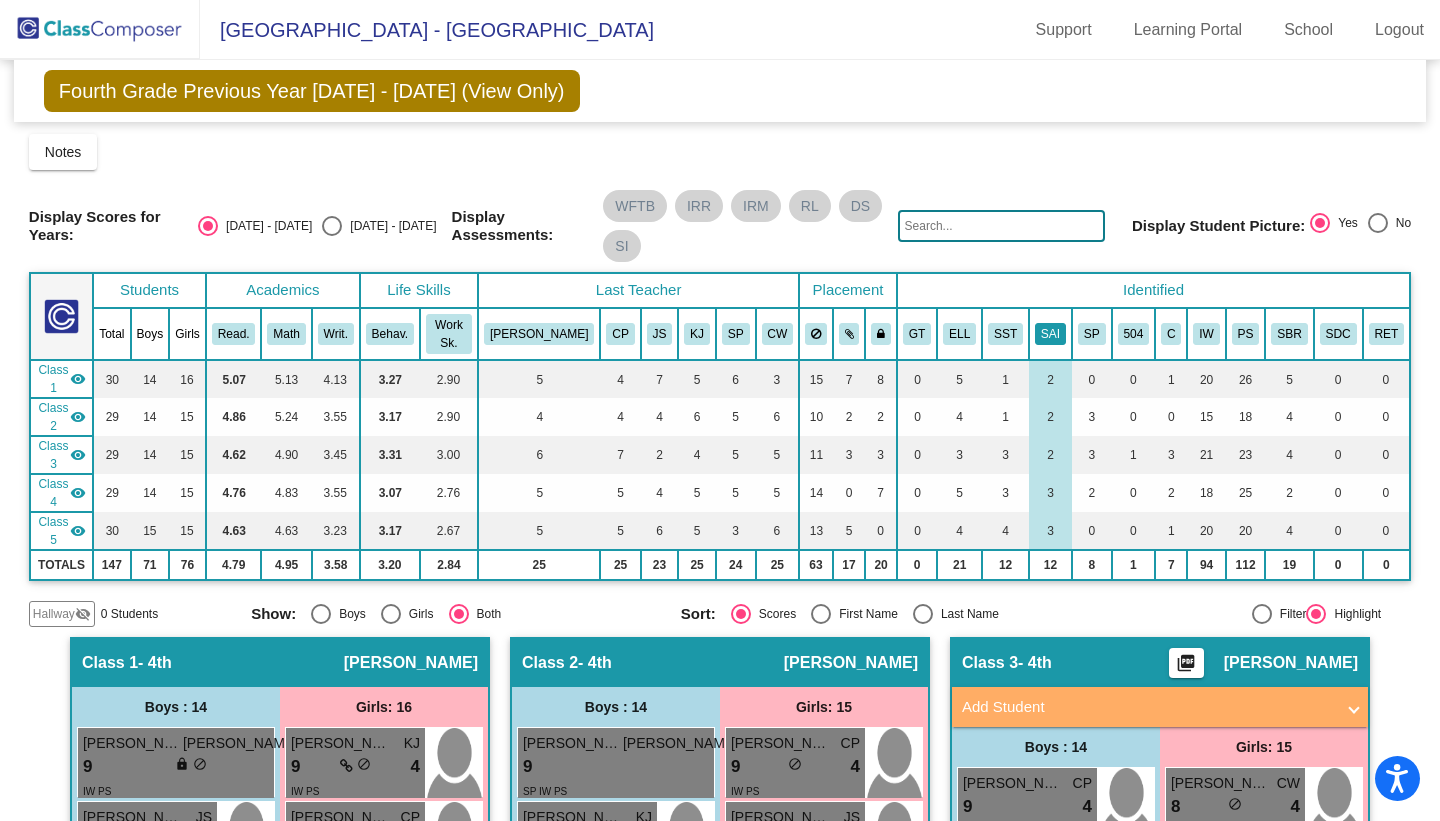 click on "SAI" 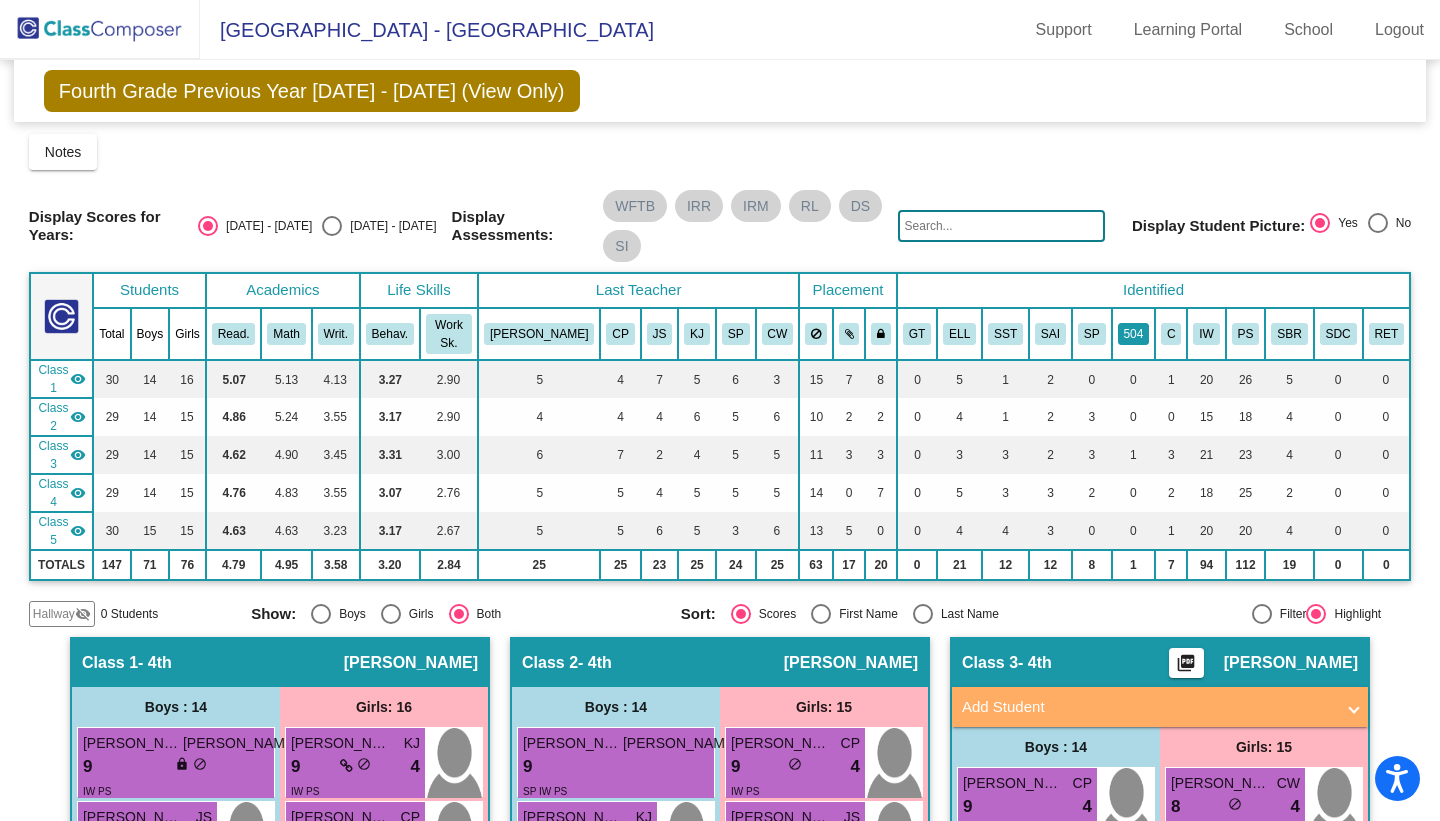 click on "504" 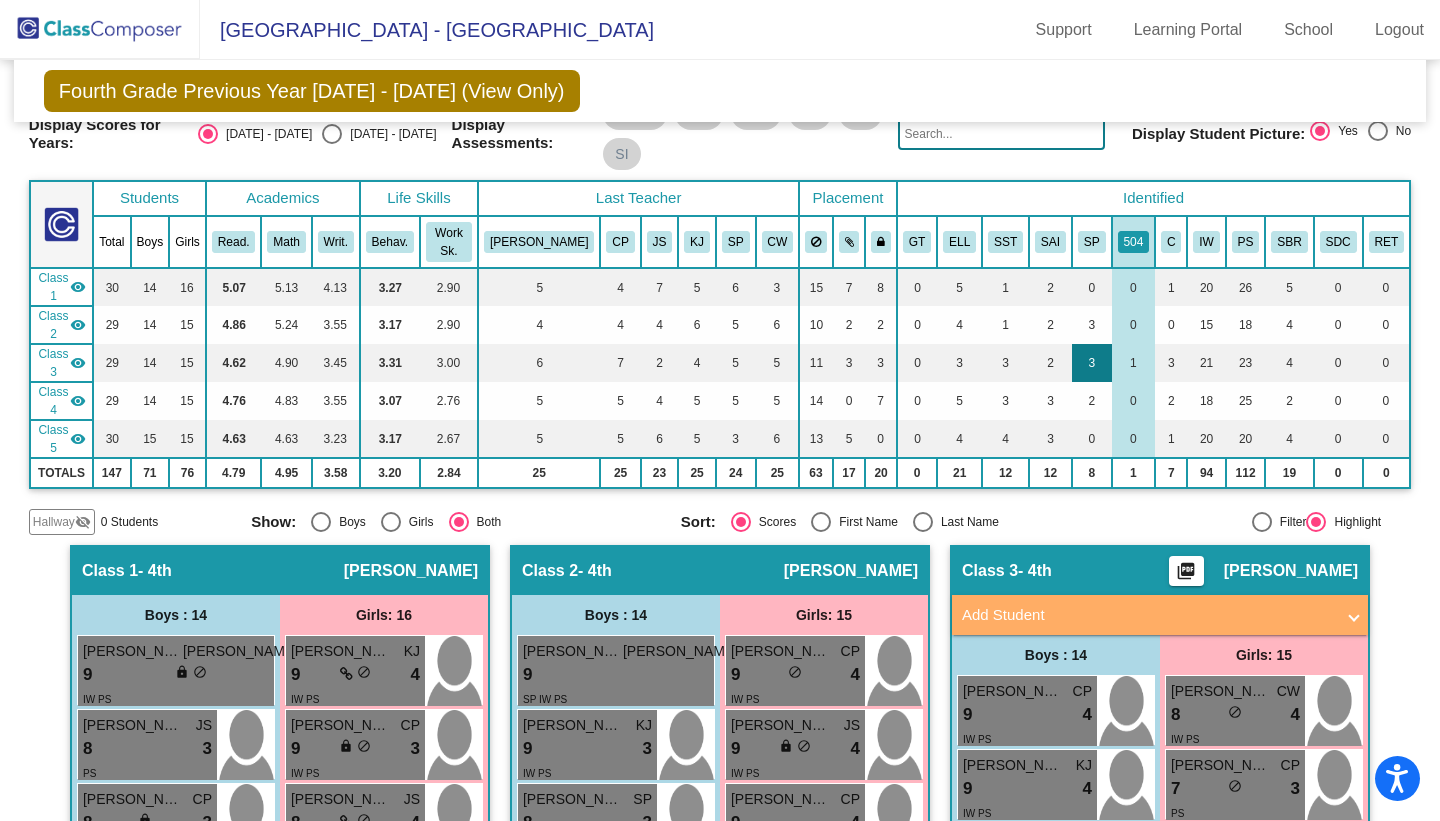 scroll, scrollTop: 0, scrollLeft: 0, axis: both 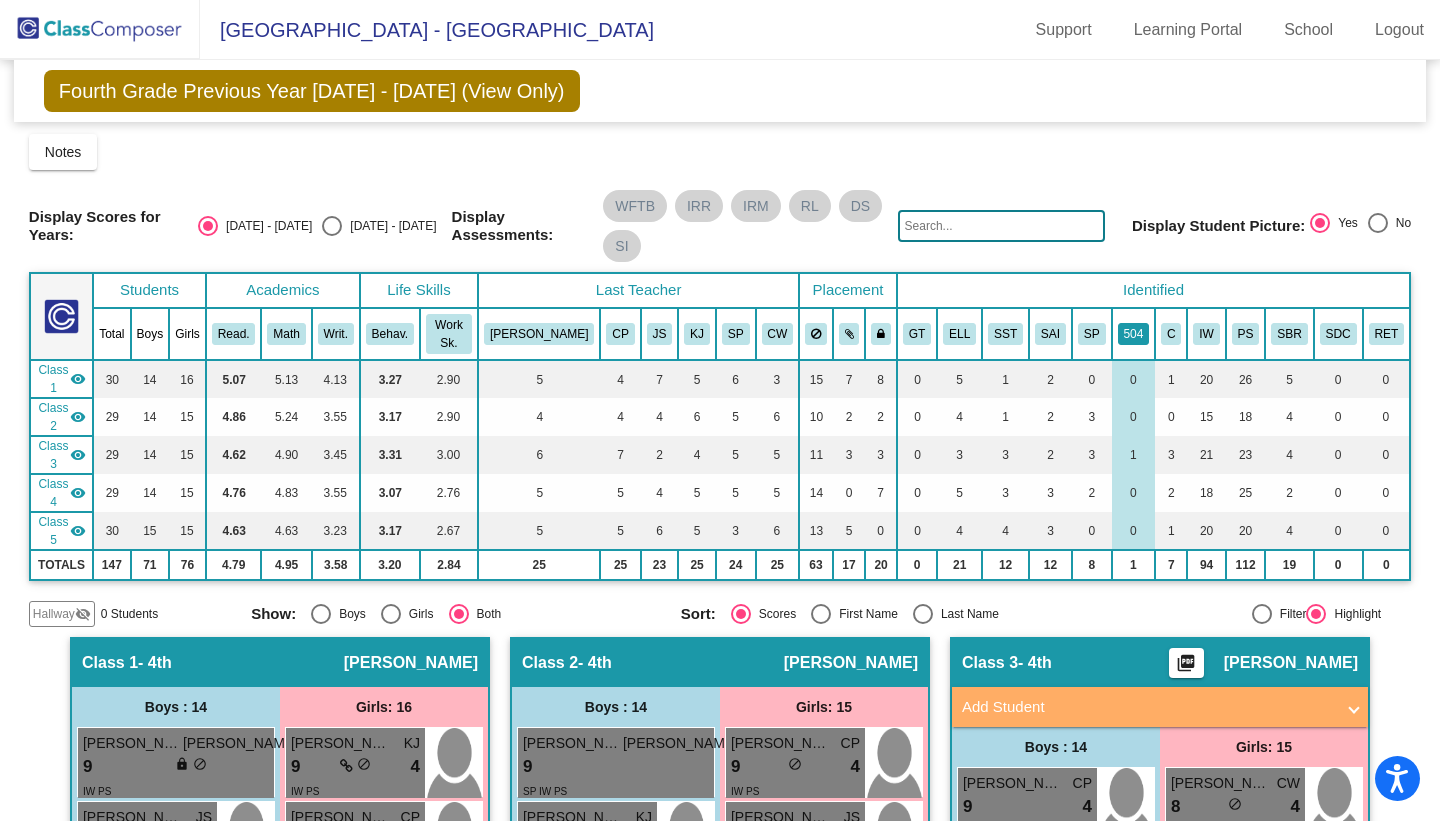 click on "504" 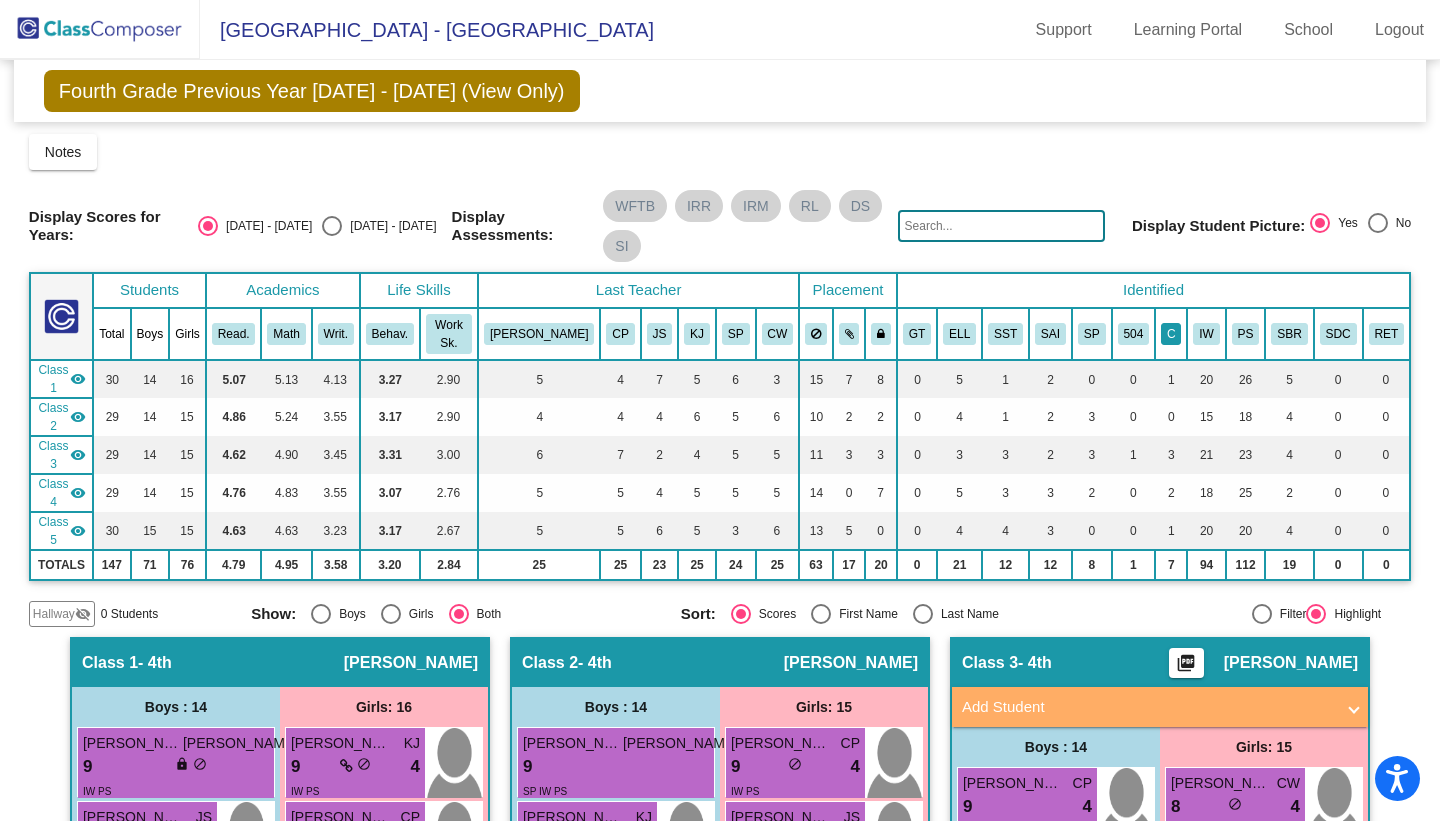 click on "C" 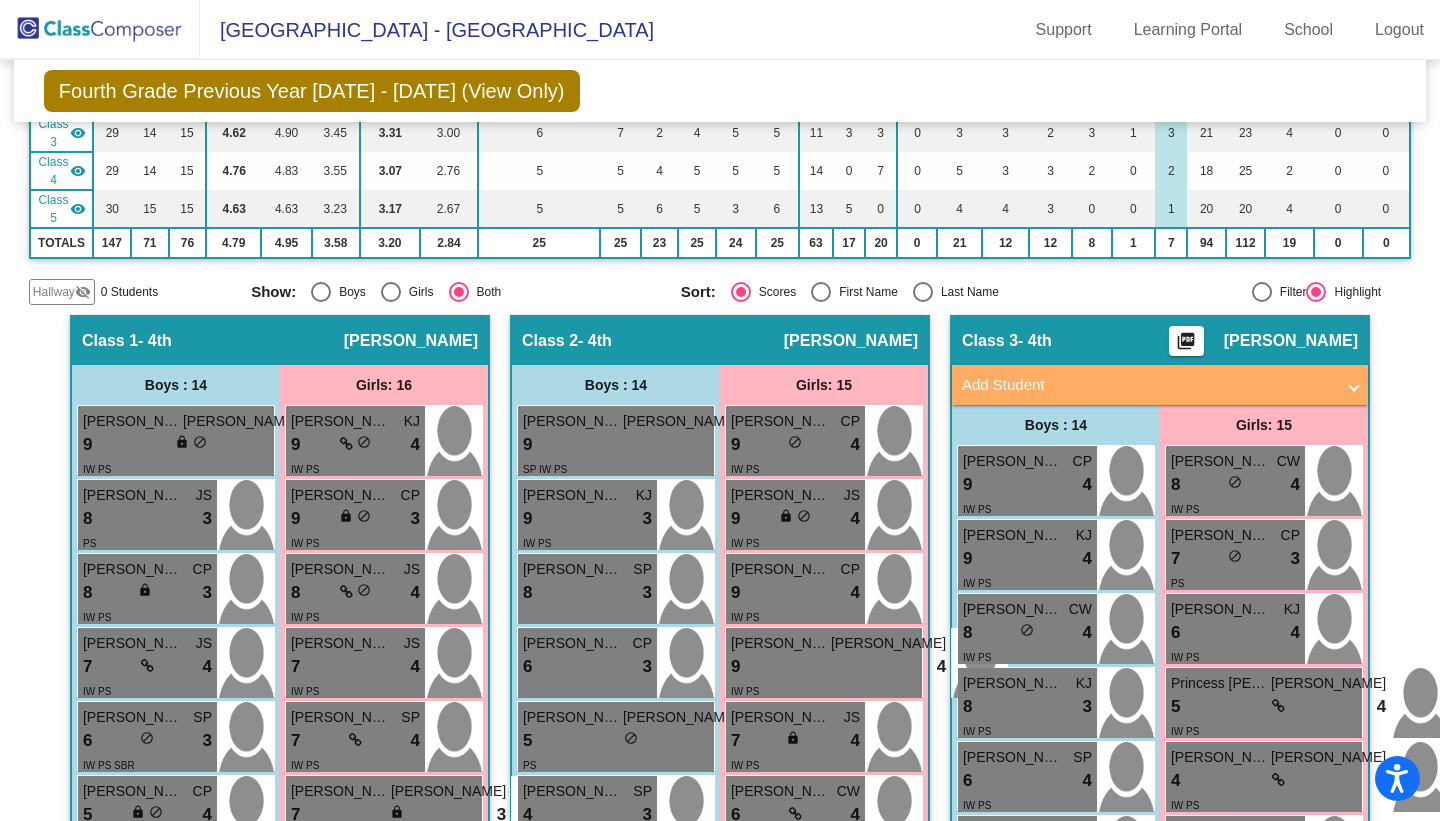 scroll, scrollTop: 0, scrollLeft: 0, axis: both 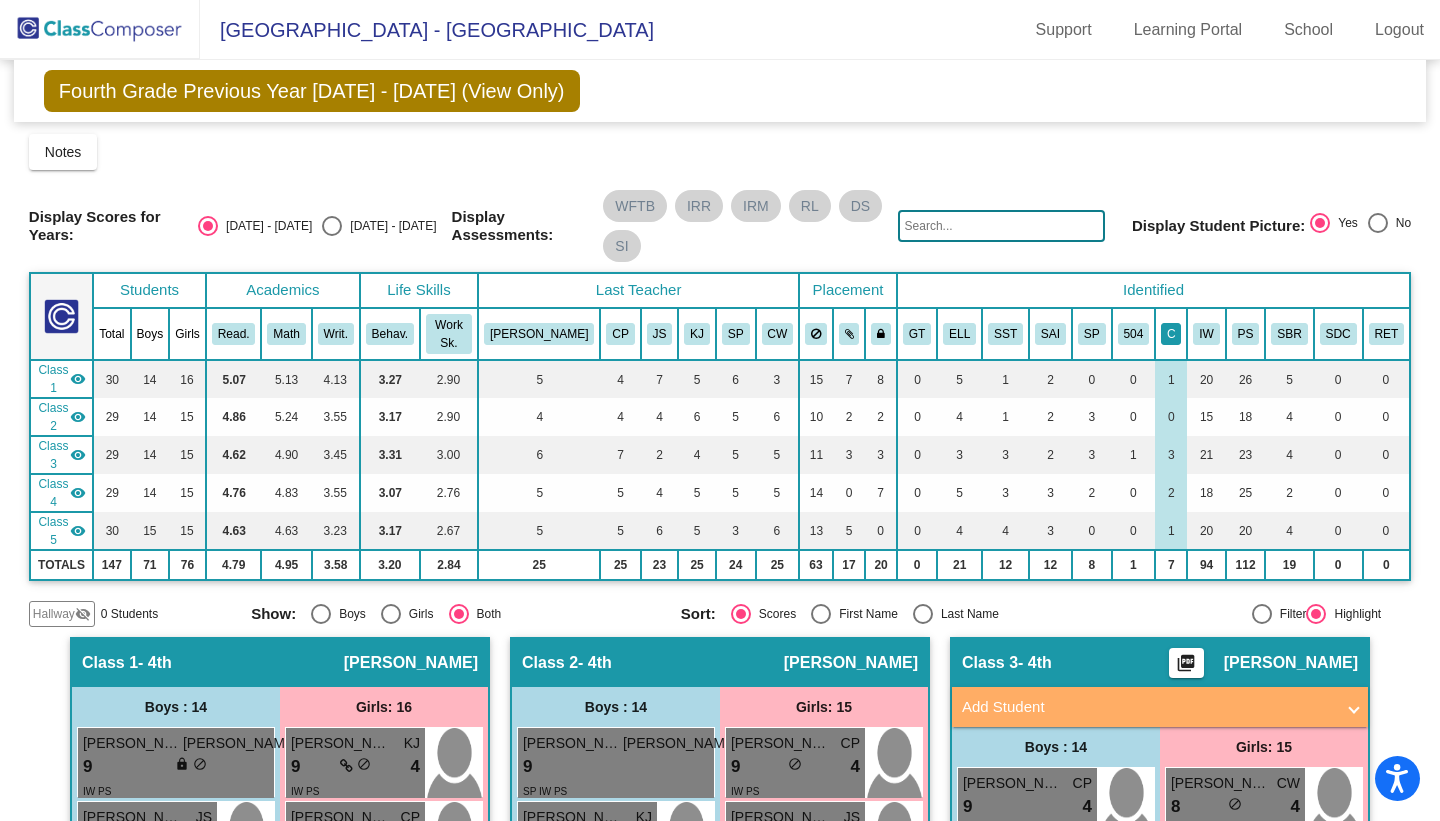 click on "C" 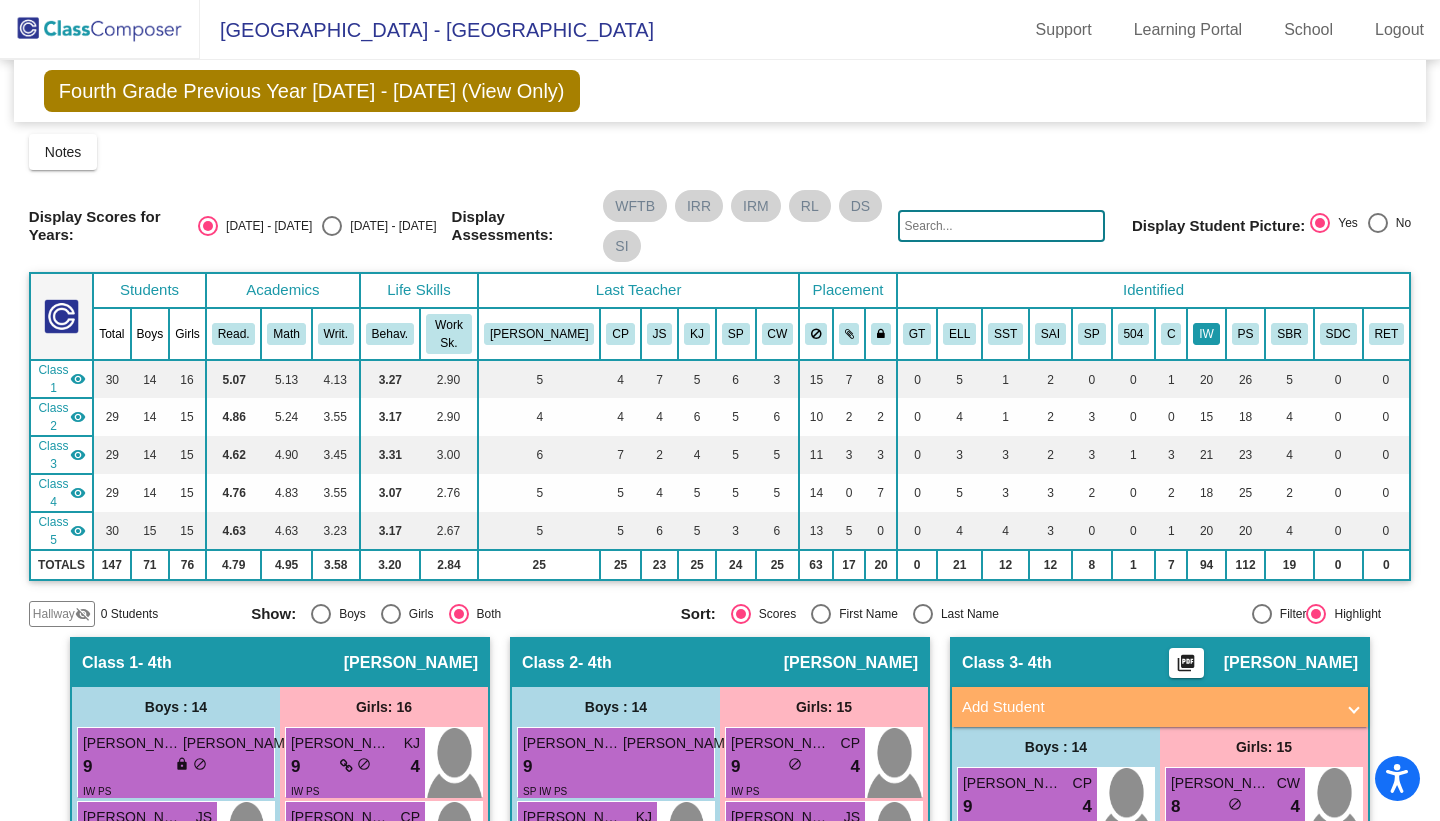 click on "IW" 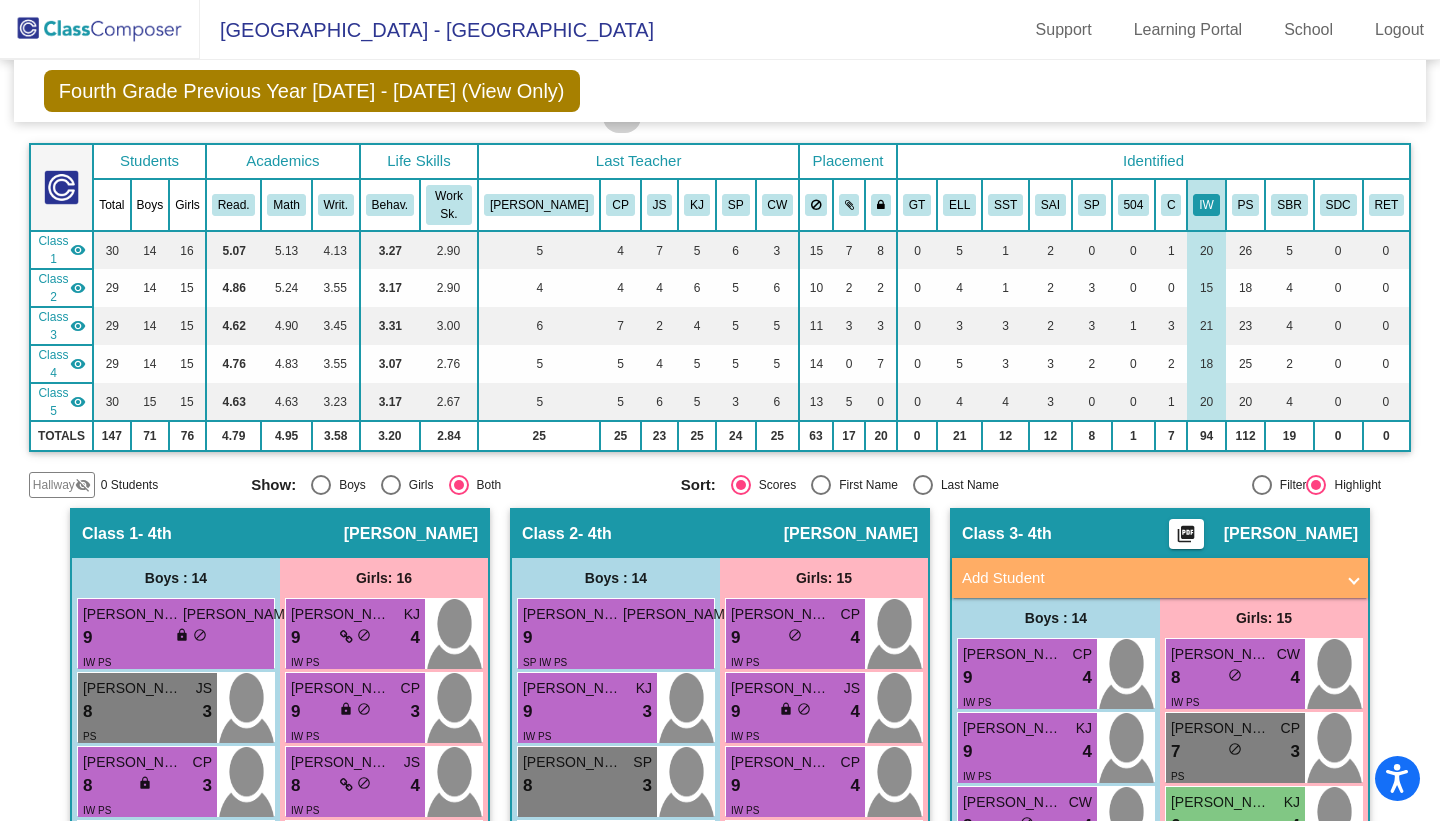 scroll, scrollTop: 0, scrollLeft: 0, axis: both 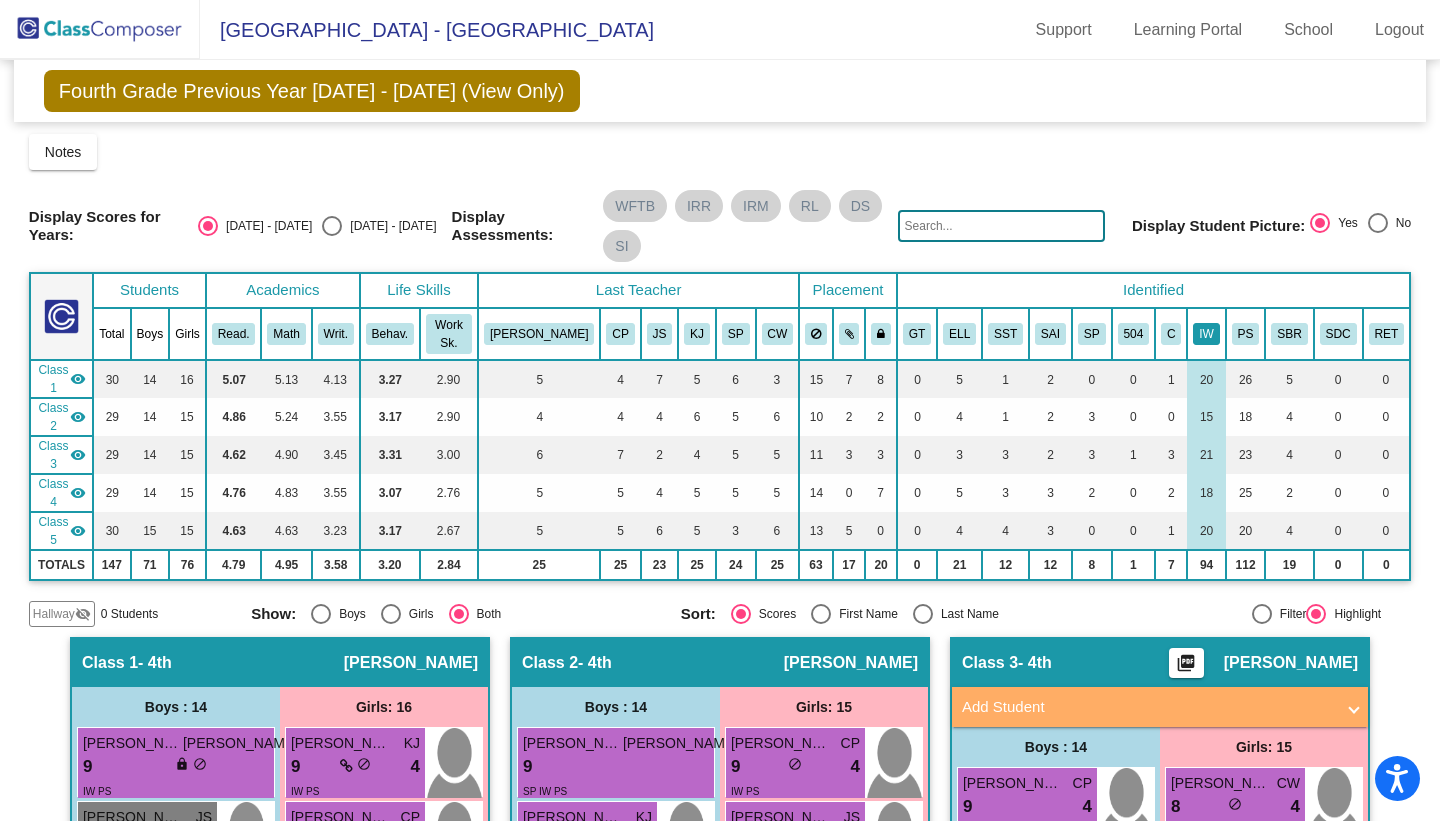 click on "IW" 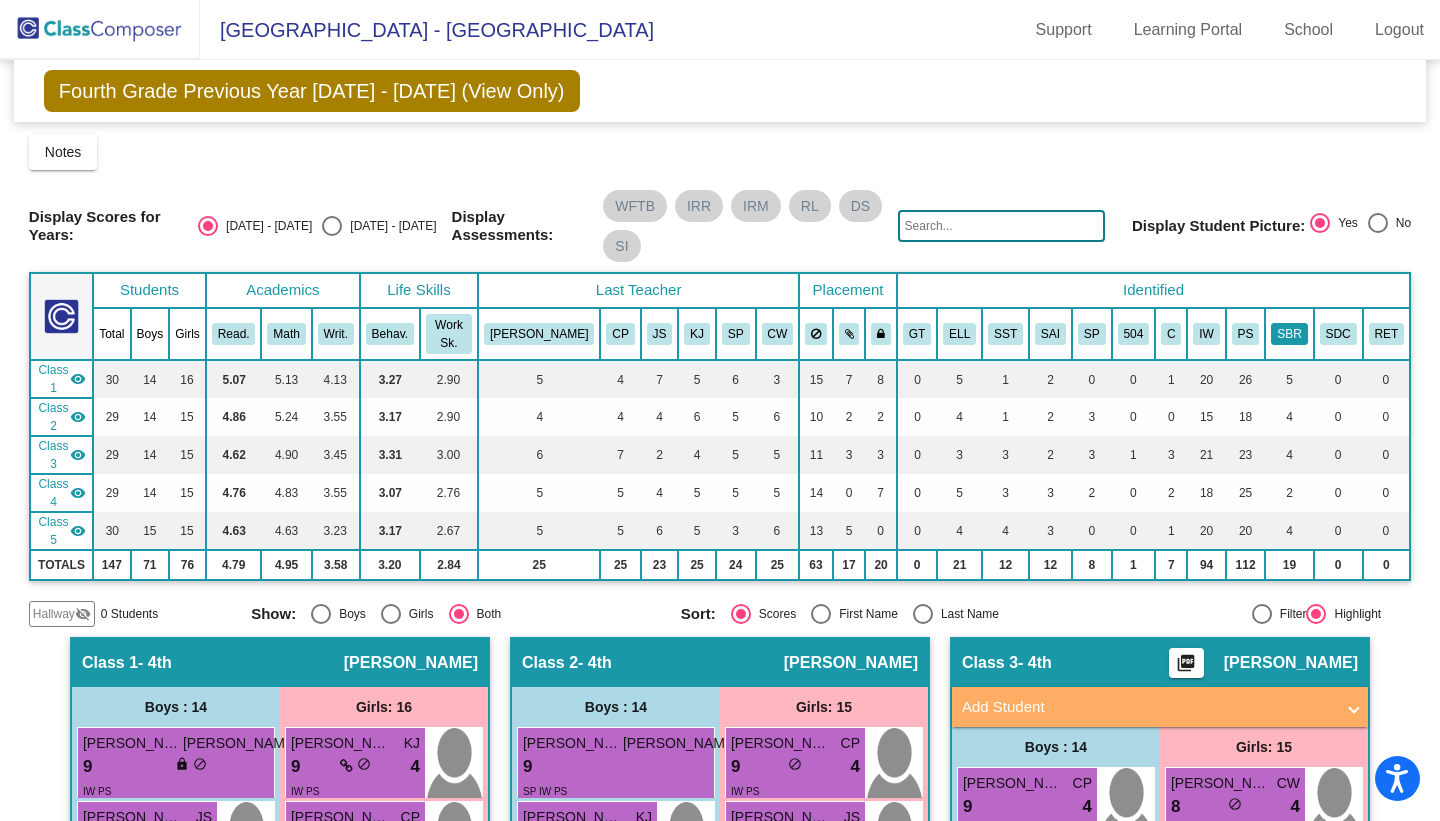 click on "SBR" 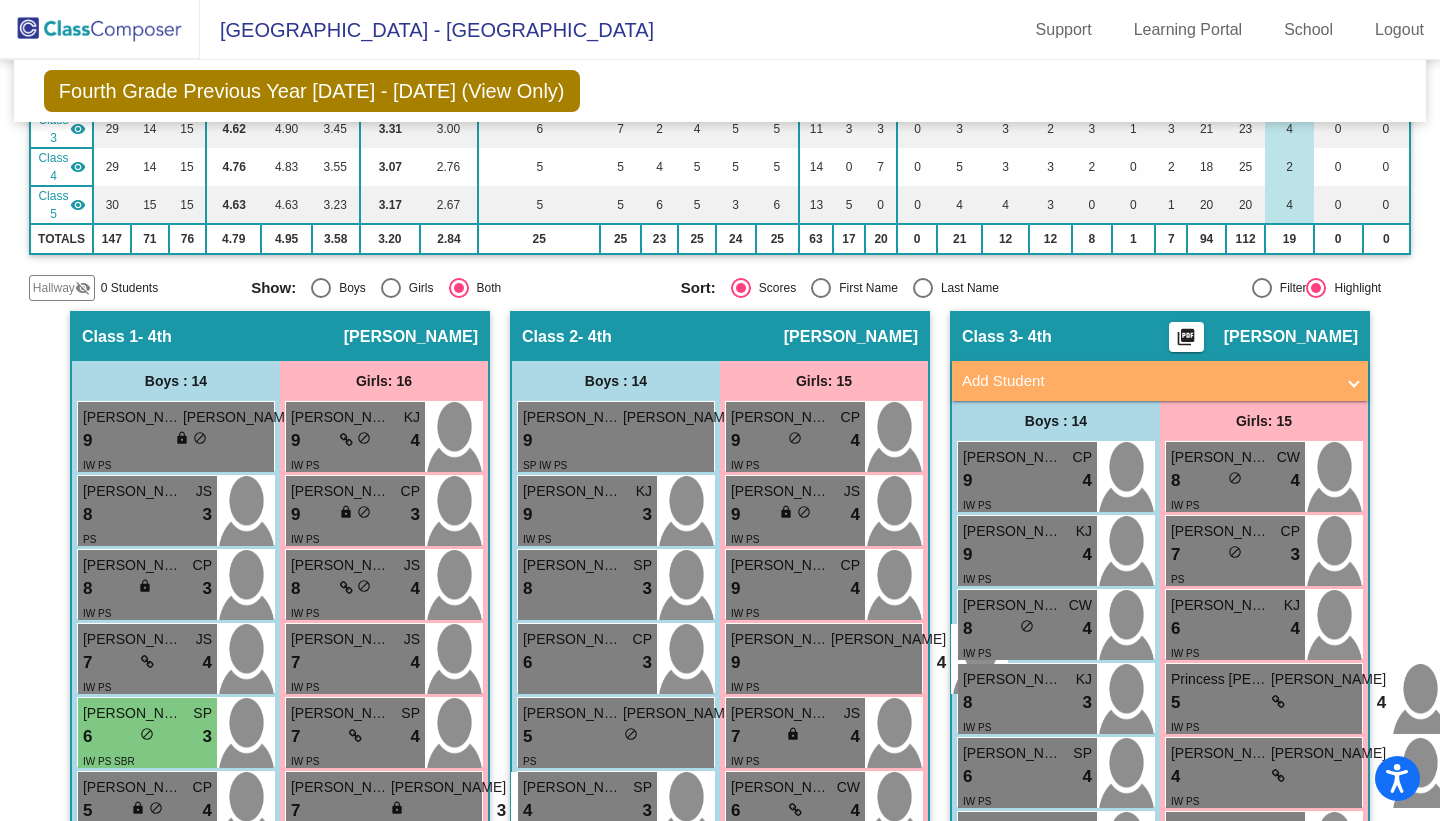 scroll, scrollTop: 0, scrollLeft: 0, axis: both 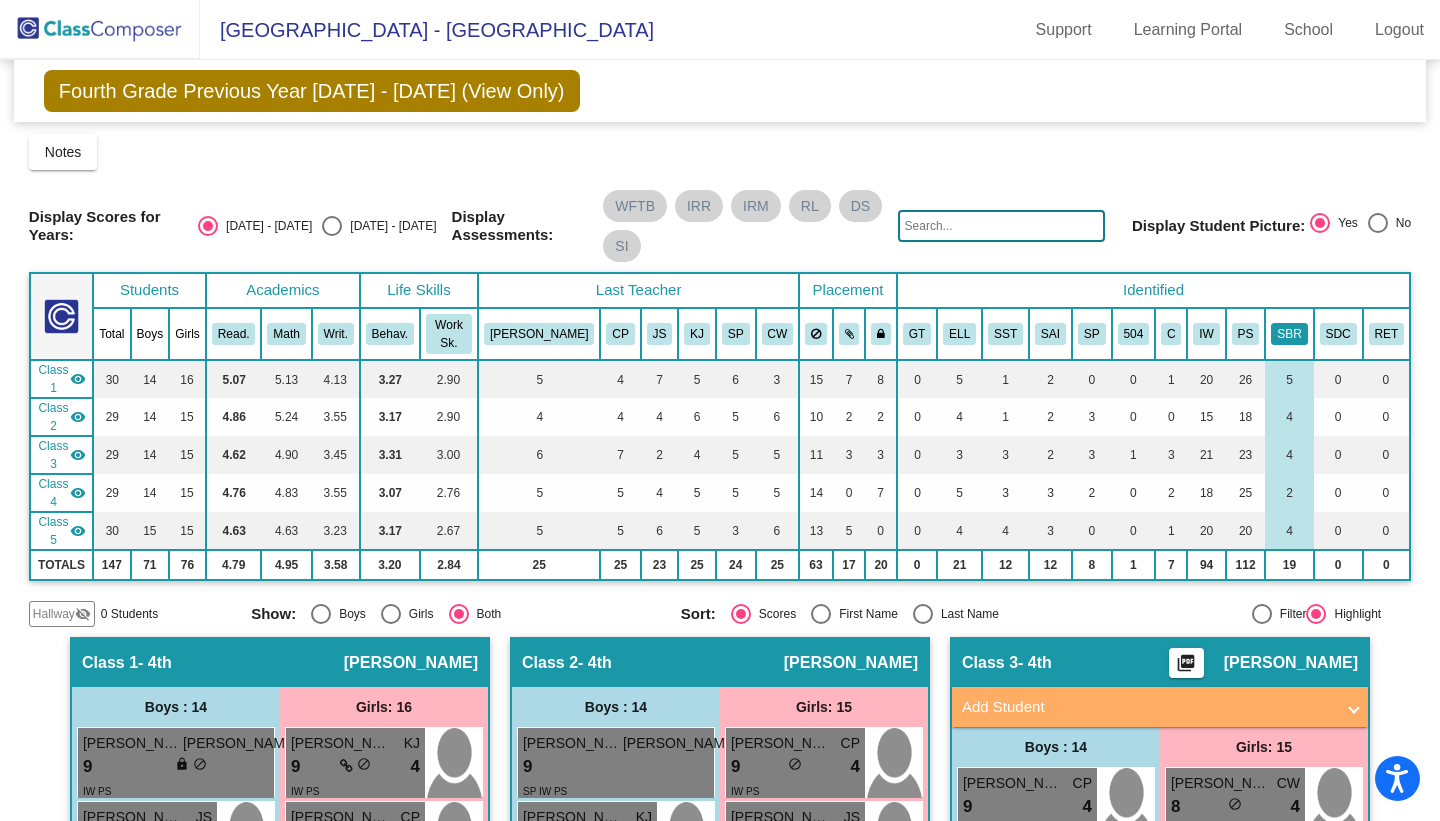 click on "SBR" 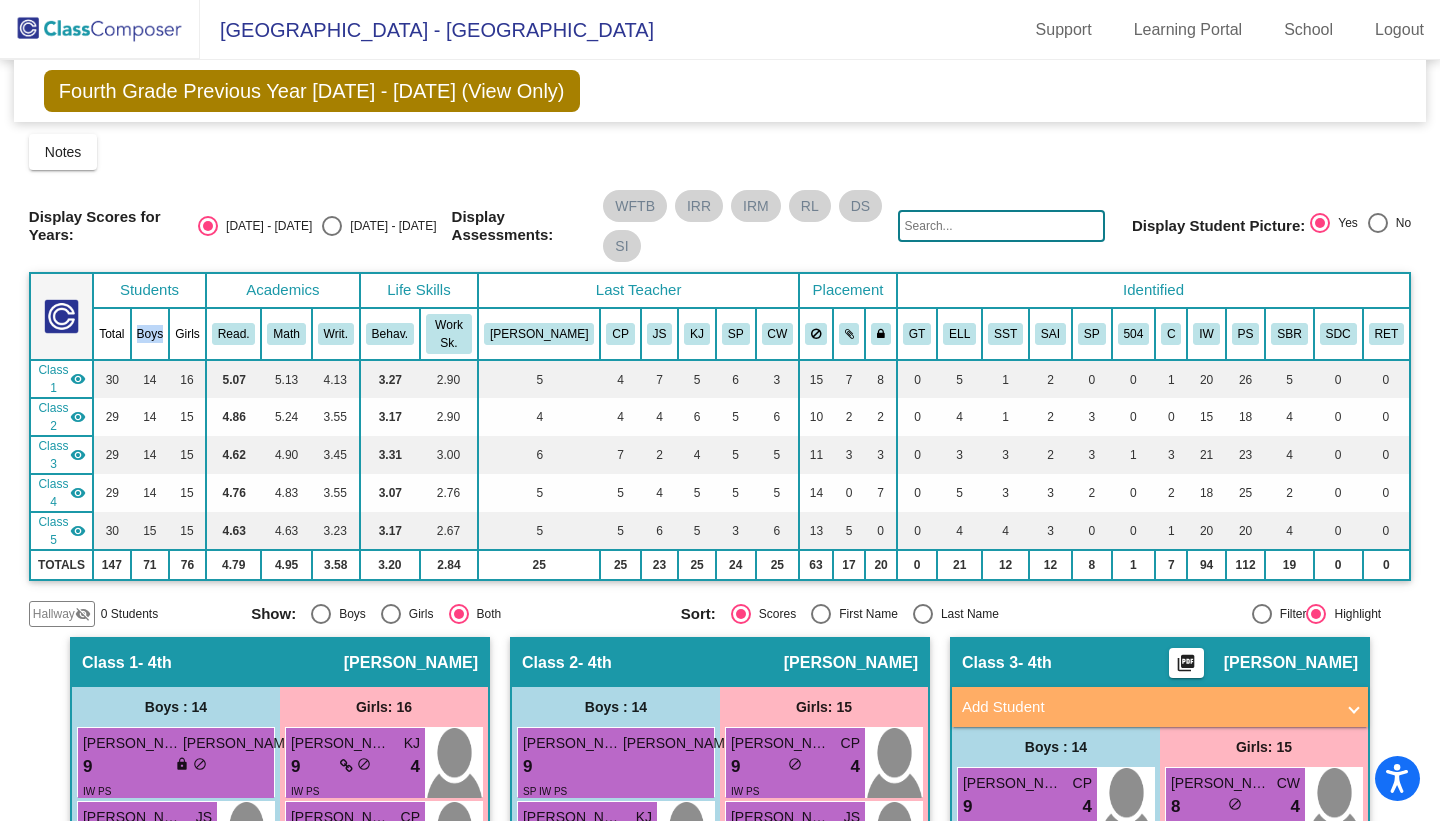click on "Boys" 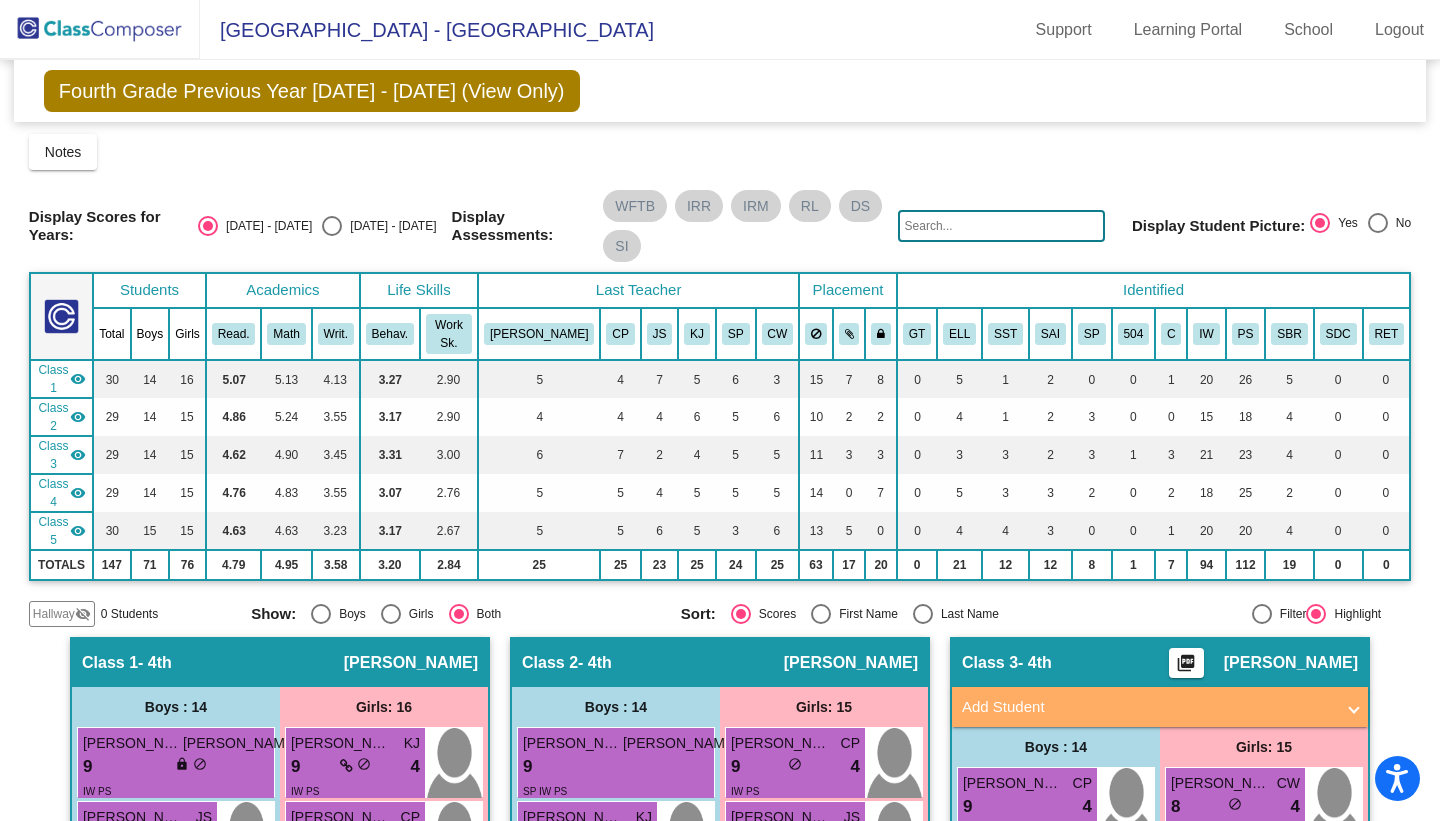 click on "Boys" 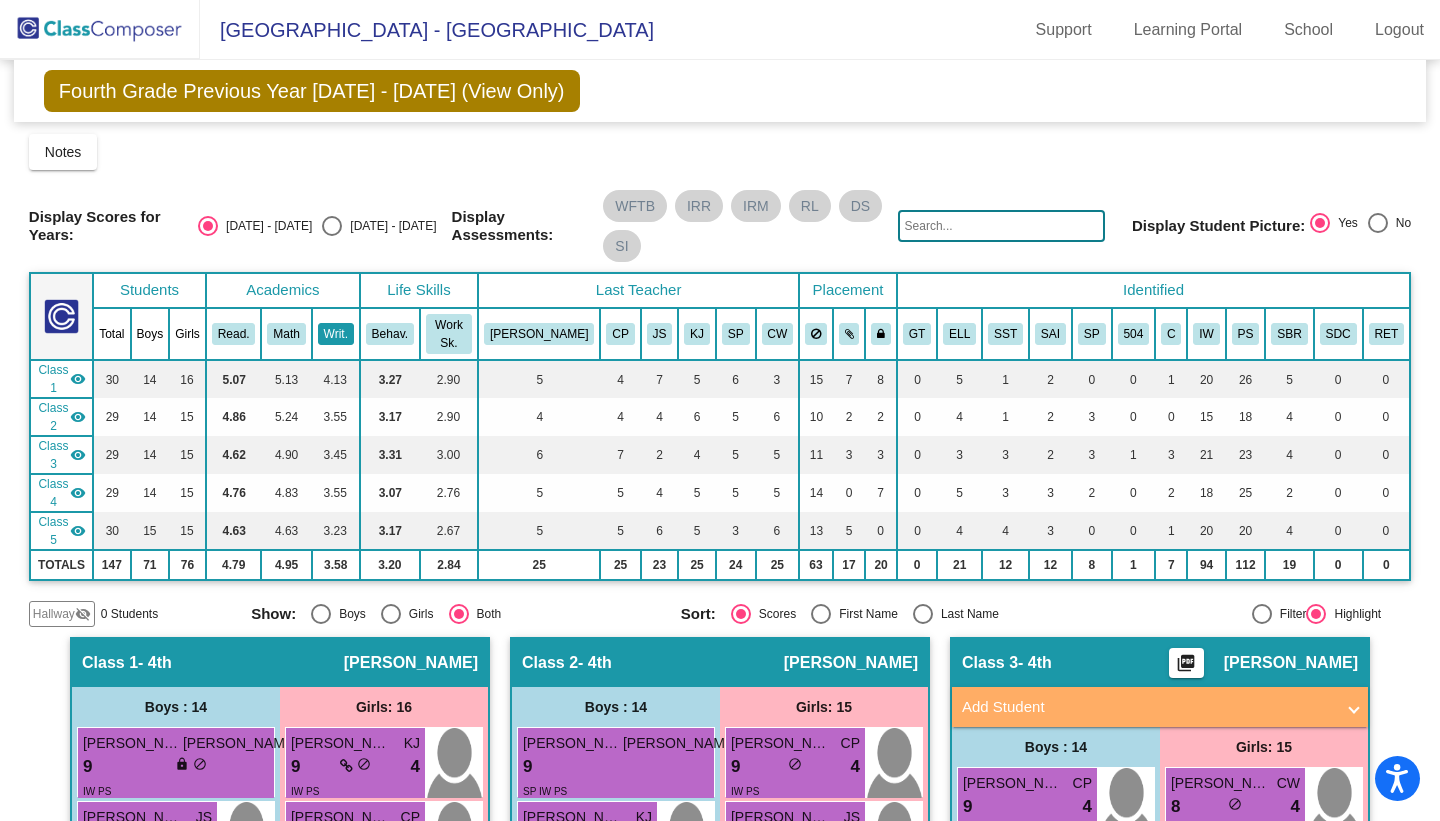 click on "Writ." 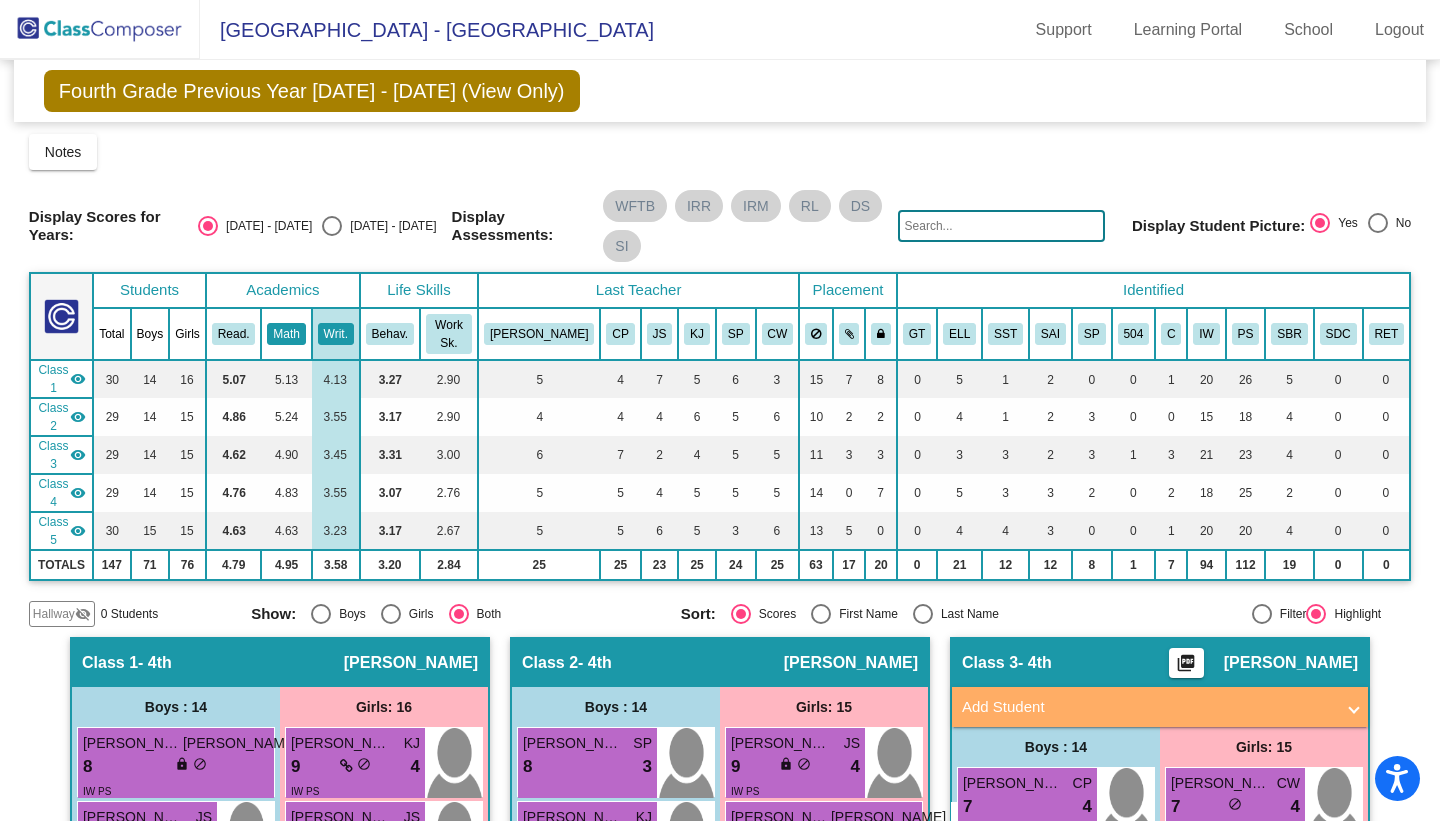 click on "Math" 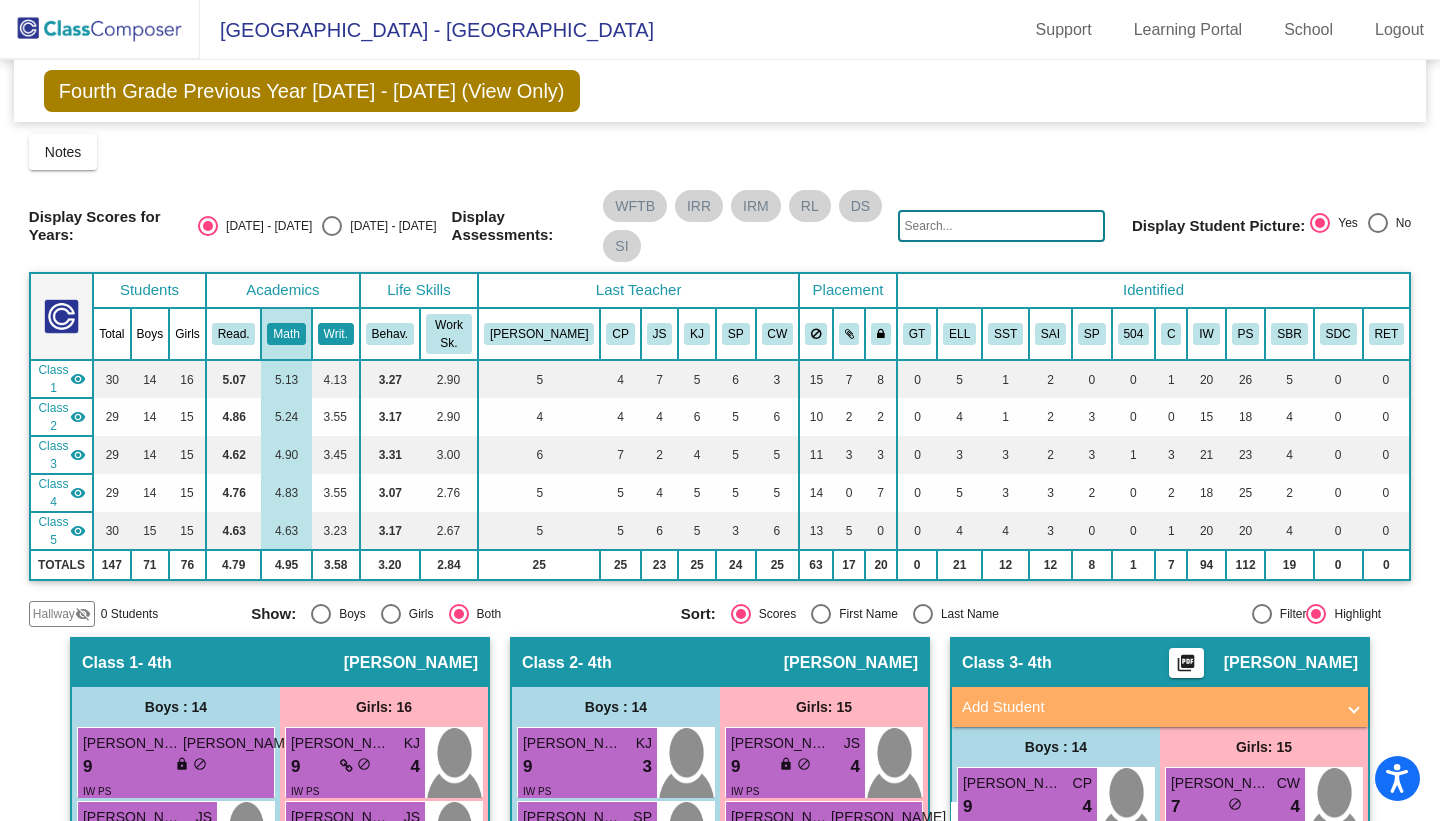 click on "Writ." 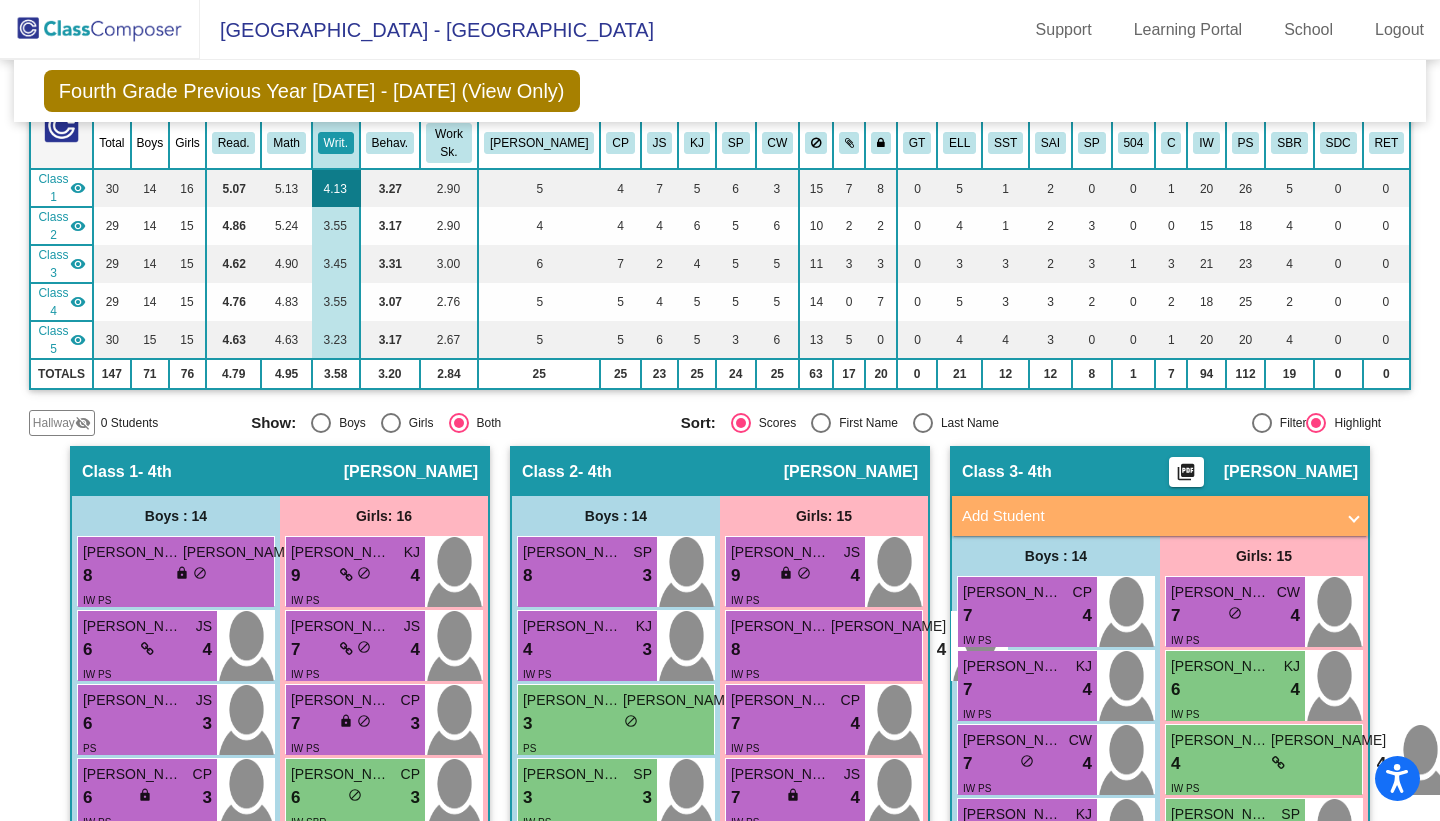 scroll, scrollTop: 187, scrollLeft: 0, axis: vertical 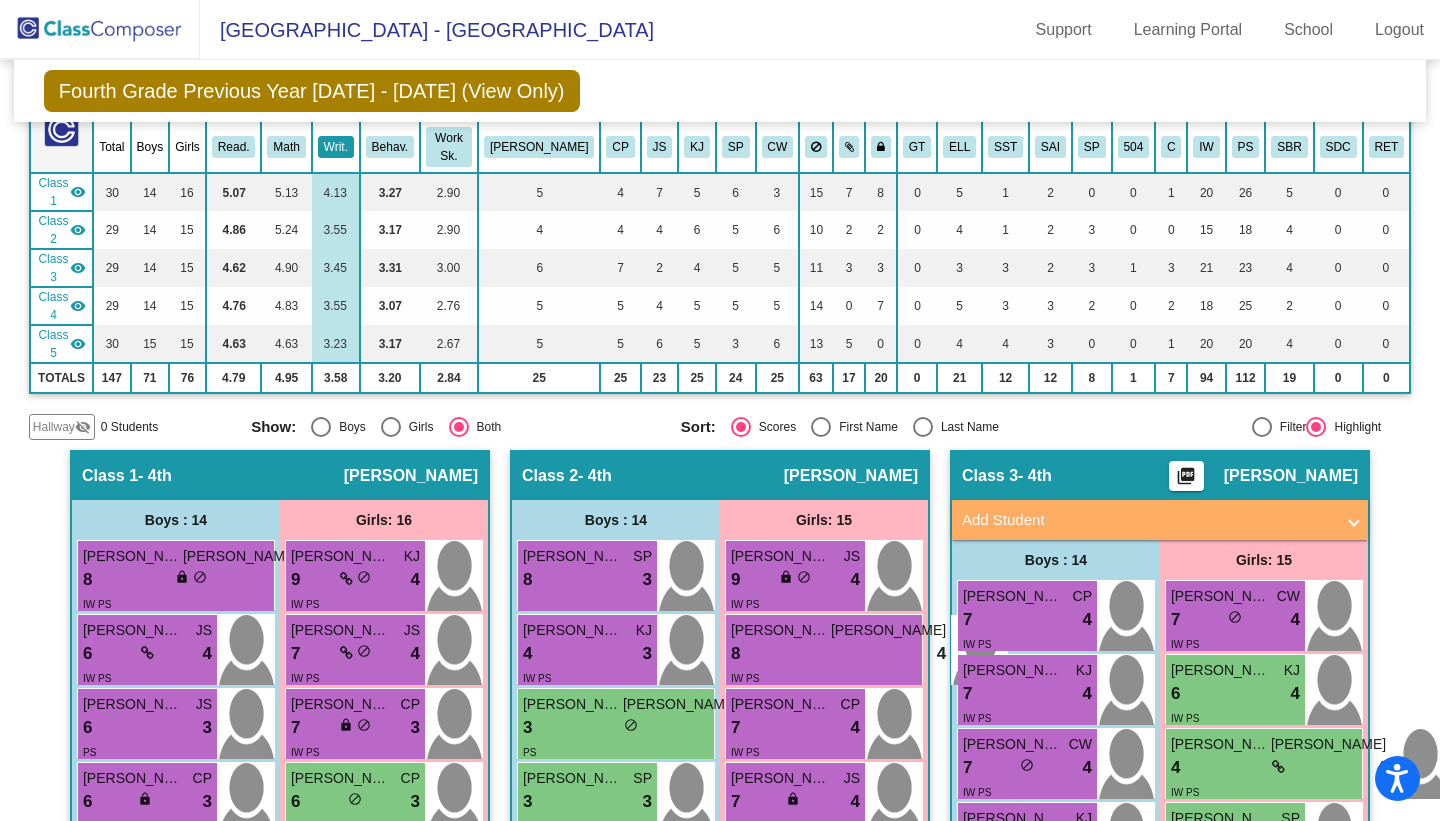 click on "Writ." 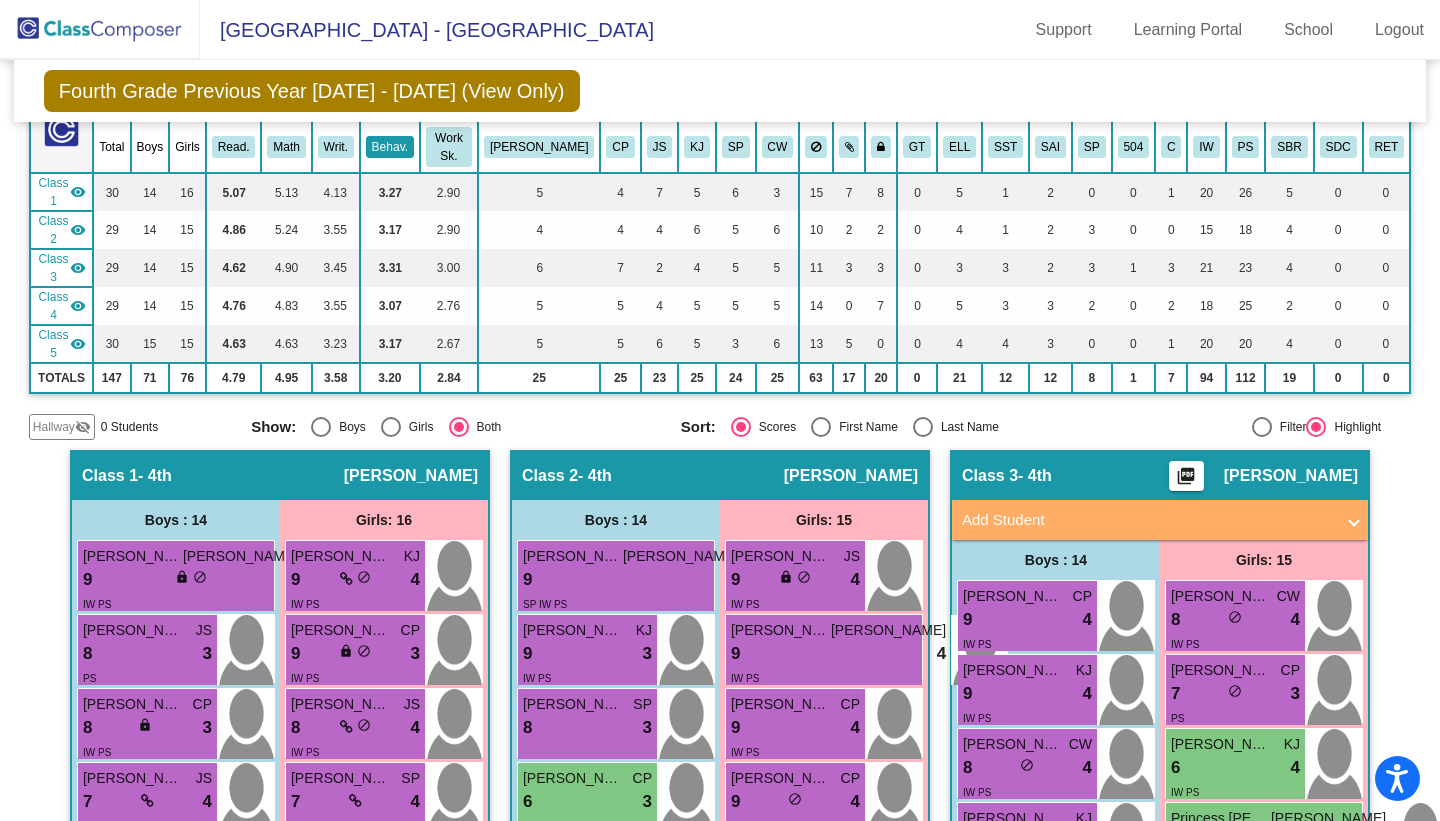 click on "Behav." 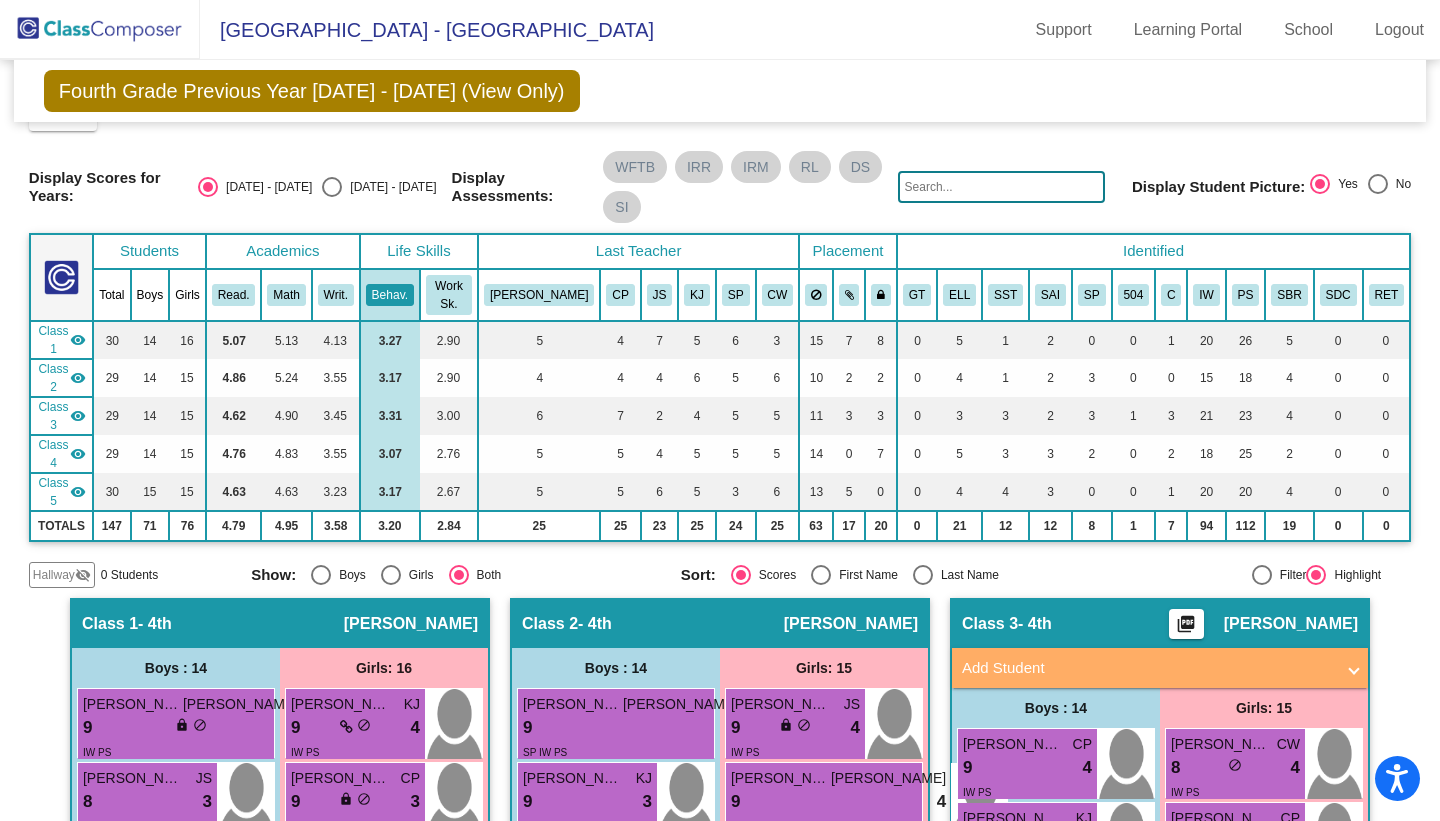scroll, scrollTop: 0, scrollLeft: 0, axis: both 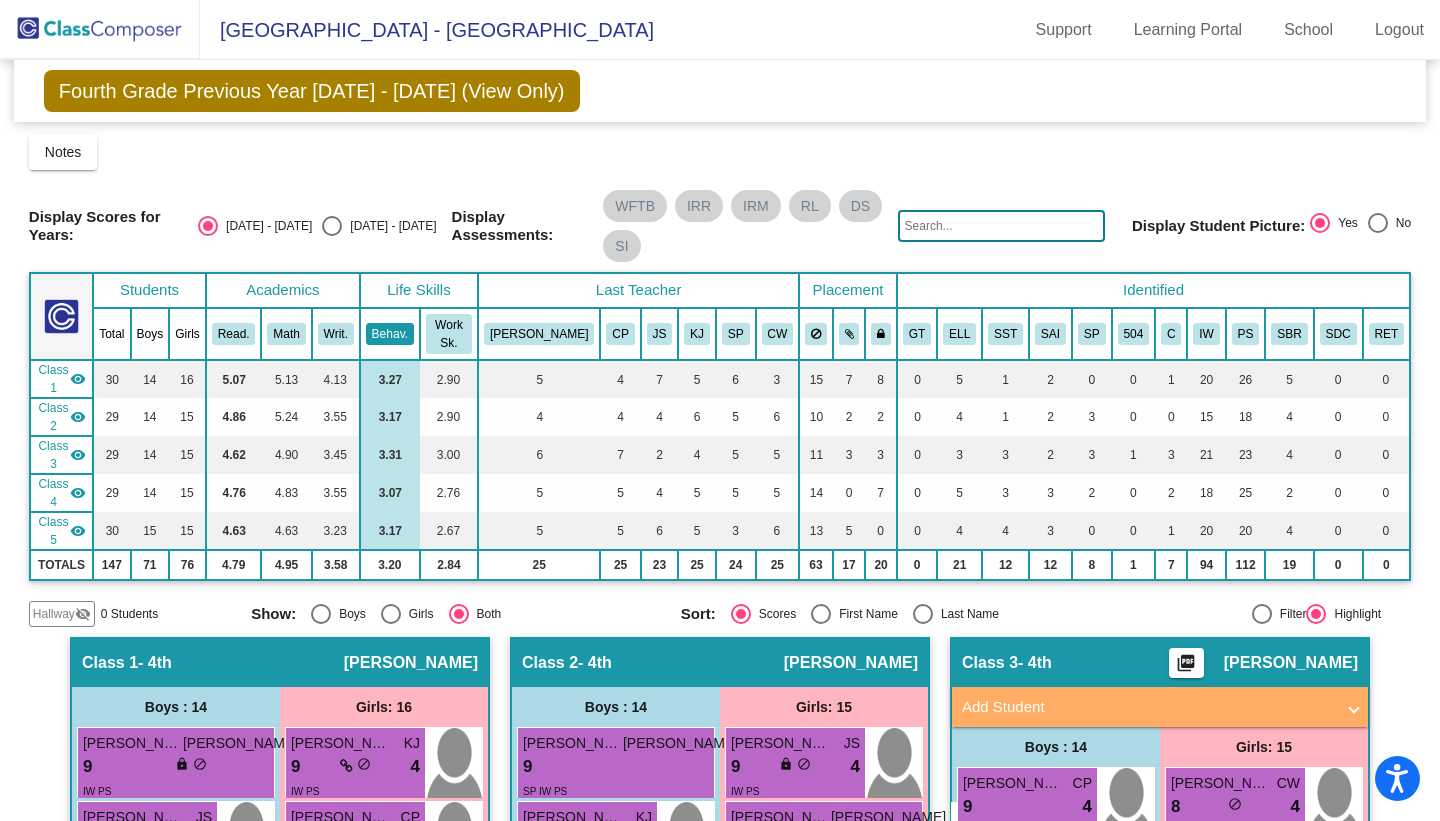 click on "Behav." 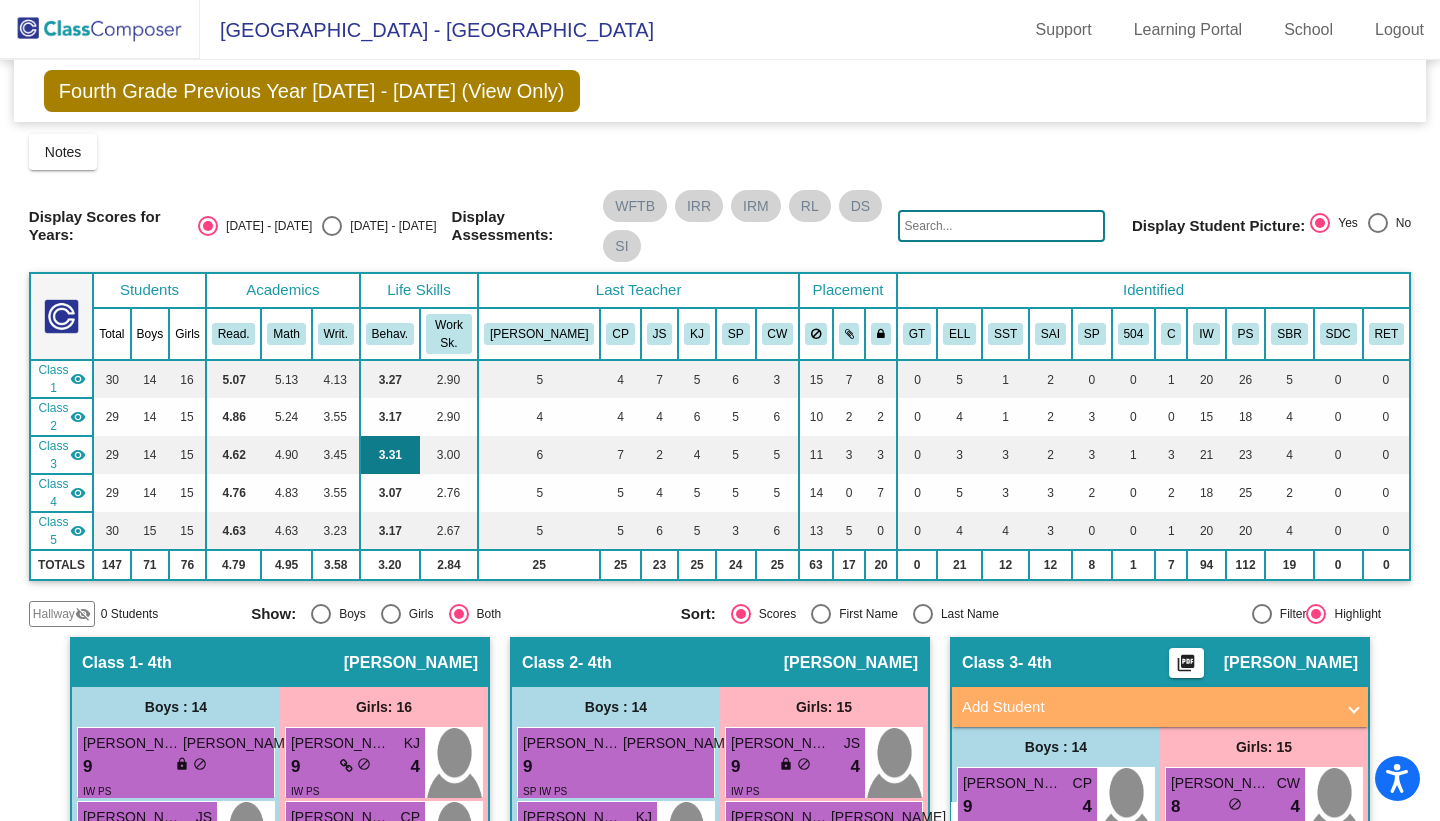 click on "3.31" 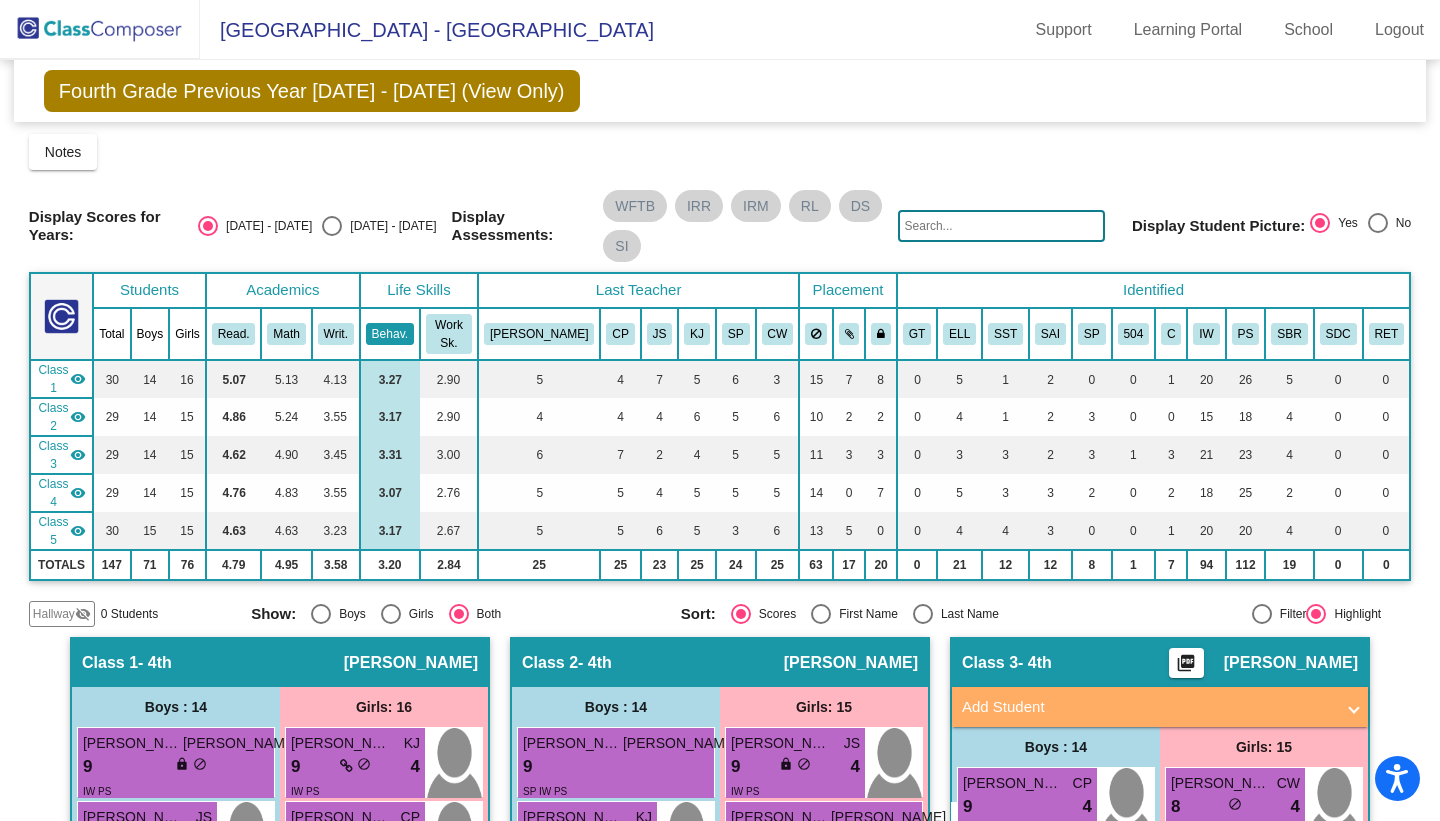 click on "Behav." 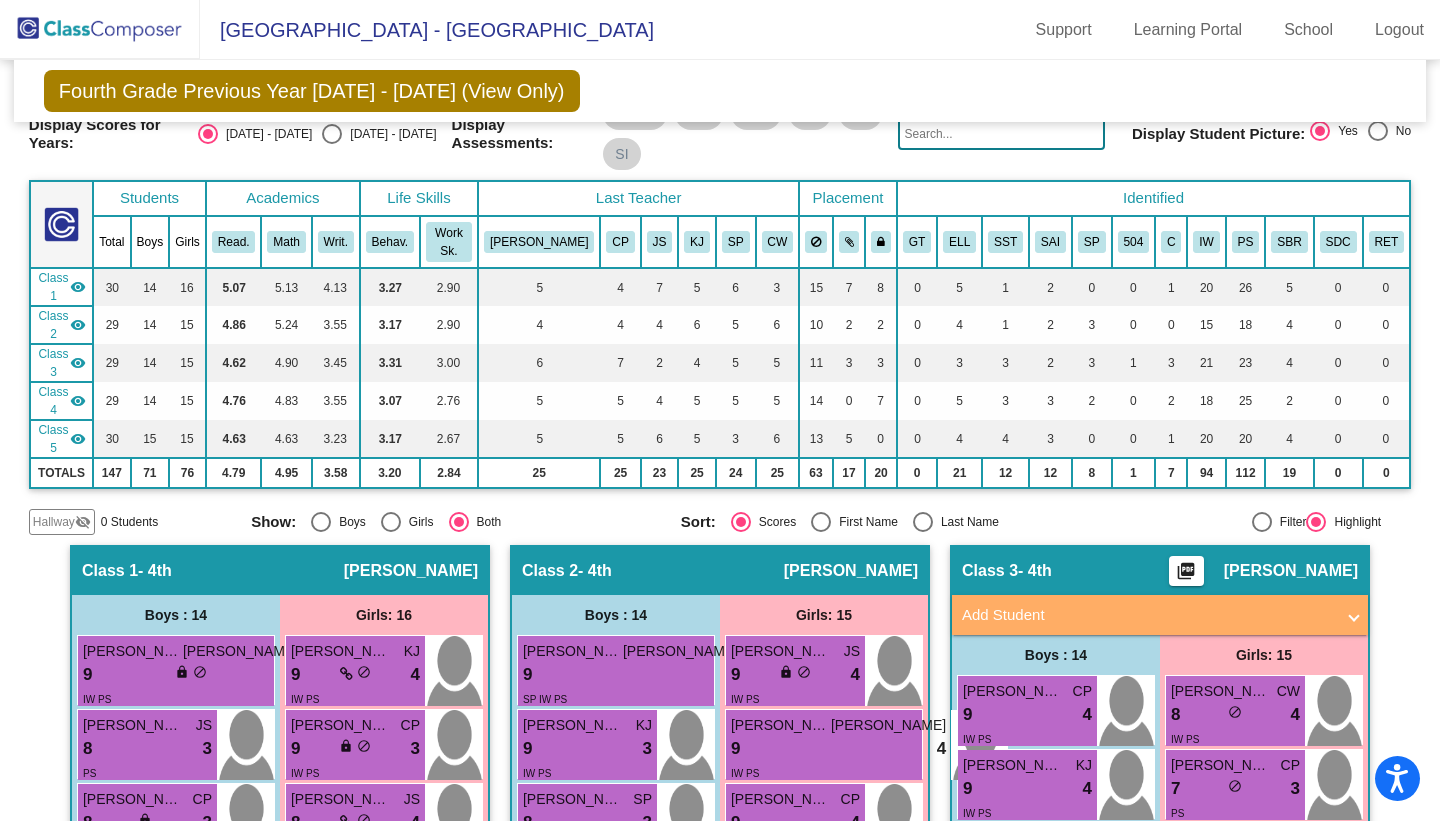 scroll, scrollTop: 50, scrollLeft: 0, axis: vertical 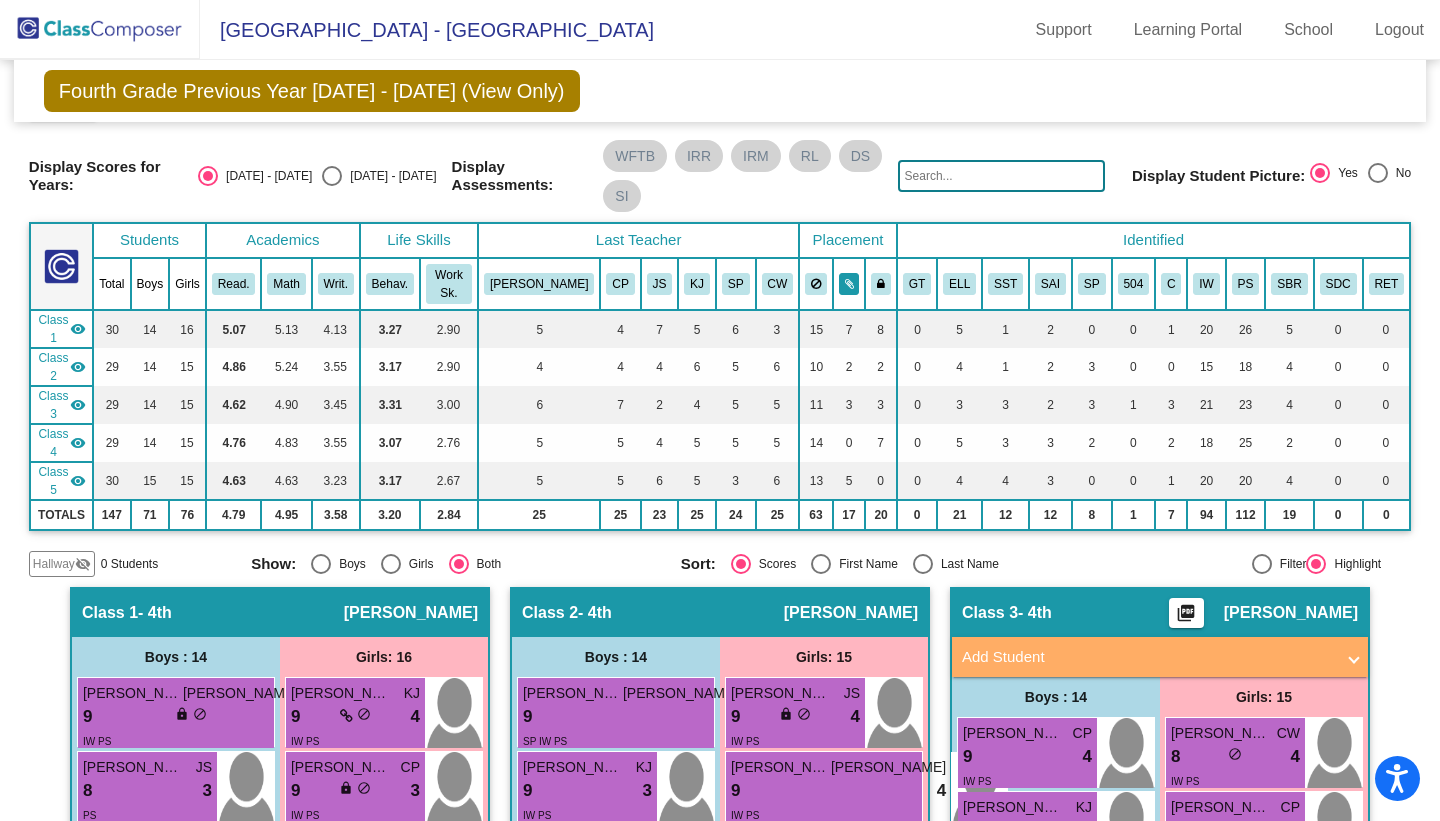 click 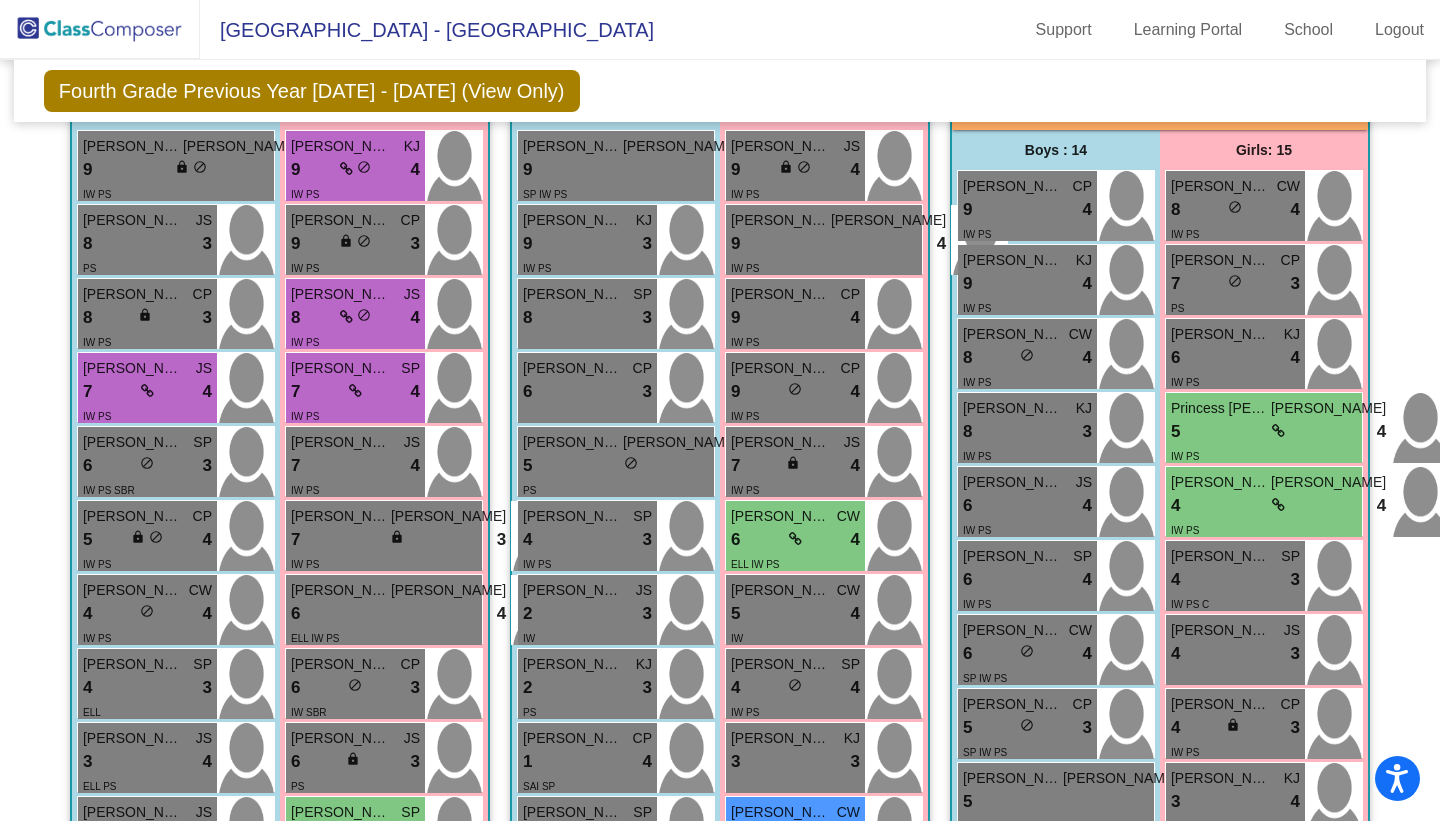 scroll, scrollTop: 0, scrollLeft: 0, axis: both 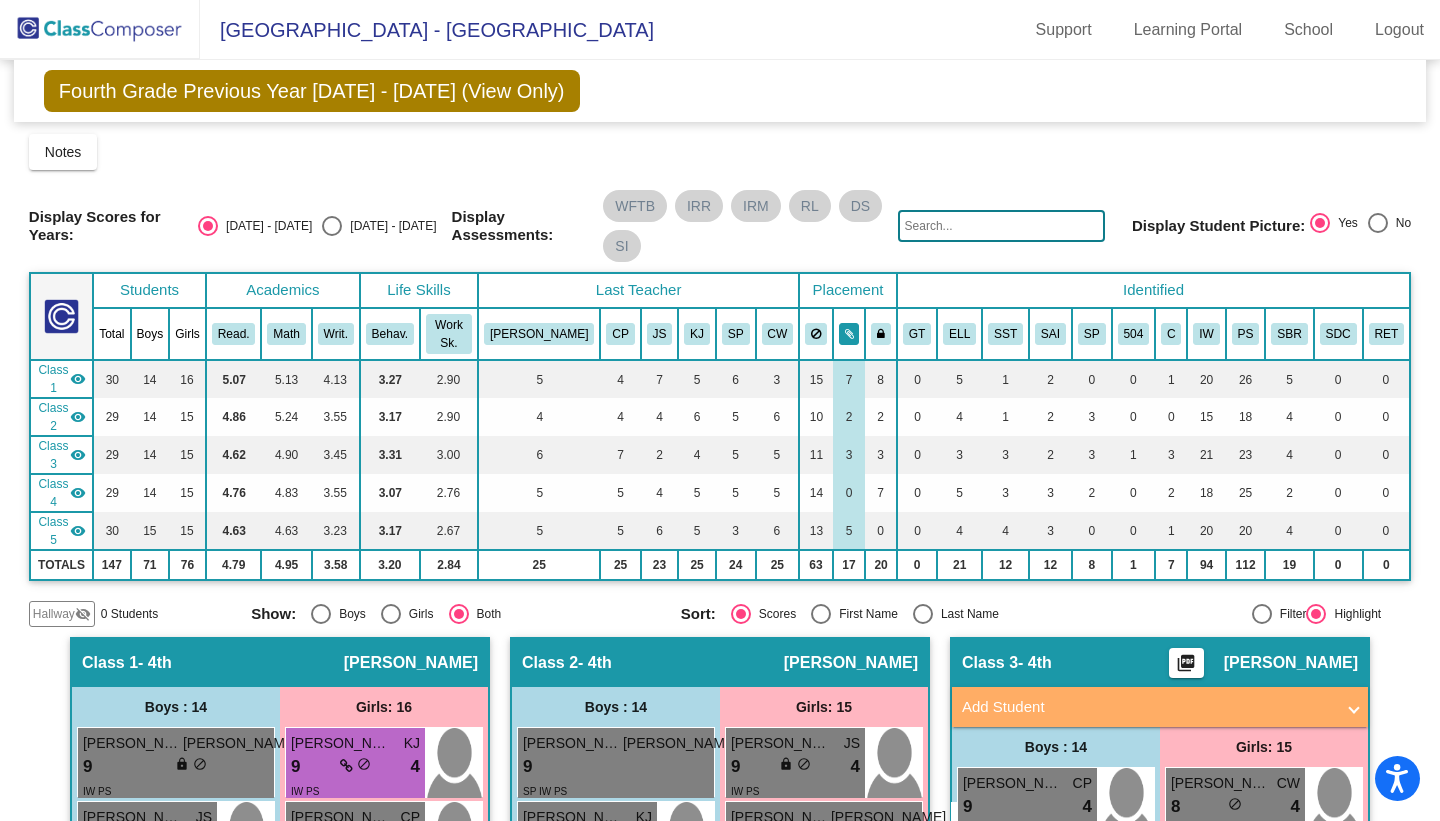 click 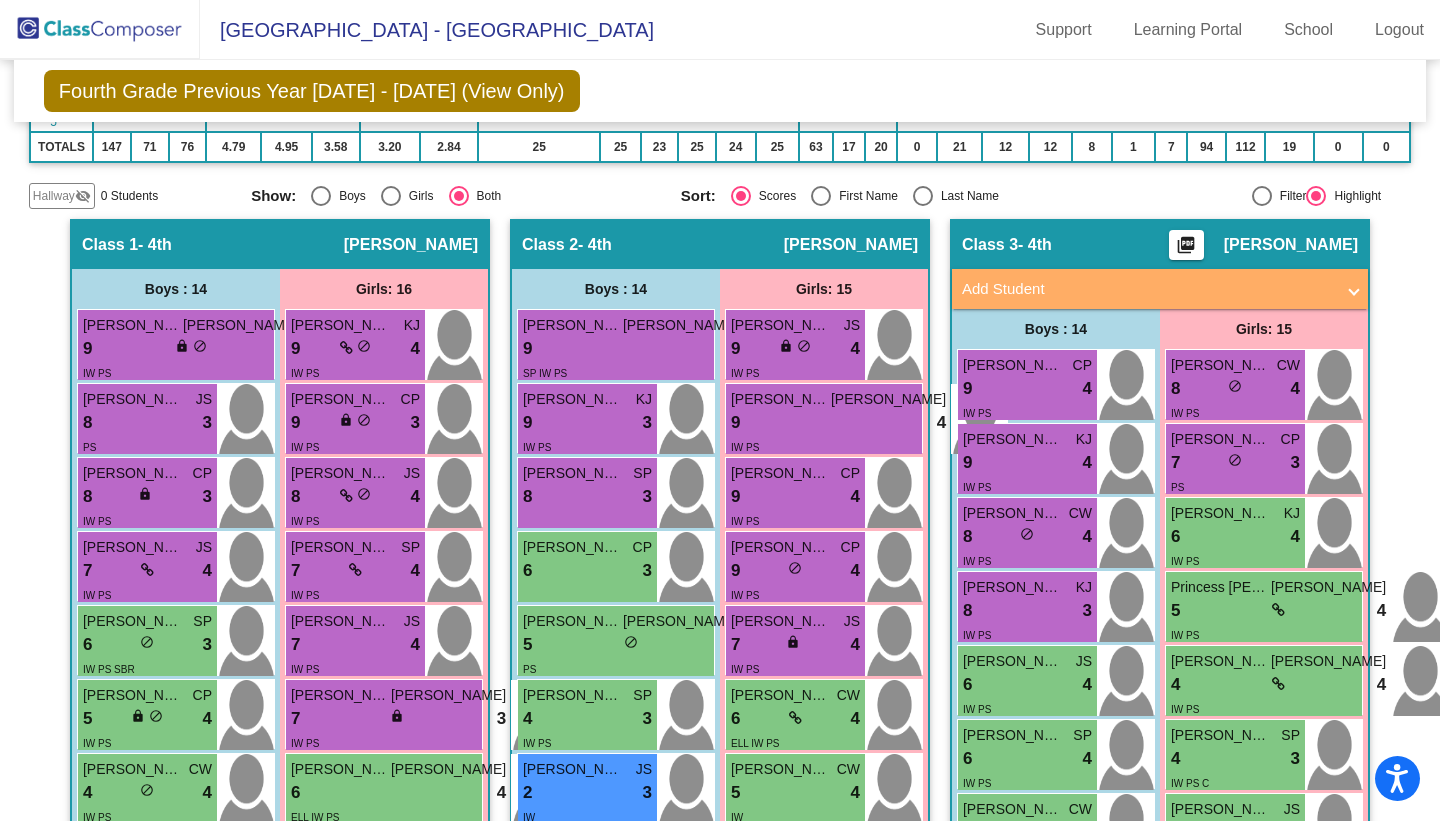 scroll, scrollTop: 418, scrollLeft: 0, axis: vertical 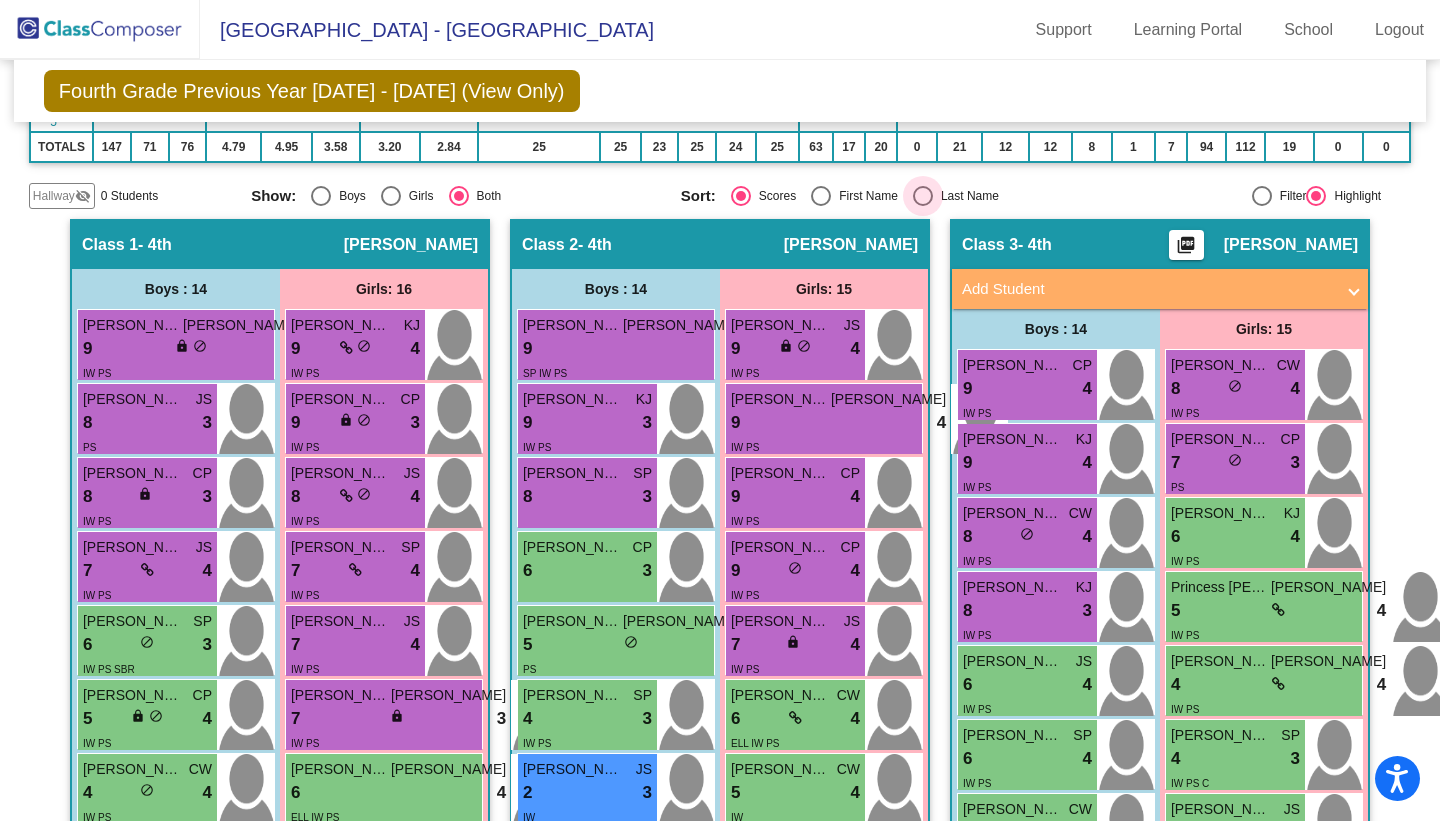 click at bounding box center [923, 196] 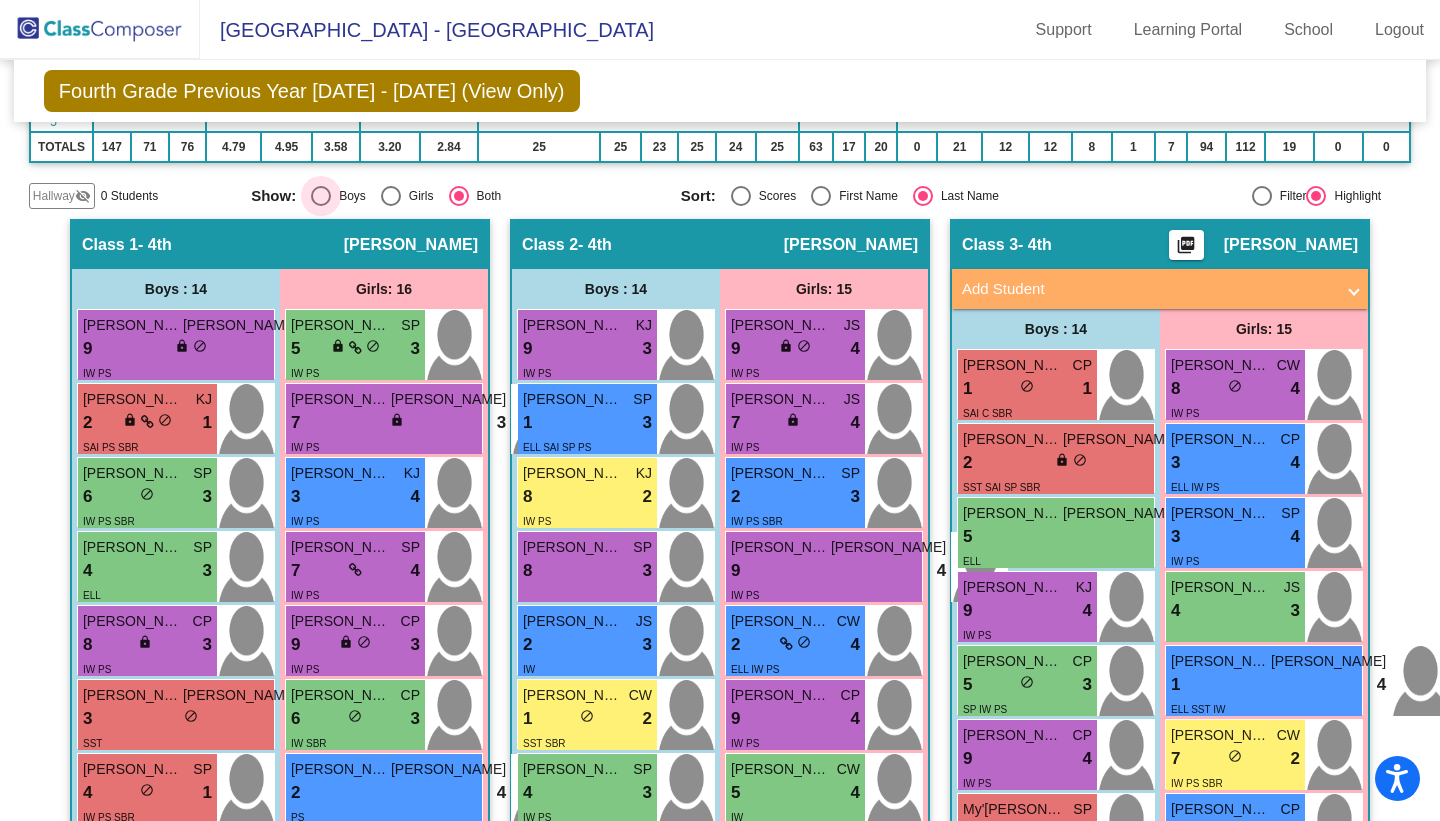 click at bounding box center (321, 196) 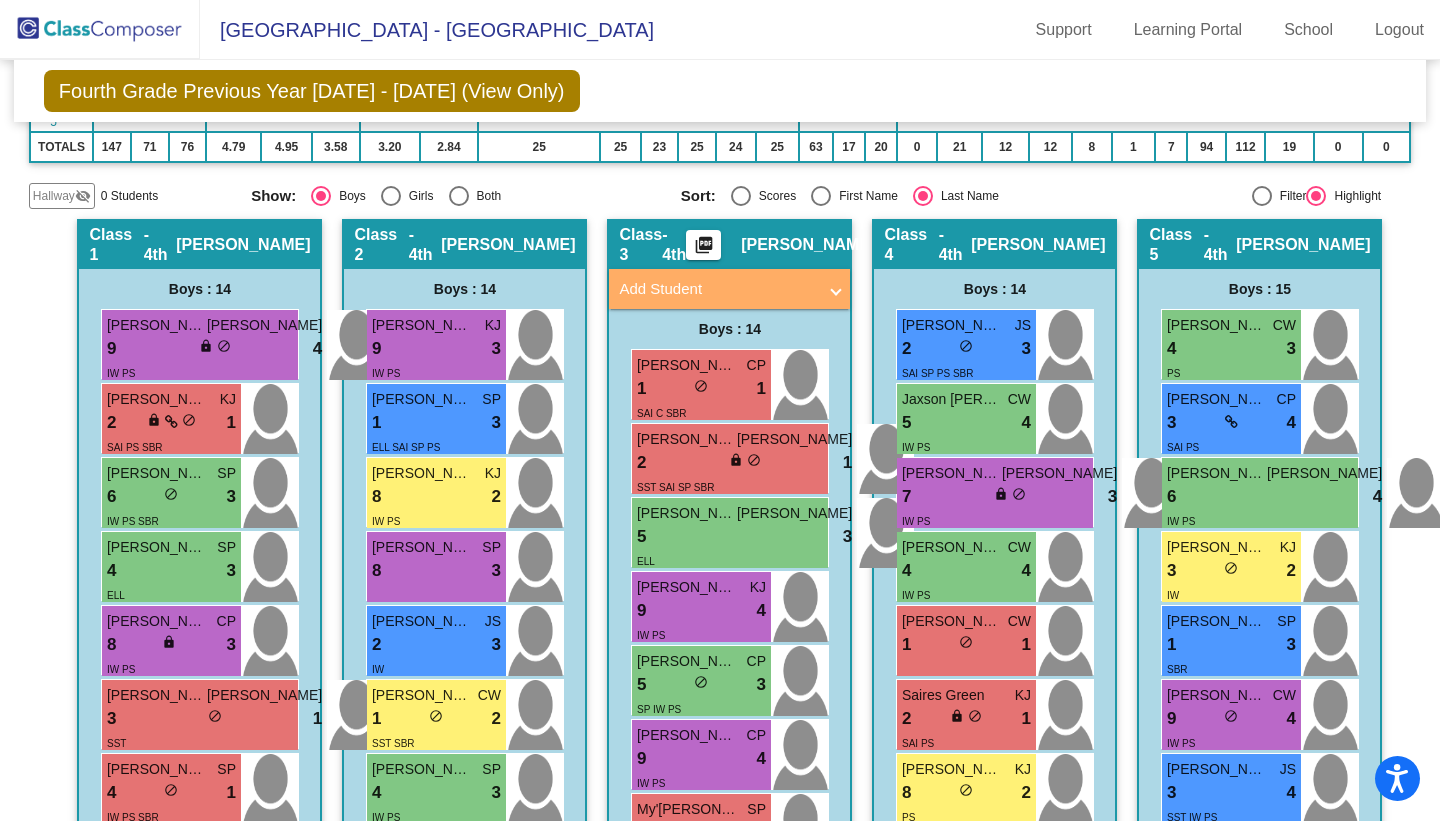 click at bounding box center [741, 196] 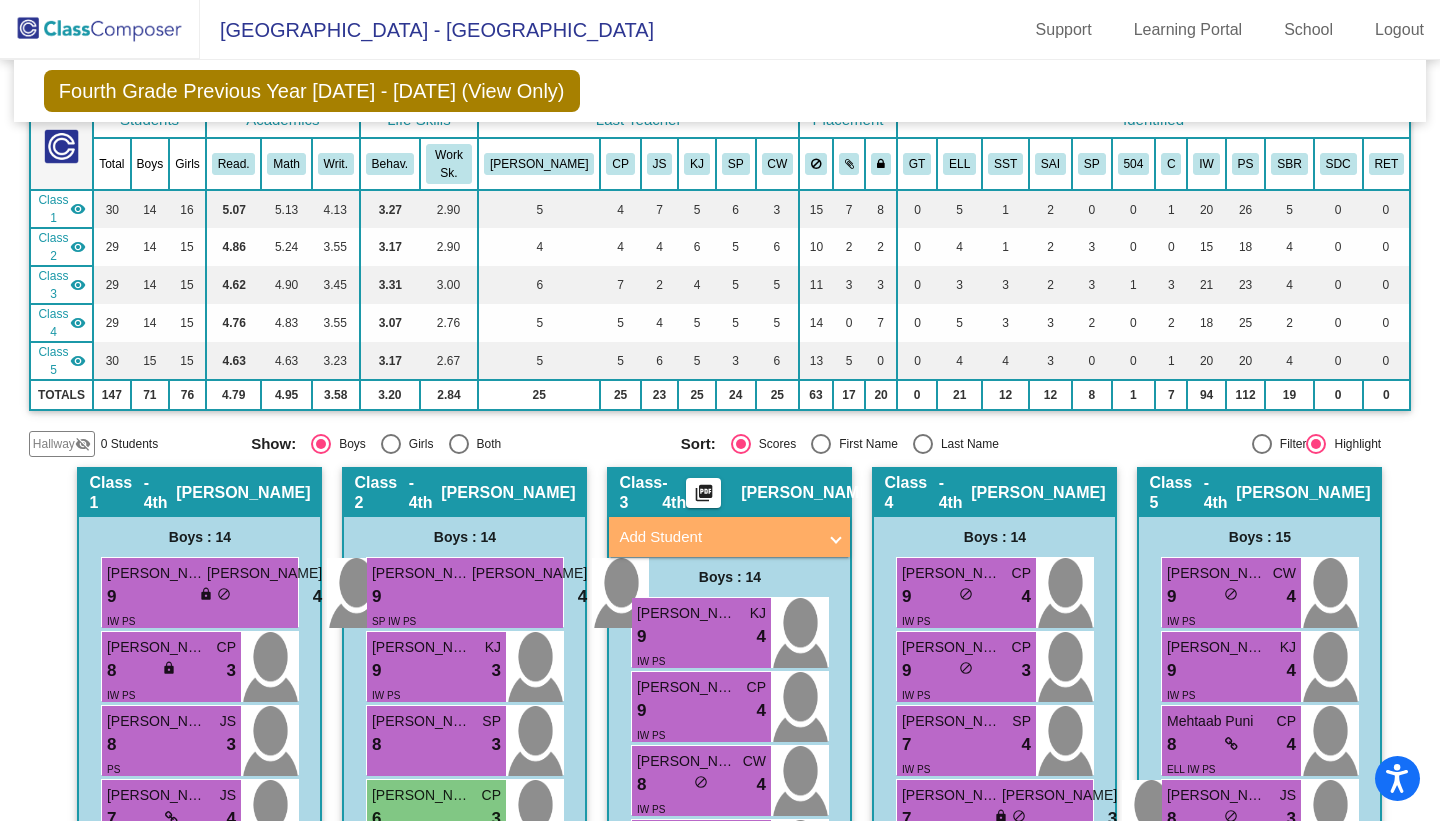 scroll, scrollTop: 0, scrollLeft: 0, axis: both 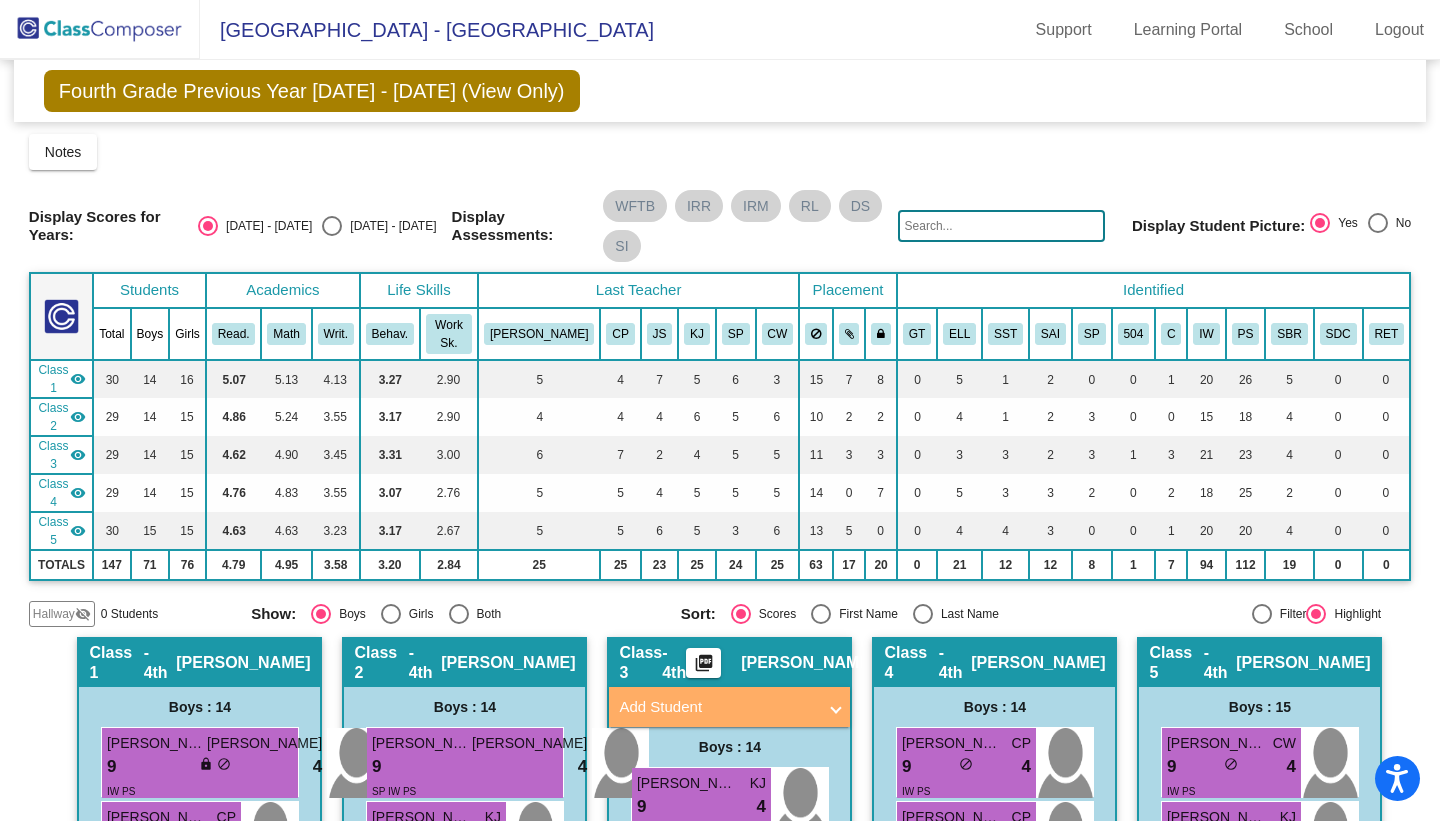 click at bounding box center (391, 614) 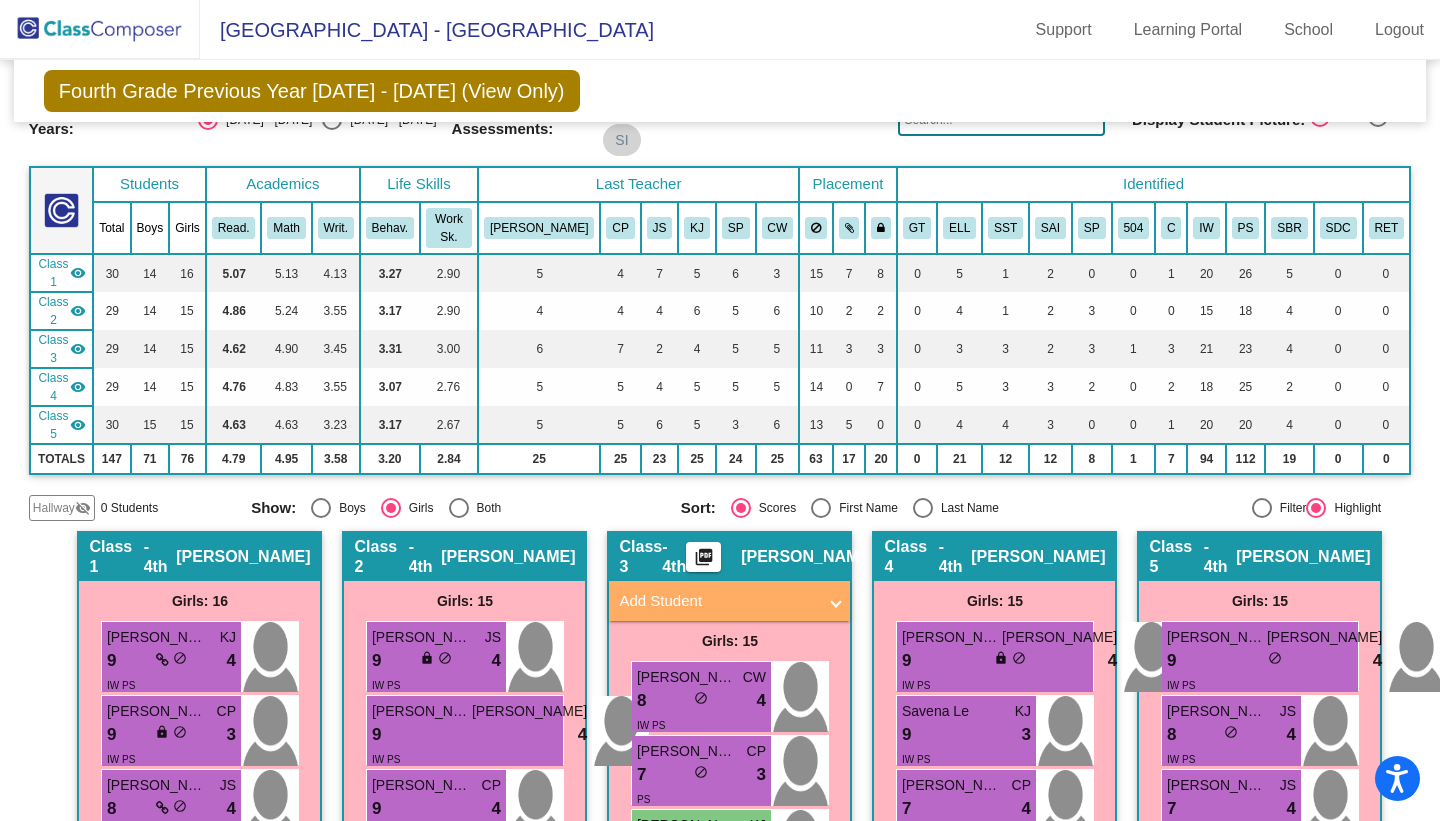 scroll, scrollTop: 39, scrollLeft: 0, axis: vertical 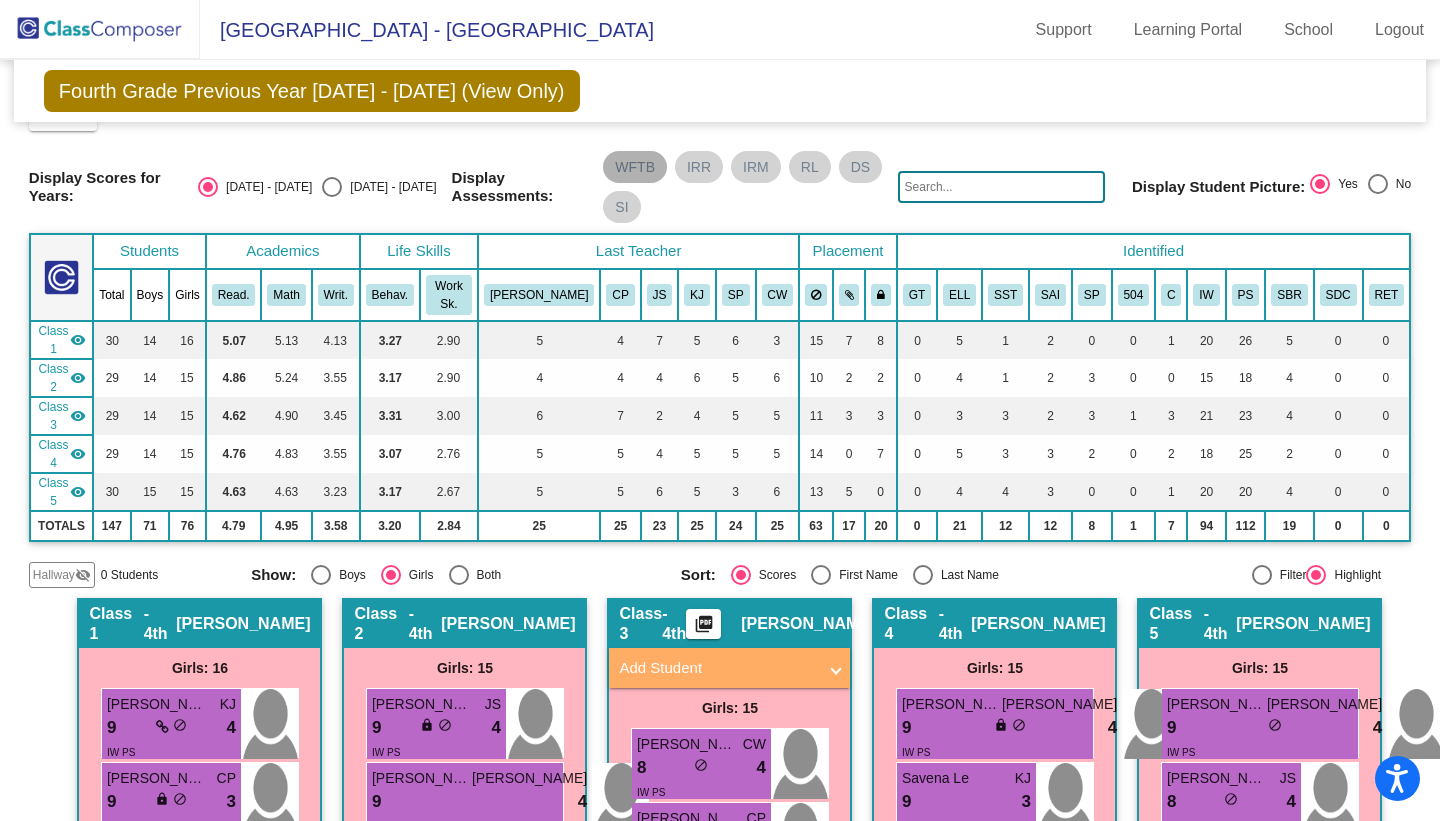 click on "WFTB" at bounding box center [635, 167] 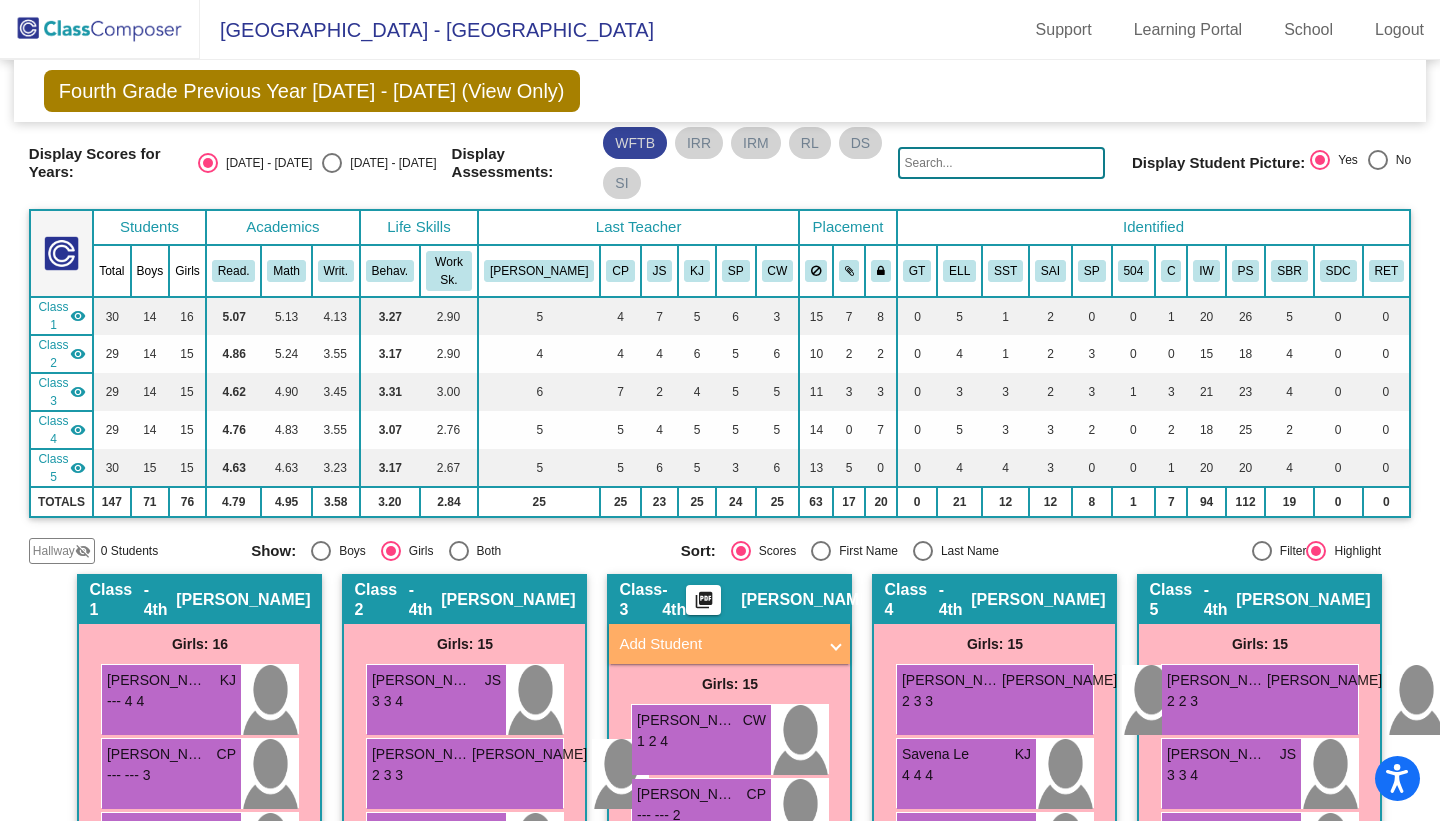 scroll, scrollTop: 0, scrollLeft: 0, axis: both 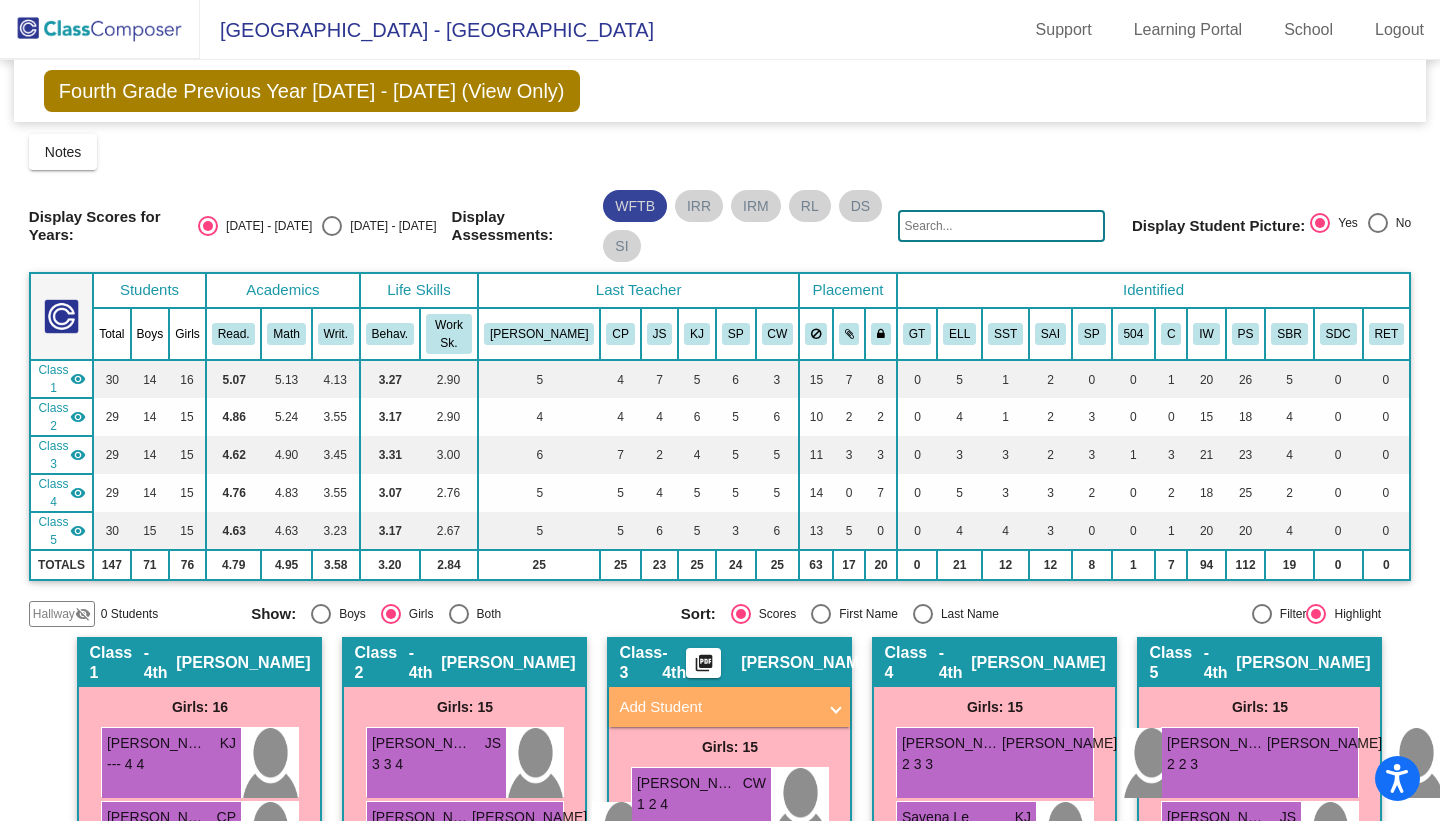 click on "WFTB" at bounding box center (635, 206) 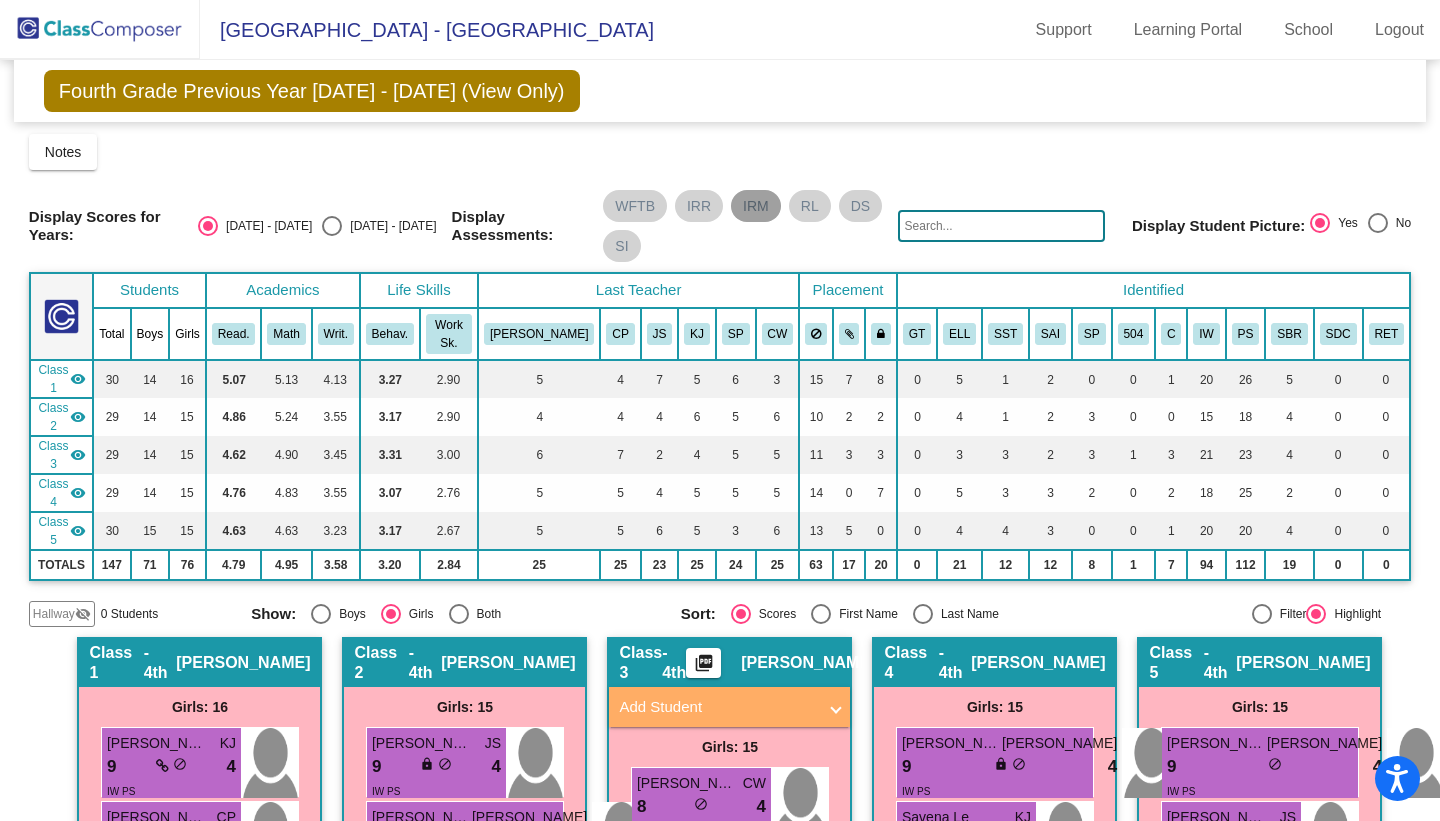 click on "IRM" at bounding box center [756, 206] 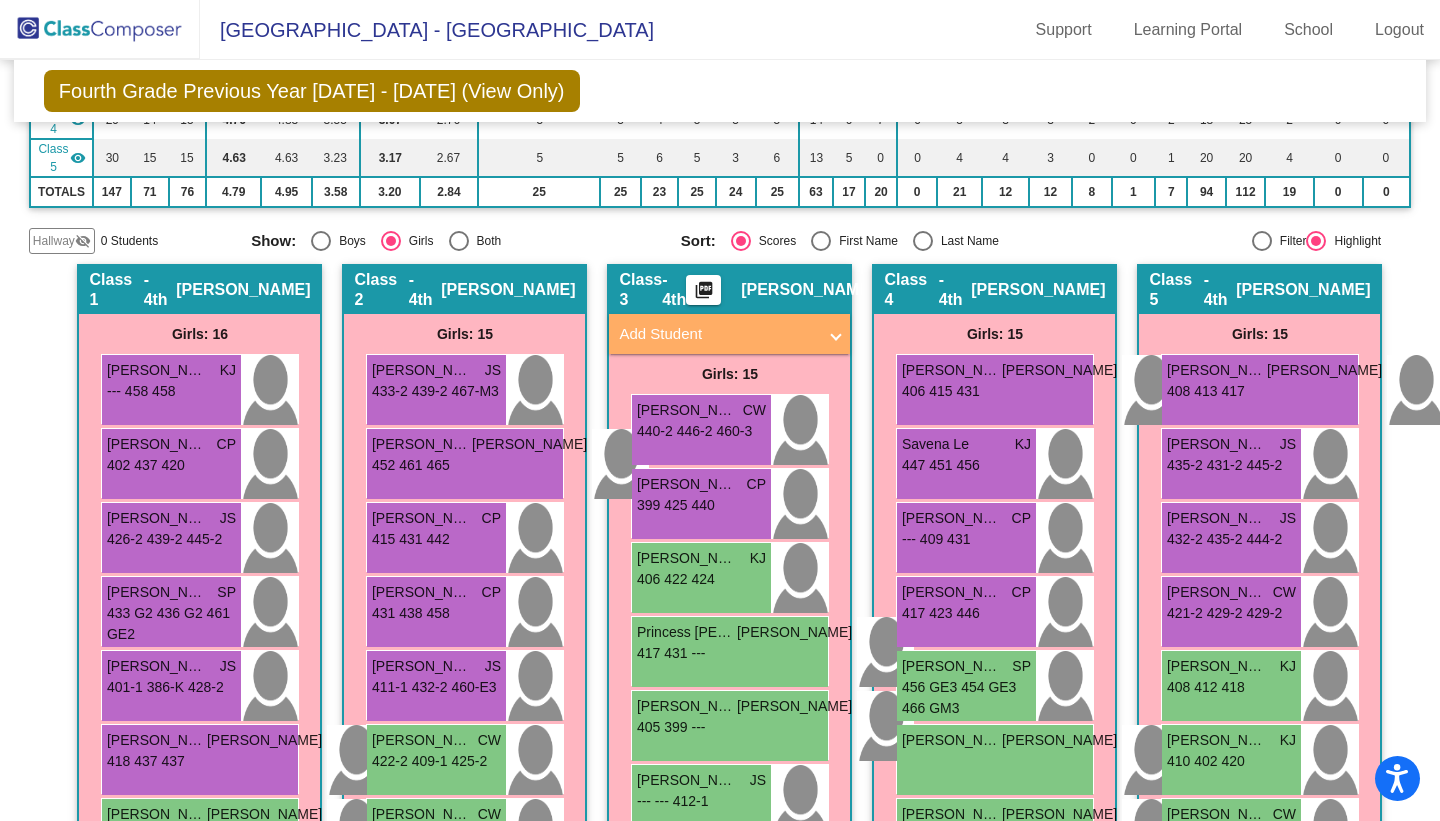 scroll, scrollTop: 0, scrollLeft: 0, axis: both 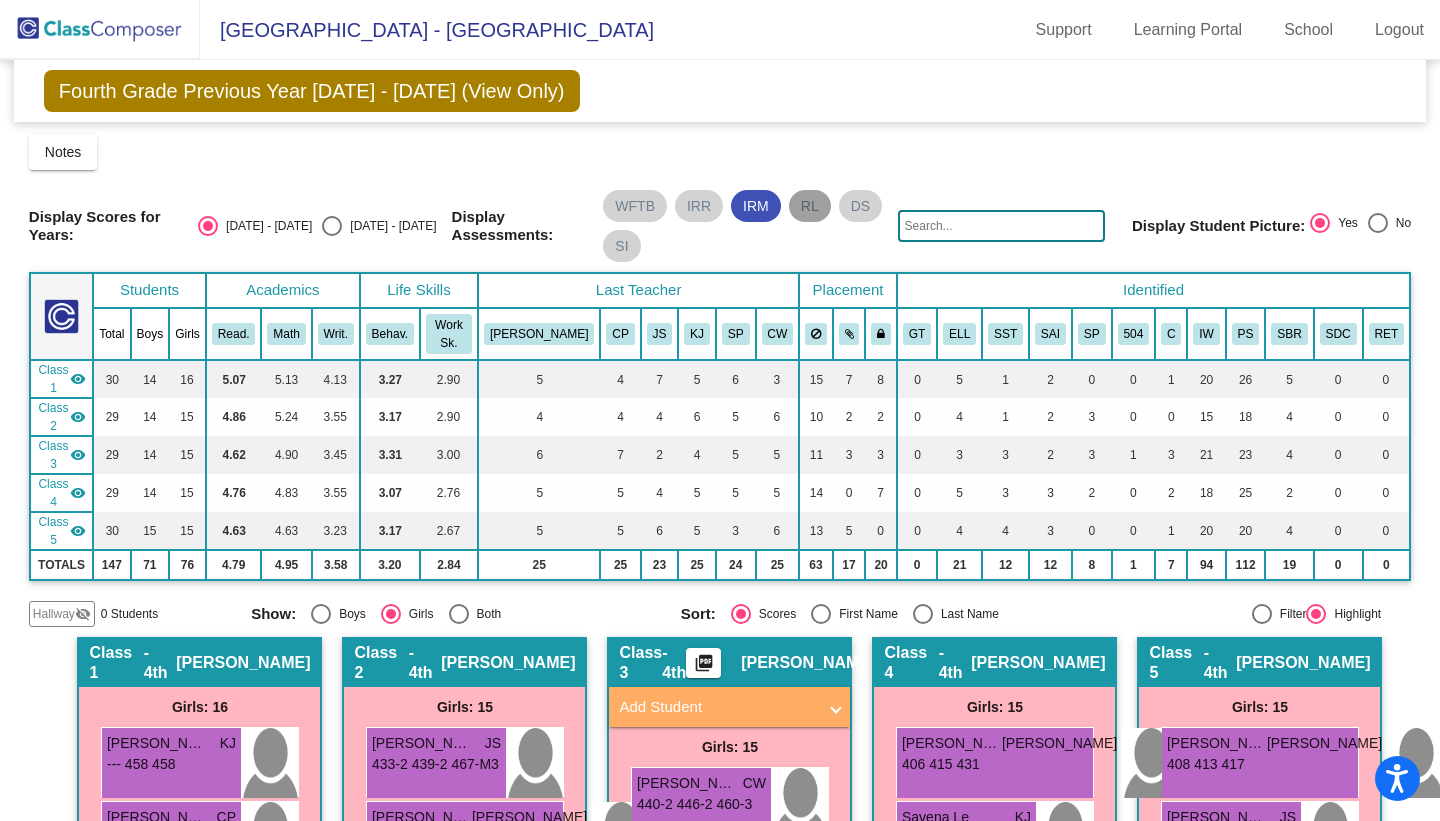 click on "RL" at bounding box center [810, 206] 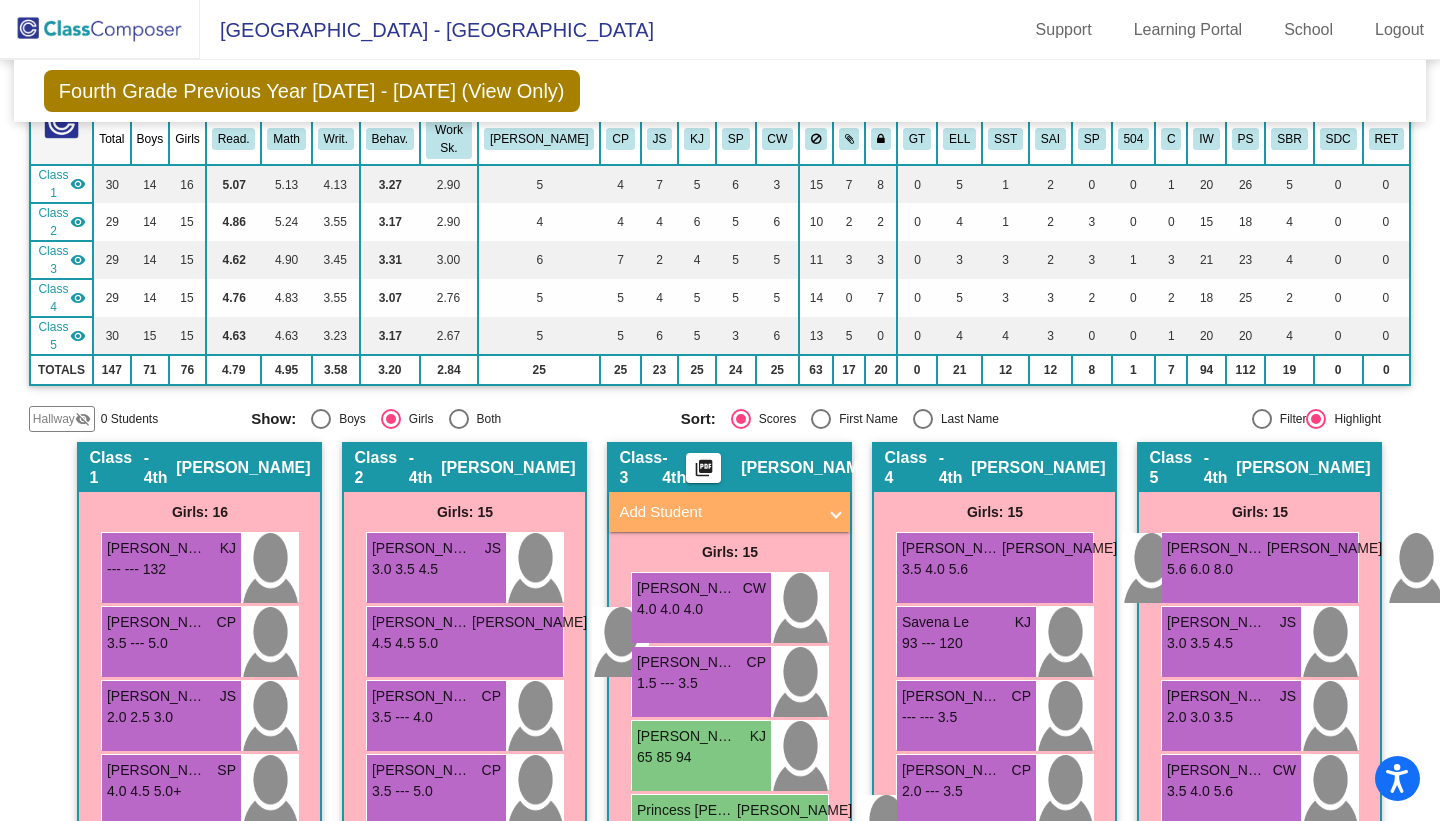 scroll, scrollTop: 0, scrollLeft: 0, axis: both 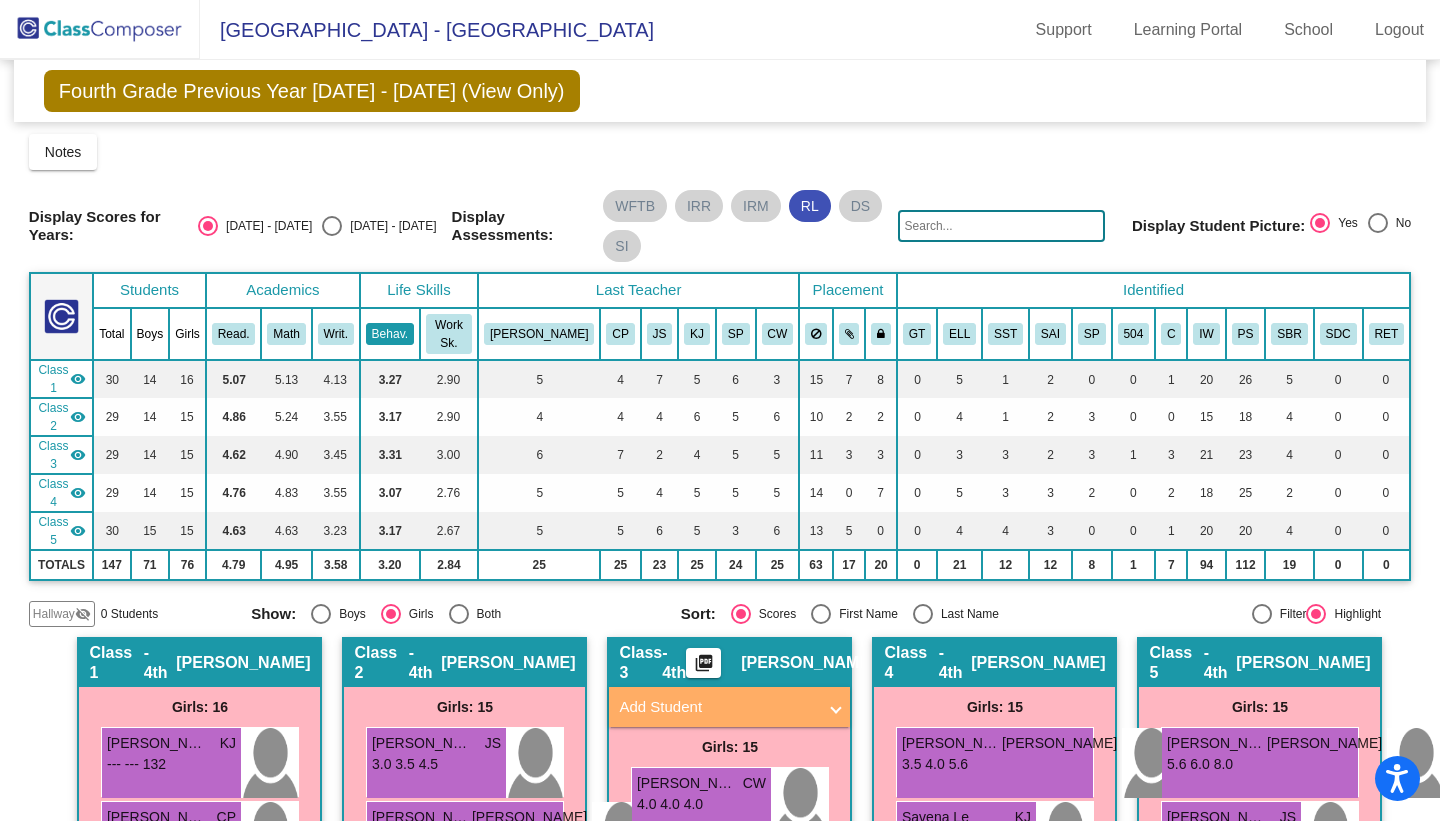 click on "Behav." 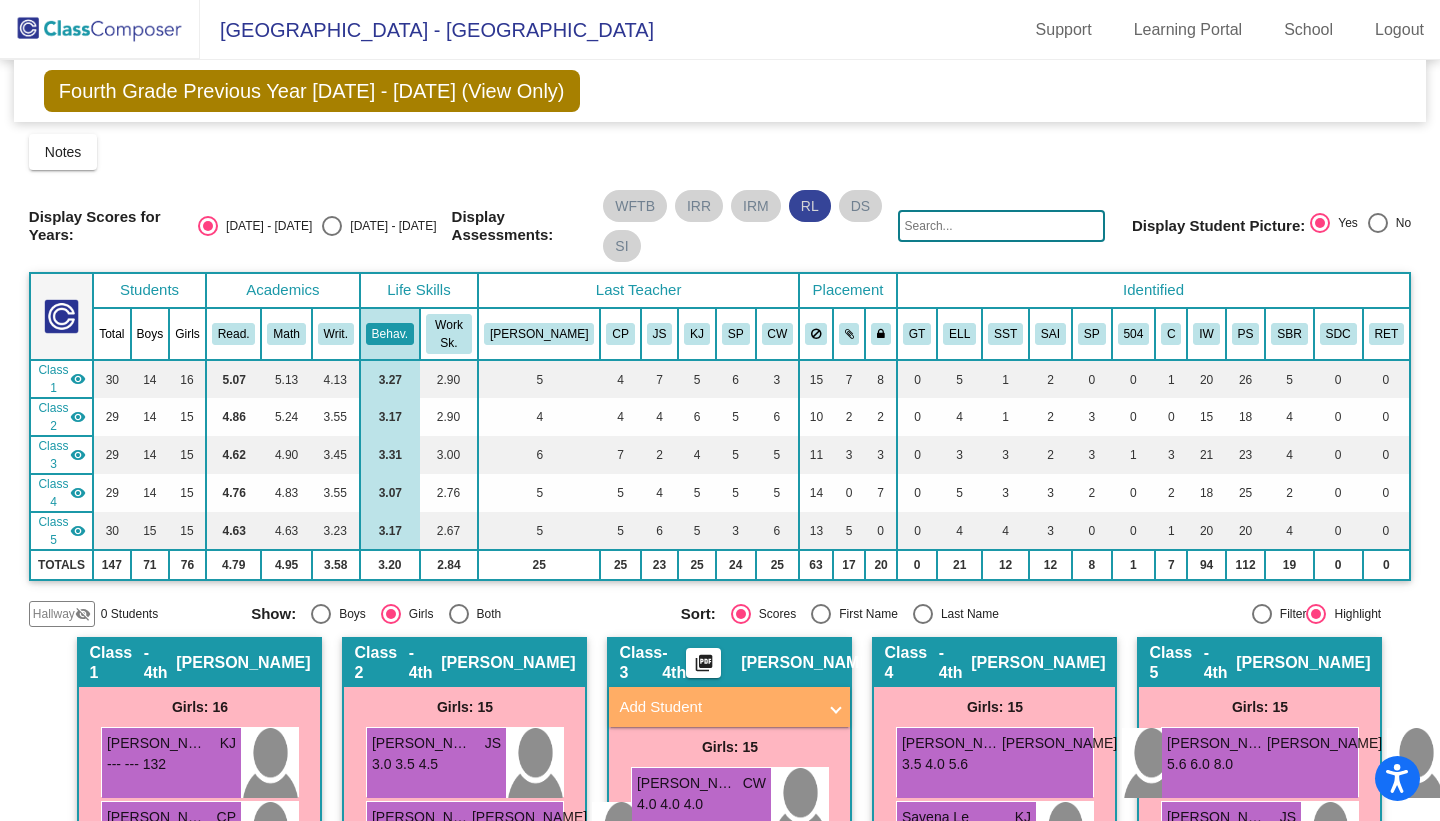 click on "RL" at bounding box center (810, 206) 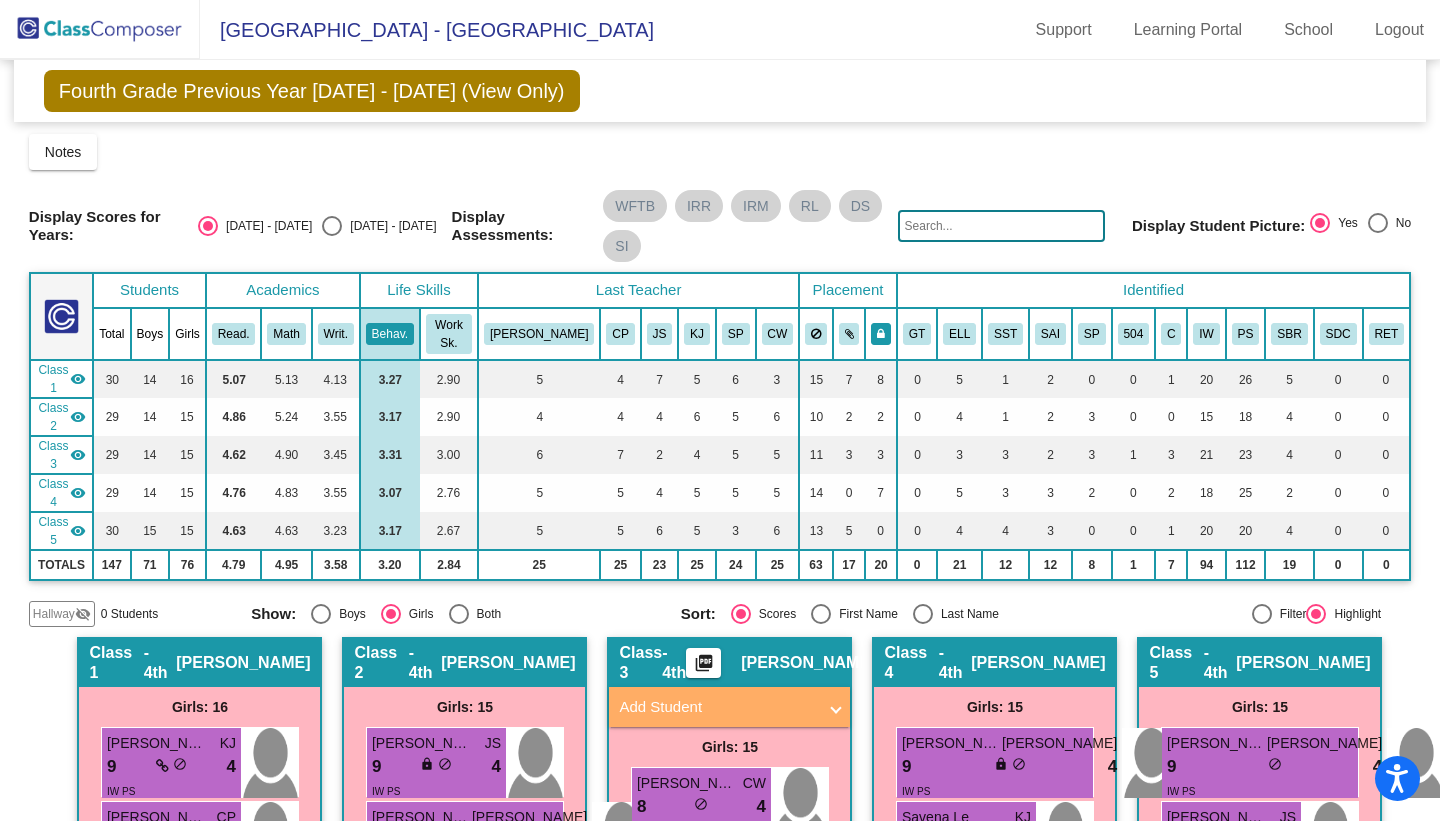 click 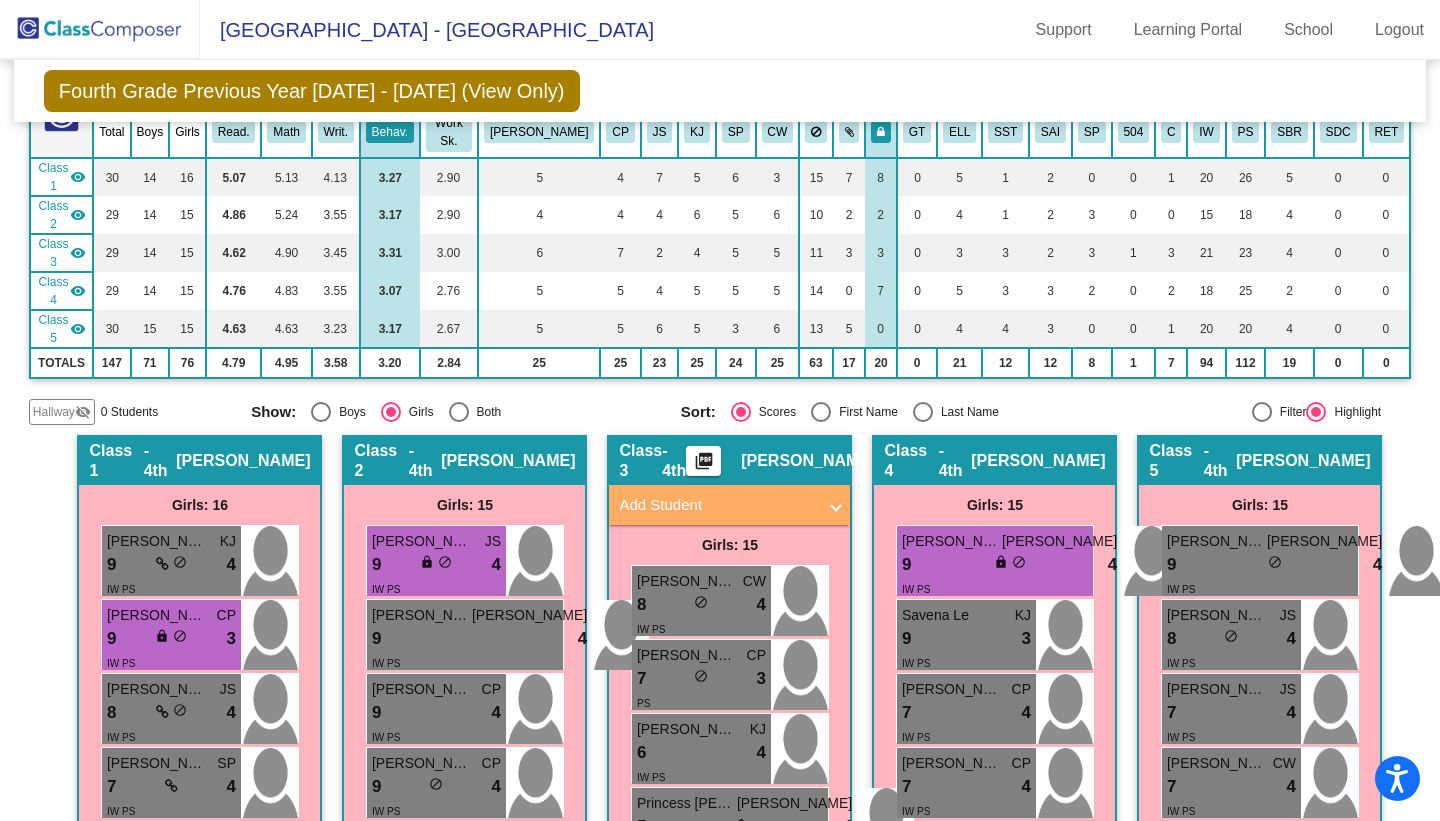 scroll, scrollTop: 0, scrollLeft: 0, axis: both 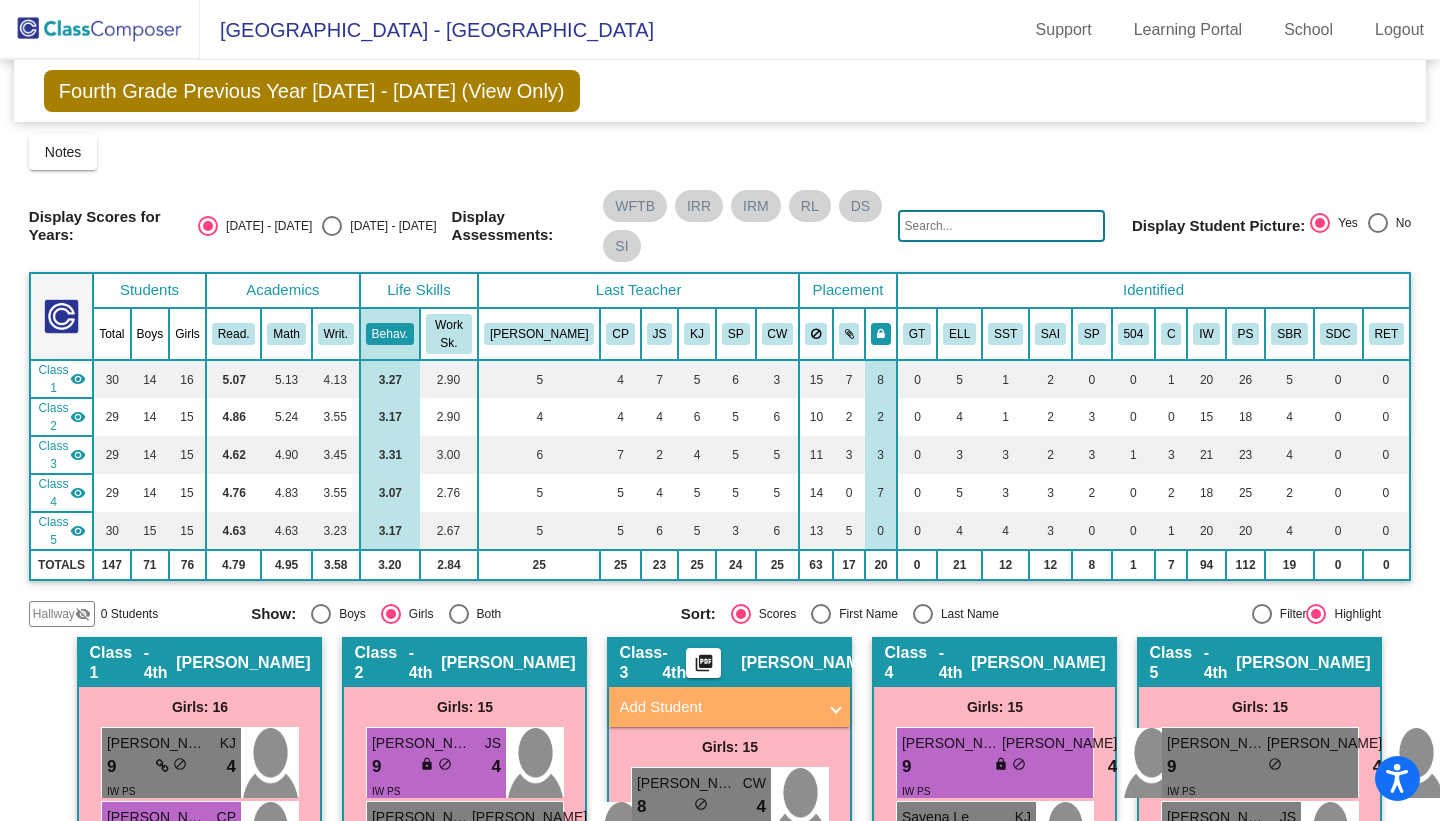 click 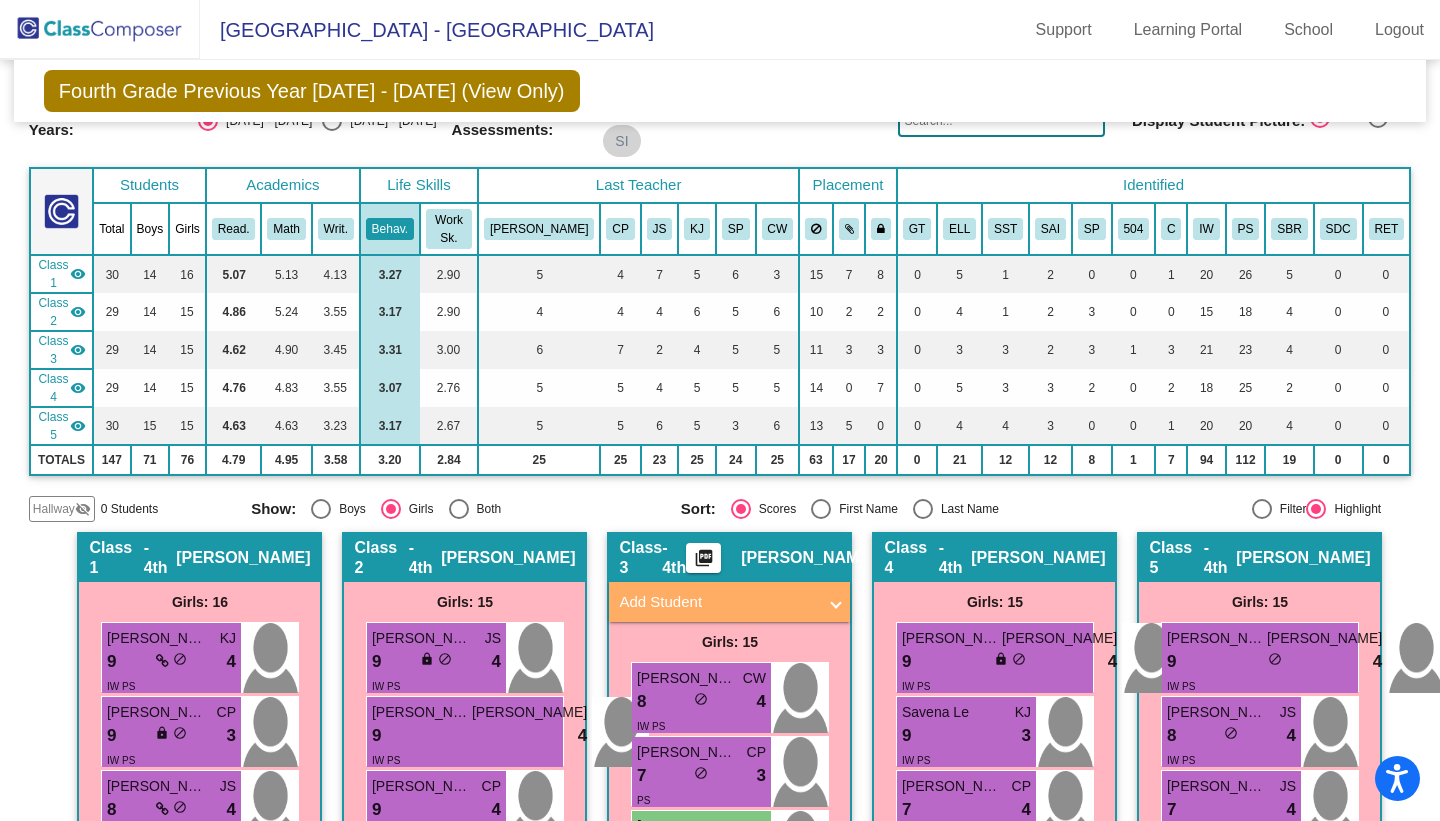 scroll, scrollTop: 111, scrollLeft: 0, axis: vertical 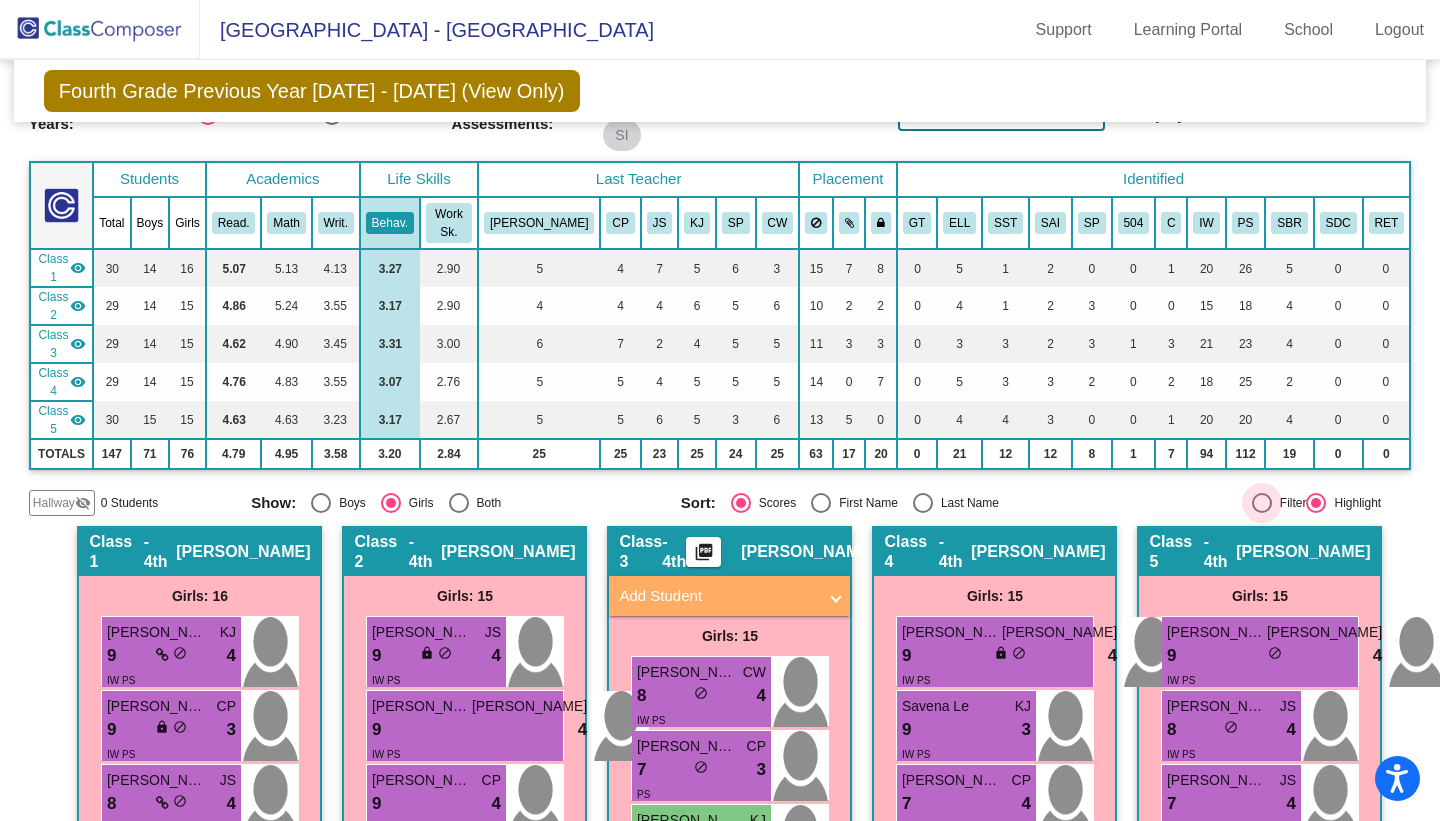 click at bounding box center [1262, 503] 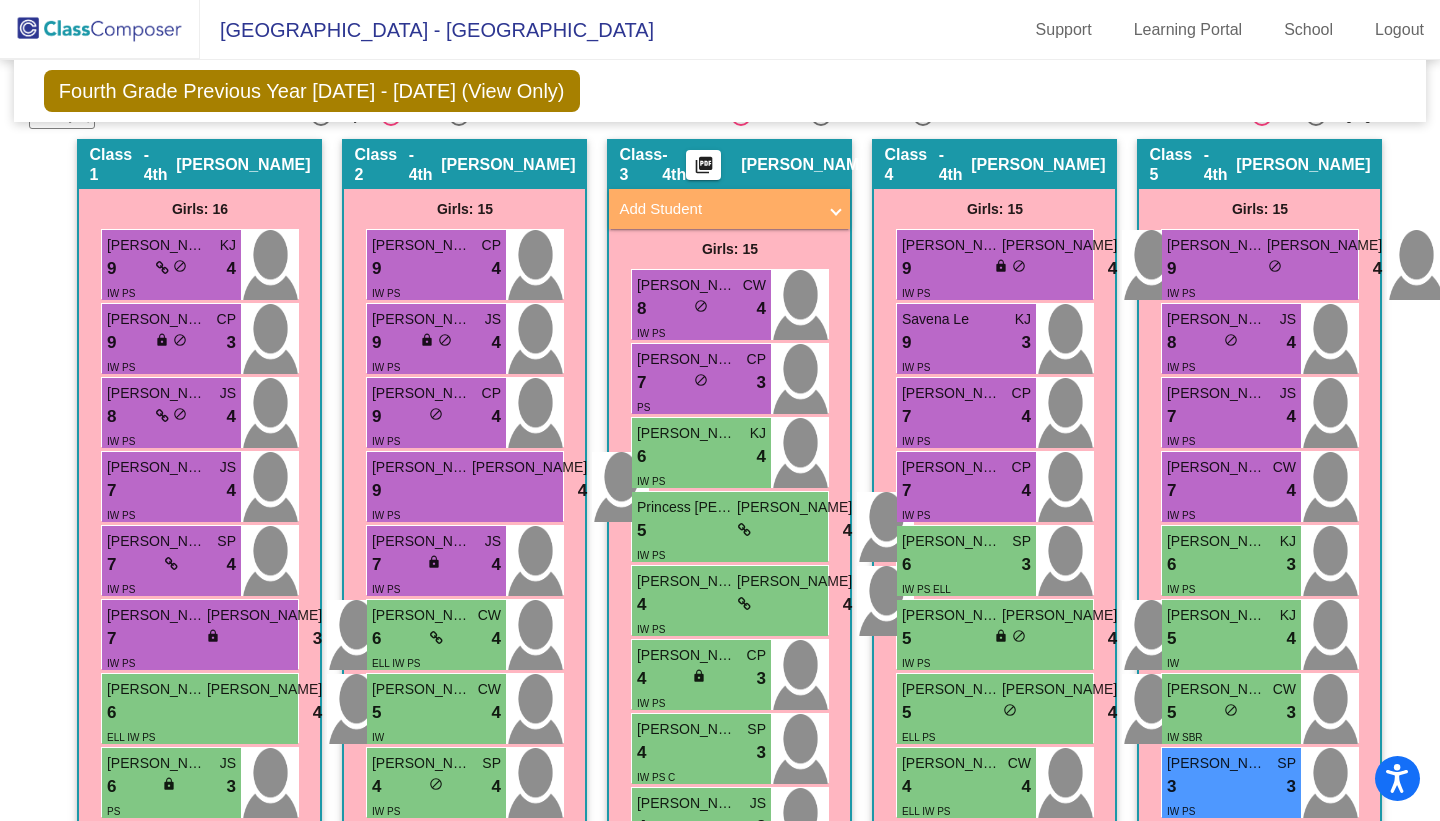 scroll, scrollTop: 270, scrollLeft: 0, axis: vertical 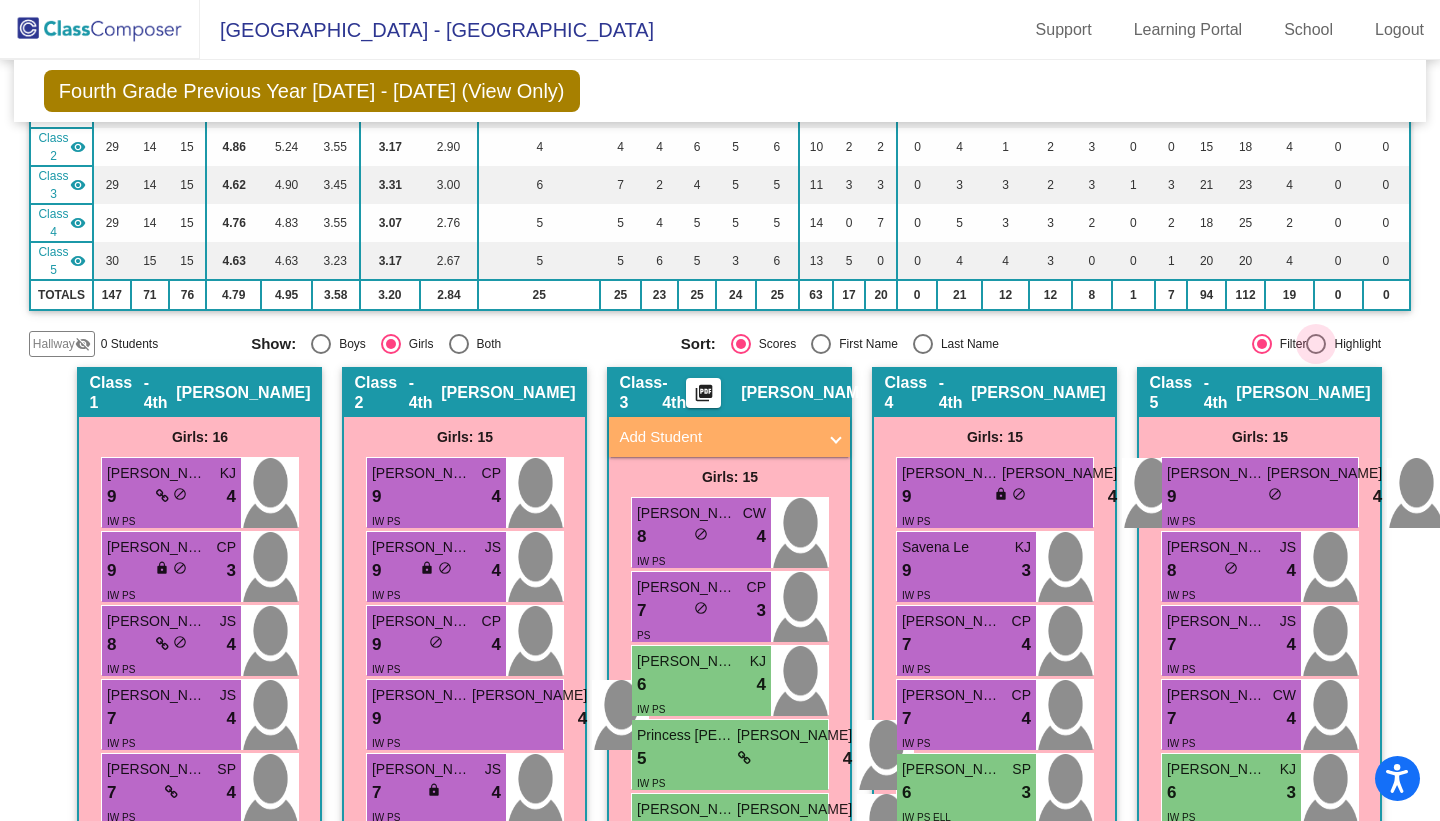 click at bounding box center [1316, 344] 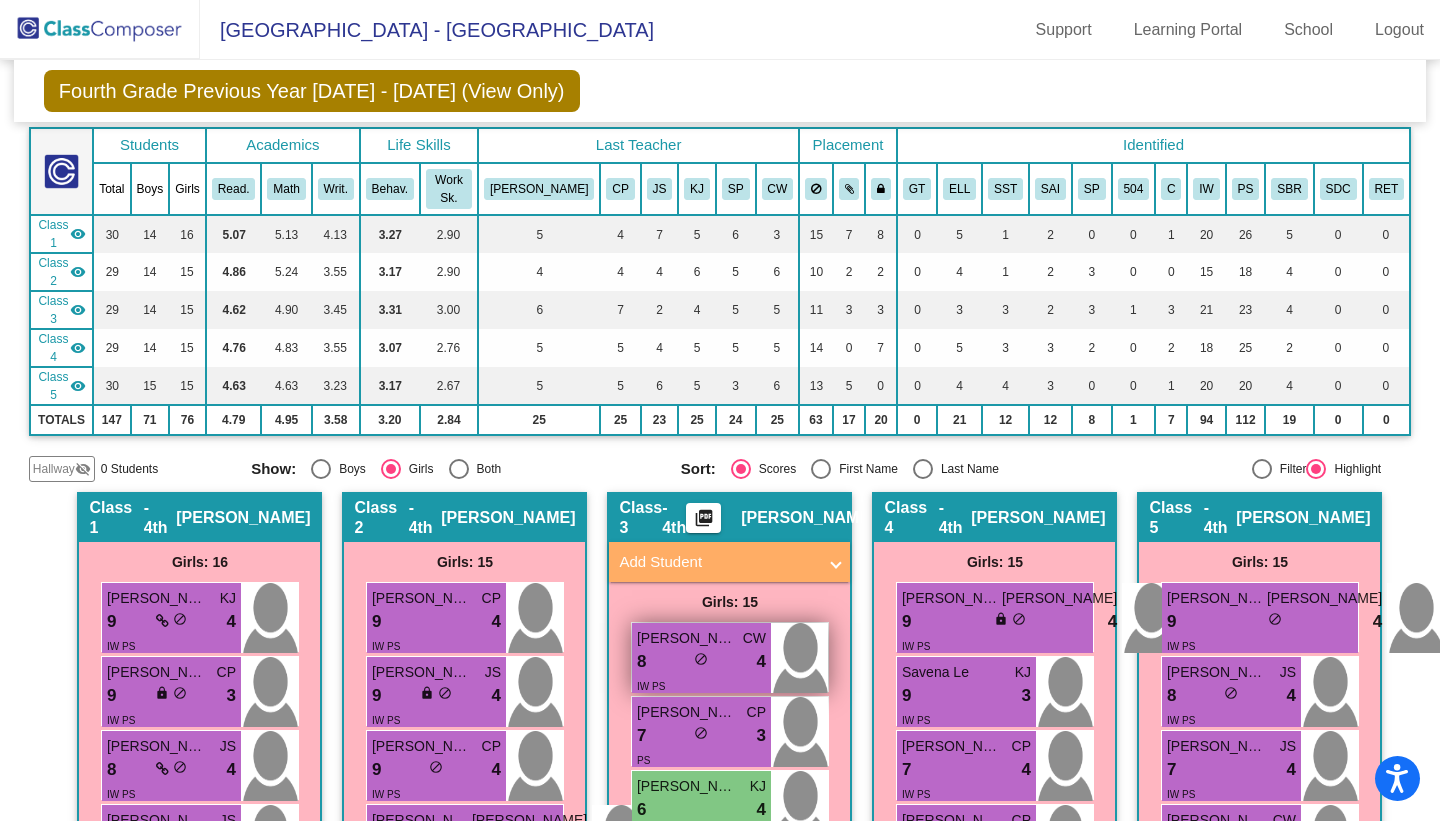 scroll, scrollTop: 137, scrollLeft: 0, axis: vertical 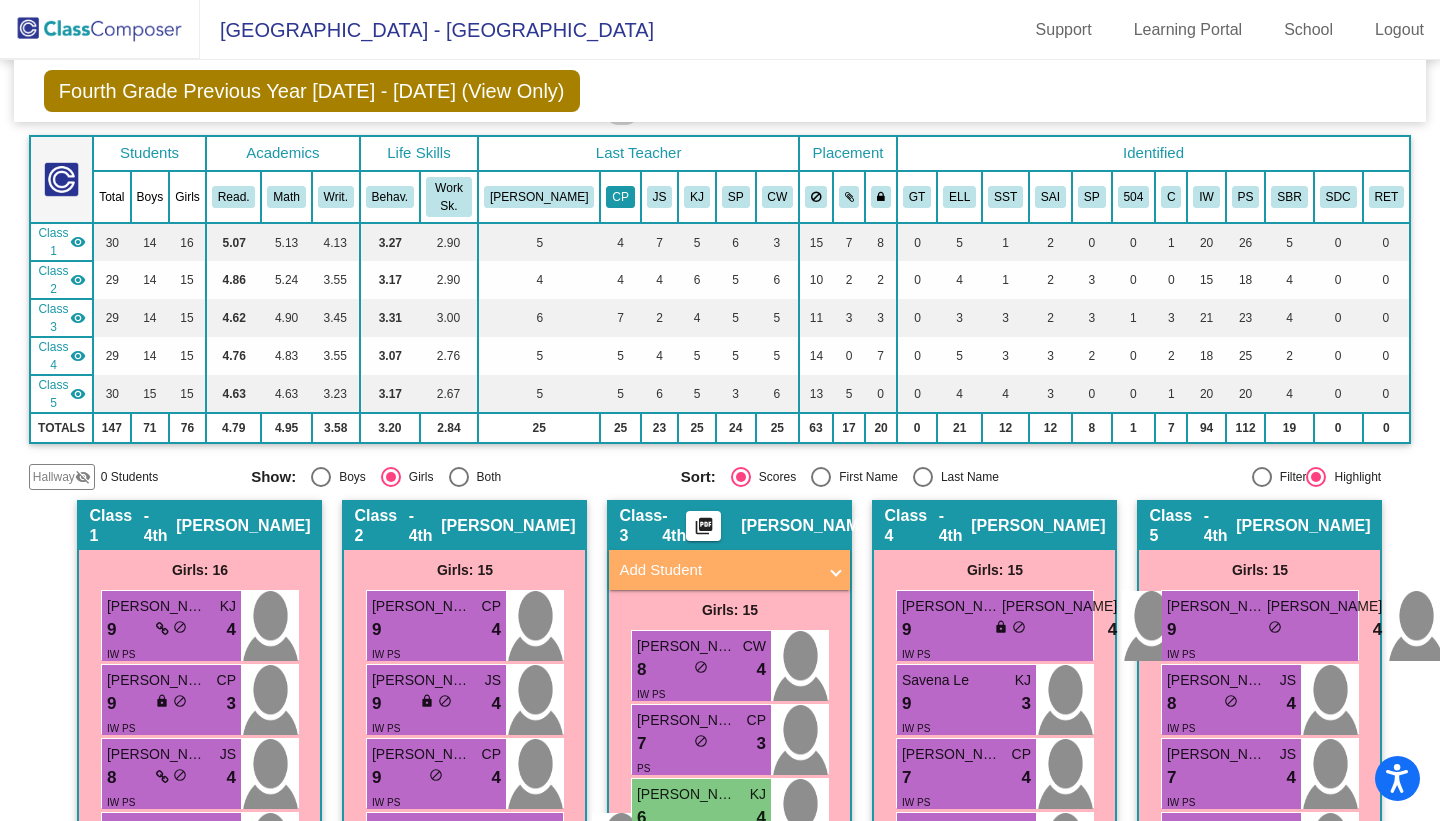 click on "CP" 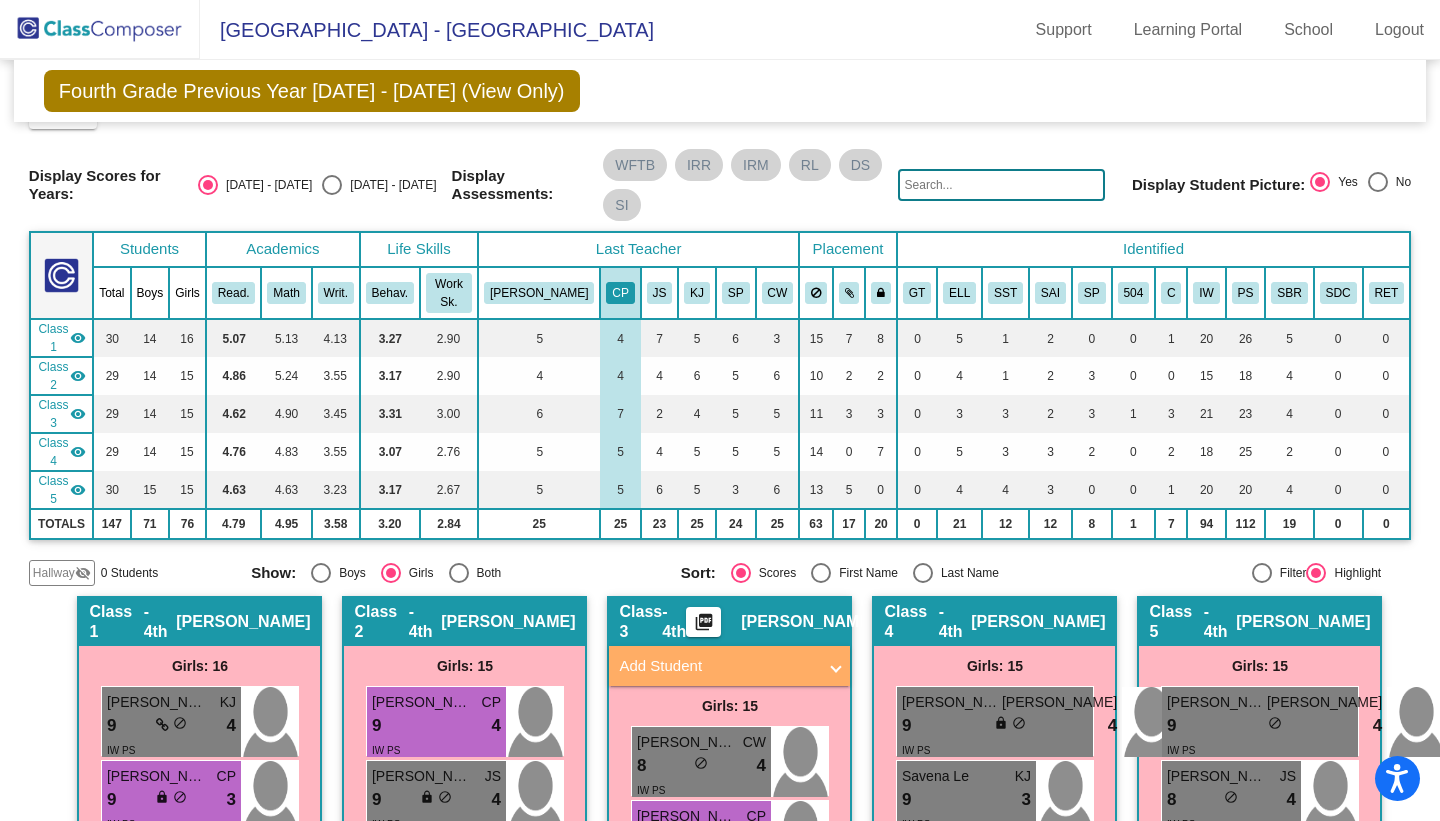 scroll, scrollTop: 0, scrollLeft: 0, axis: both 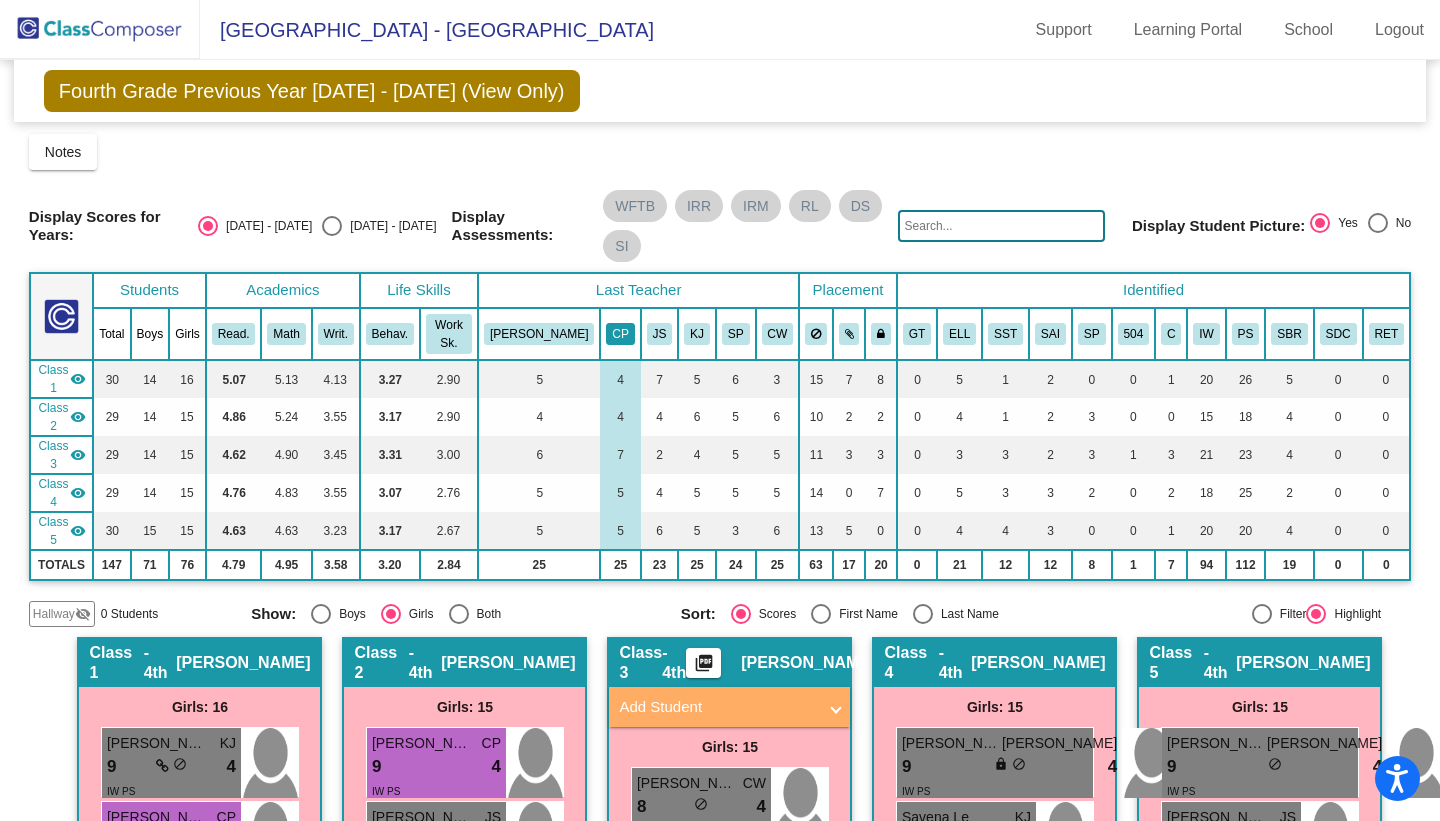 click on "CP" 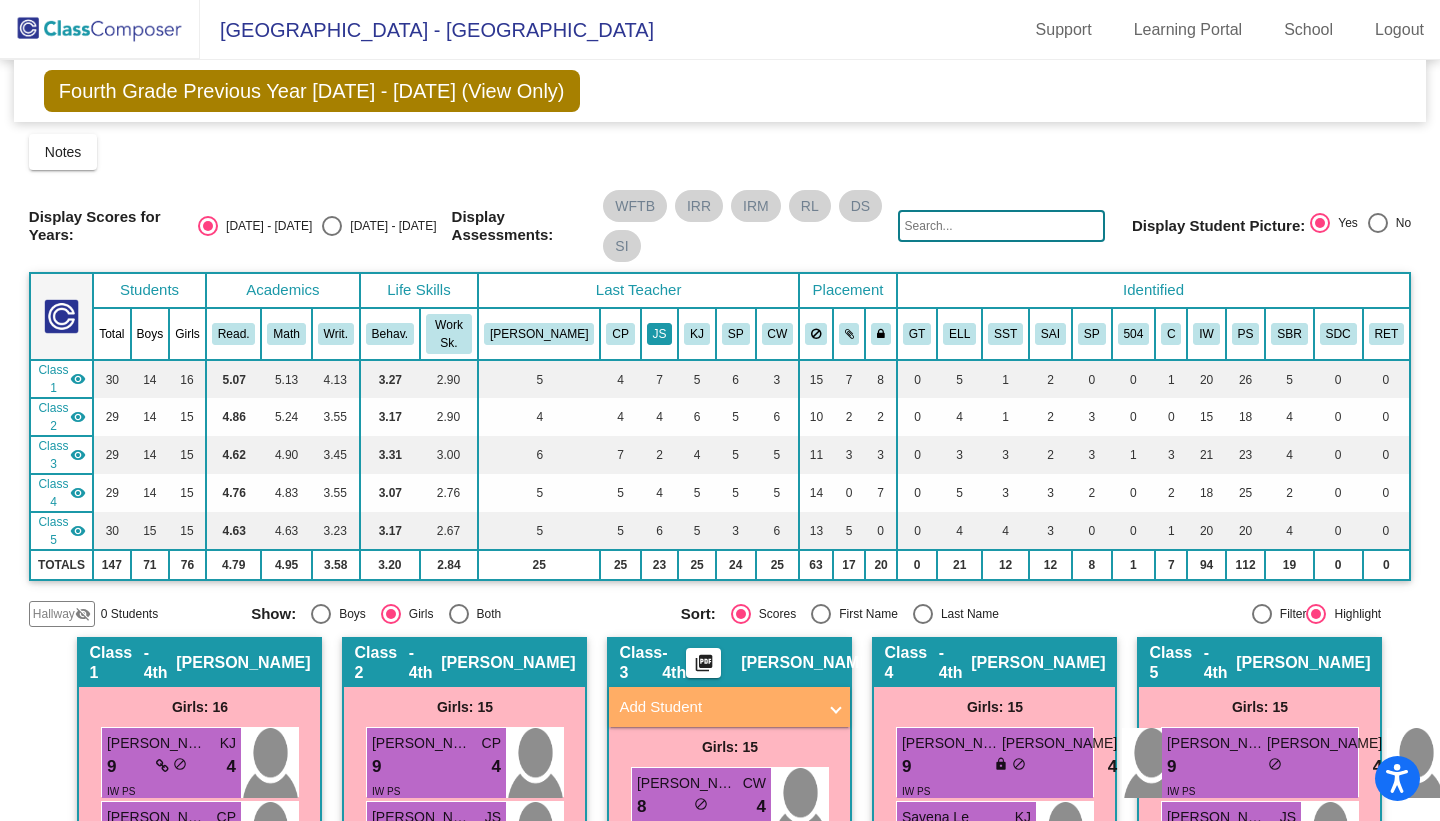 click on "JS" 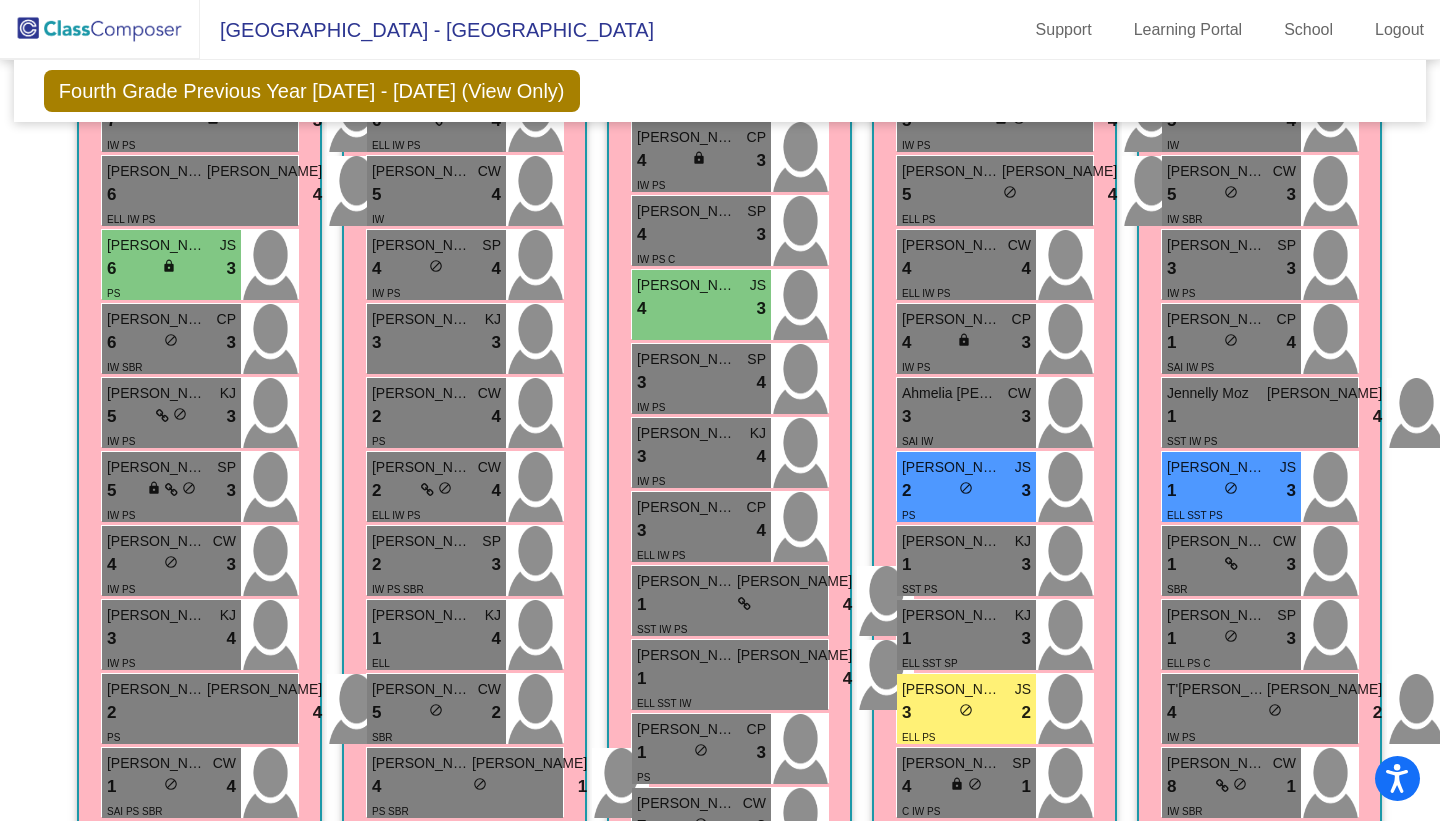 scroll, scrollTop: 1064, scrollLeft: 0, axis: vertical 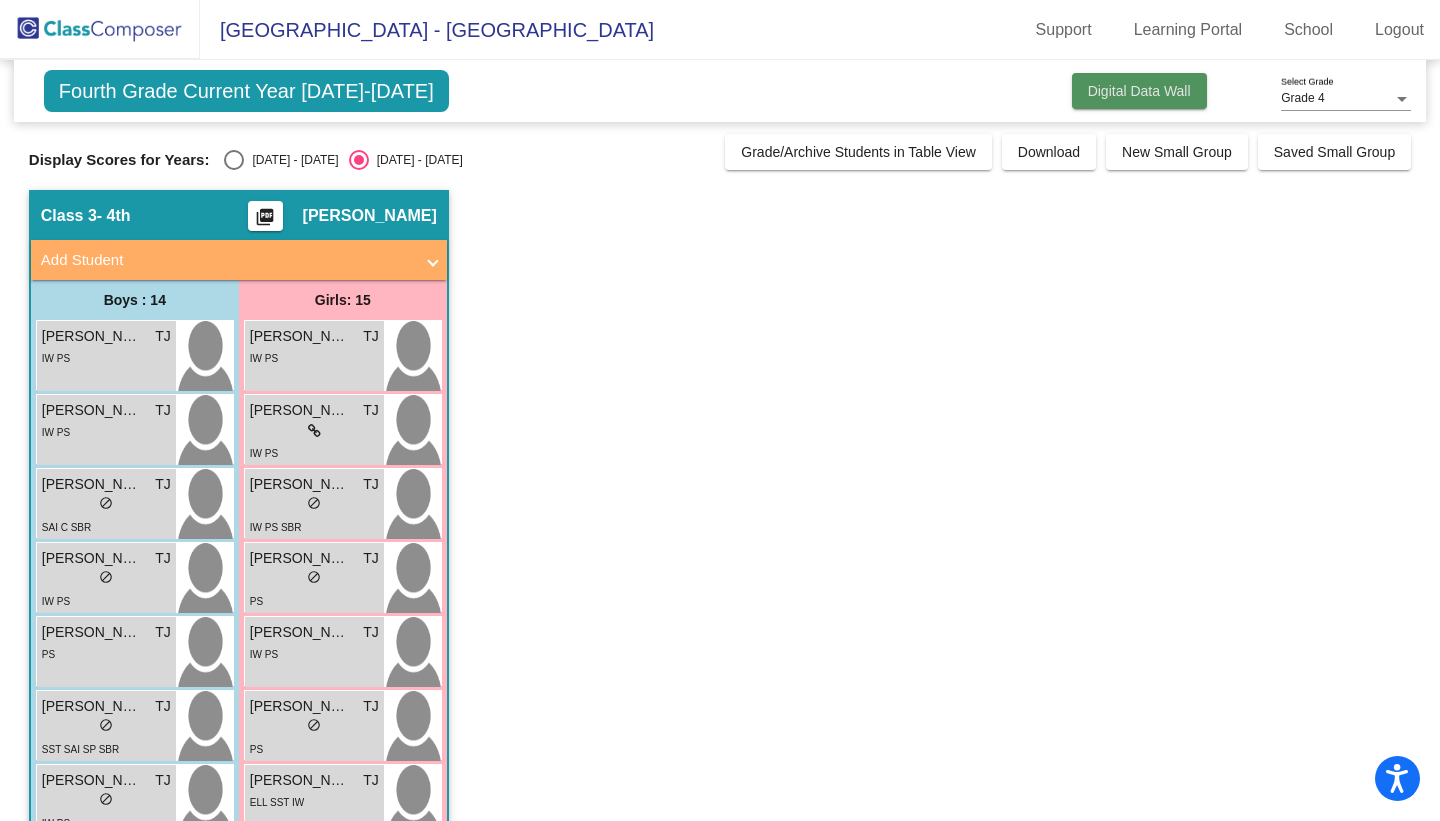 click on "Digital Data Wall" 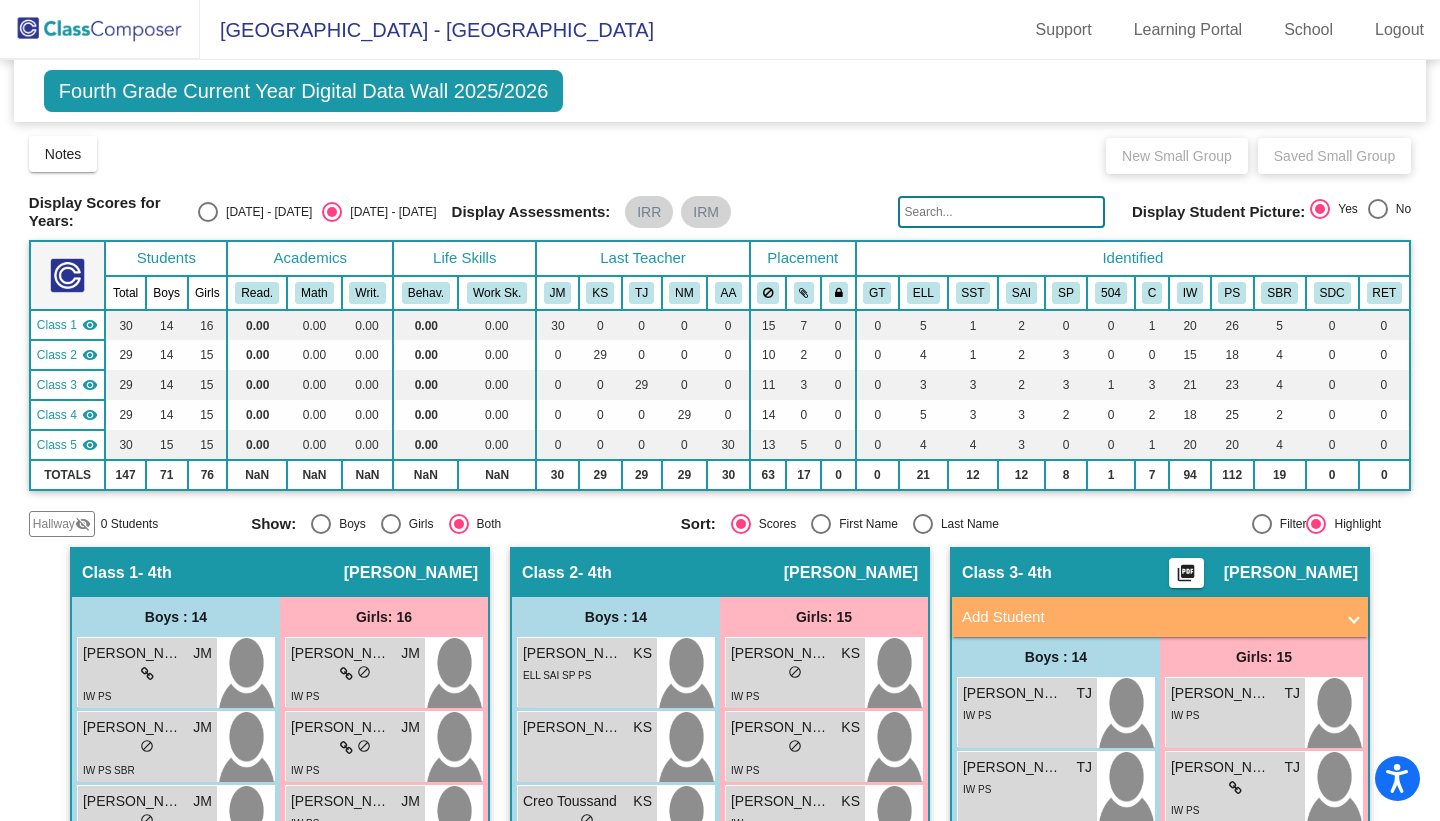 click on "2024 - 2025" at bounding box center [265, 212] 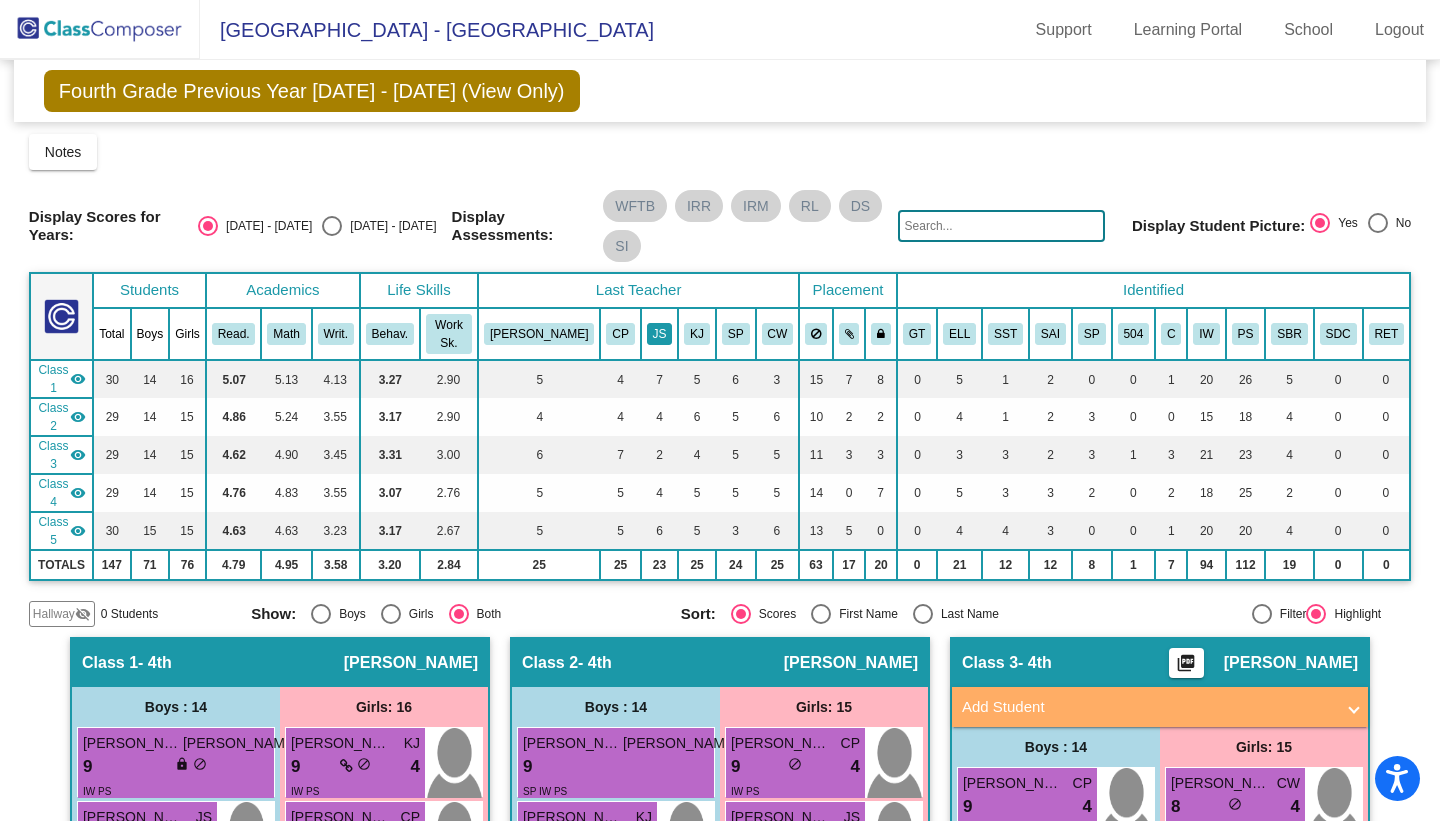 click on "JS" 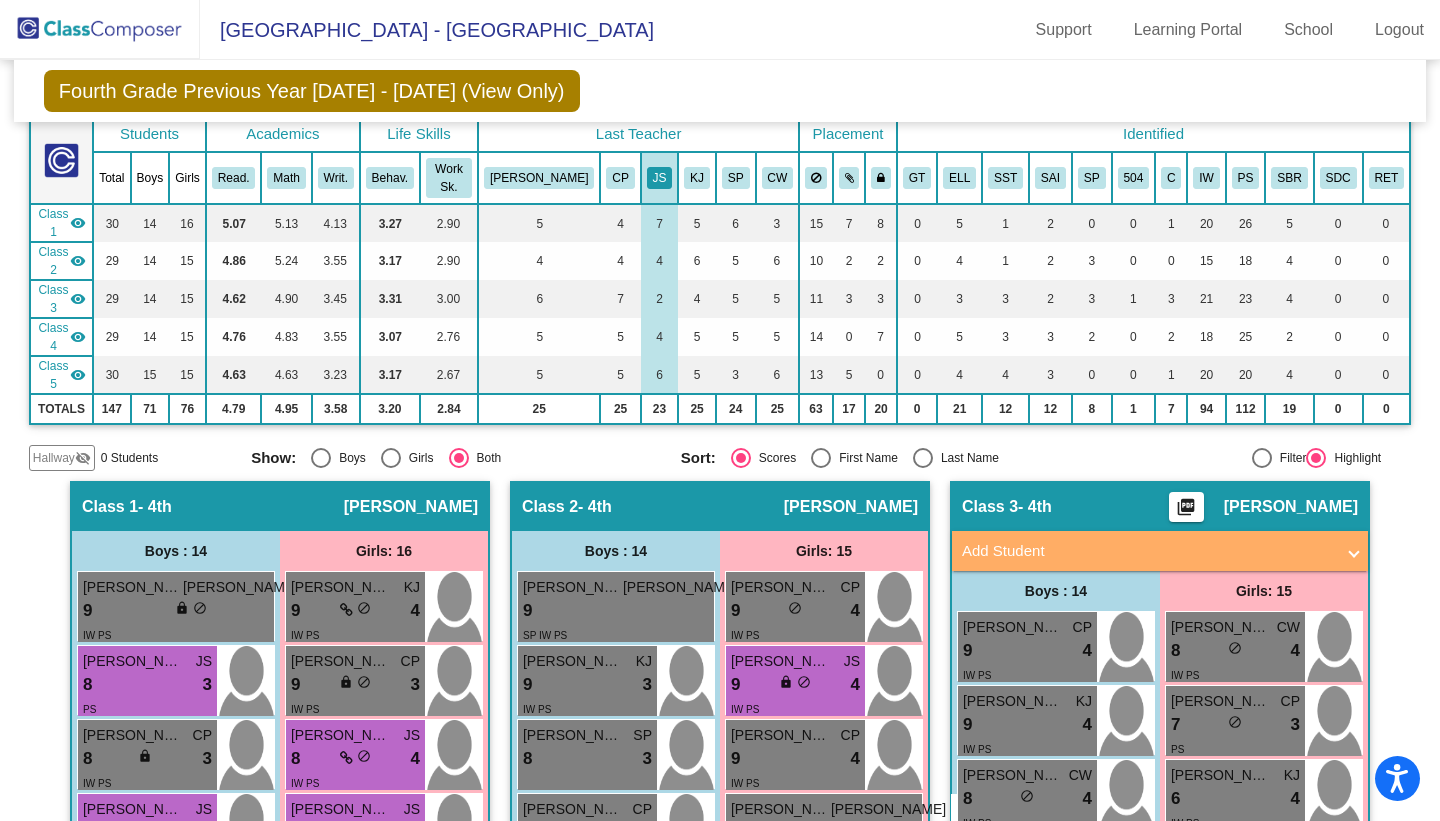 scroll, scrollTop: 115, scrollLeft: 0, axis: vertical 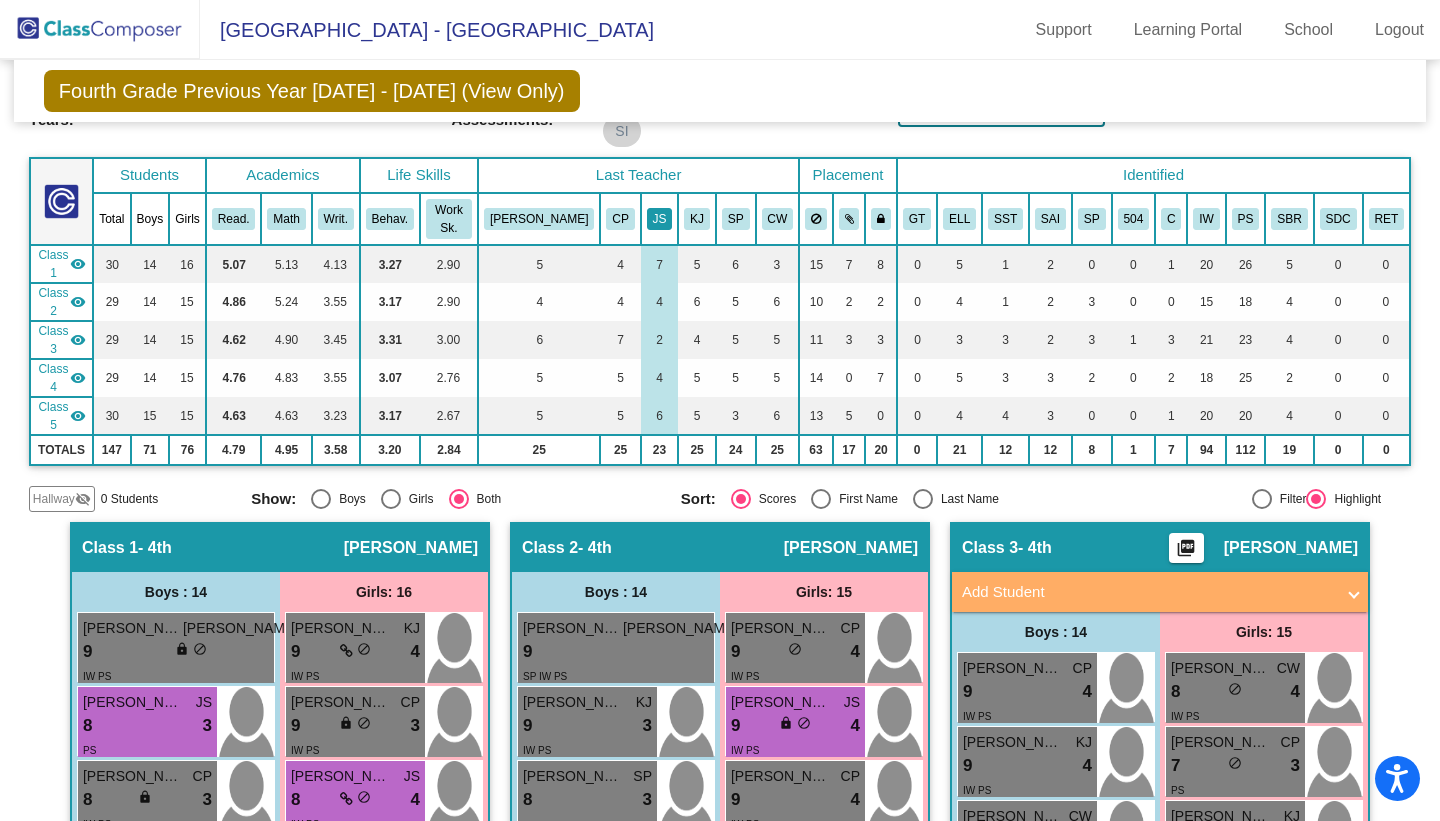 click on "JS" 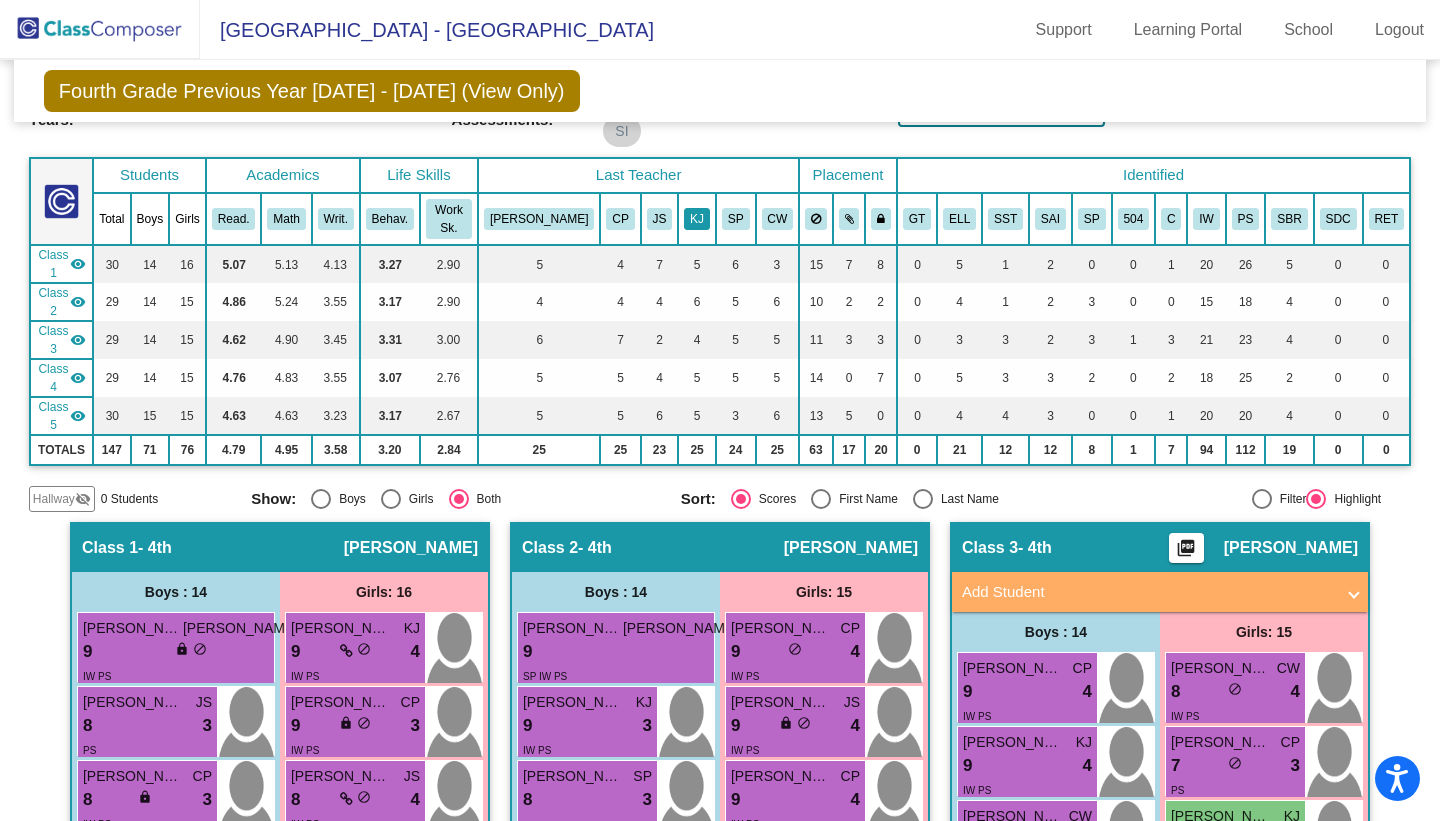 click on "KJ" 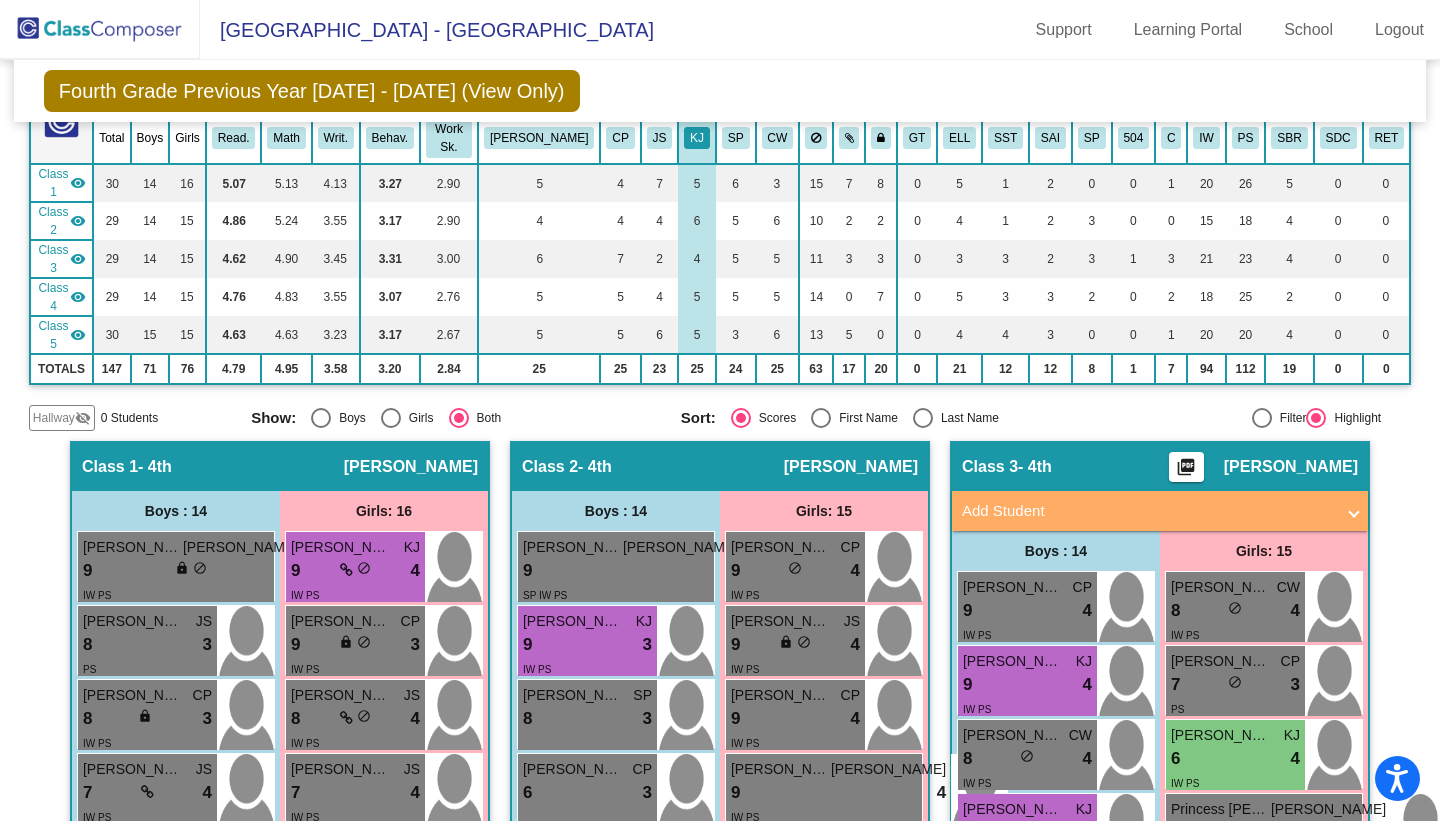 scroll, scrollTop: 158, scrollLeft: 0, axis: vertical 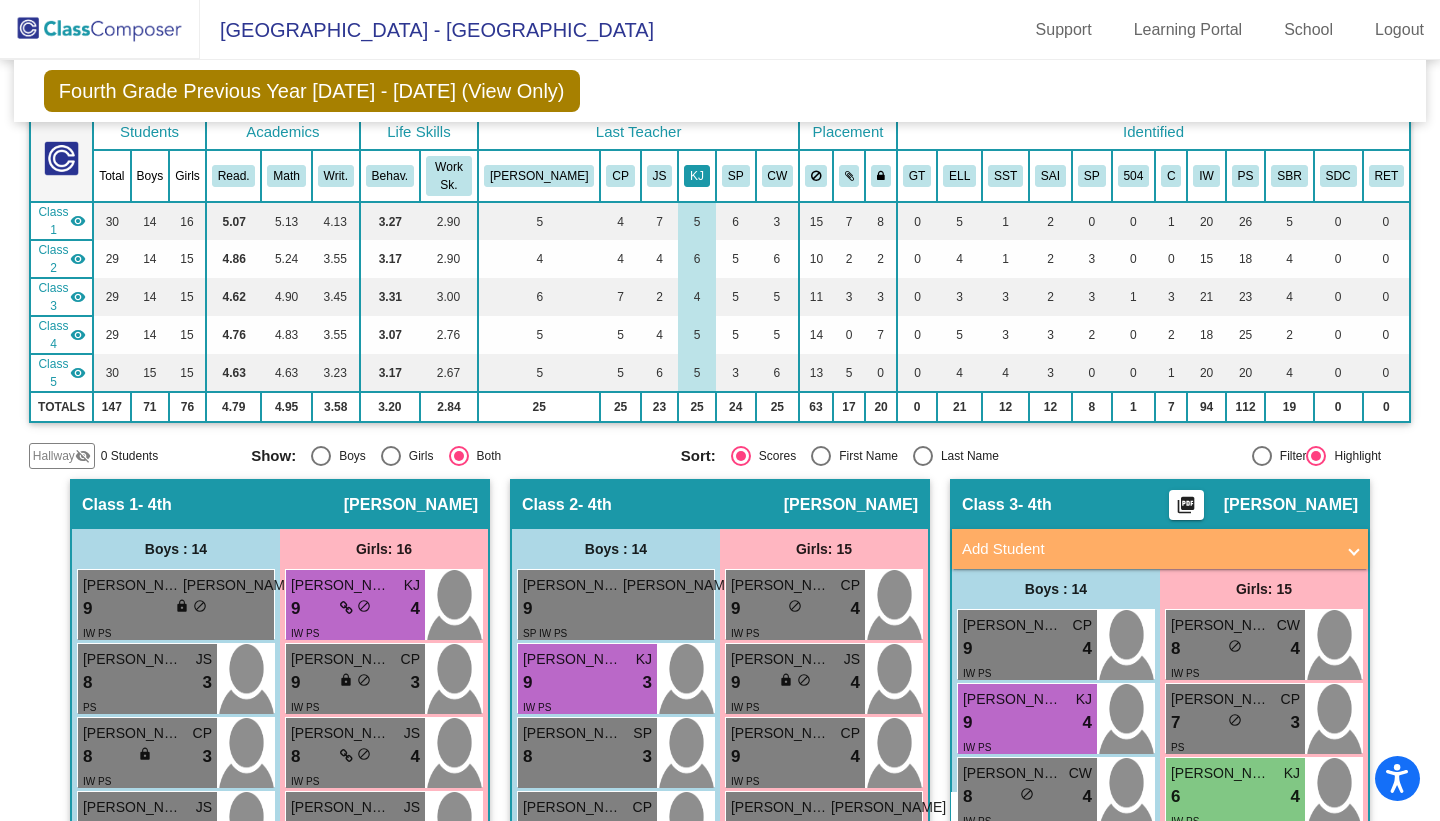 click on "KJ" 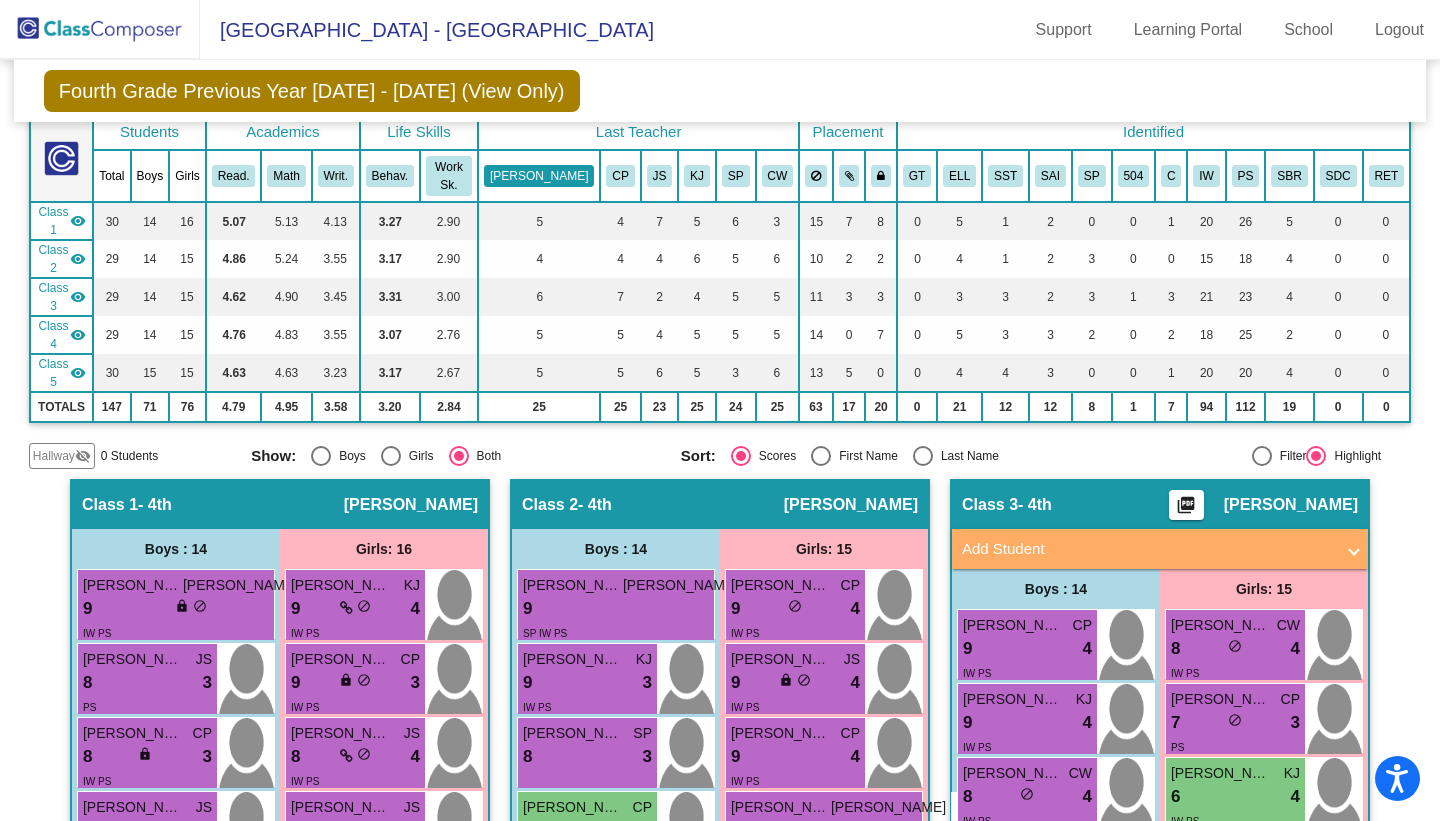 click on "JO" 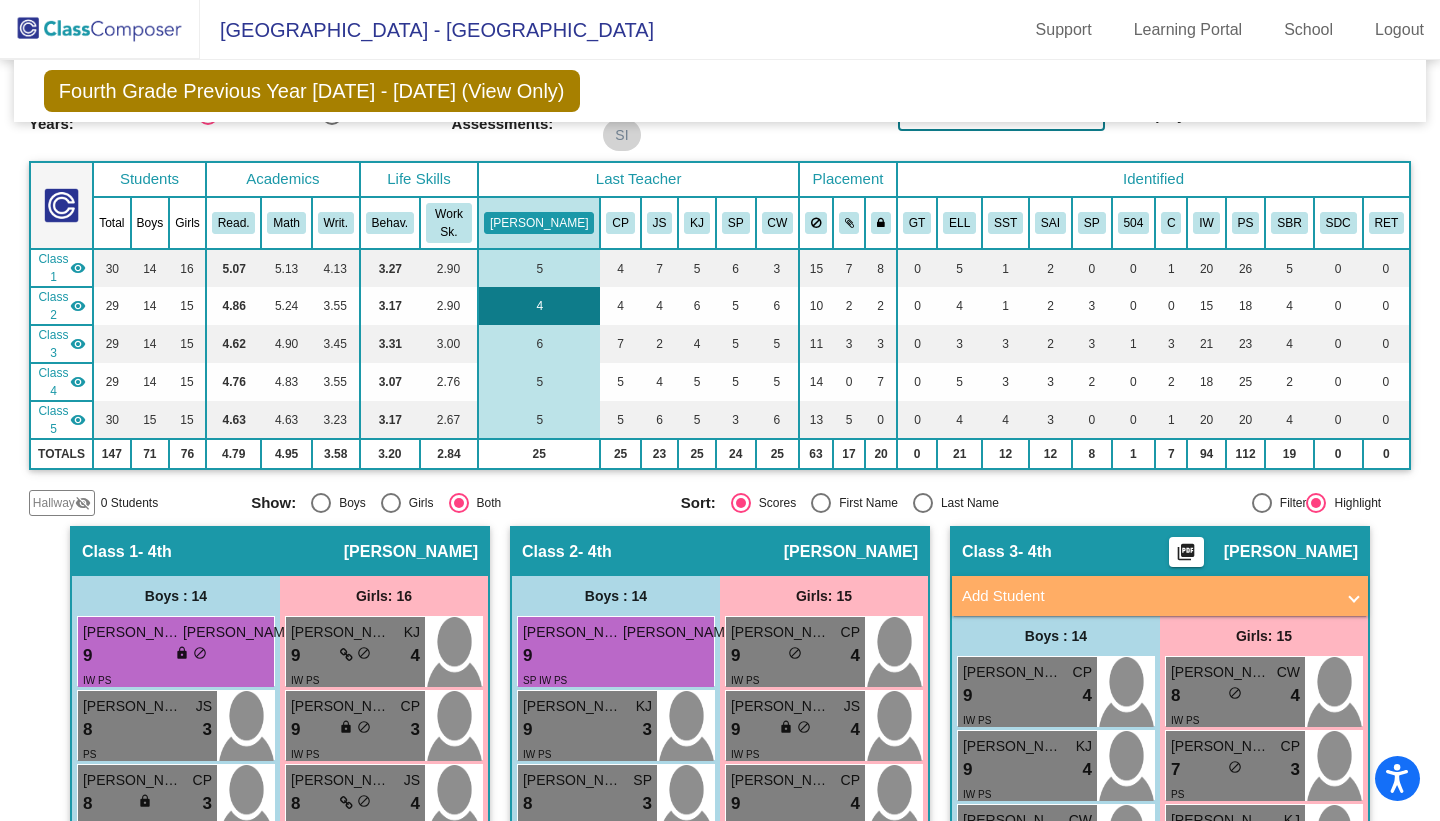 scroll, scrollTop: 109, scrollLeft: 0, axis: vertical 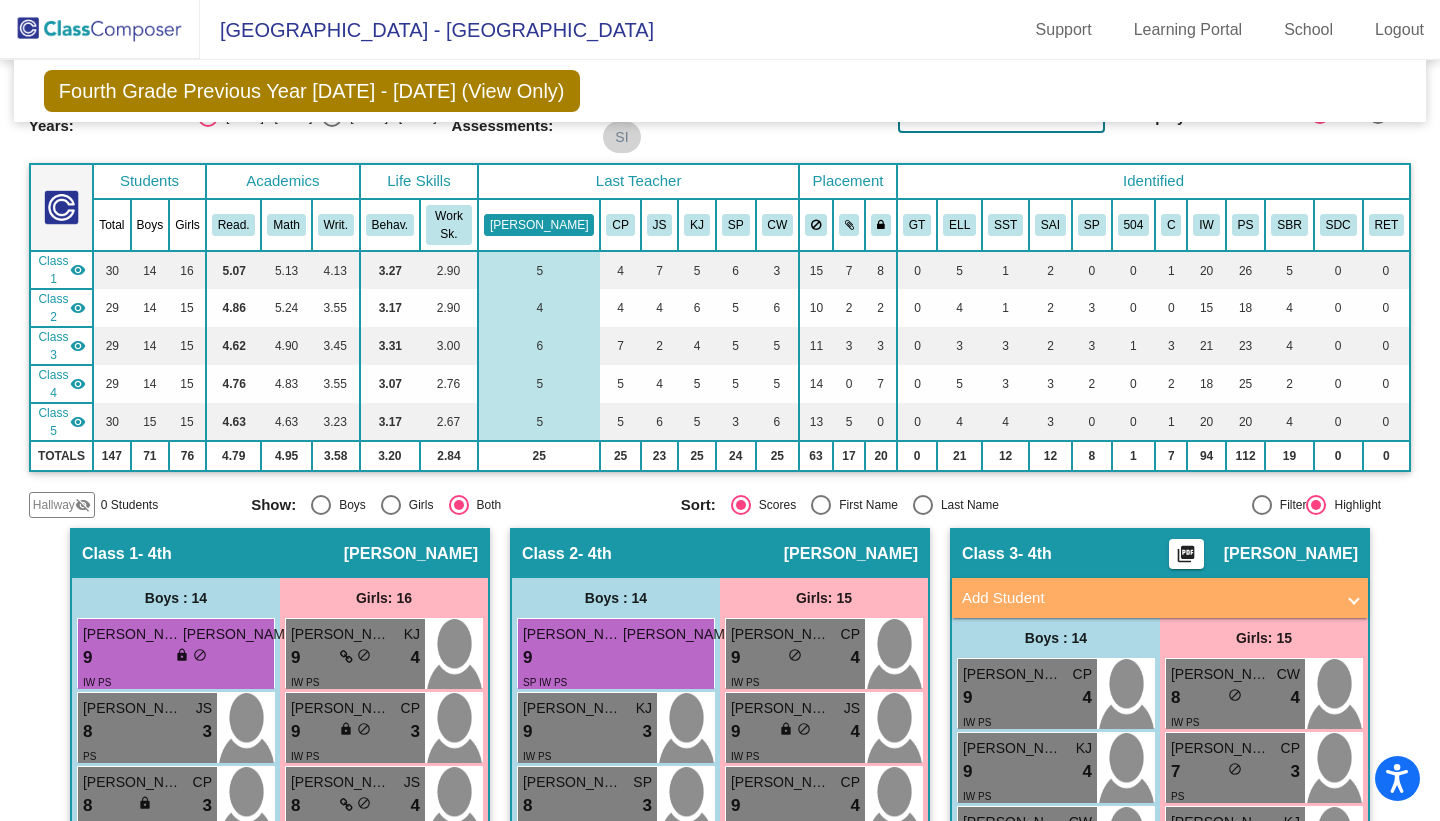 click on "JO" 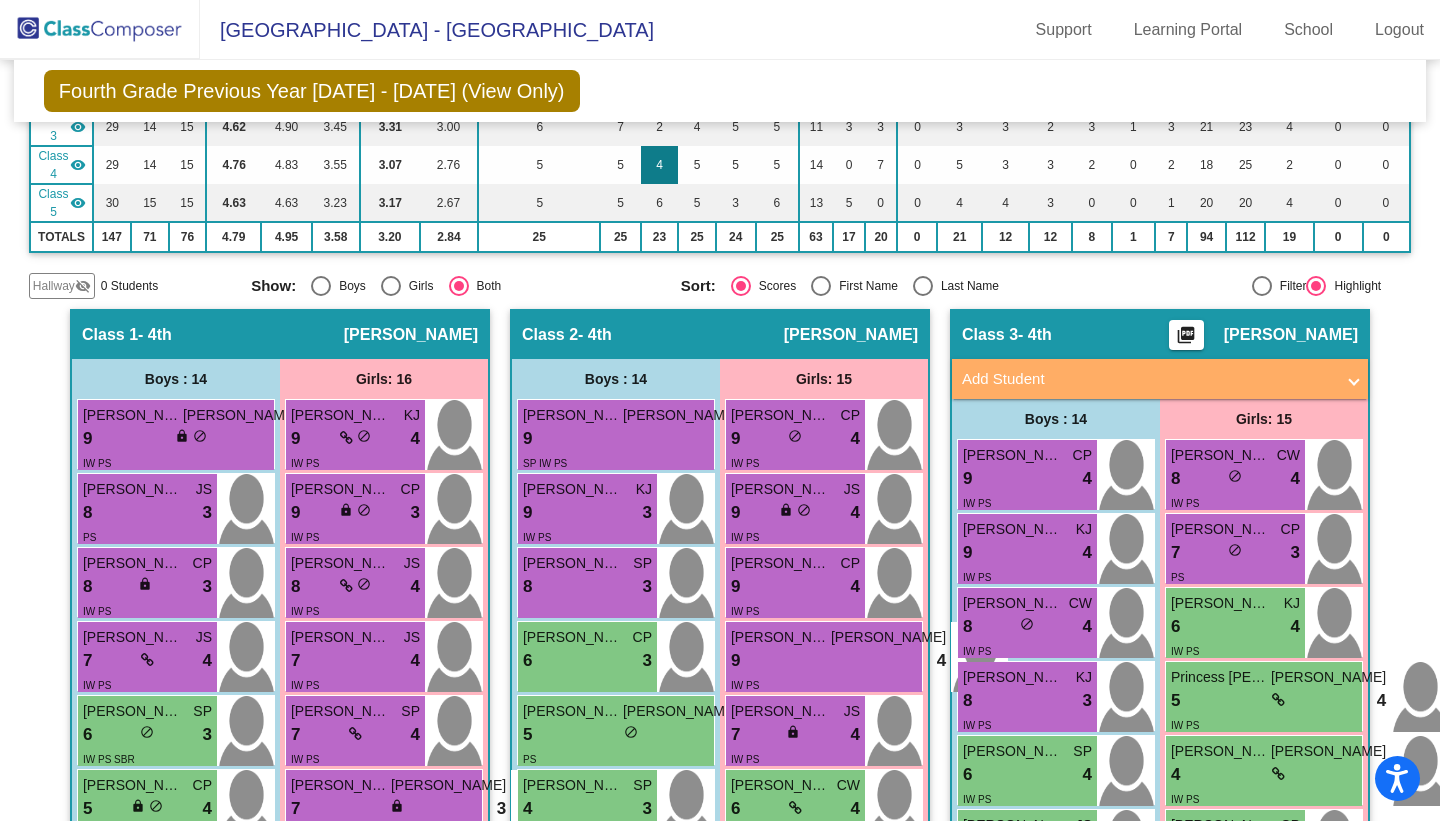 scroll, scrollTop: 352, scrollLeft: 0, axis: vertical 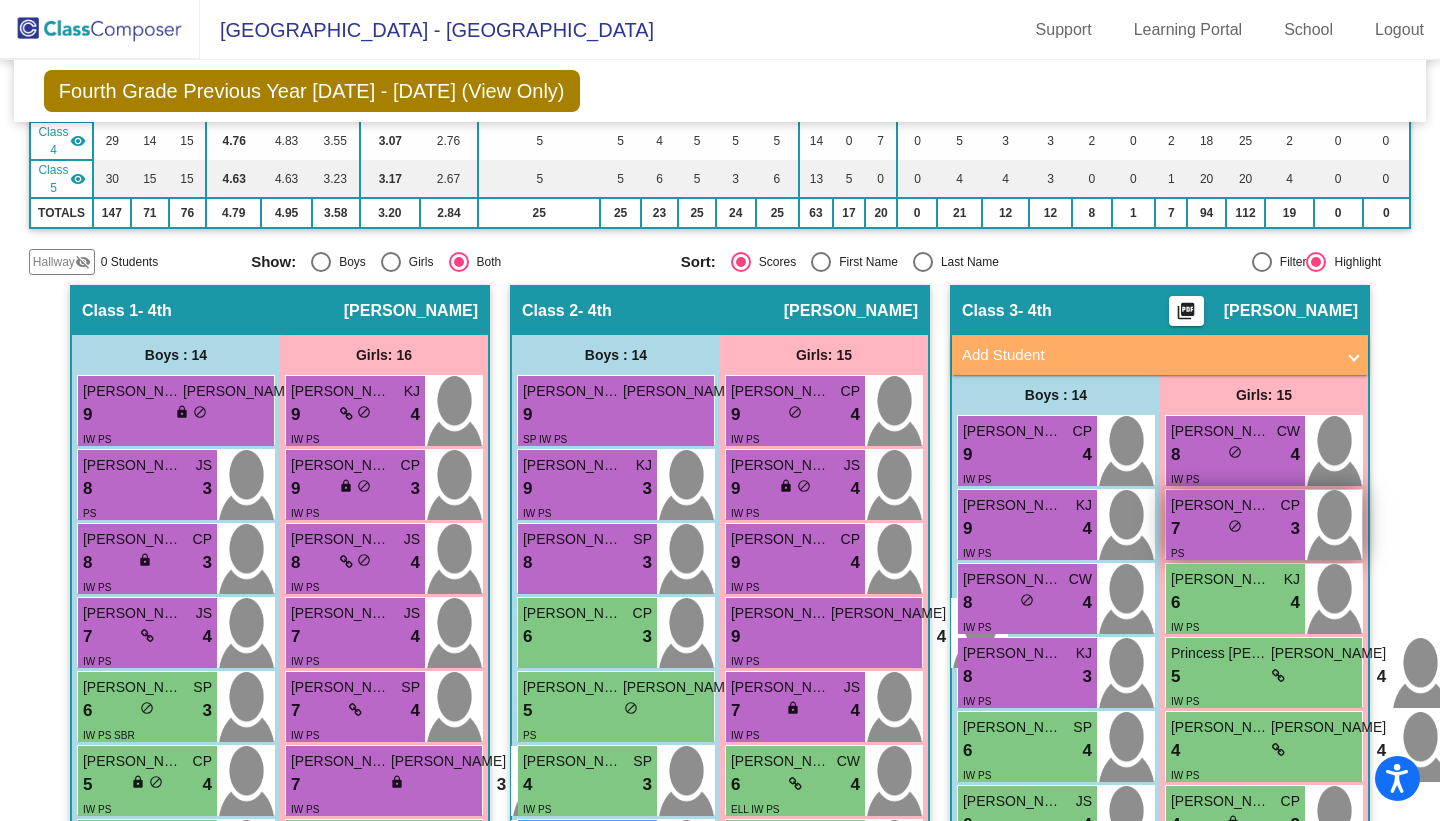 click on "Briella Shaffer" at bounding box center [1221, 505] 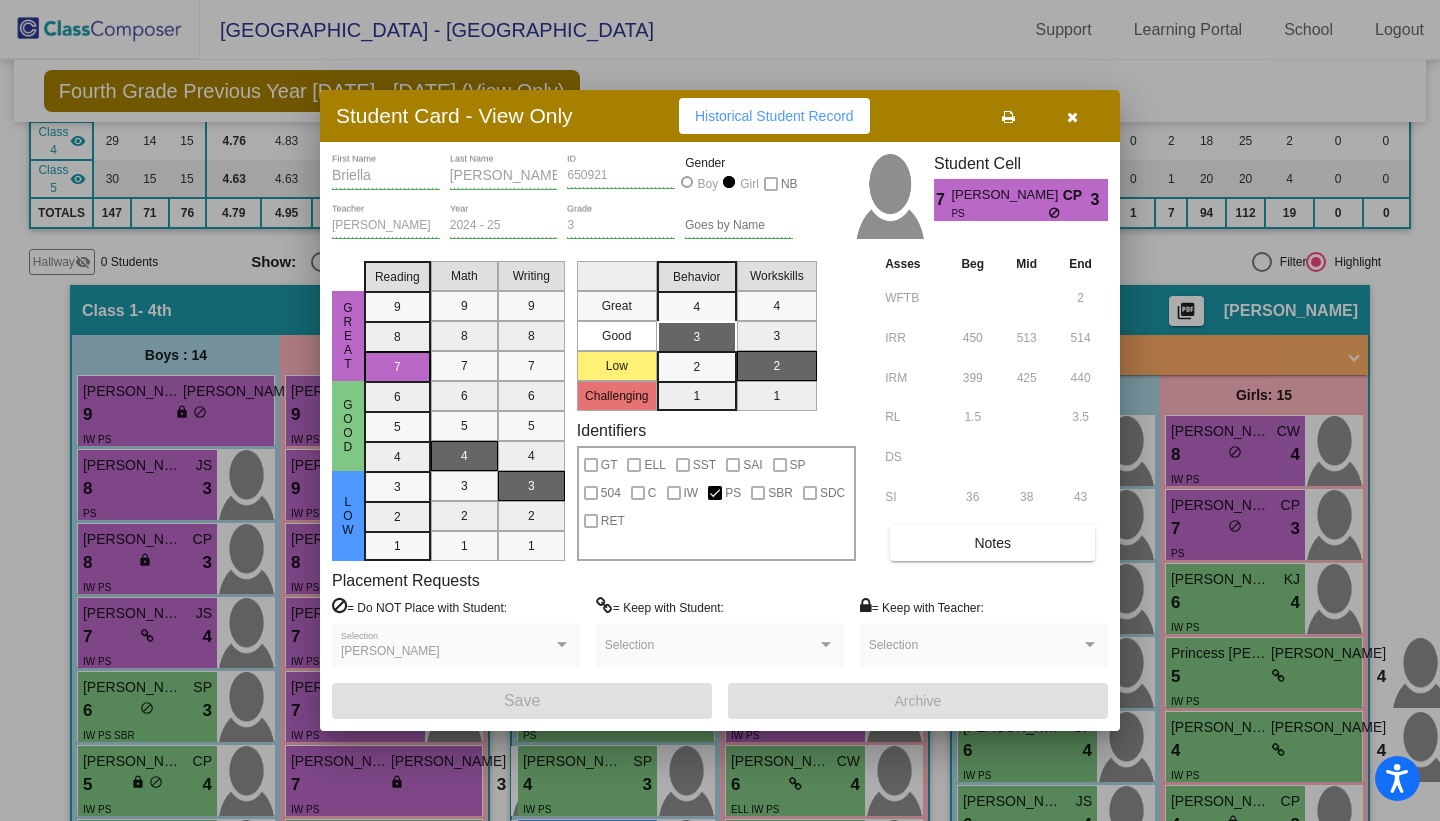click at bounding box center (1072, 117) 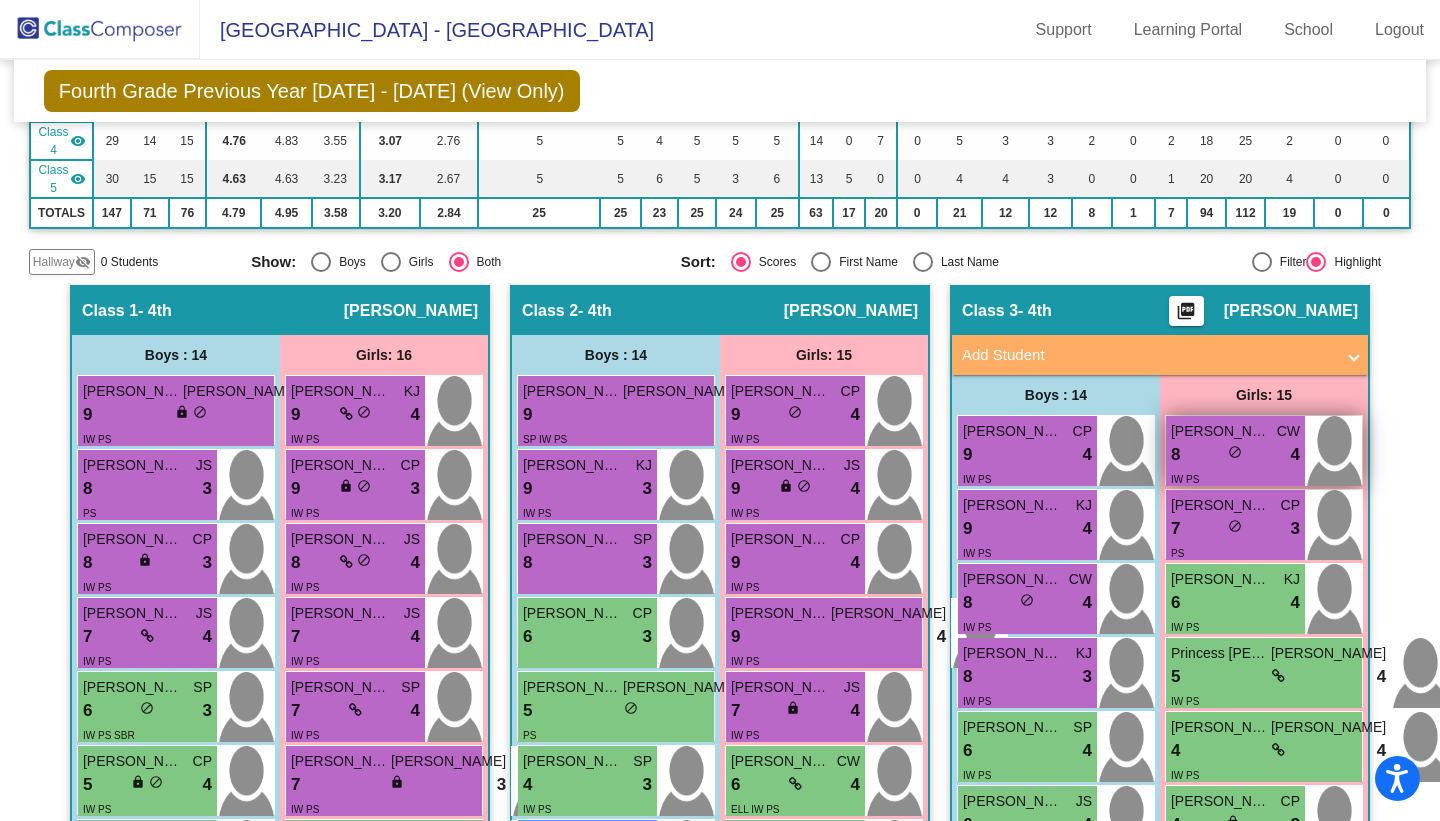 click on "Violet Collins" at bounding box center (1221, 431) 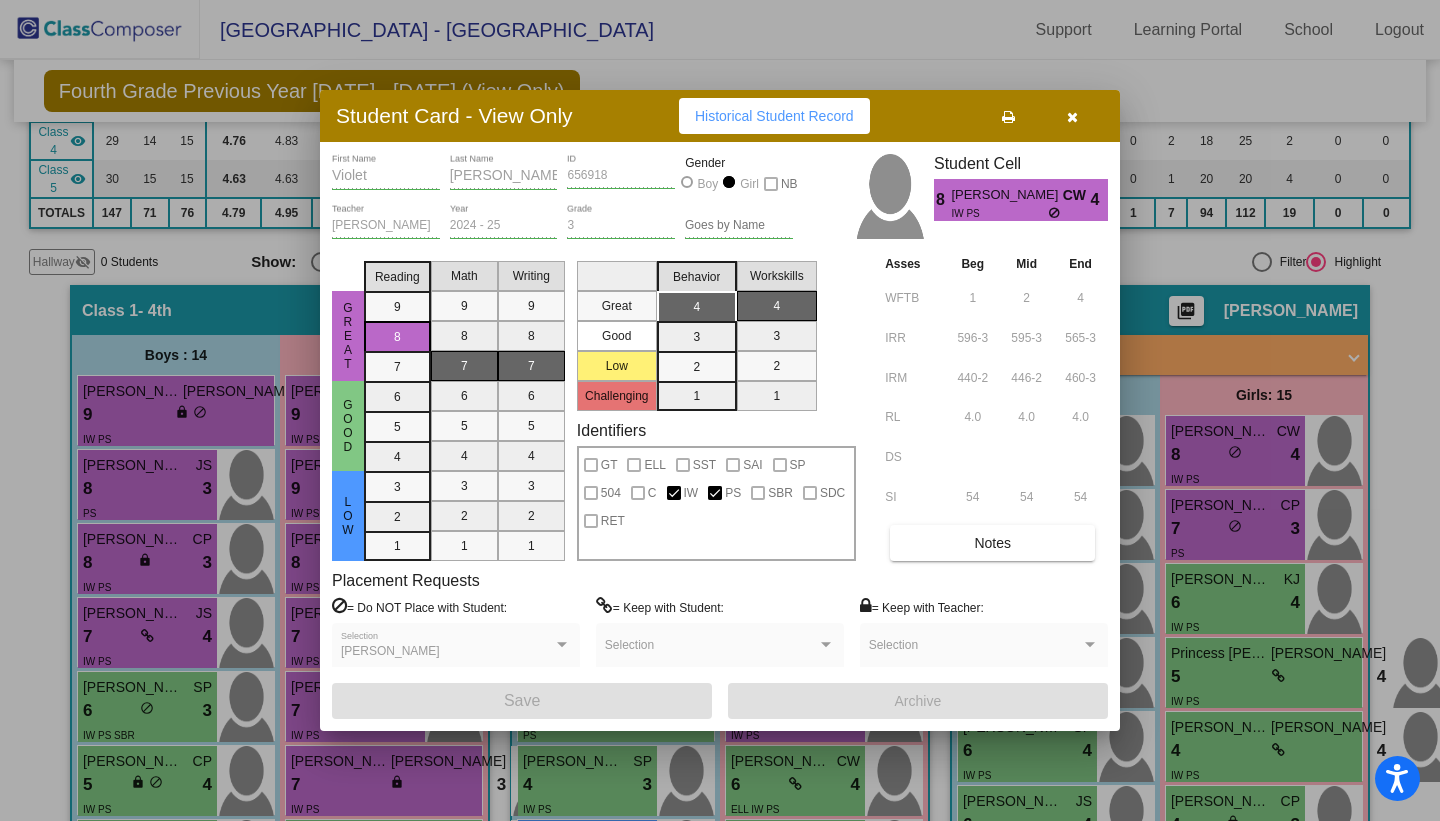 click at bounding box center (1072, 117) 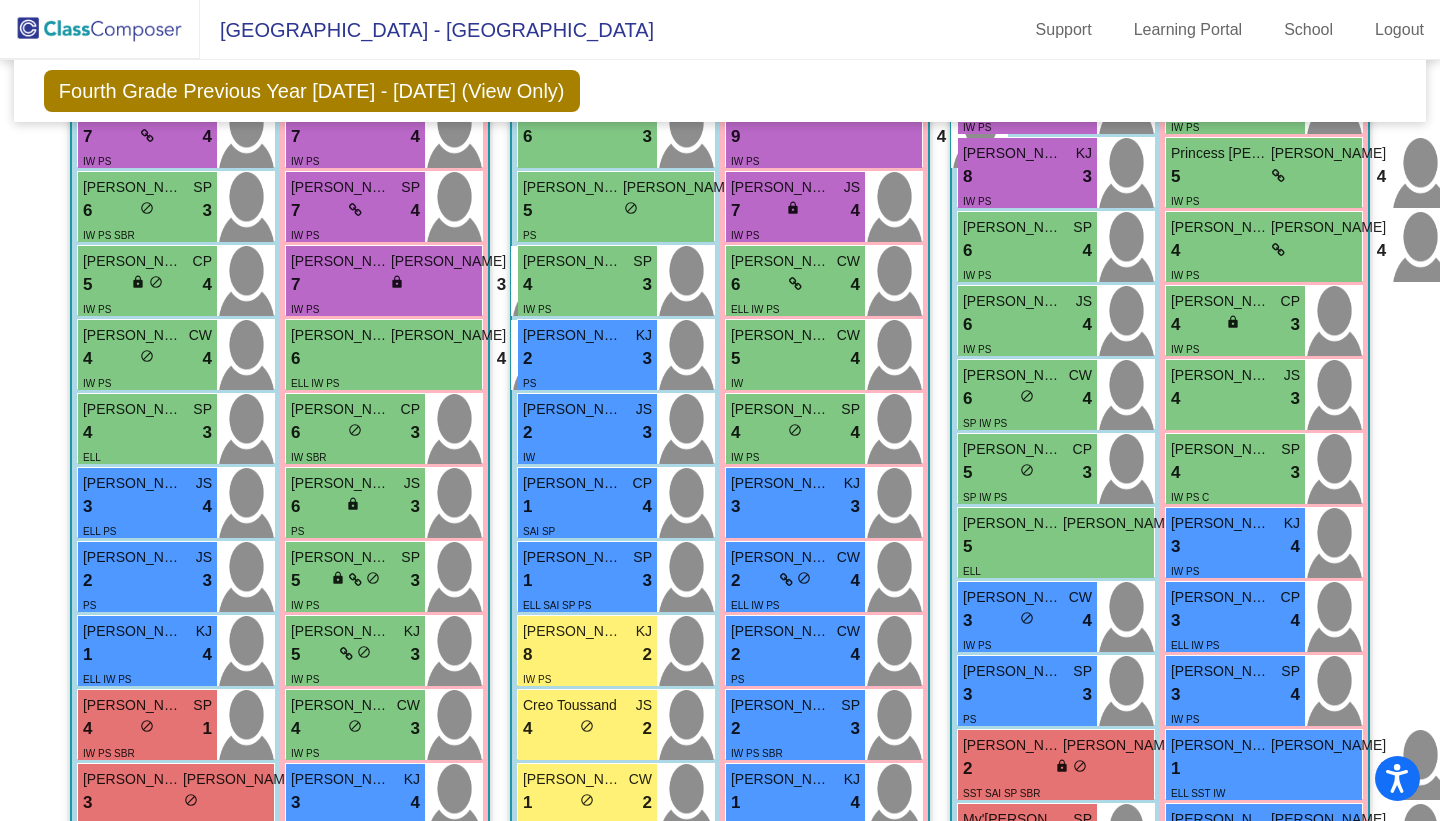 scroll, scrollTop: 1071, scrollLeft: 0, axis: vertical 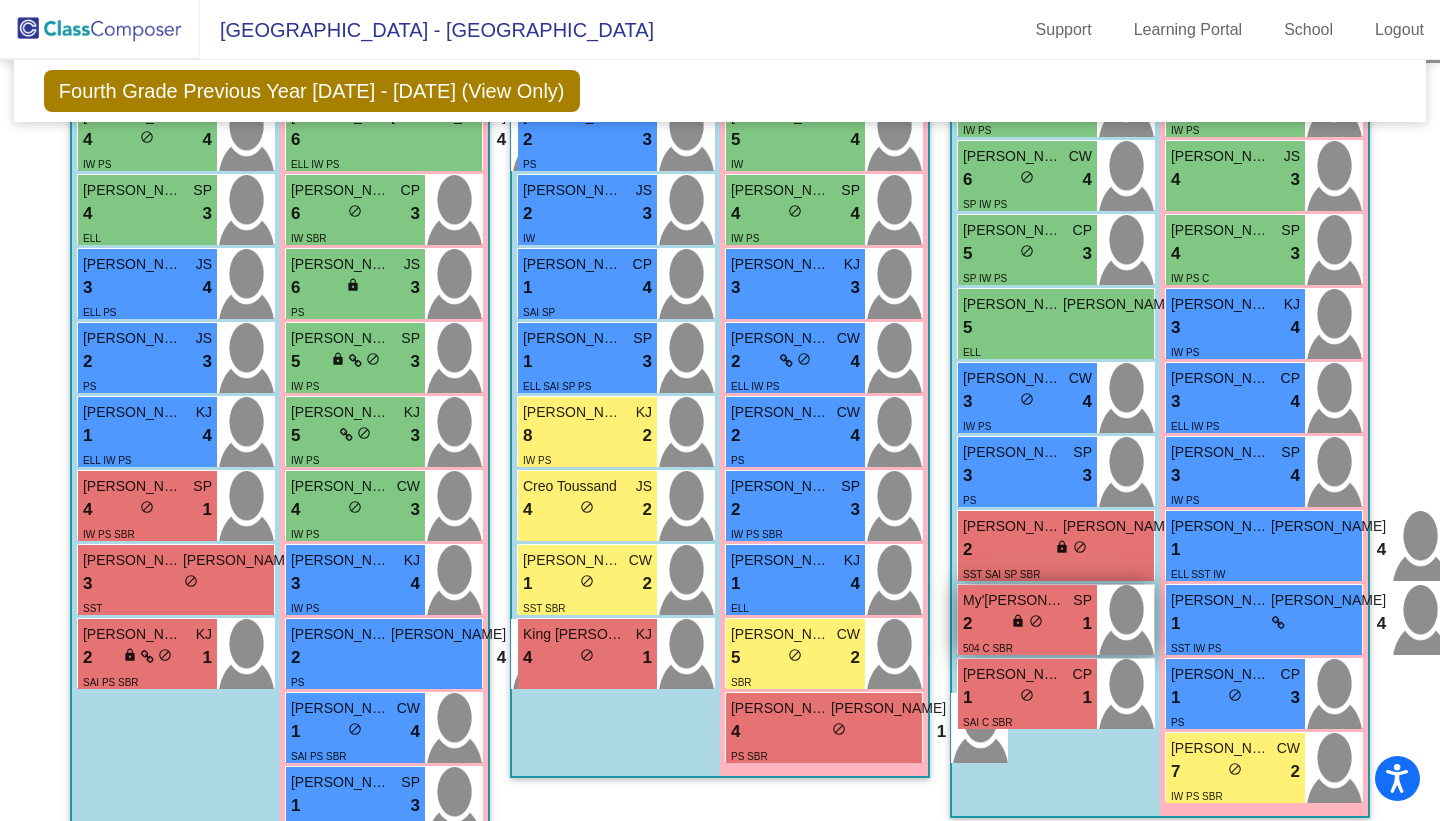 click on "504 C SBR" at bounding box center (1027, 647) 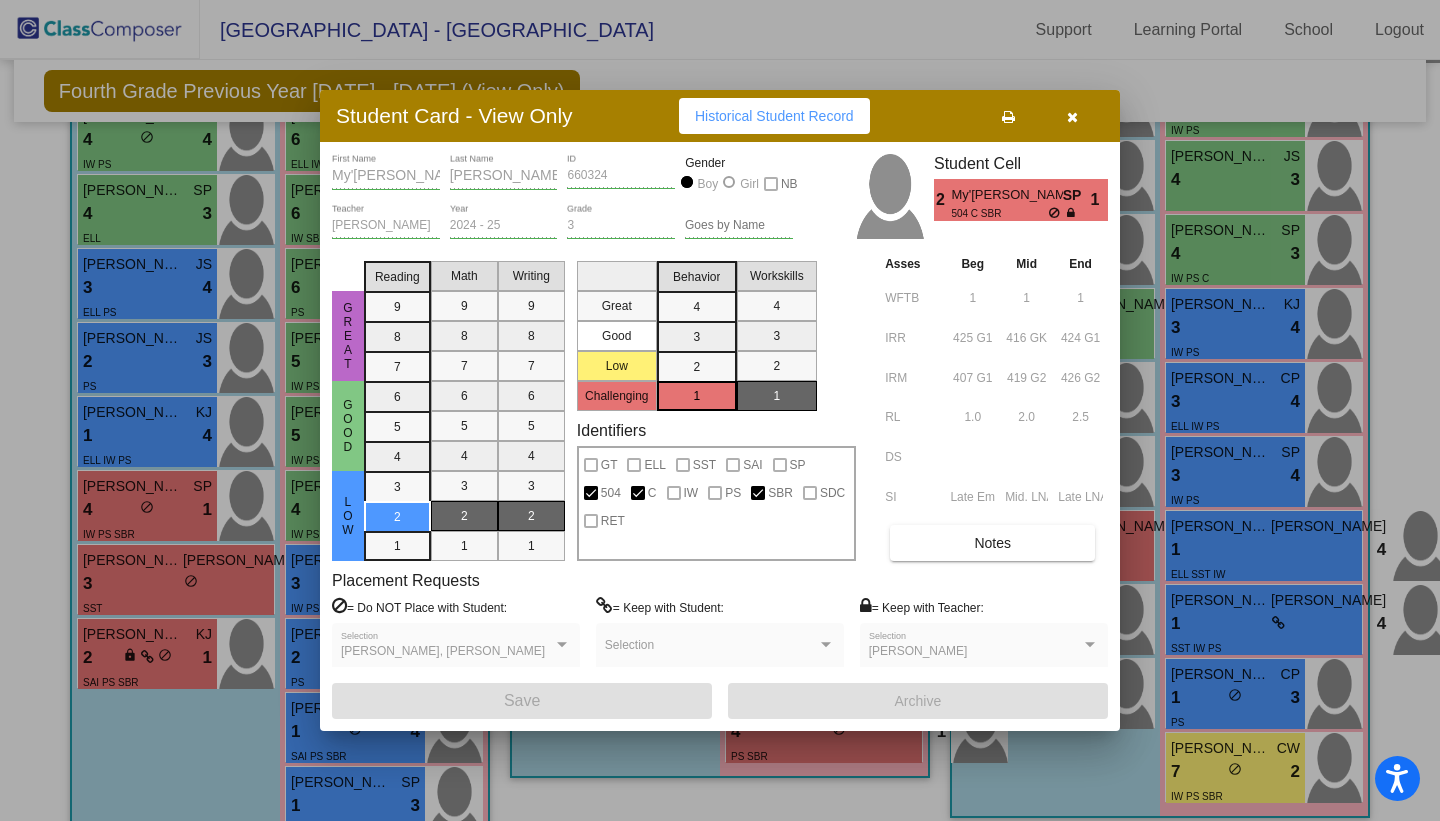 click at bounding box center (1072, 117) 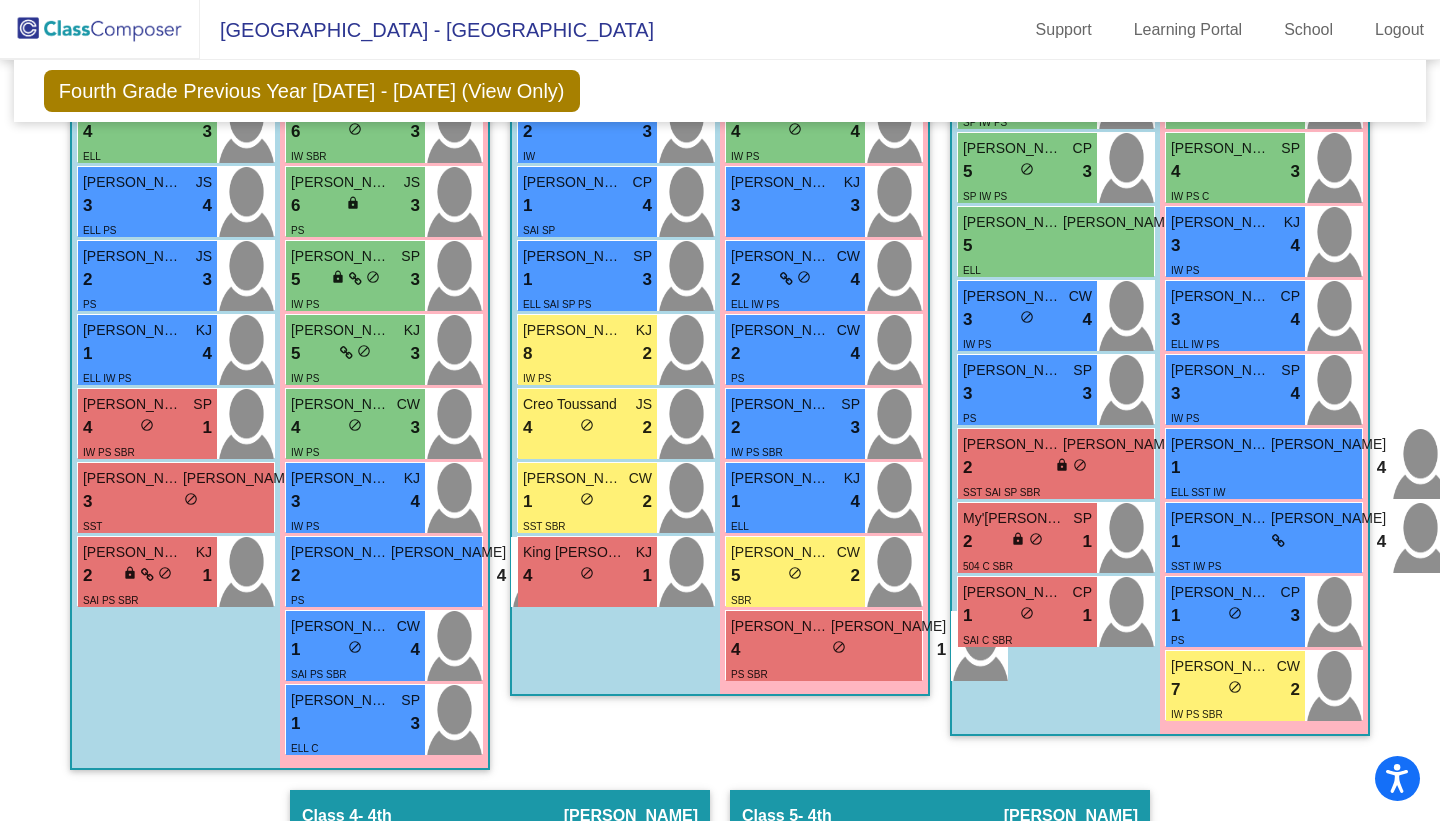 scroll, scrollTop: 1154, scrollLeft: 0, axis: vertical 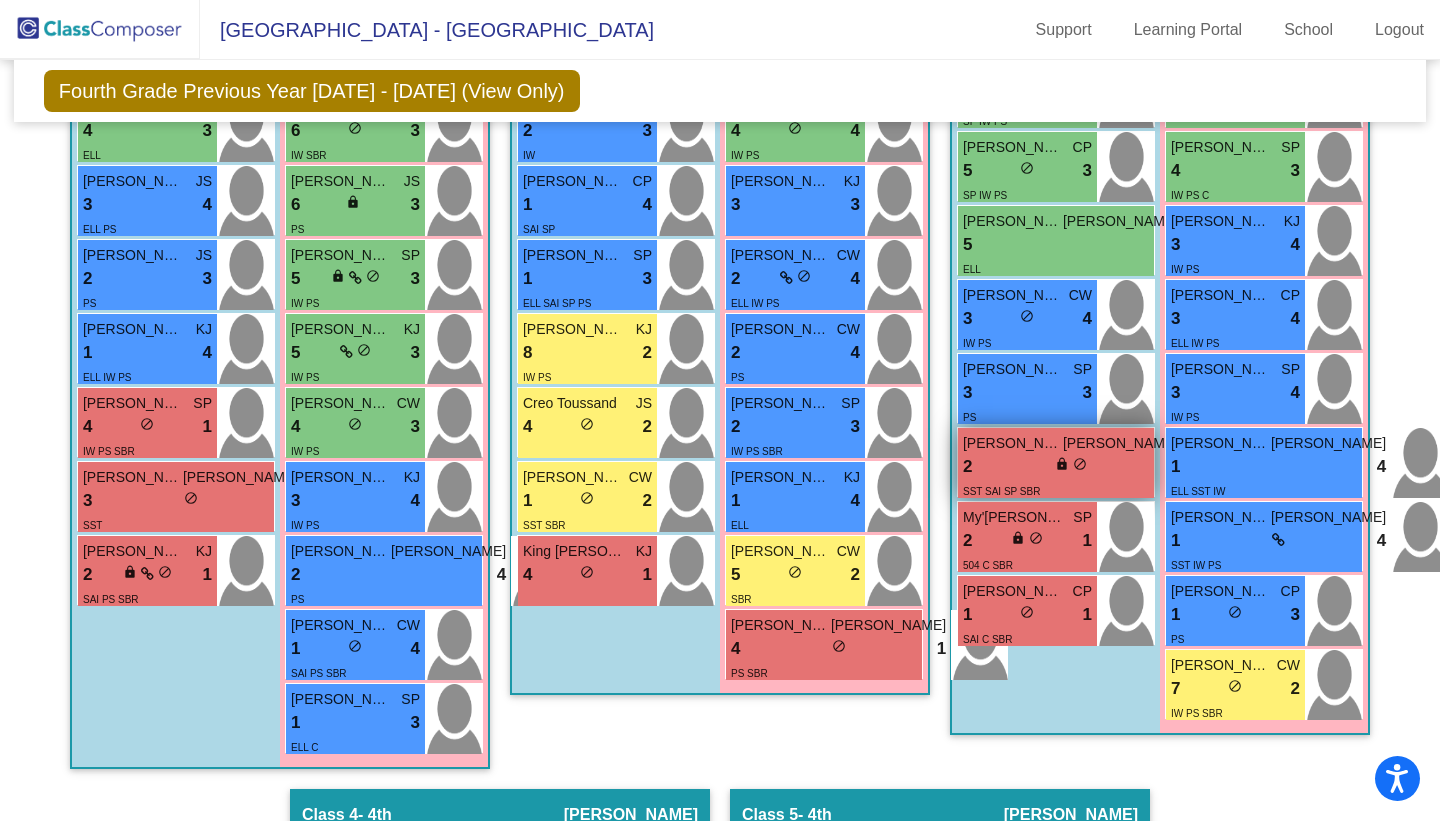 click on "SST SAI SP SBR" at bounding box center [1001, 491] 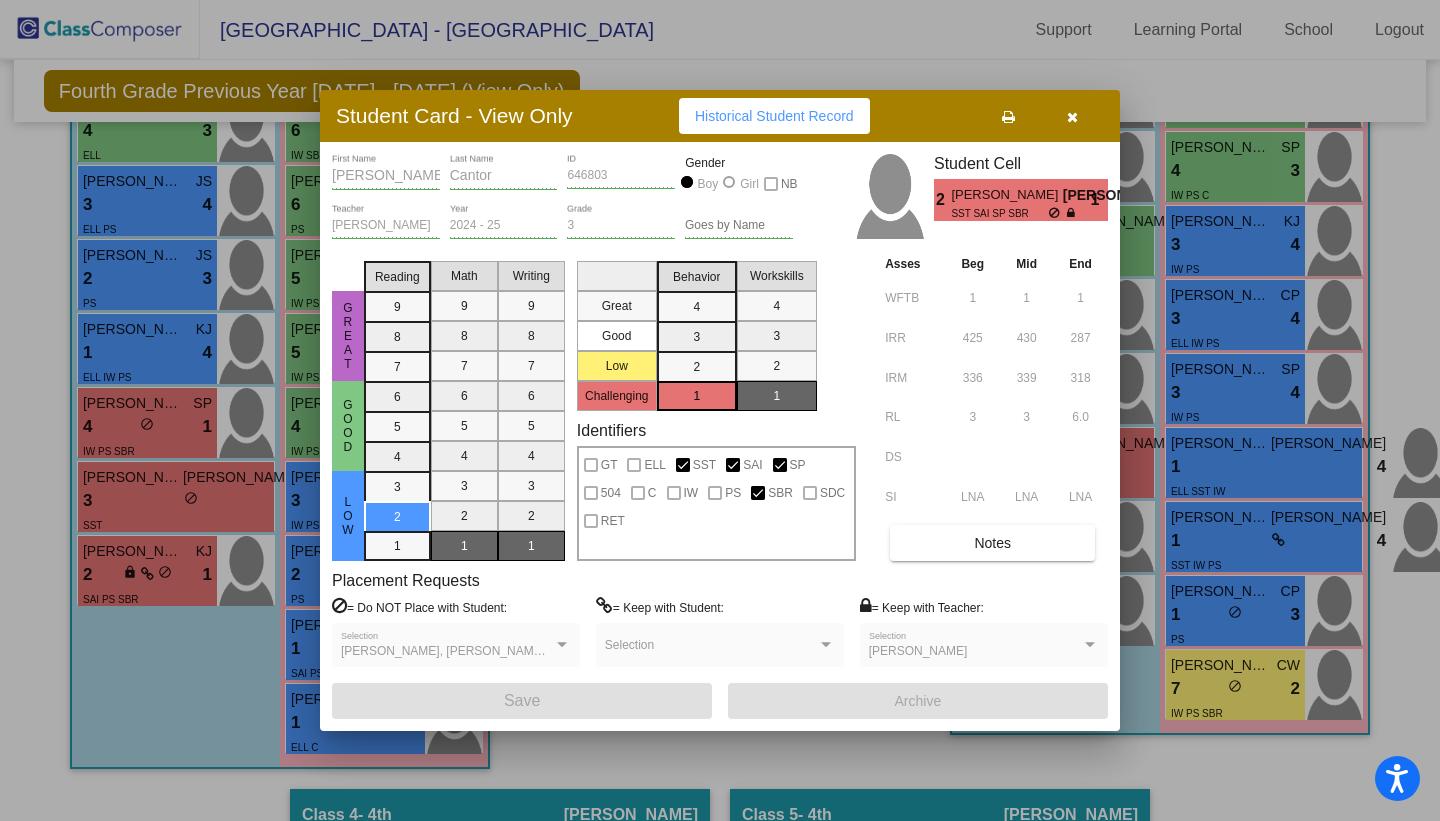 click at bounding box center [1072, 116] 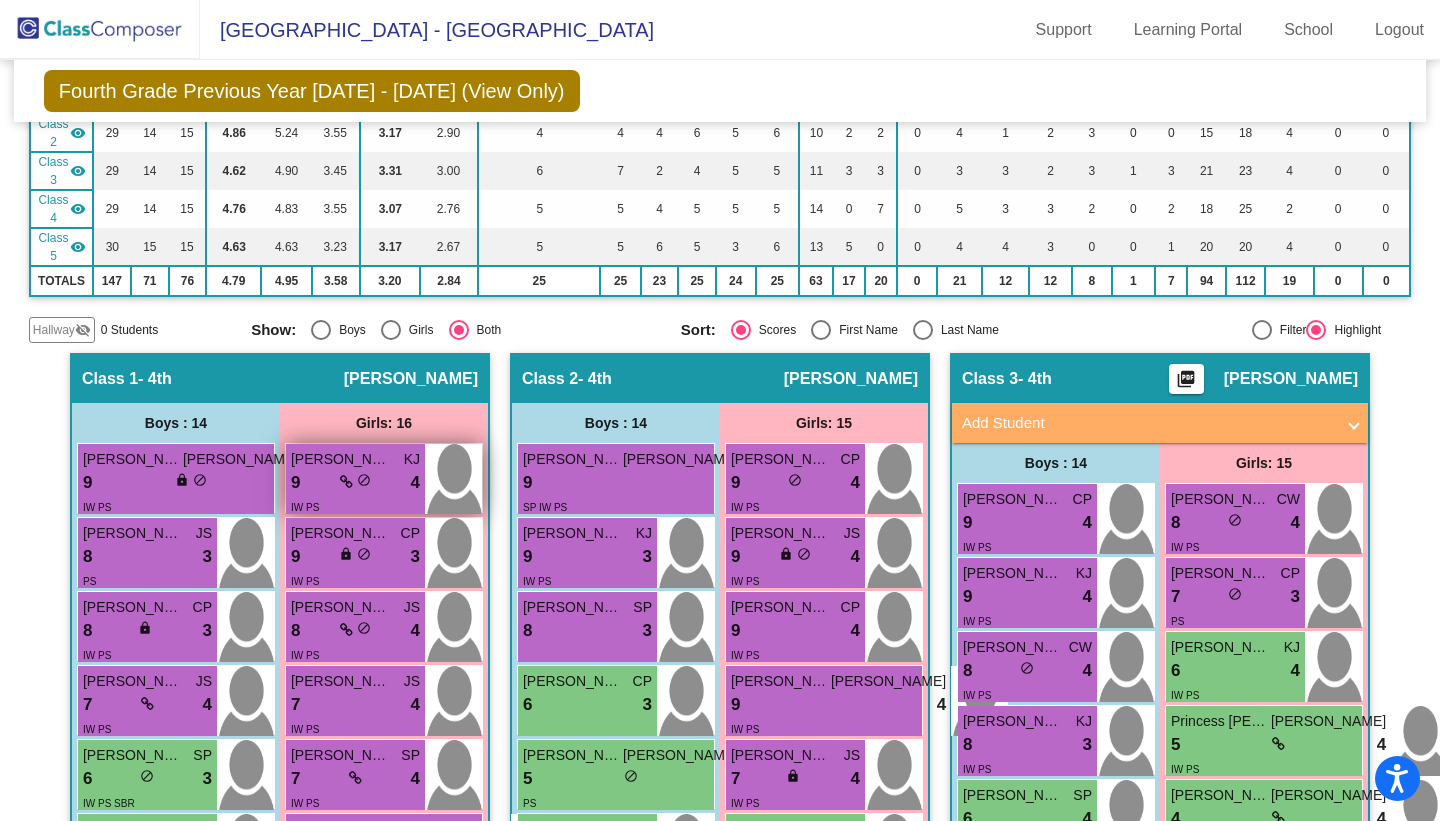 scroll, scrollTop: 282, scrollLeft: 0, axis: vertical 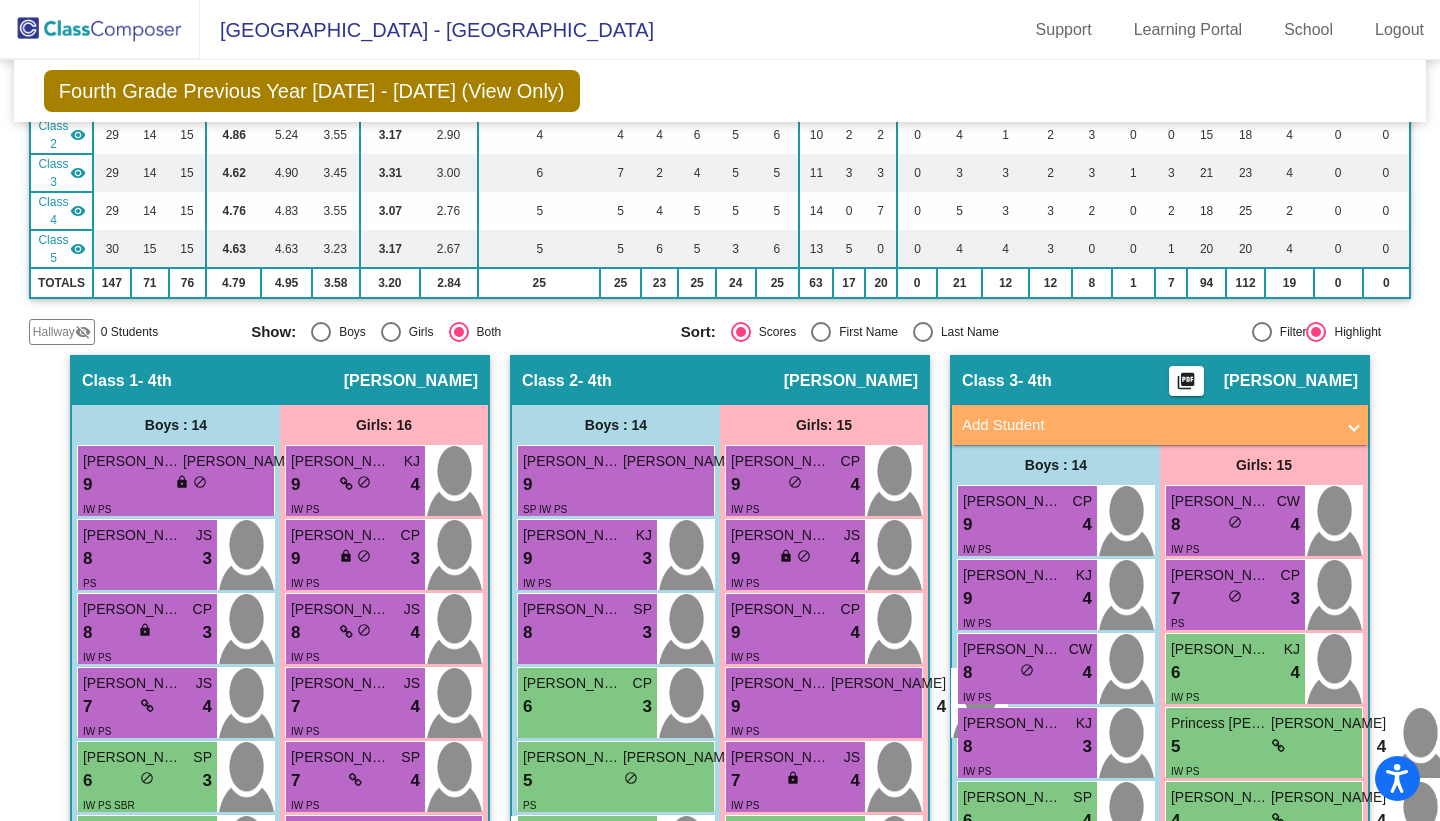 click on "Show:   Boys   Girls   Both" 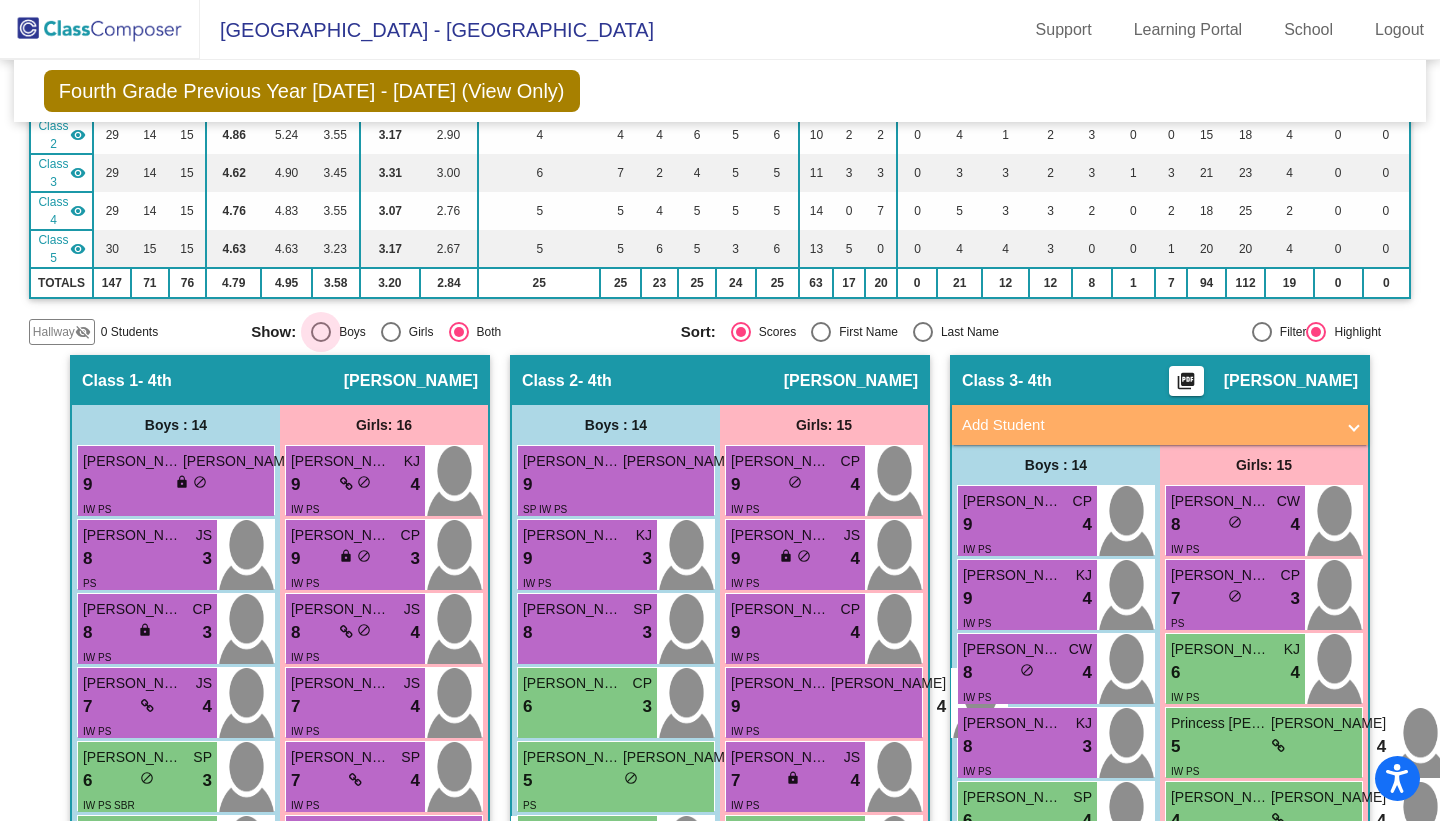 click at bounding box center (321, 332) 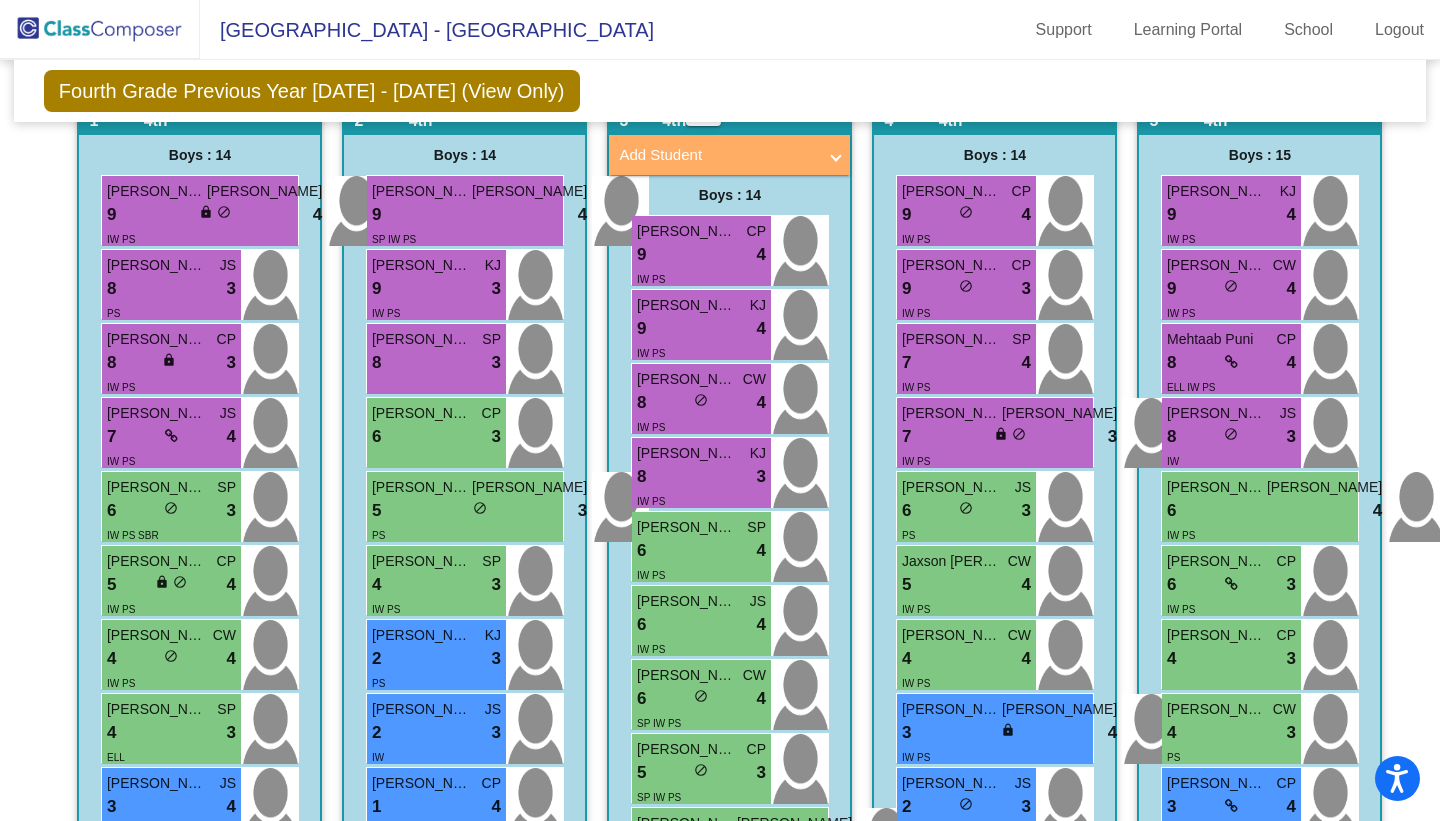 scroll, scrollTop: 579, scrollLeft: 0, axis: vertical 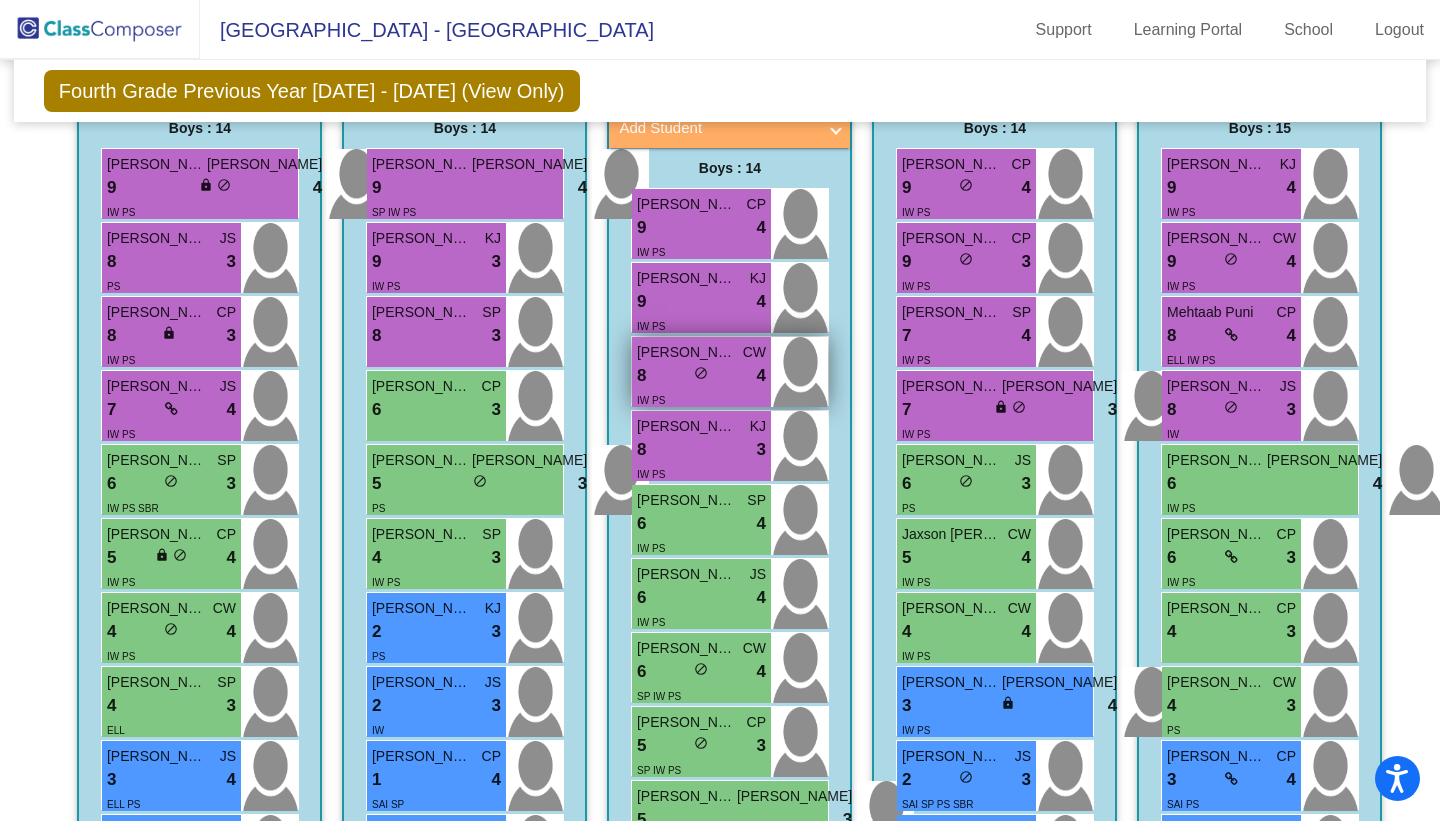click on "IW PS" at bounding box center [701, 399] 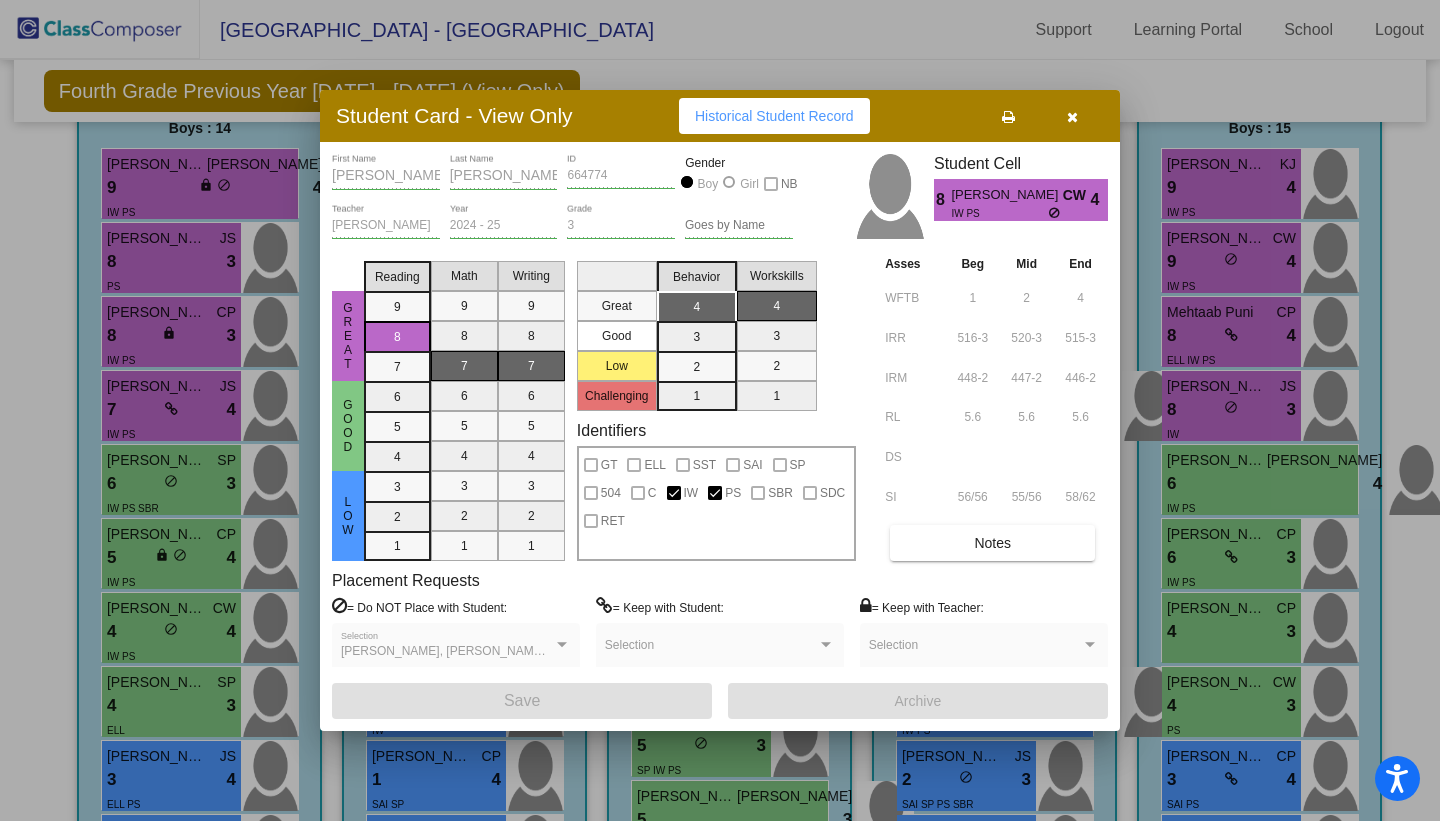 click at bounding box center (1072, 116) 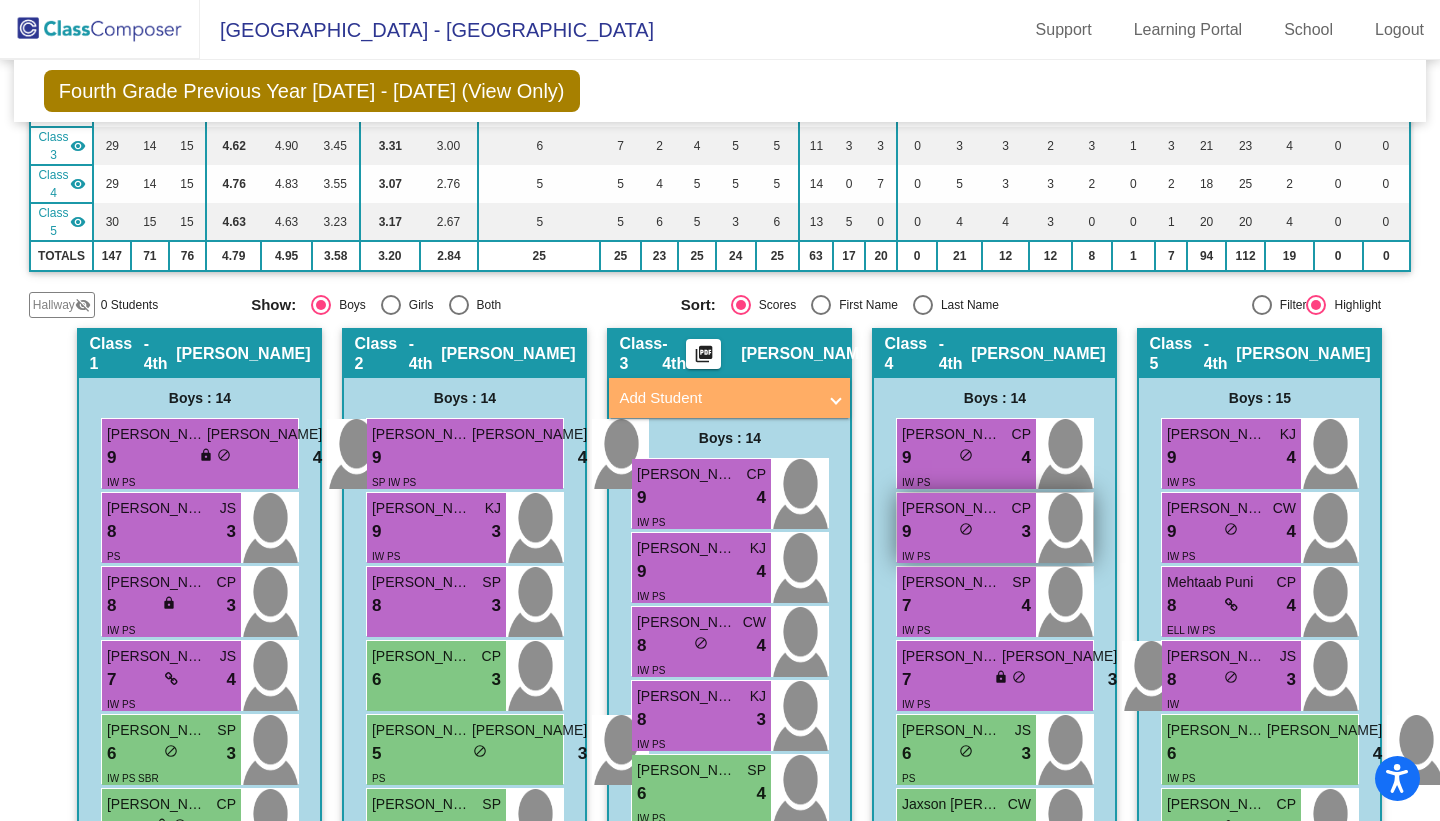 scroll, scrollTop: 345, scrollLeft: 0, axis: vertical 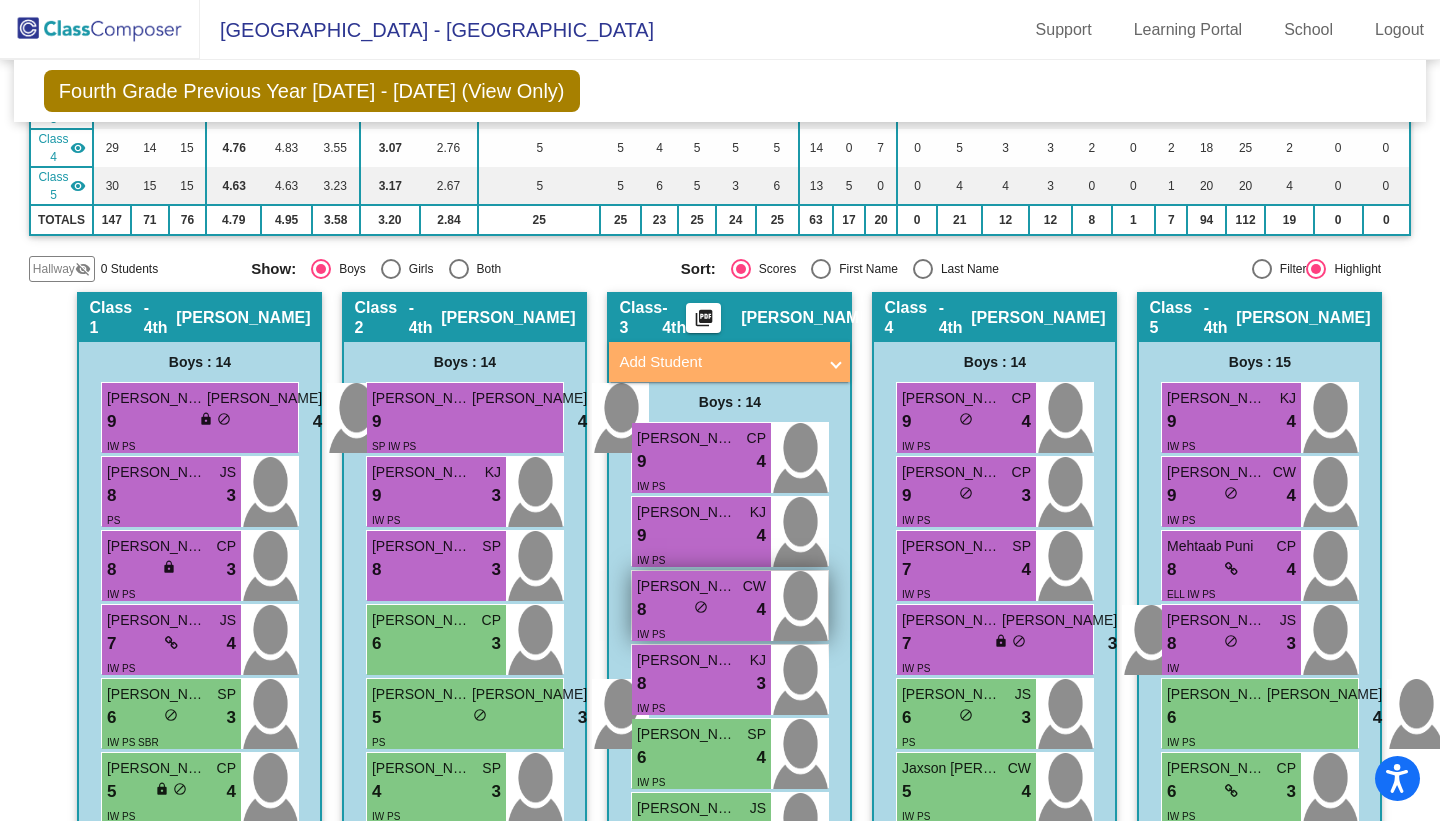 click on "do_not_disturb_alt" at bounding box center [701, 607] 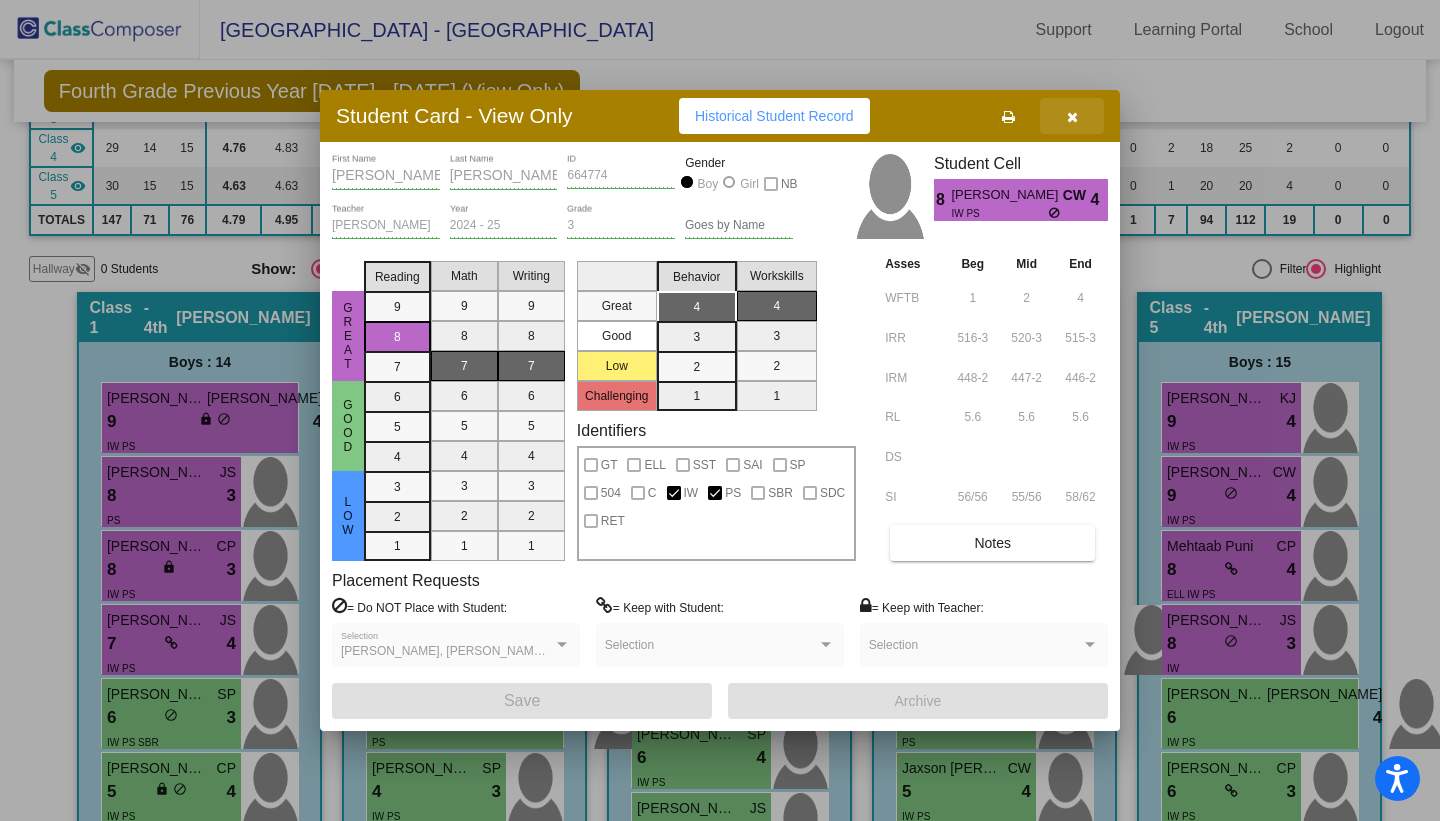 click at bounding box center (1072, 116) 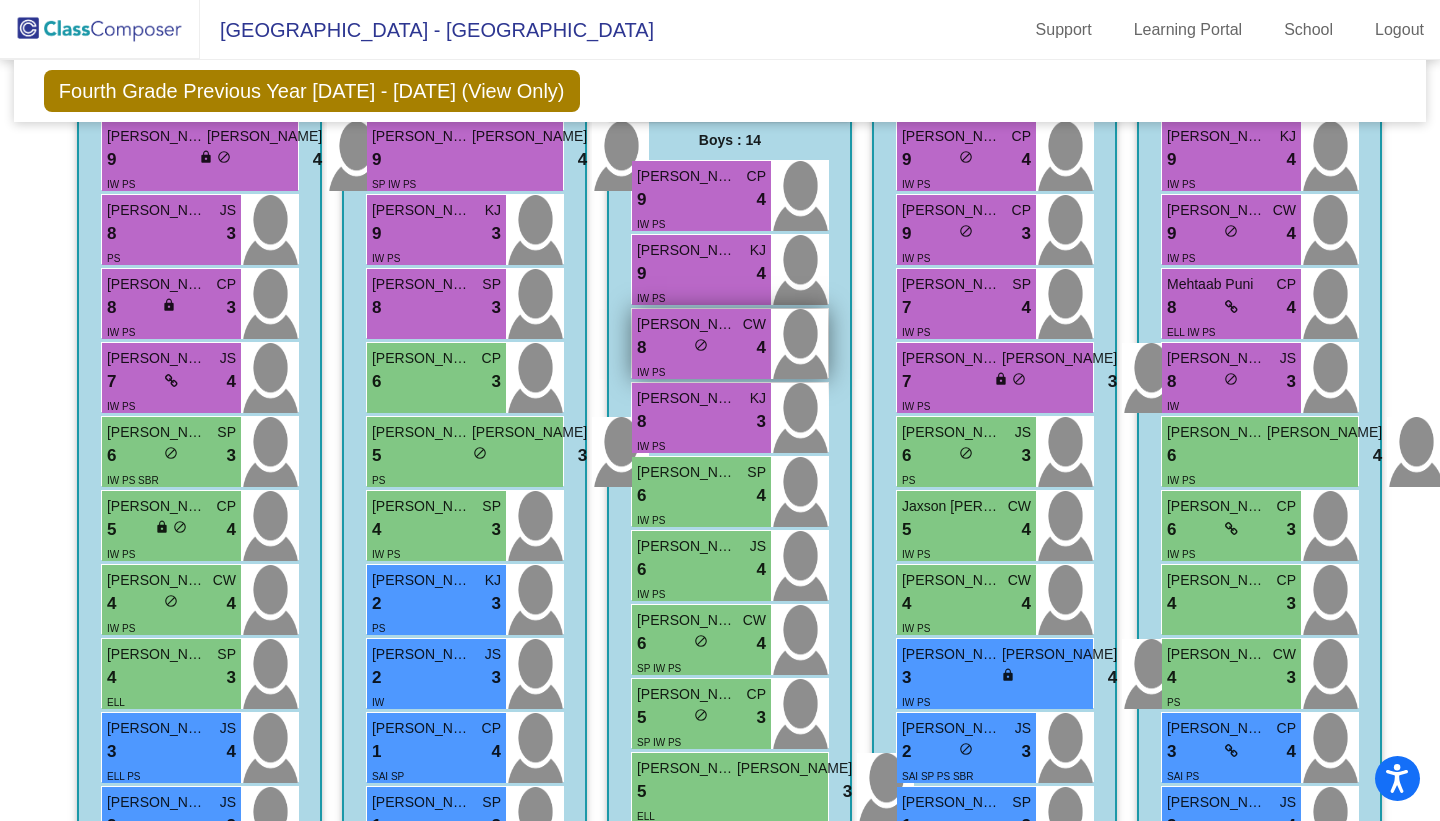 scroll, scrollTop: 625, scrollLeft: 0, axis: vertical 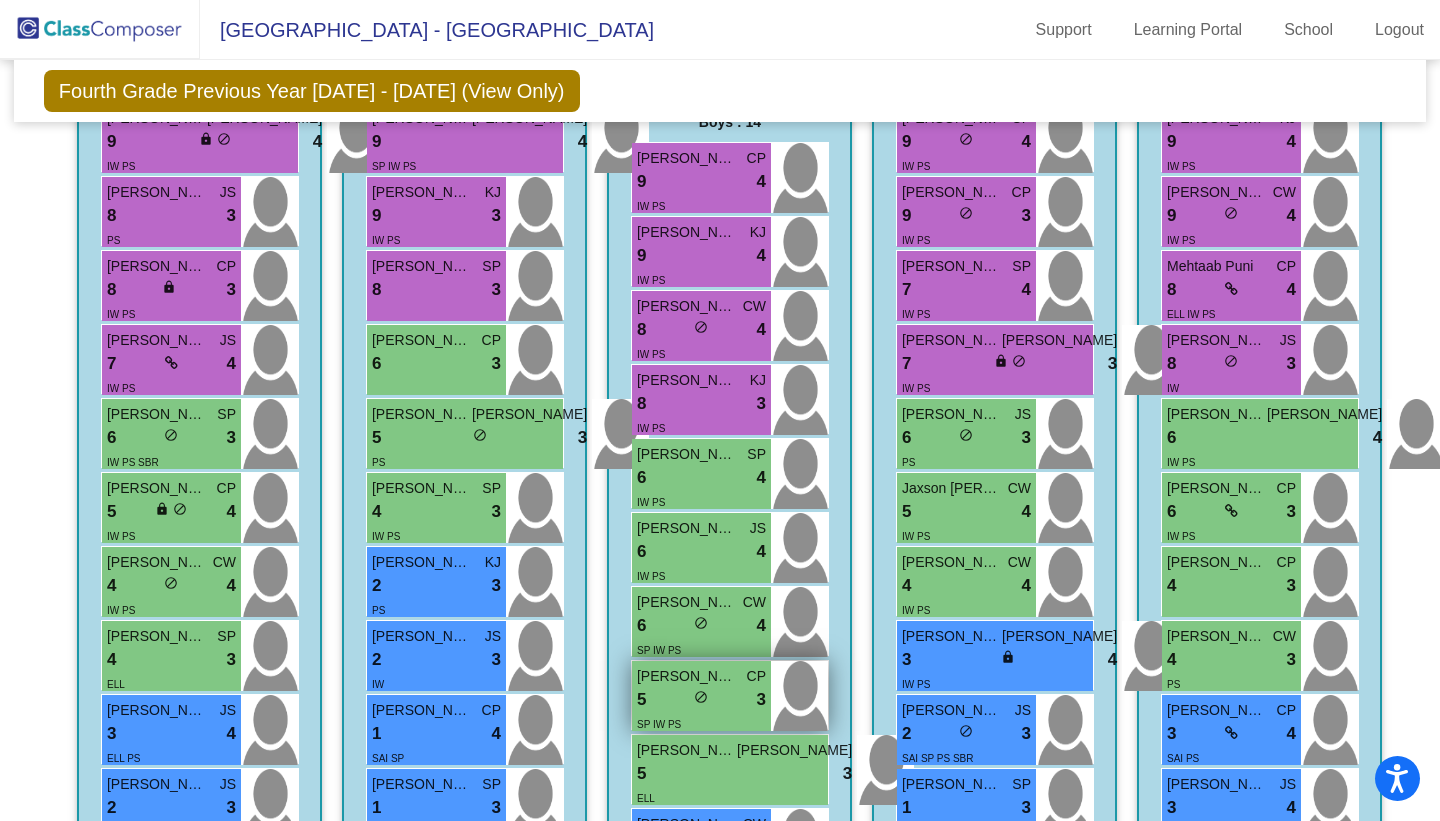 click on "do_not_disturb_alt" at bounding box center (701, 697) 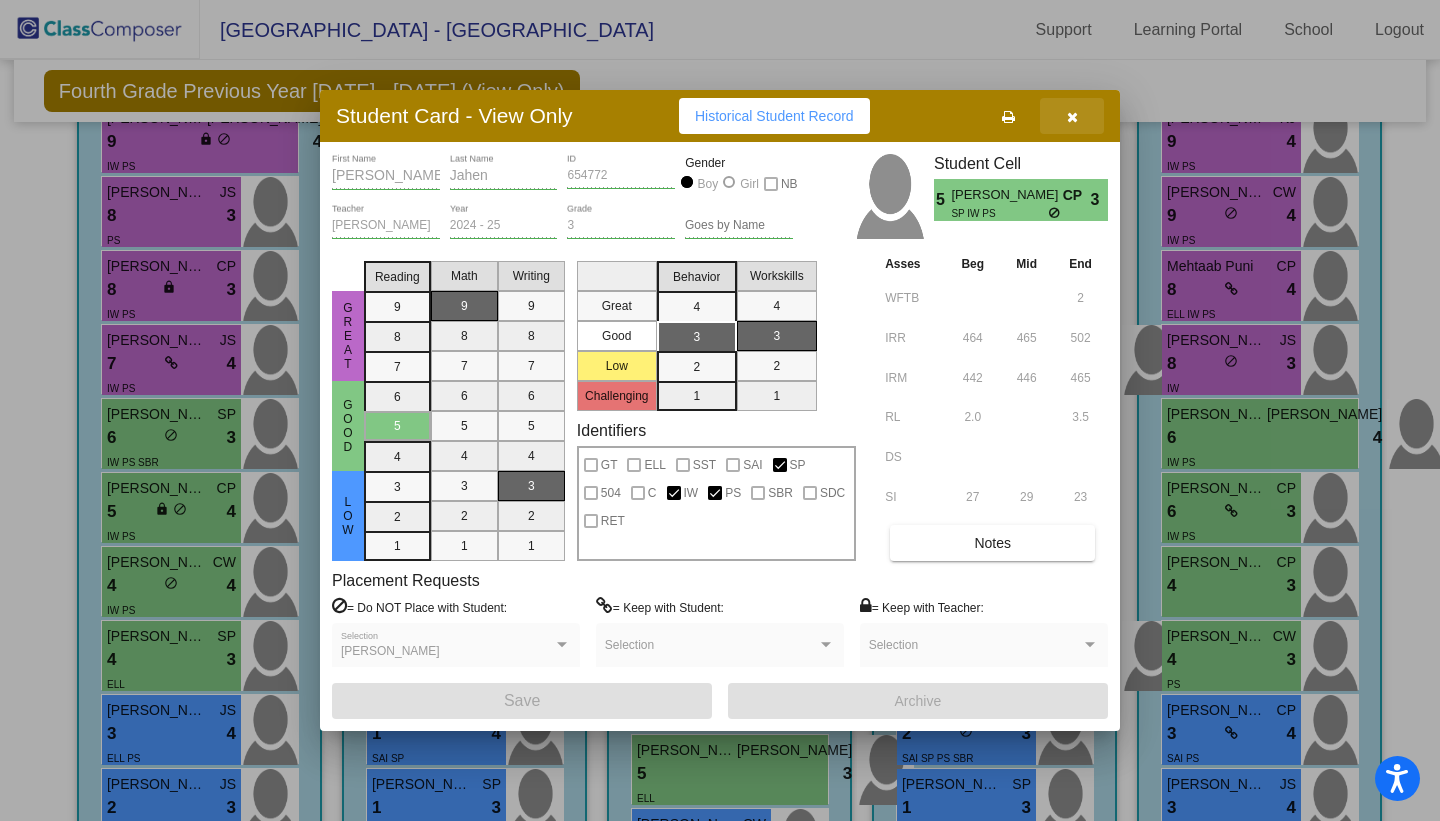 click at bounding box center [1072, 117] 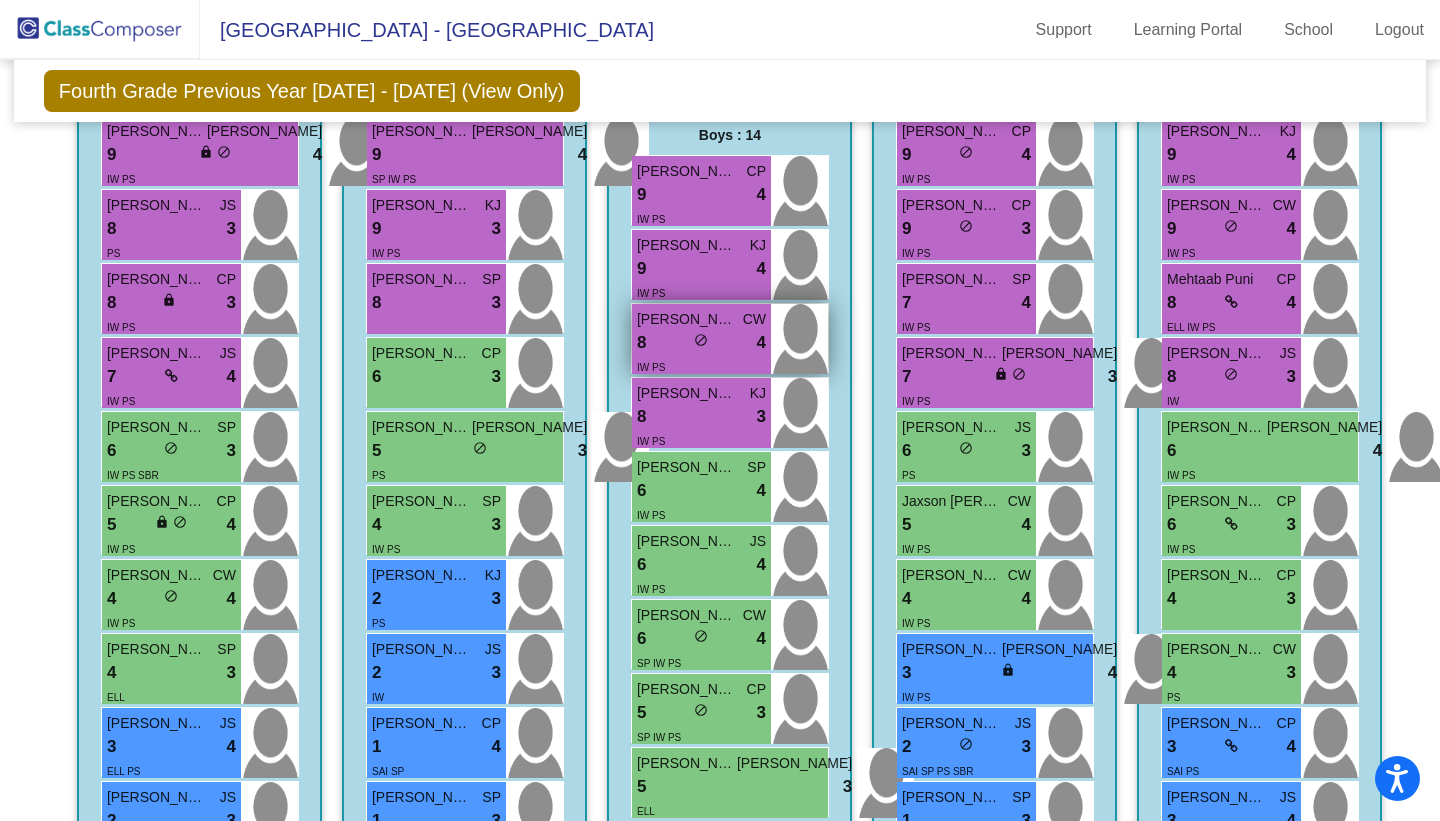 scroll, scrollTop: 657, scrollLeft: 0, axis: vertical 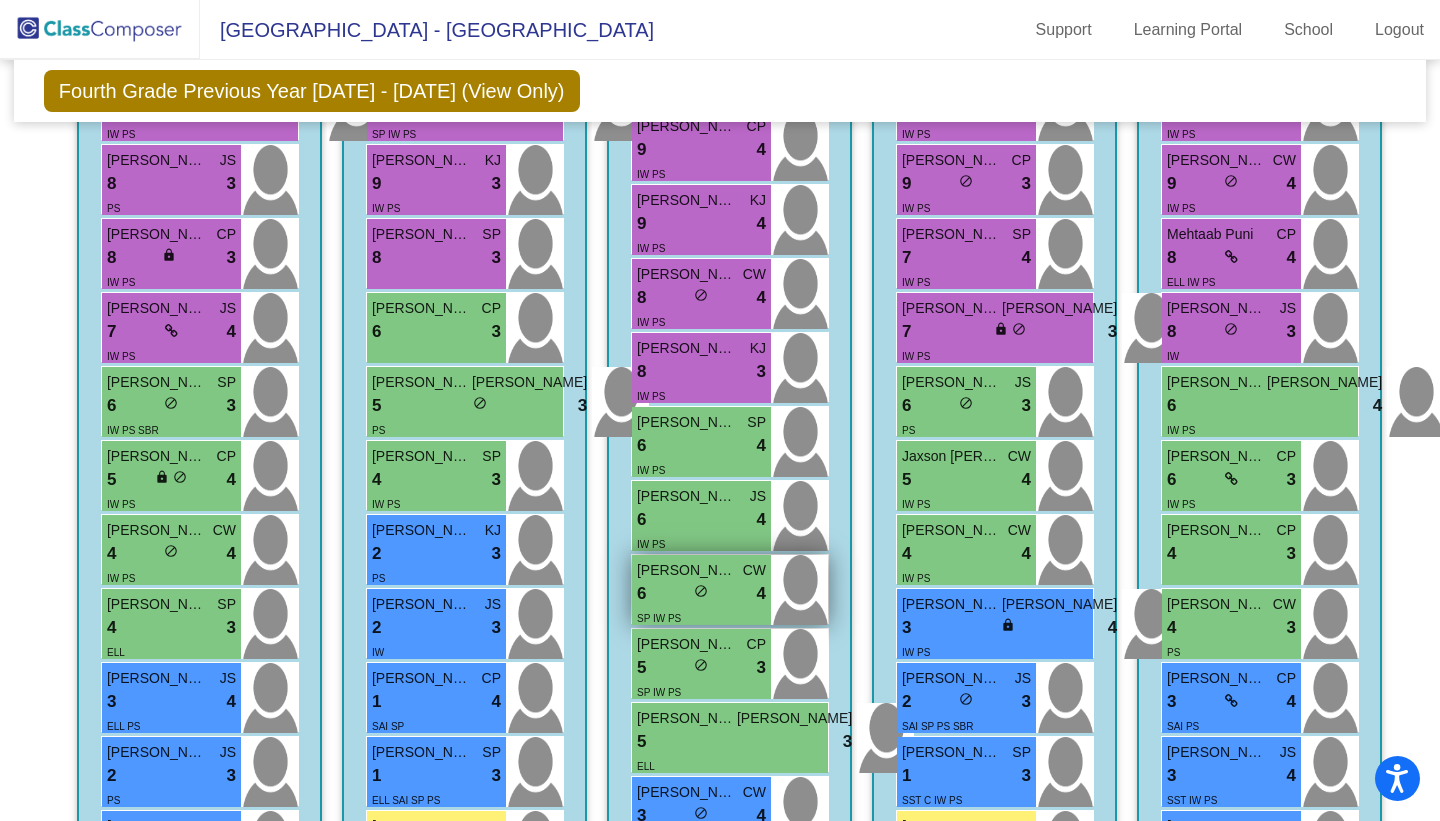 click on "lock do_not_disturb_alt" at bounding box center [701, 593] 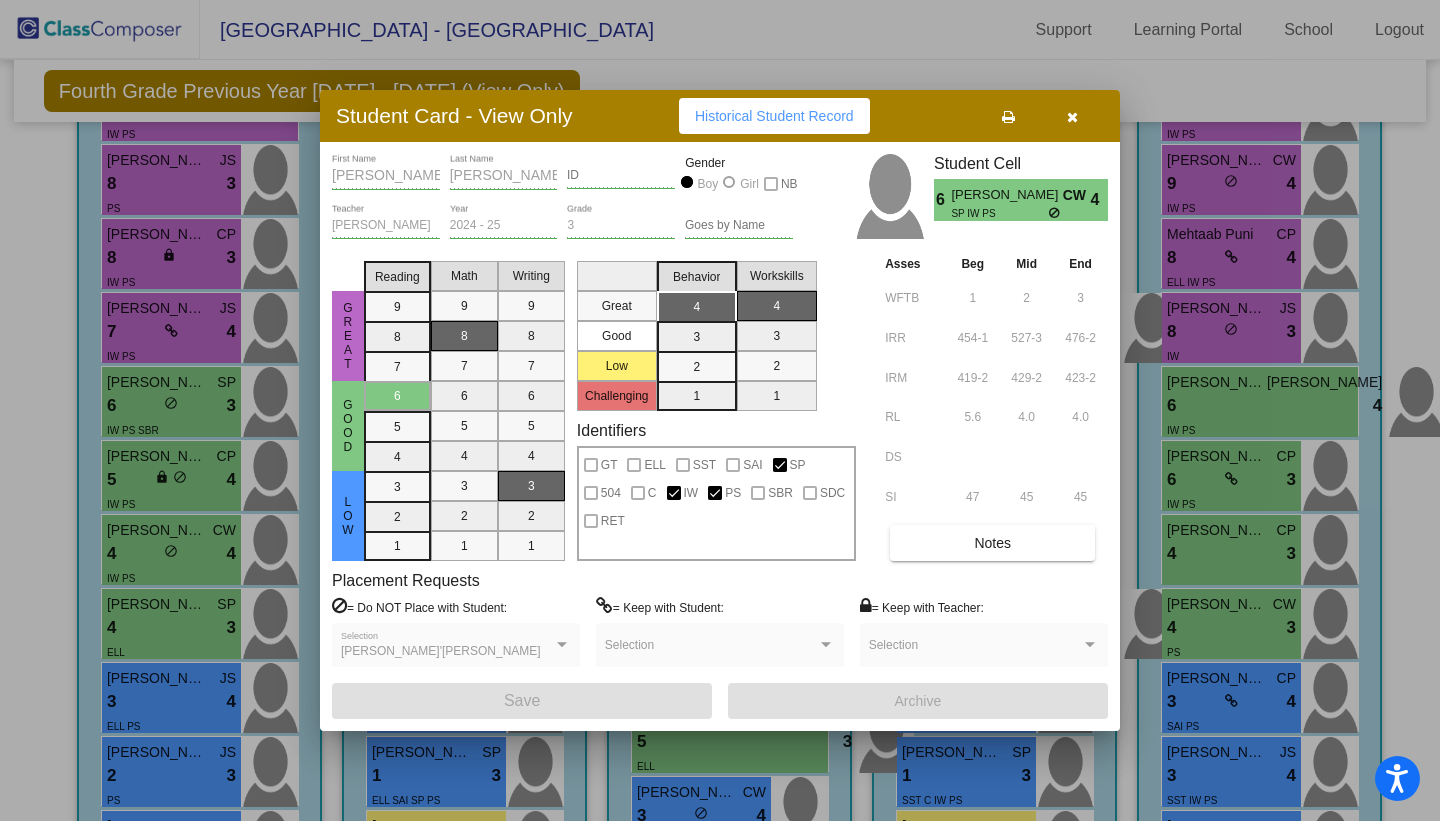 click at bounding box center [1072, 116] 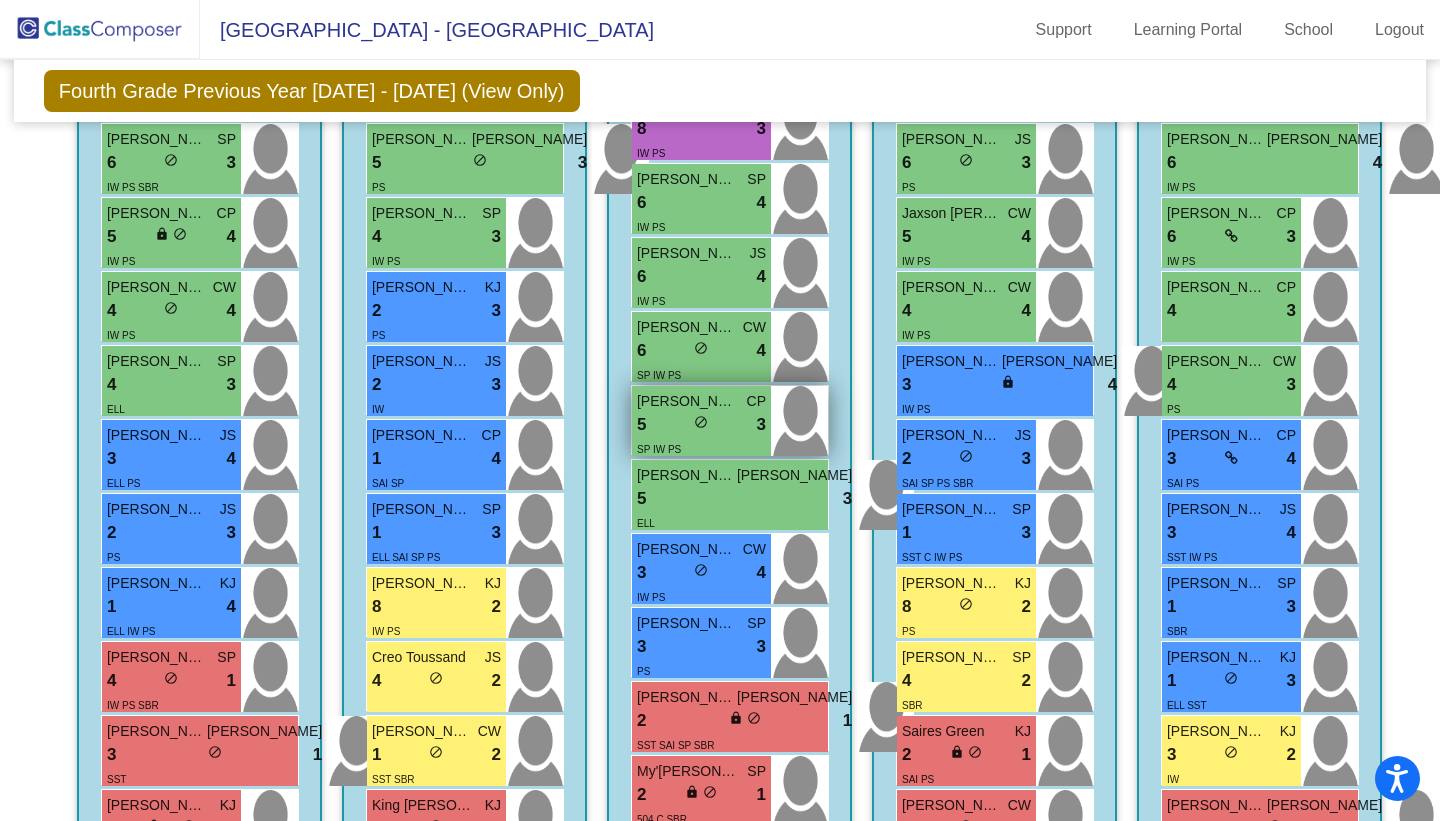 scroll, scrollTop: 979, scrollLeft: 0, axis: vertical 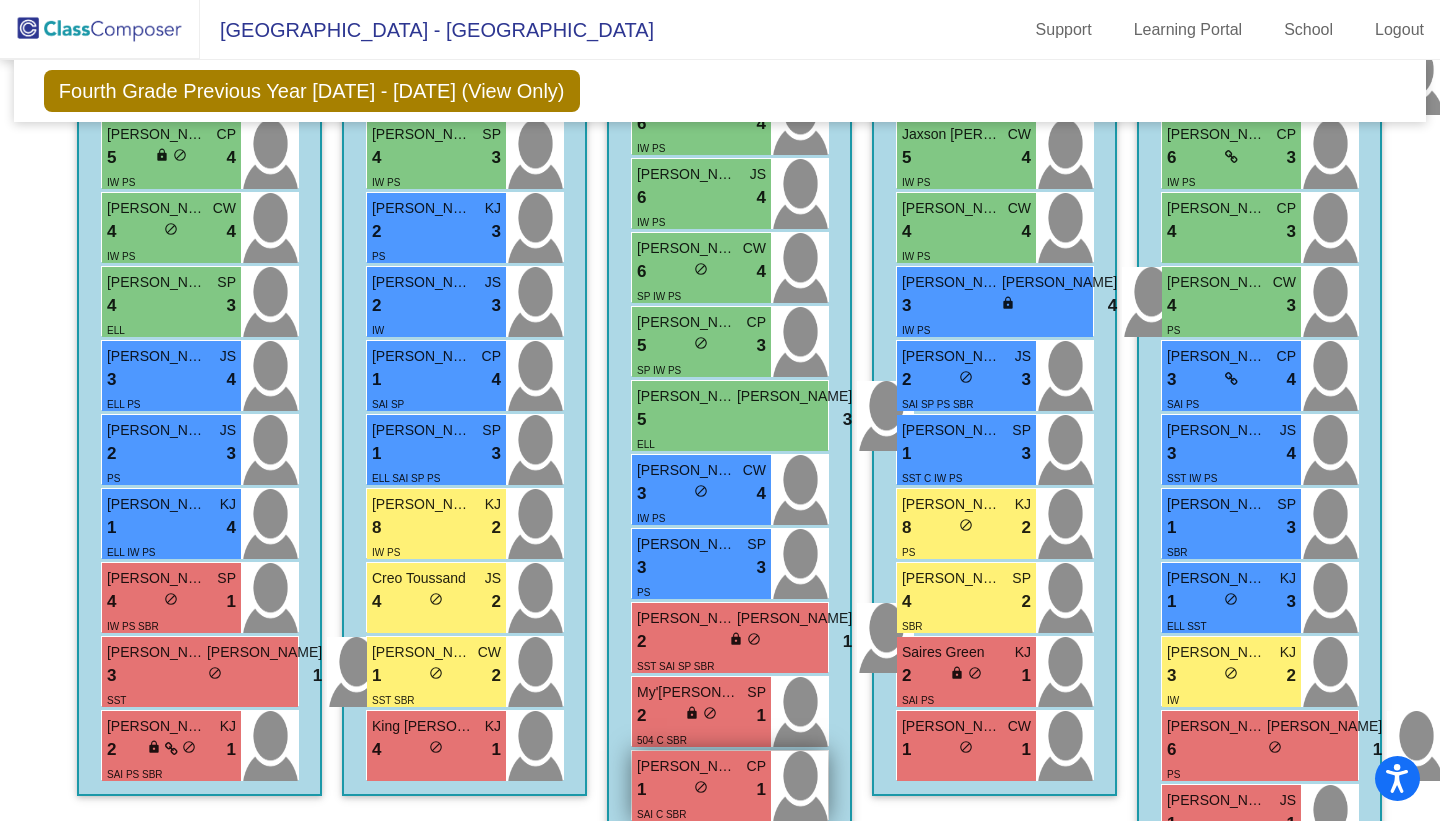 click on "1 lock do_not_disturb_alt 1" at bounding box center [701, 790] 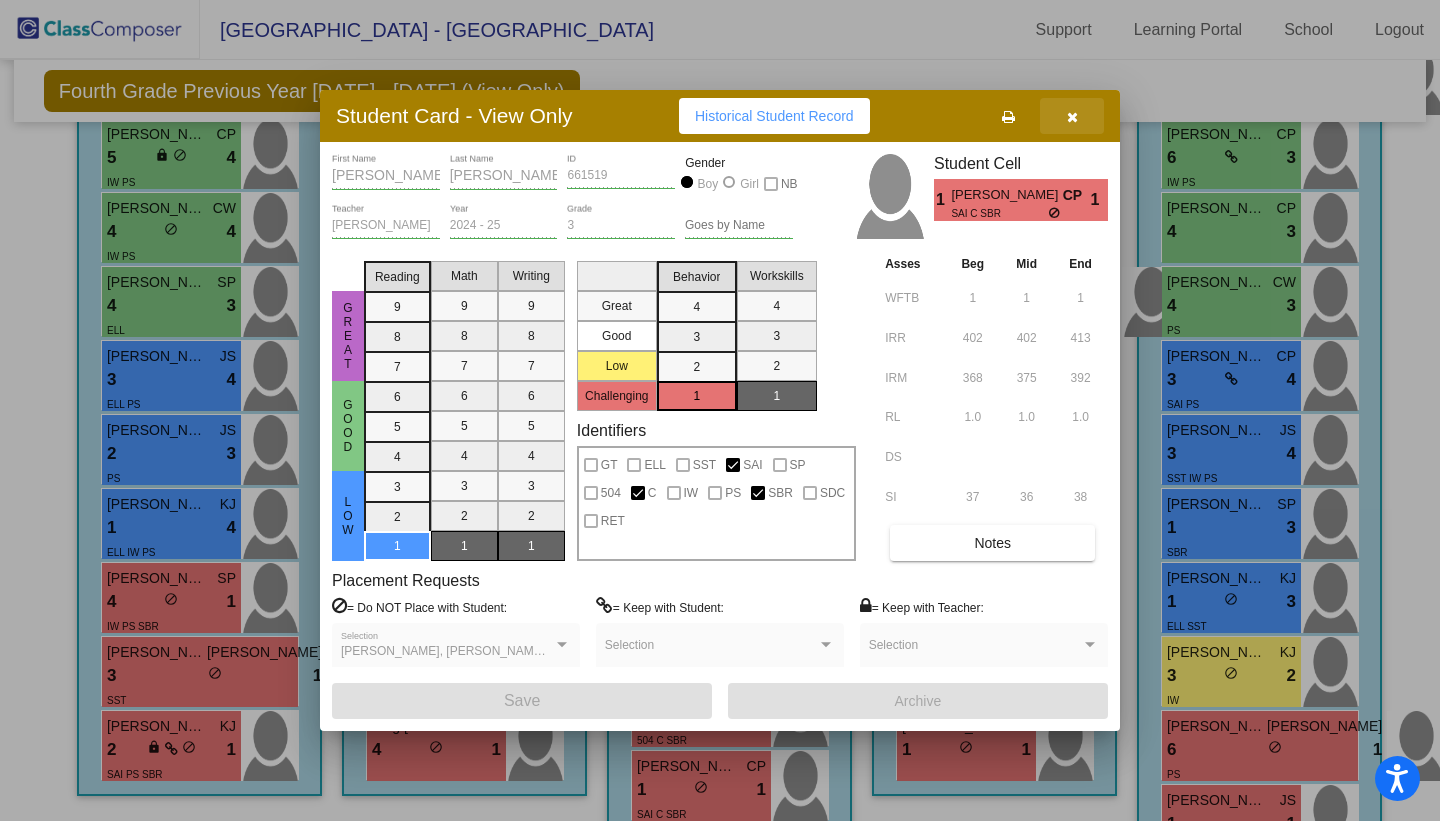 click at bounding box center [1072, 116] 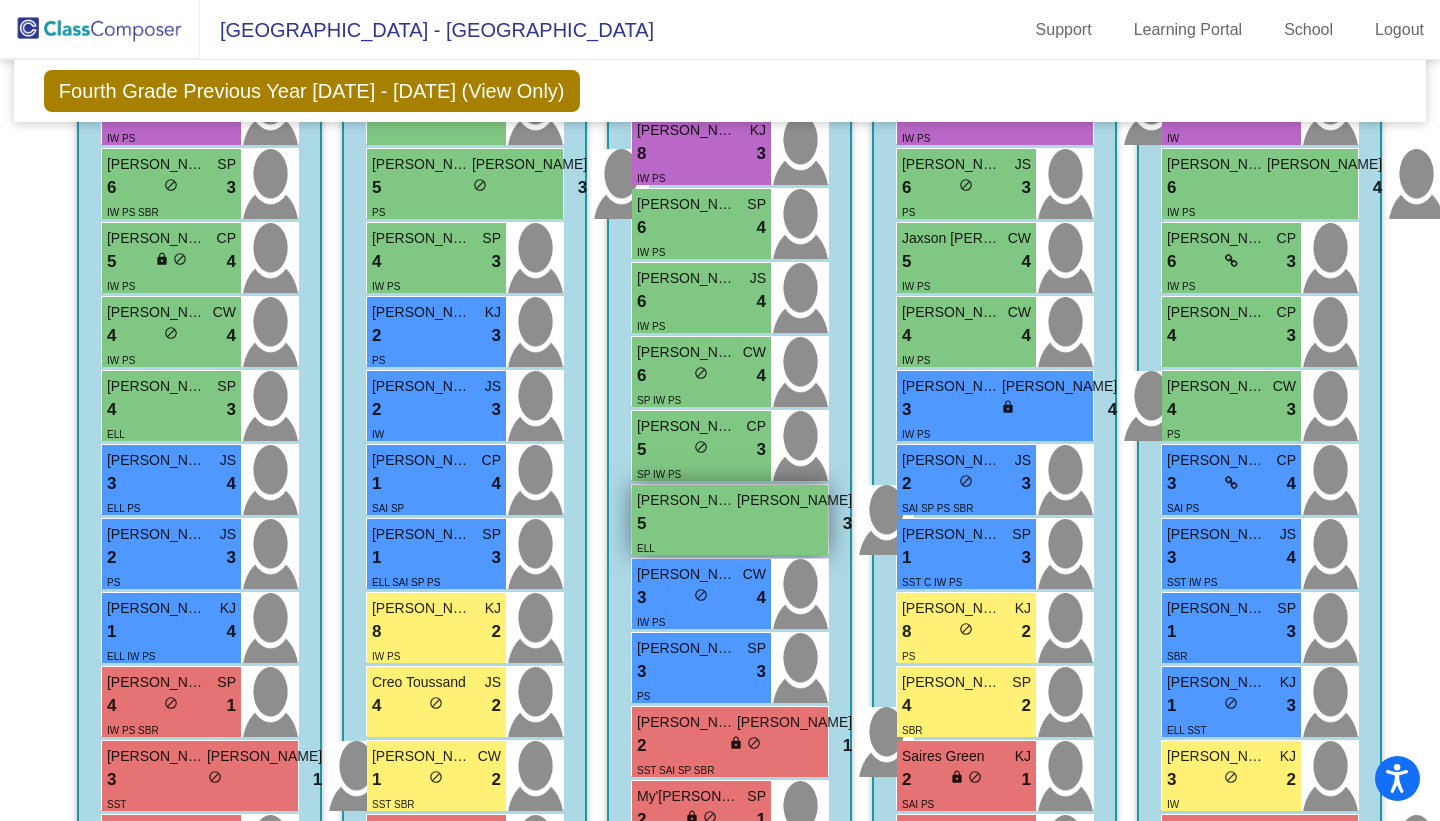 scroll, scrollTop: 990, scrollLeft: 0, axis: vertical 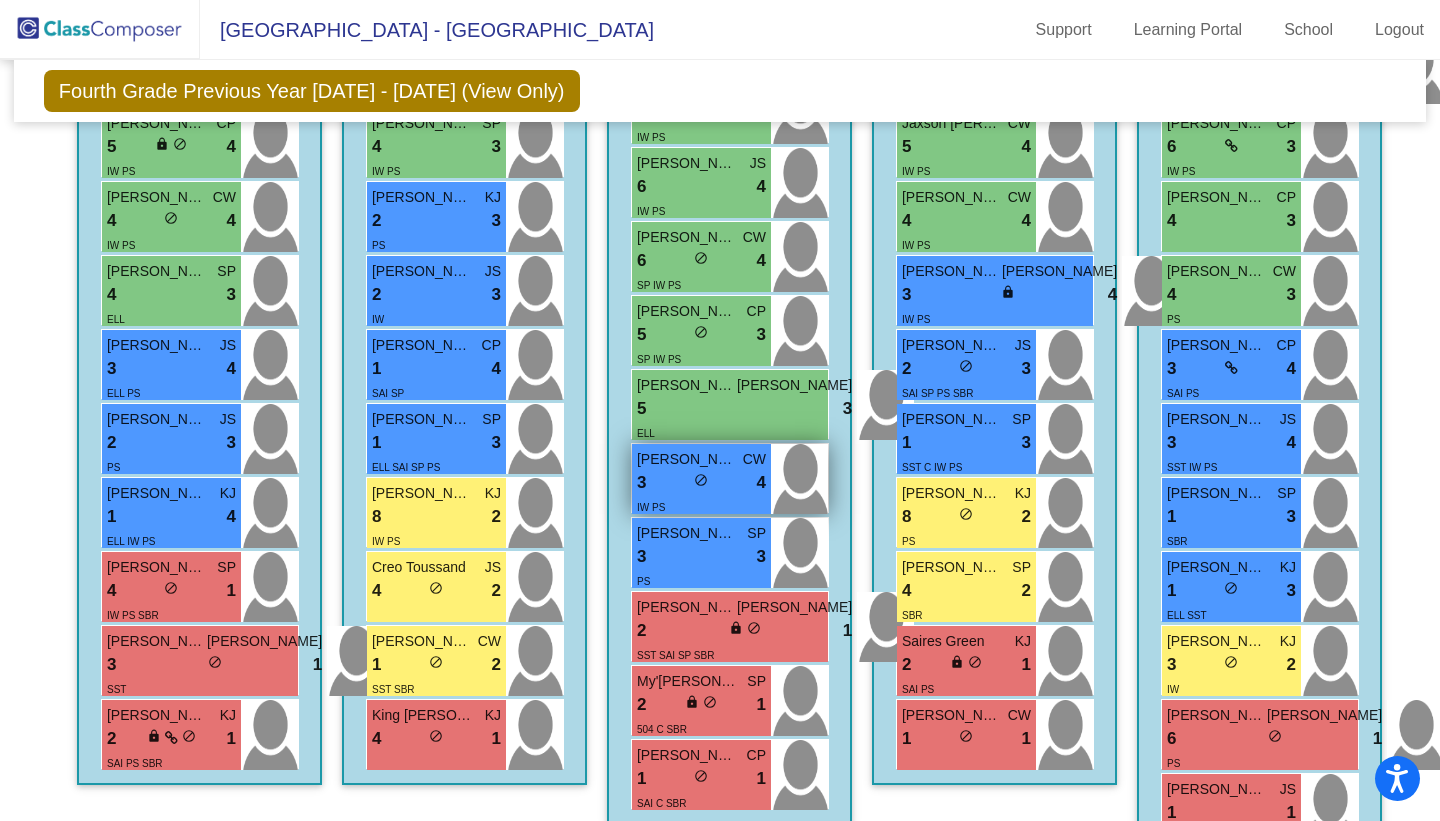 click on "Mateo Ortiz" at bounding box center [687, 459] 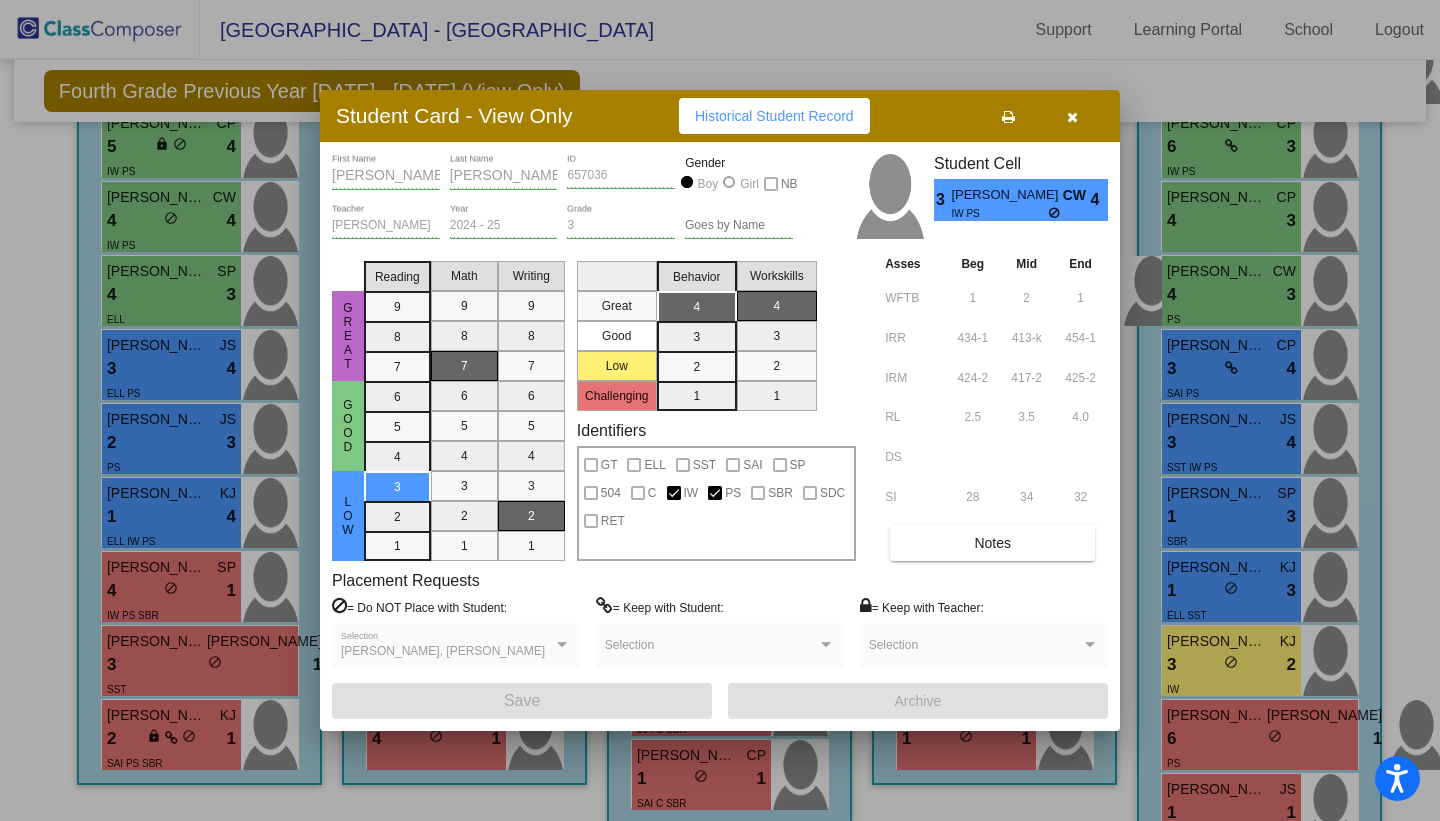 click at bounding box center [1072, 117] 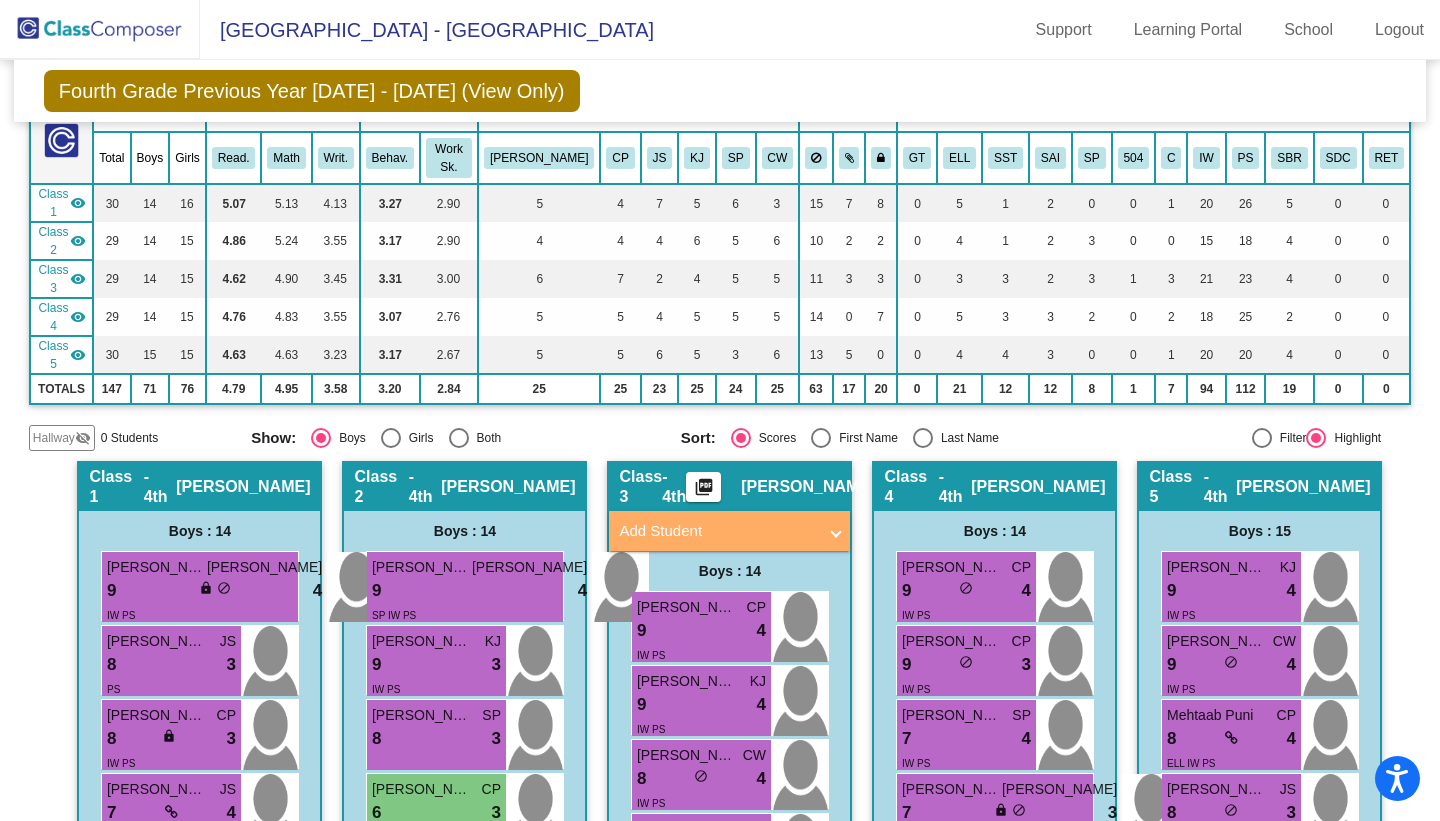 scroll, scrollTop: 0, scrollLeft: 0, axis: both 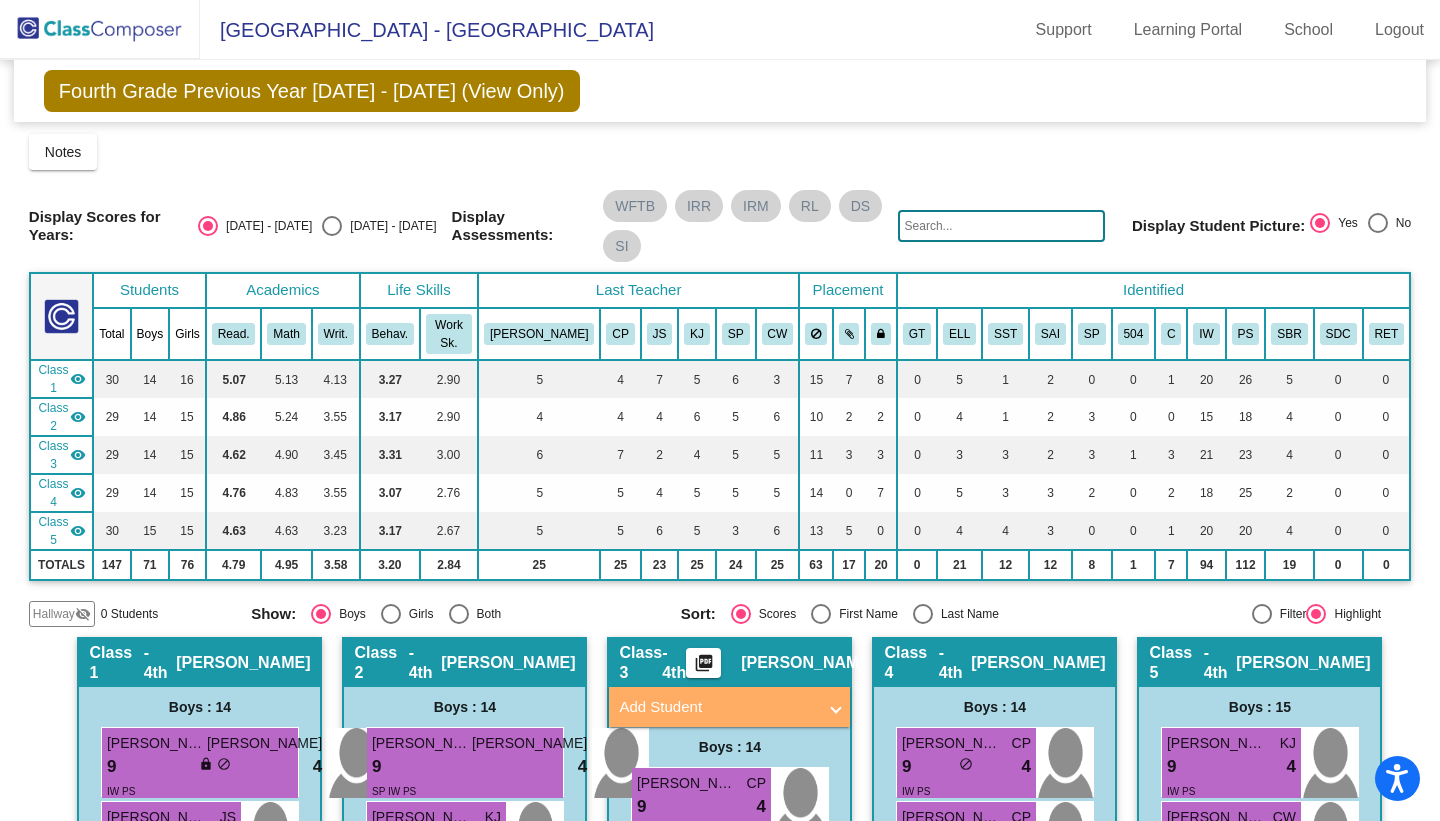 click at bounding box center (391, 614) 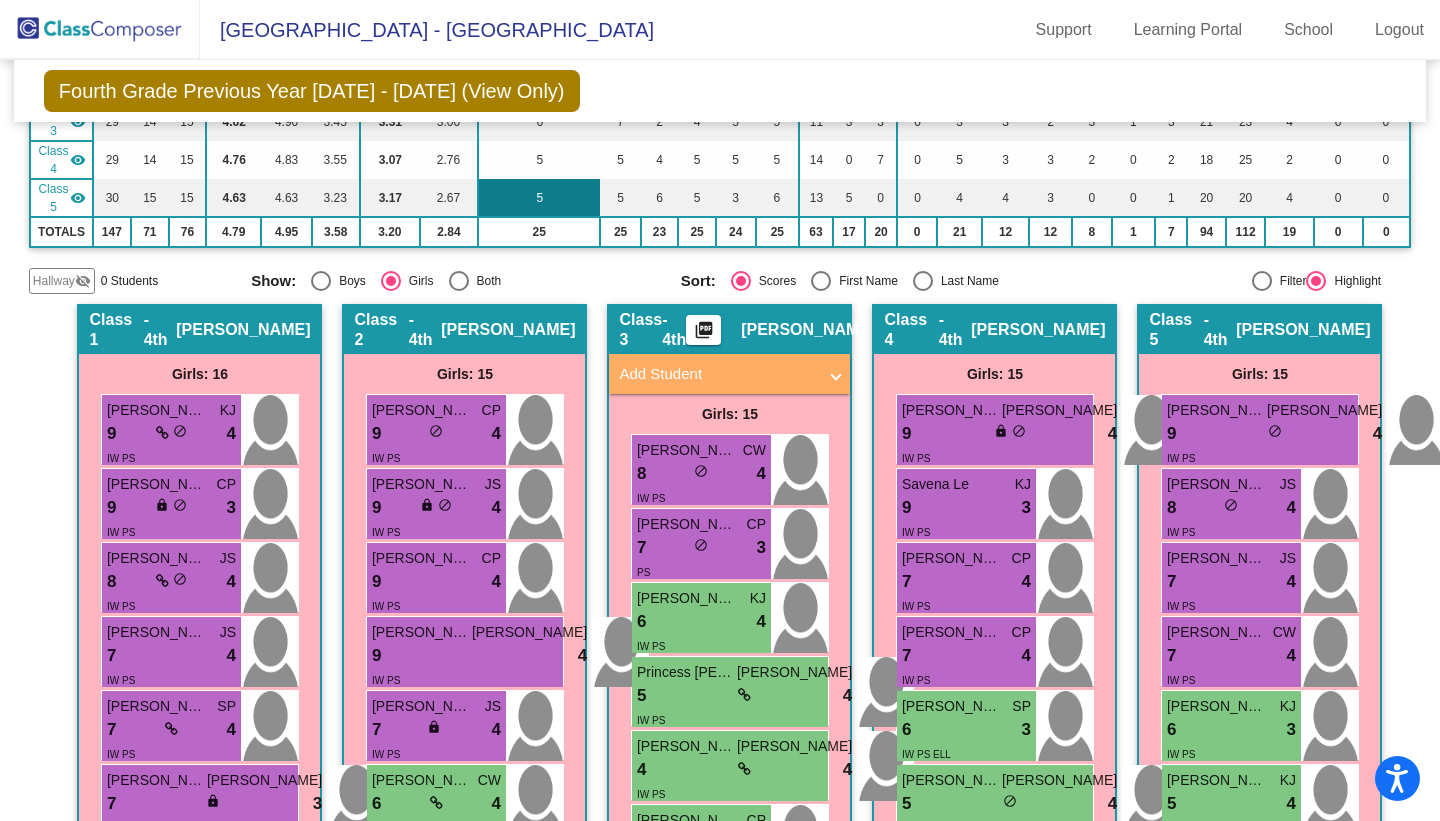 scroll, scrollTop: 351, scrollLeft: 0, axis: vertical 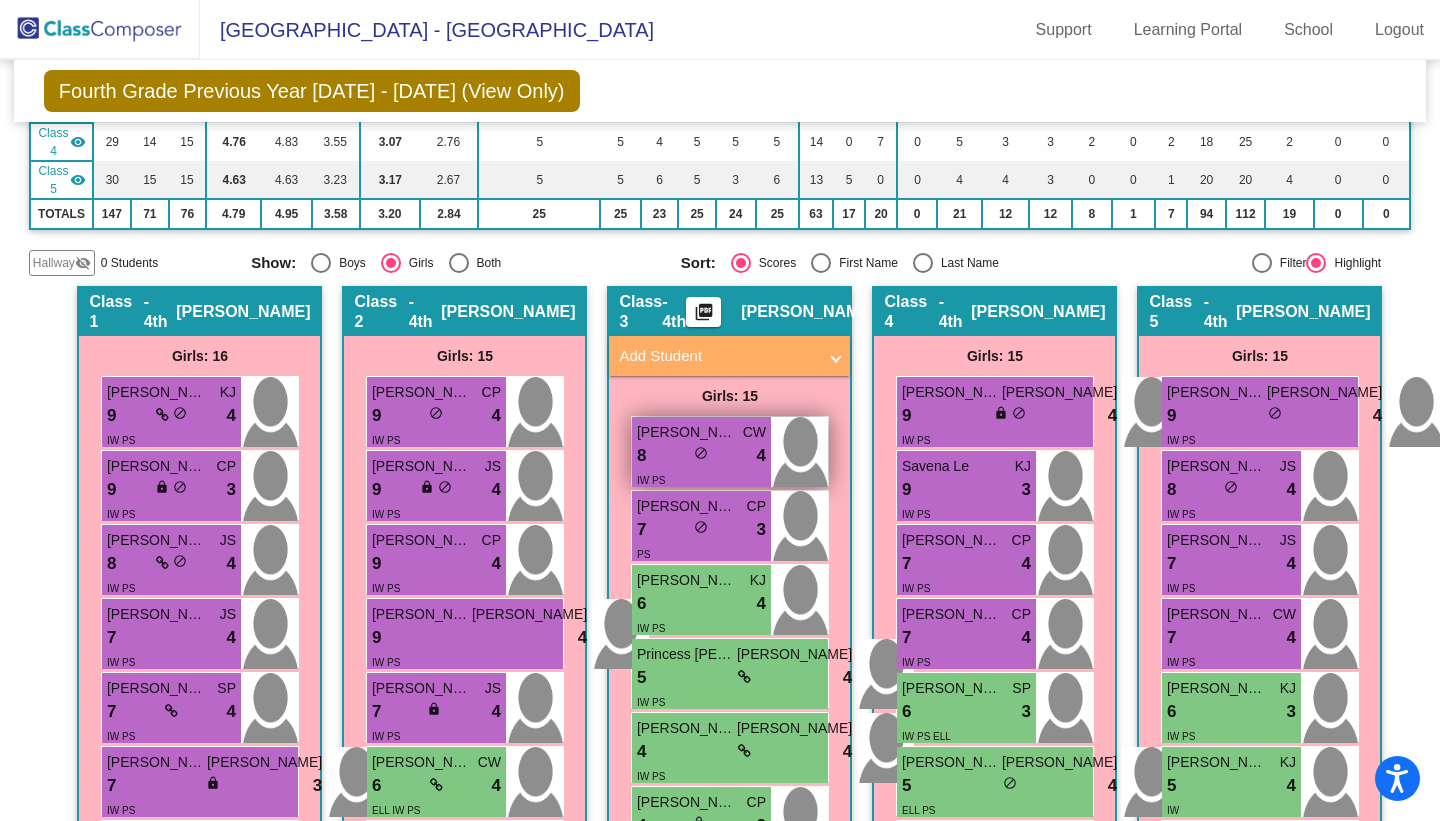 click on "IW PS" at bounding box center [701, 479] 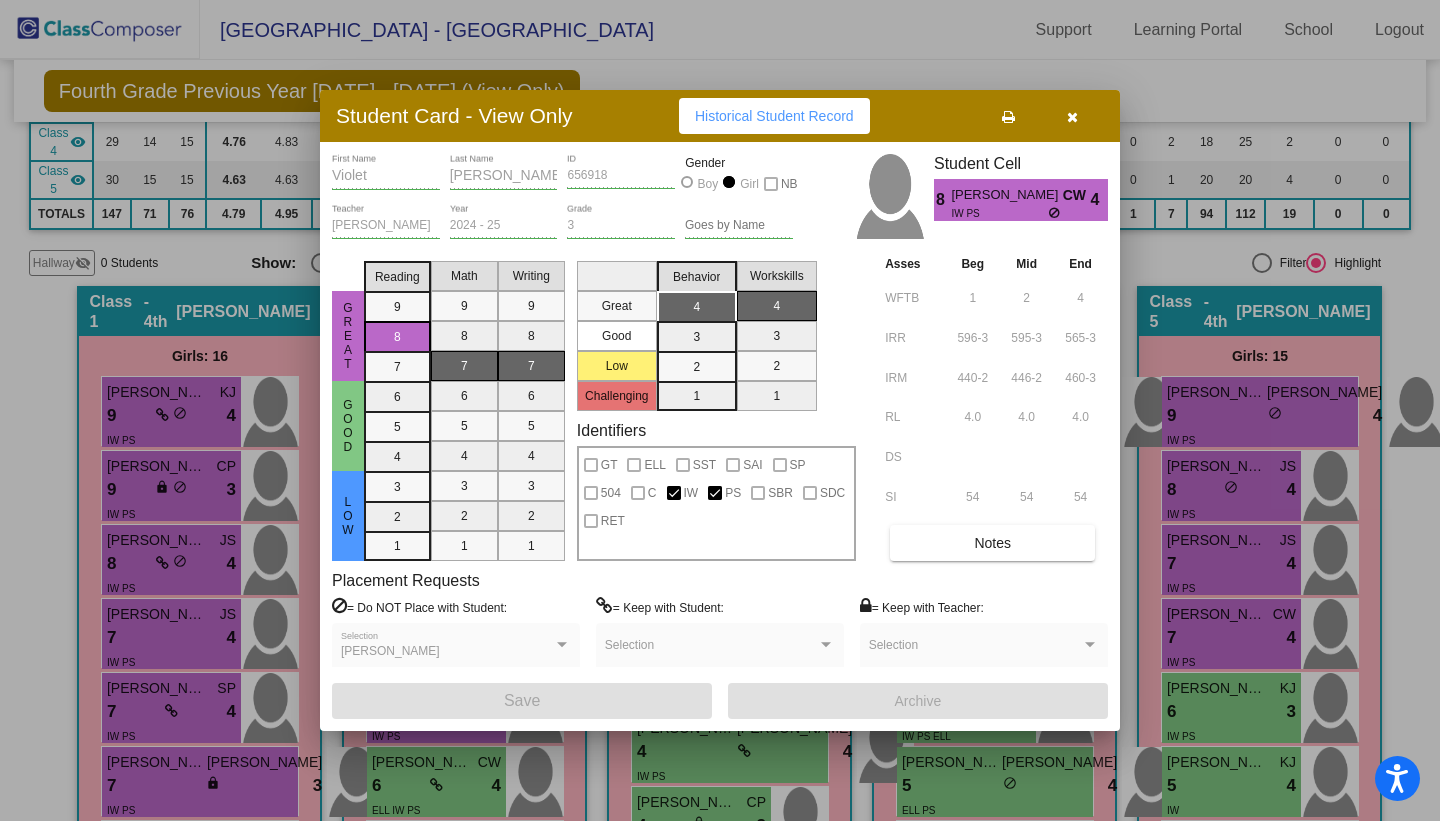 click at bounding box center (1072, 117) 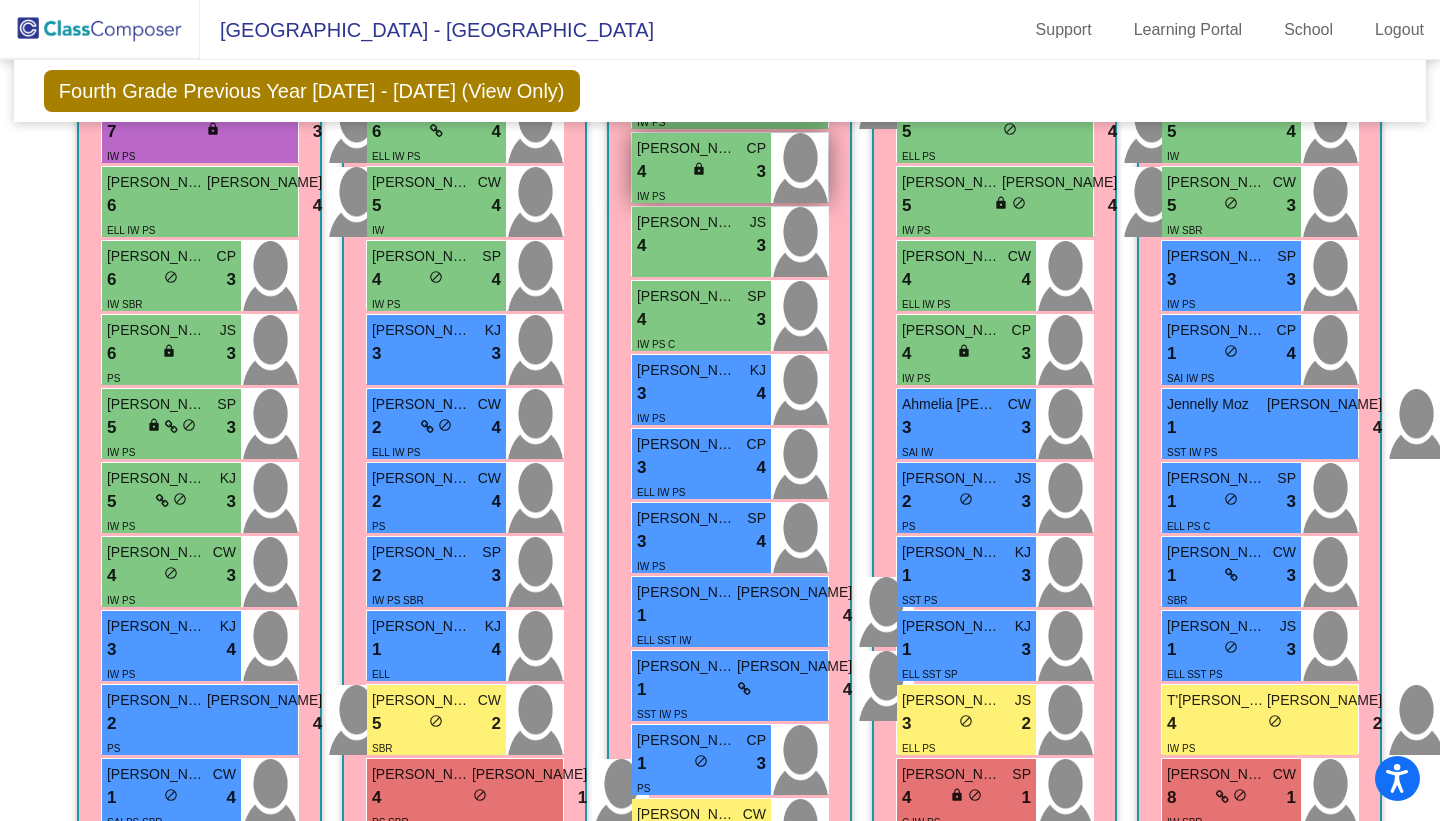 scroll, scrollTop: 1064, scrollLeft: 0, axis: vertical 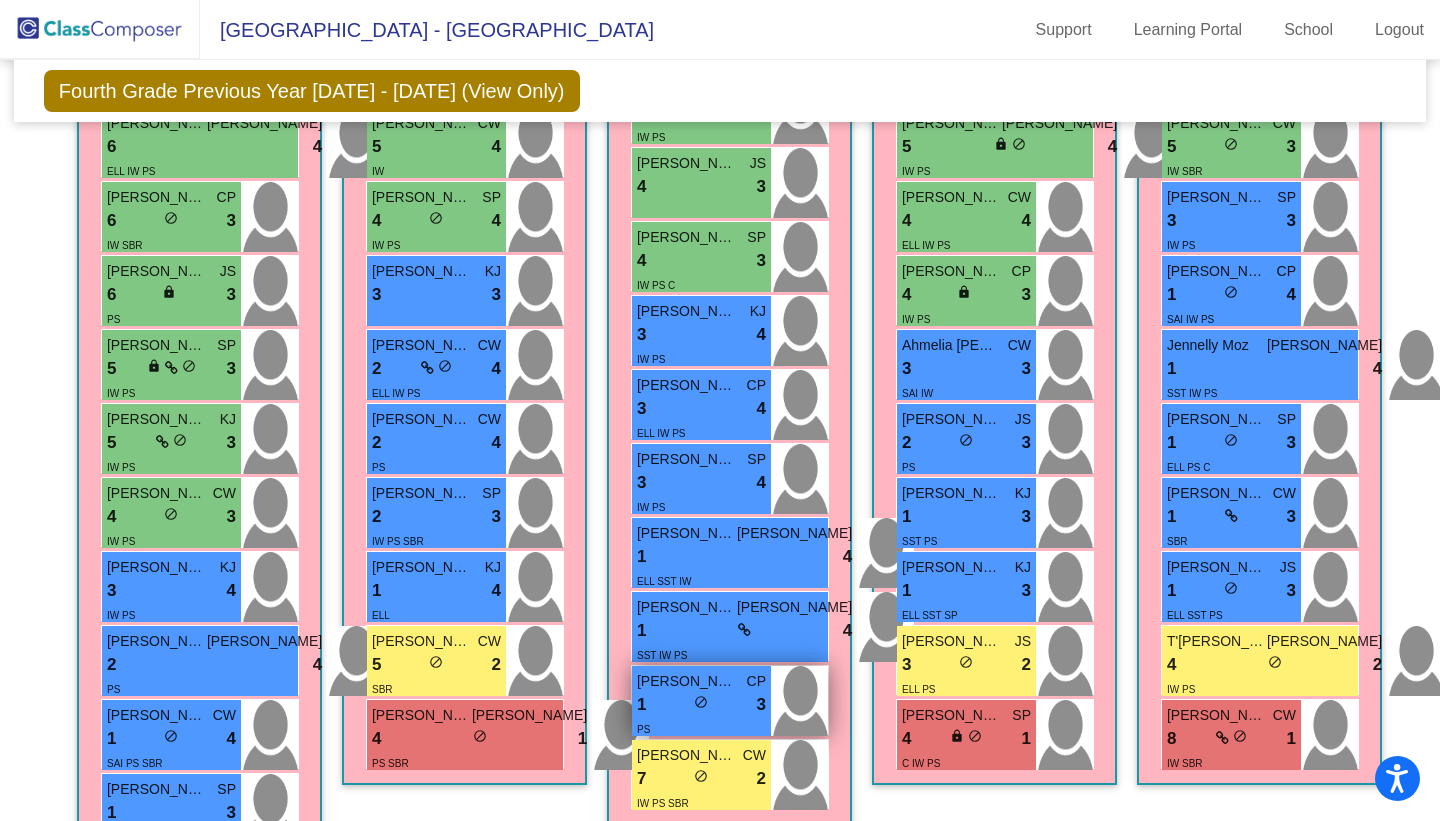 click on "do_not_disturb_alt" at bounding box center [701, 702] 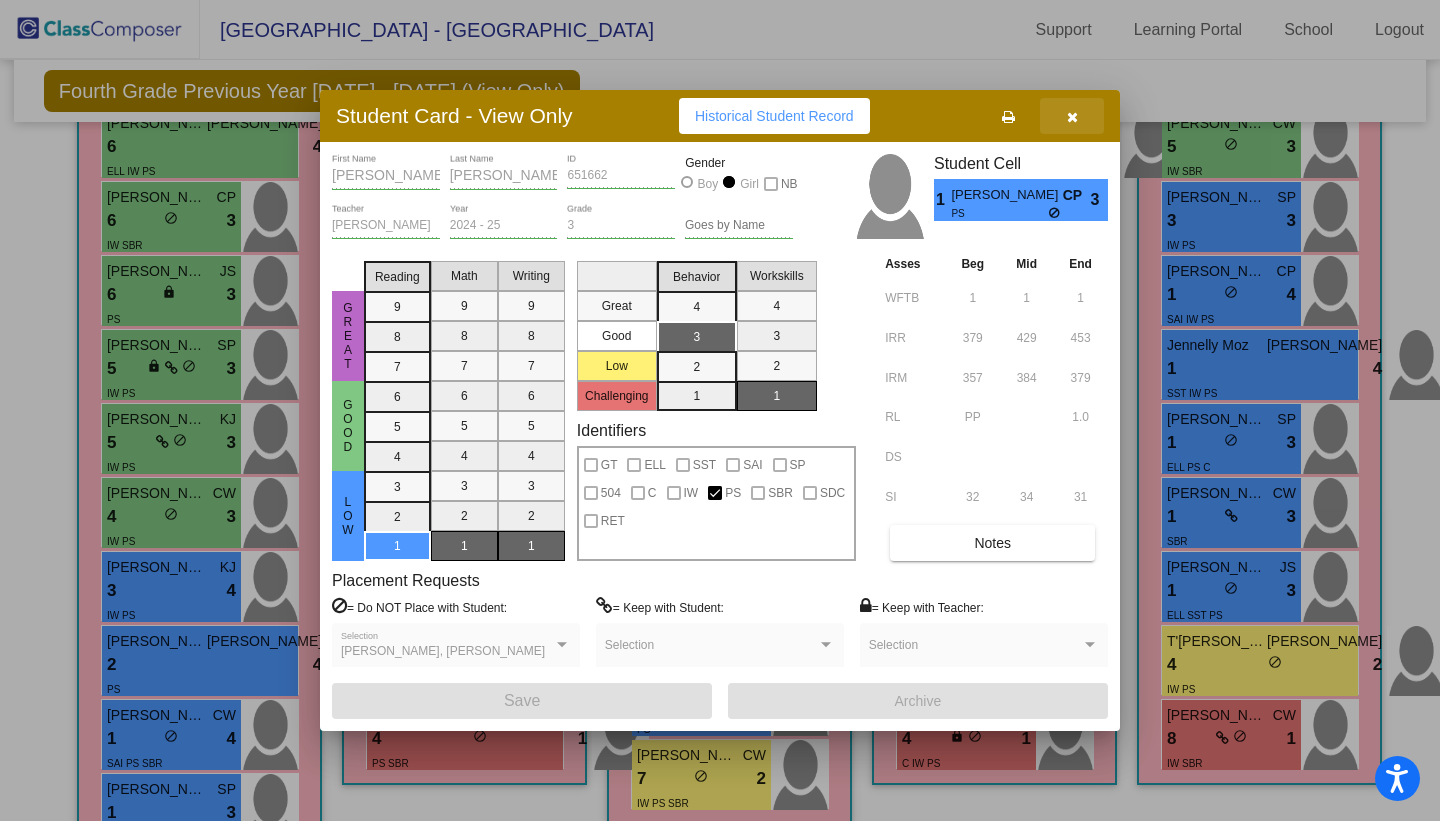 click at bounding box center [1072, 117] 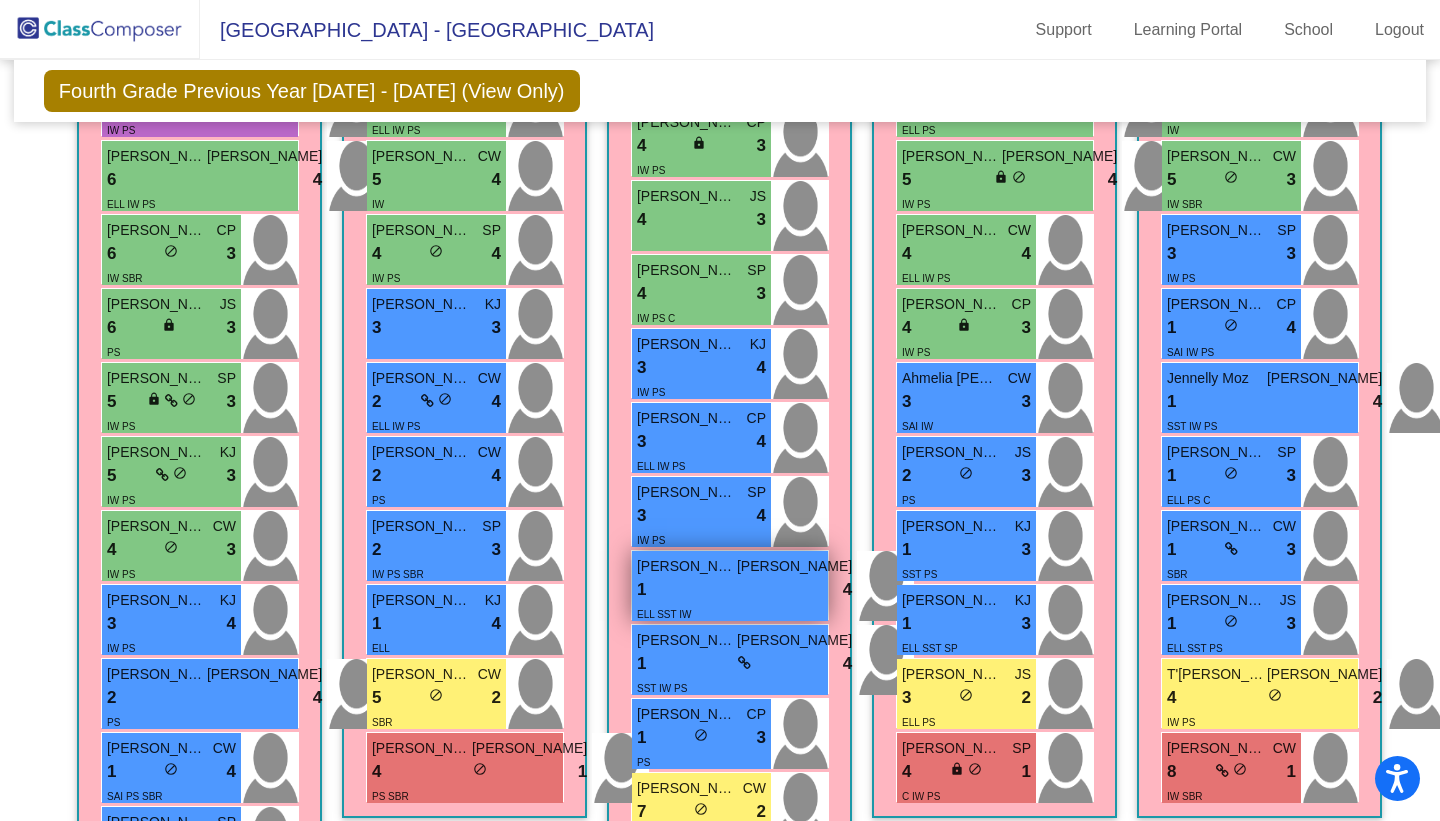 scroll, scrollTop: 1064, scrollLeft: 0, axis: vertical 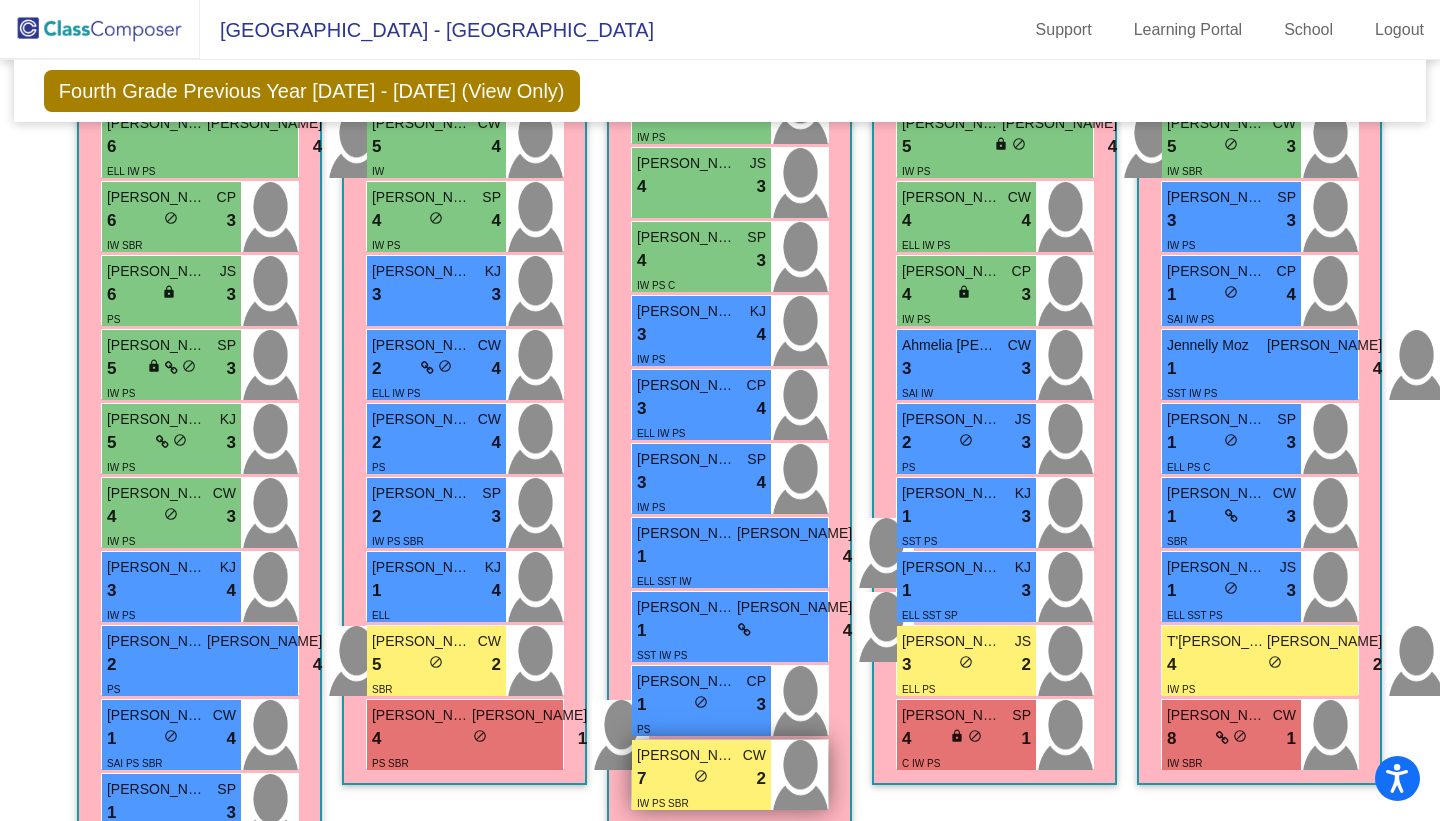 click on "Anastasia Lucie" at bounding box center (687, 755) 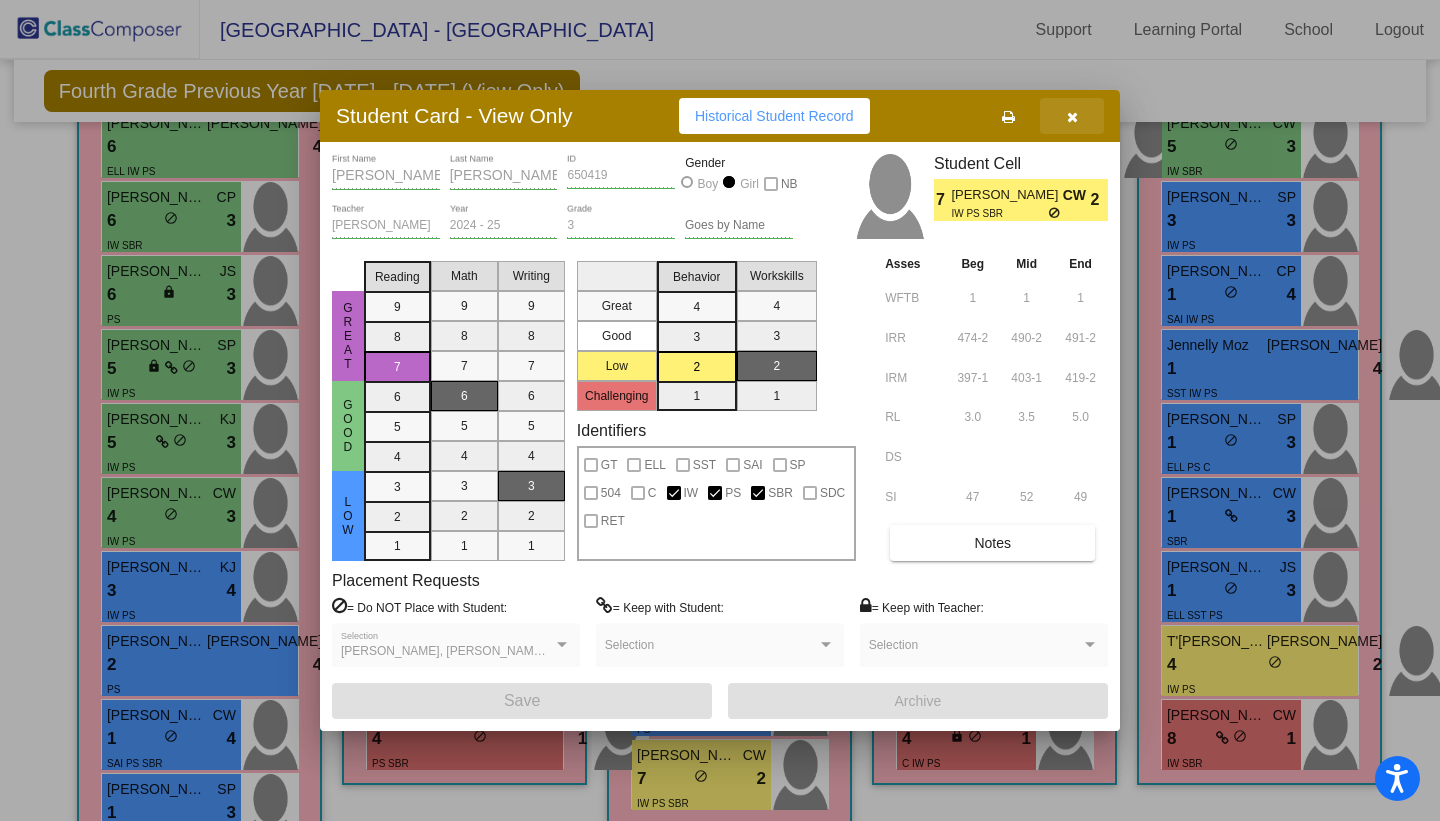 click at bounding box center [1072, 117] 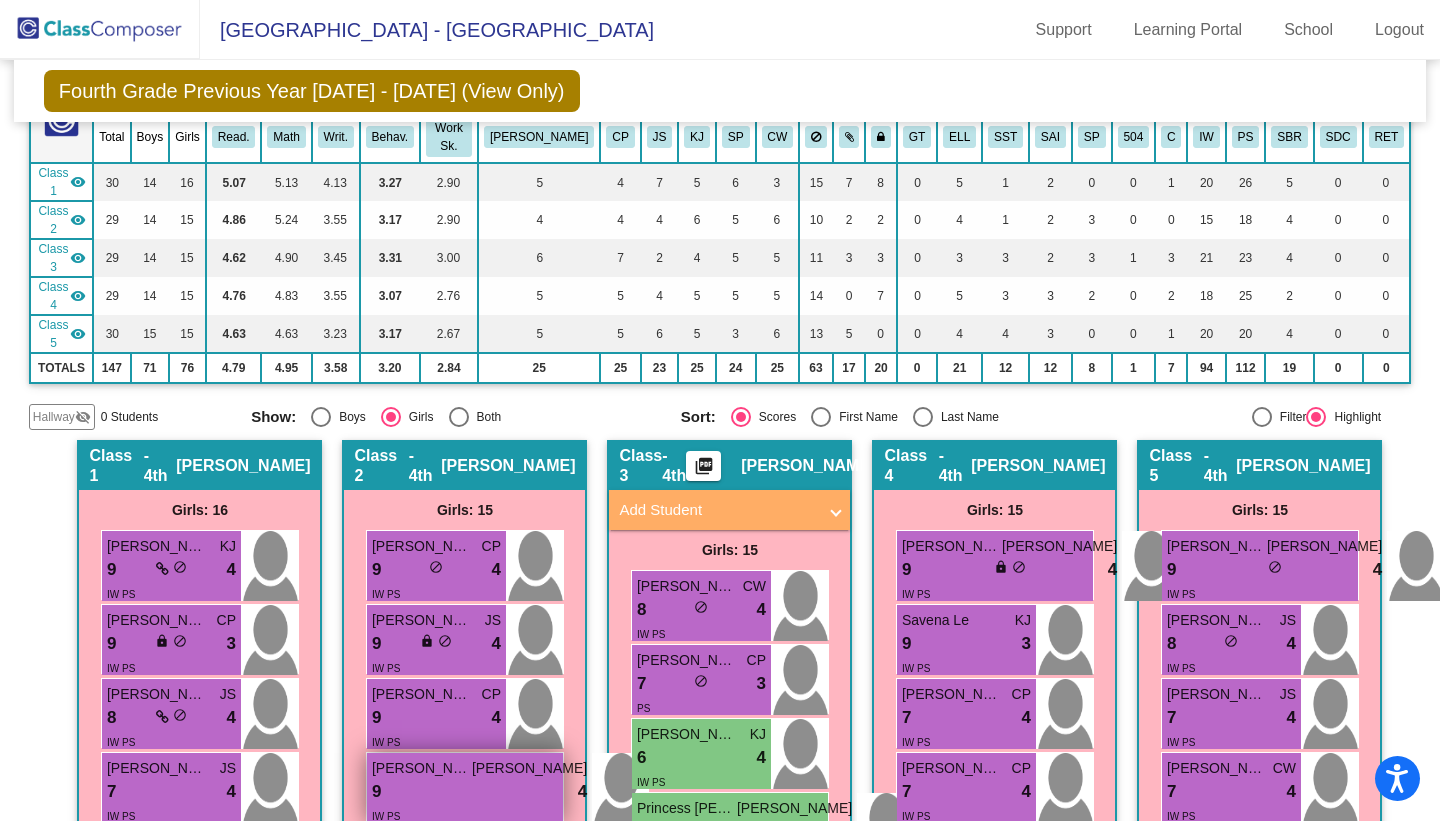 scroll, scrollTop: 96, scrollLeft: 0, axis: vertical 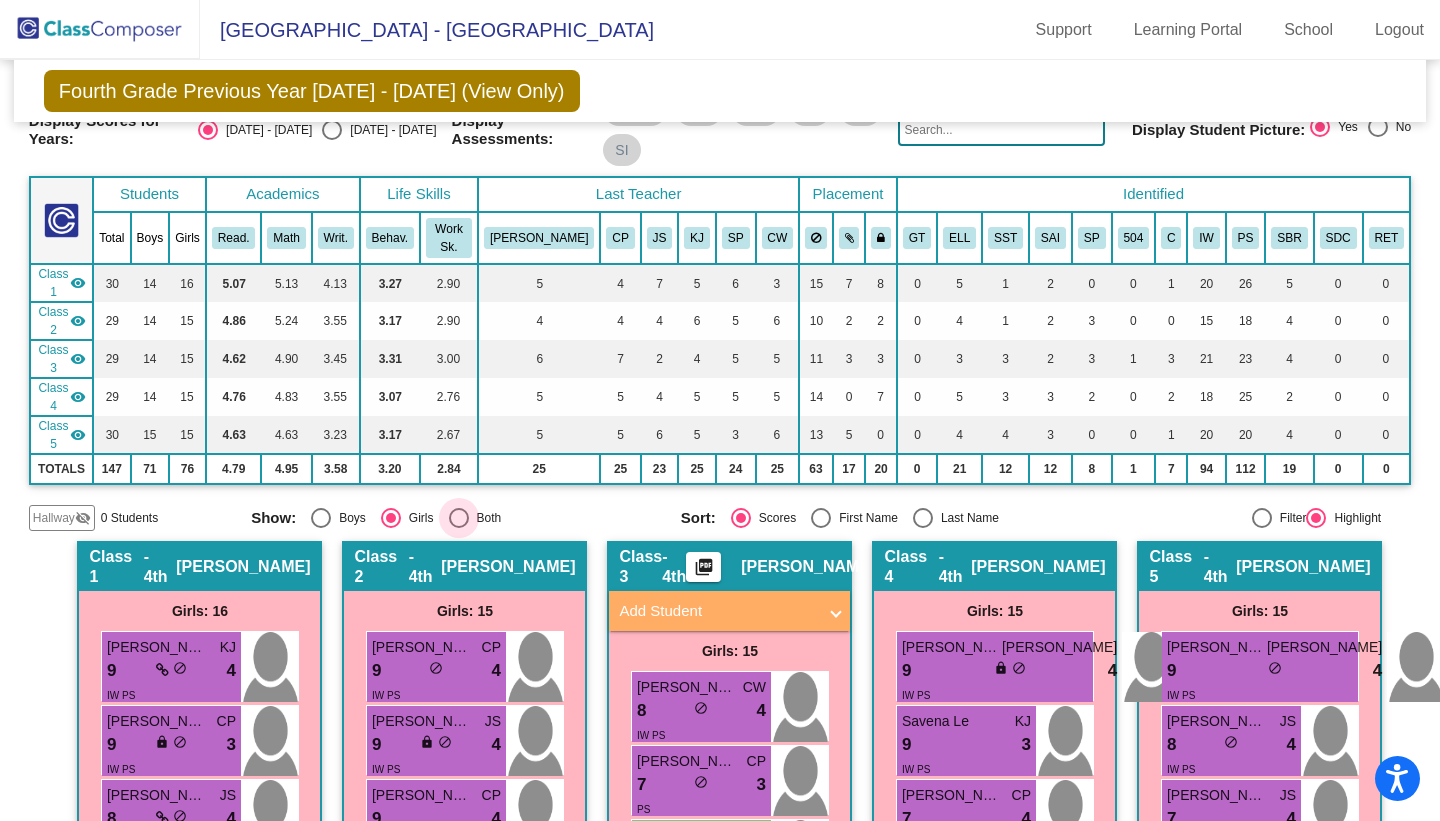 click at bounding box center [459, 518] 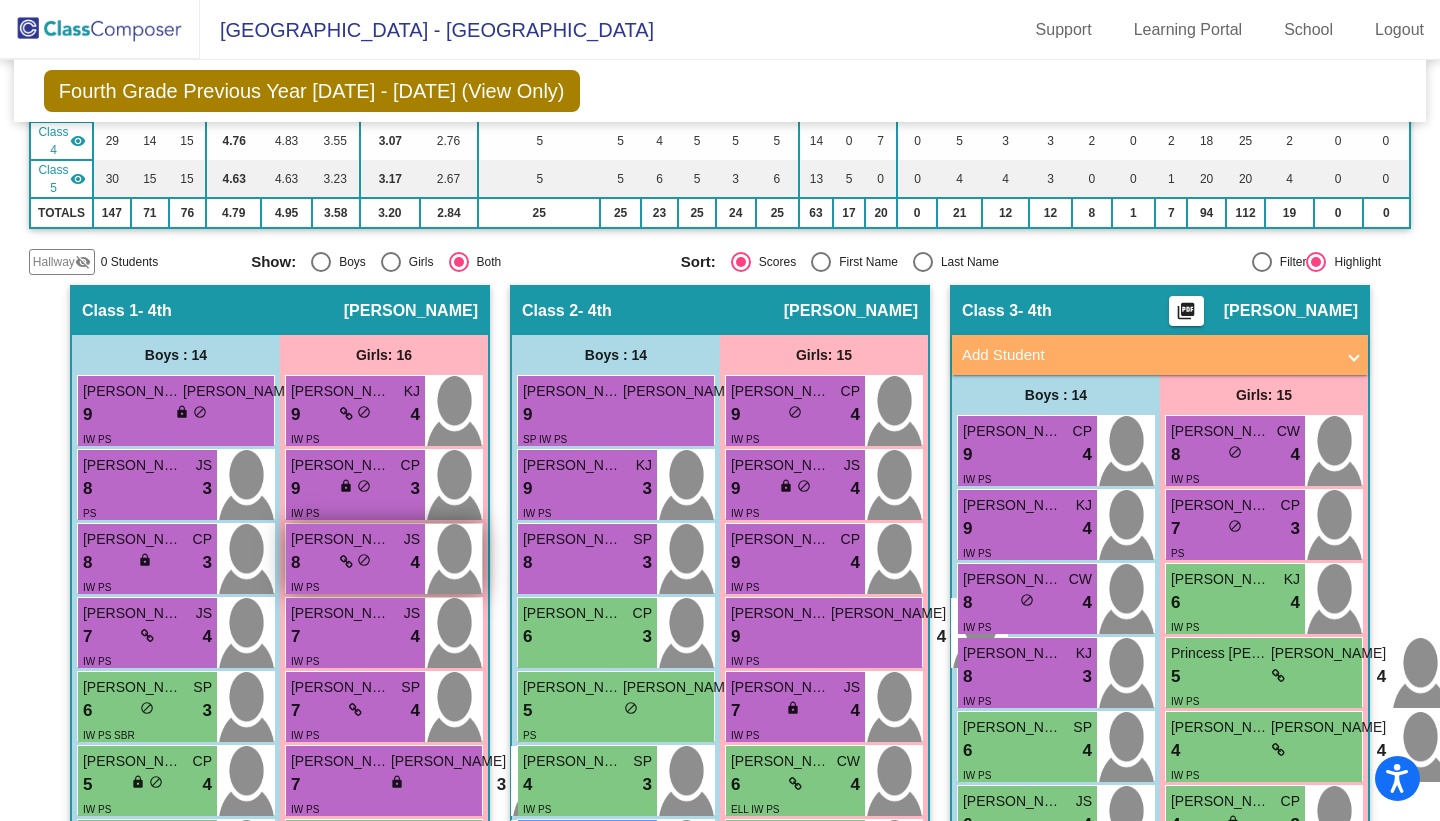 scroll, scrollTop: 331, scrollLeft: 0, axis: vertical 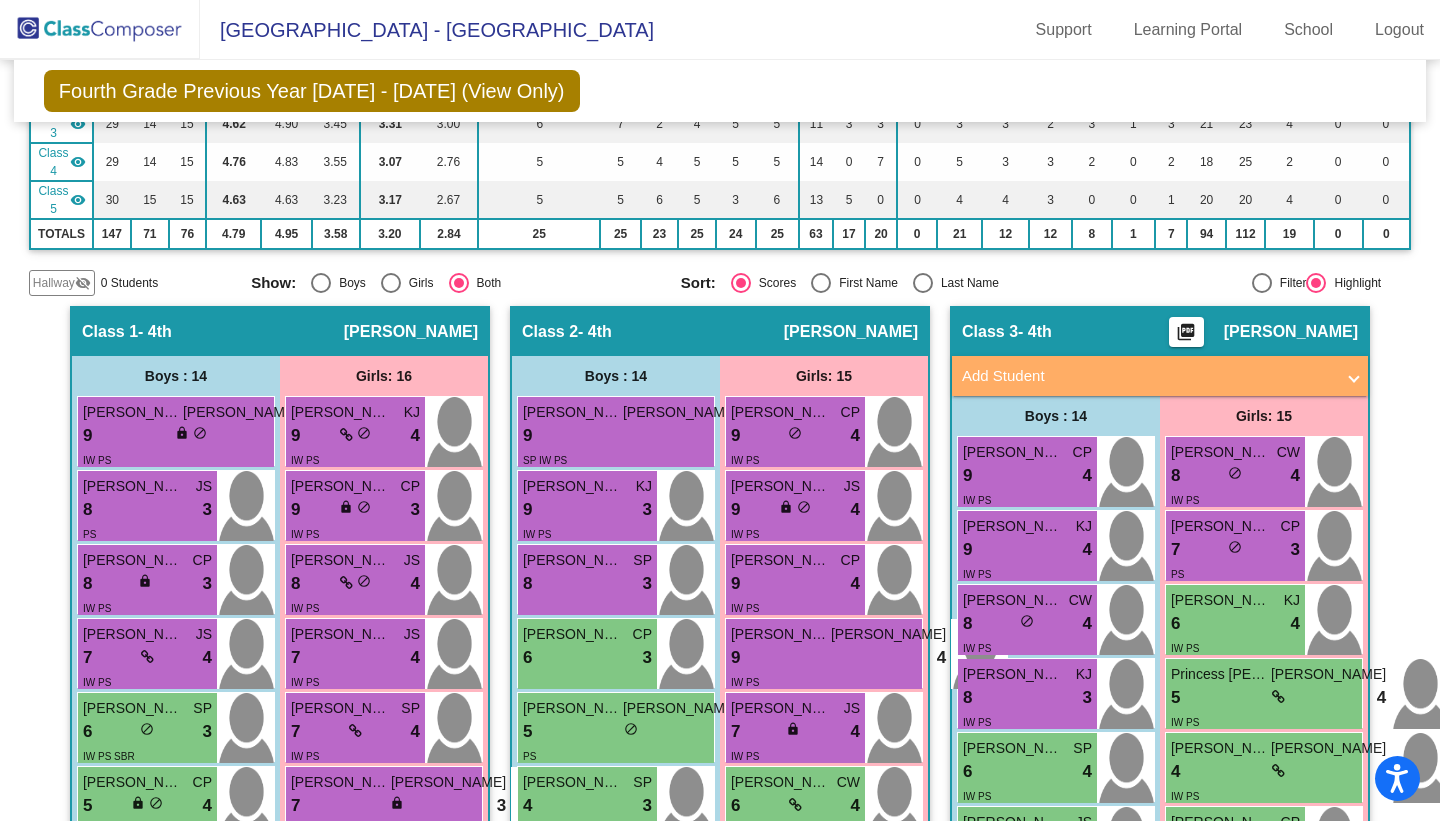 click at bounding box center [321, 283] 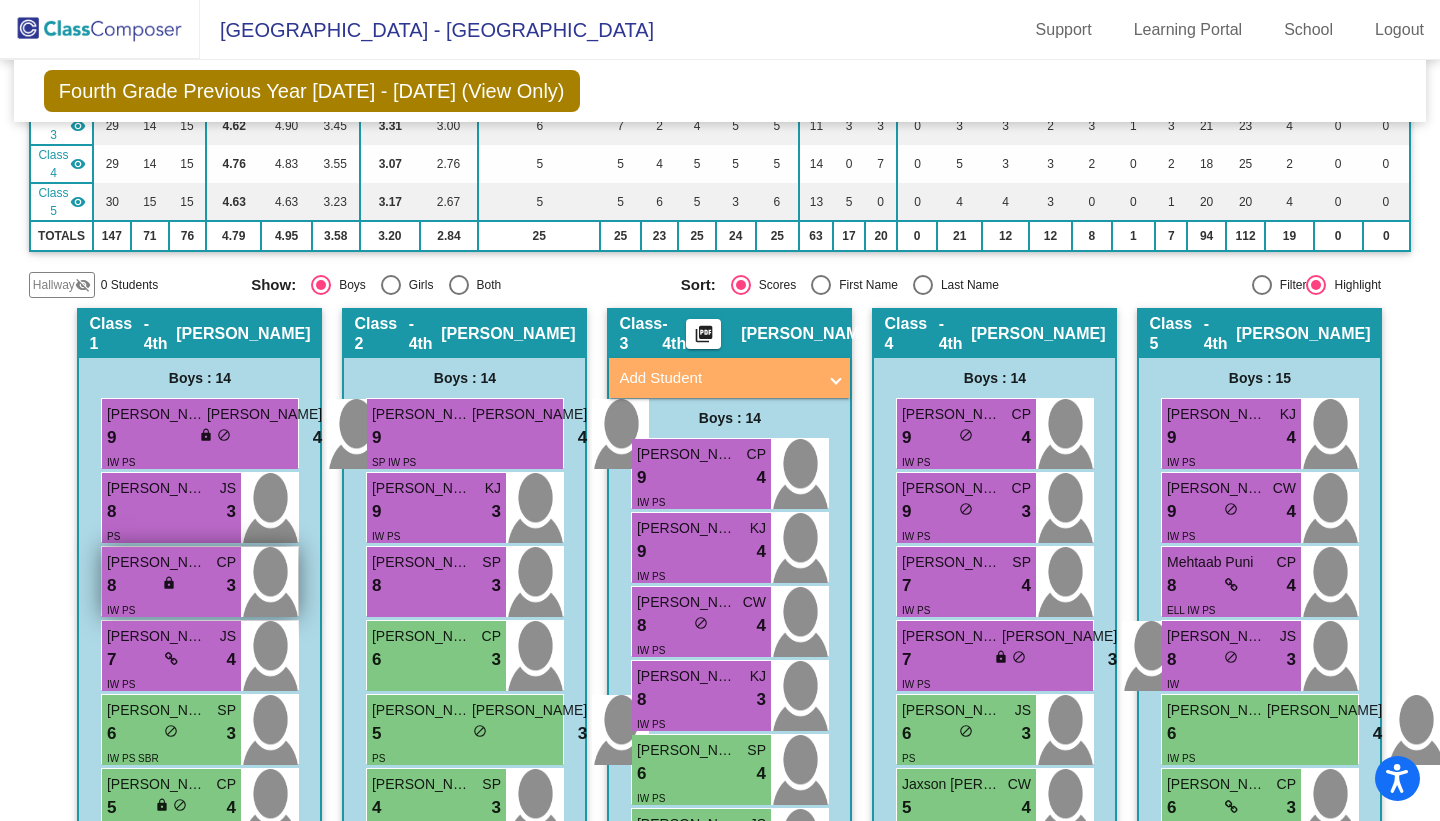 scroll, scrollTop: 0, scrollLeft: 0, axis: both 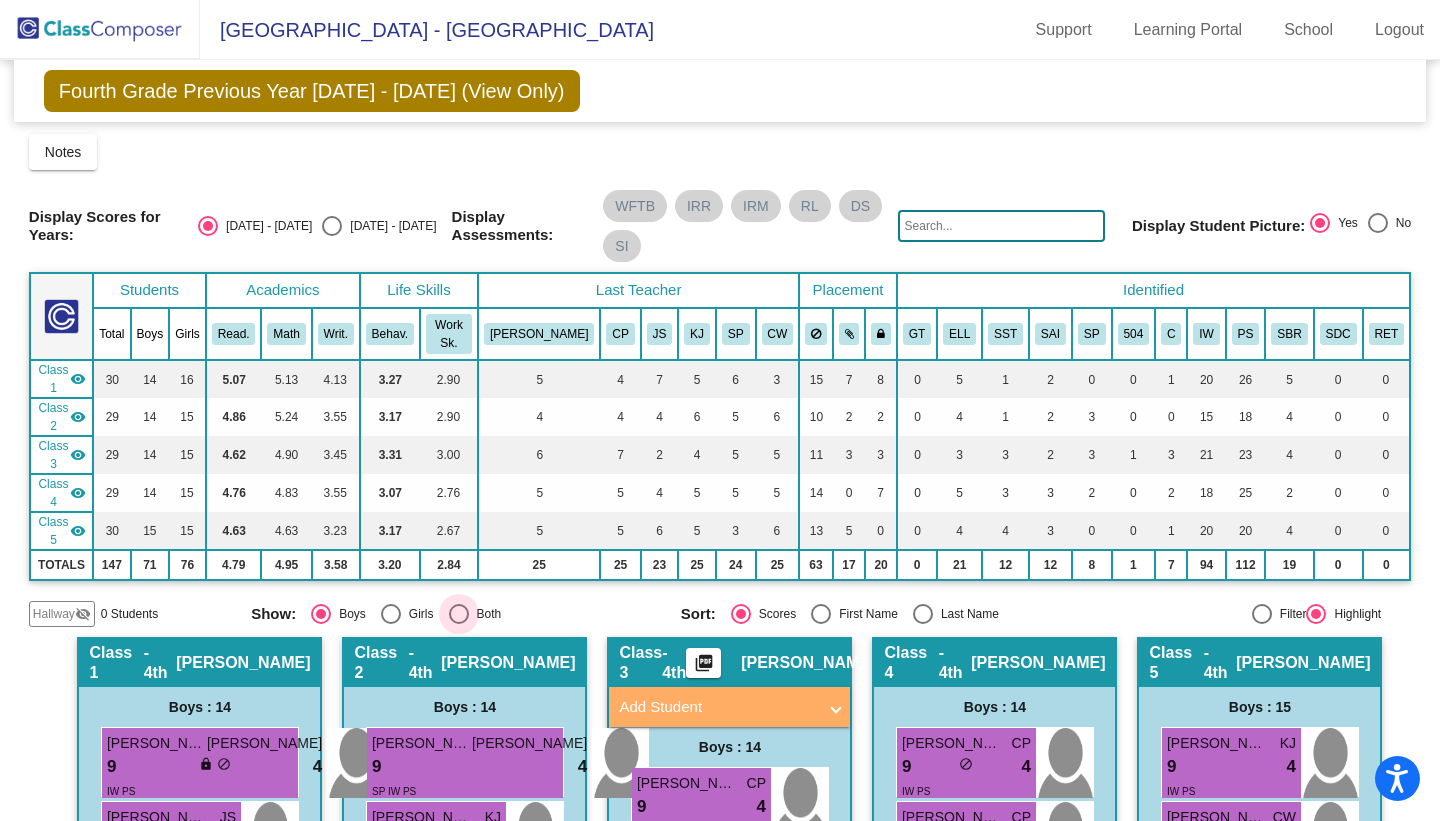 click at bounding box center (459, 614) 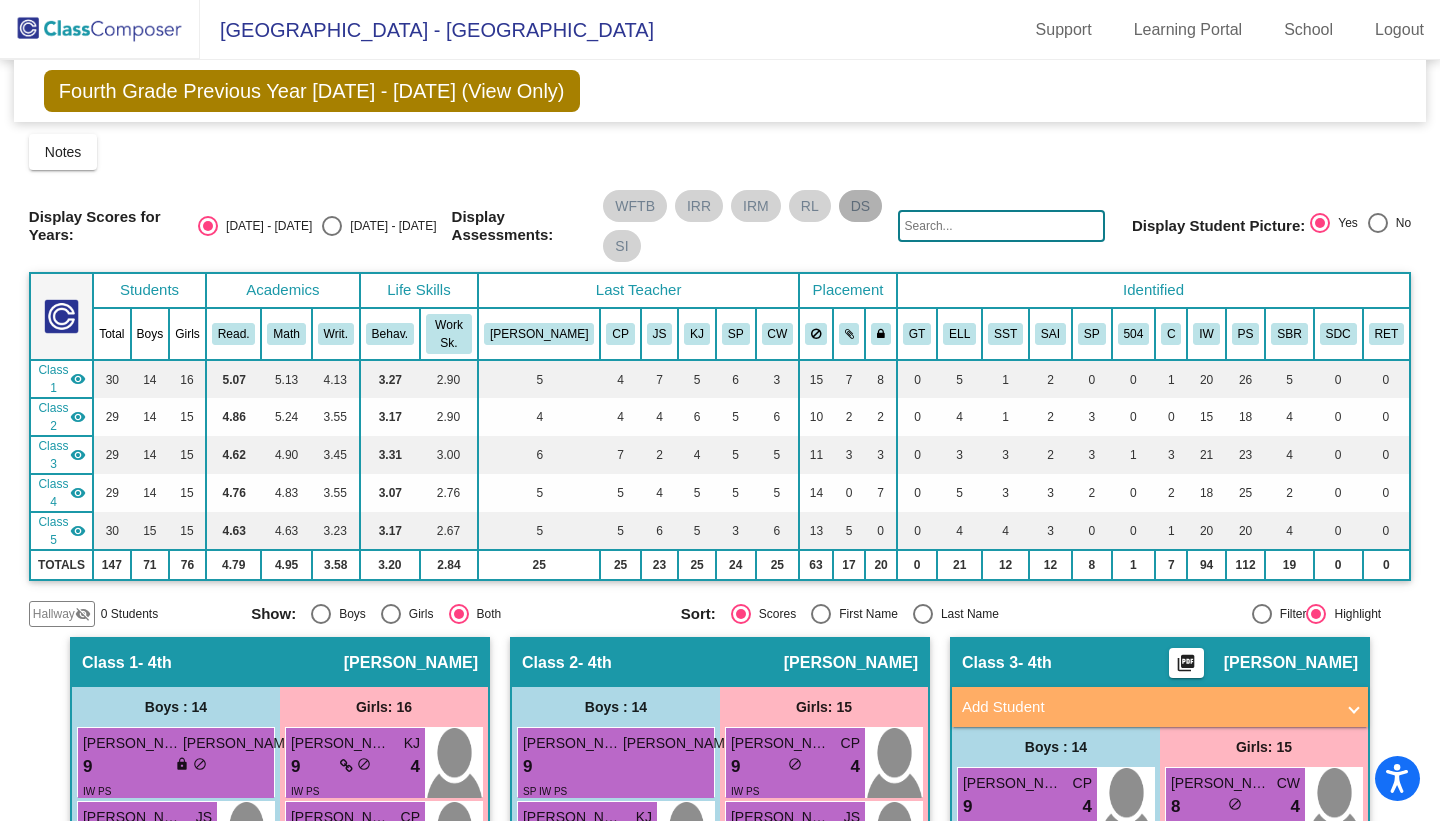 click on "DS" at bounding box center [860, 206] 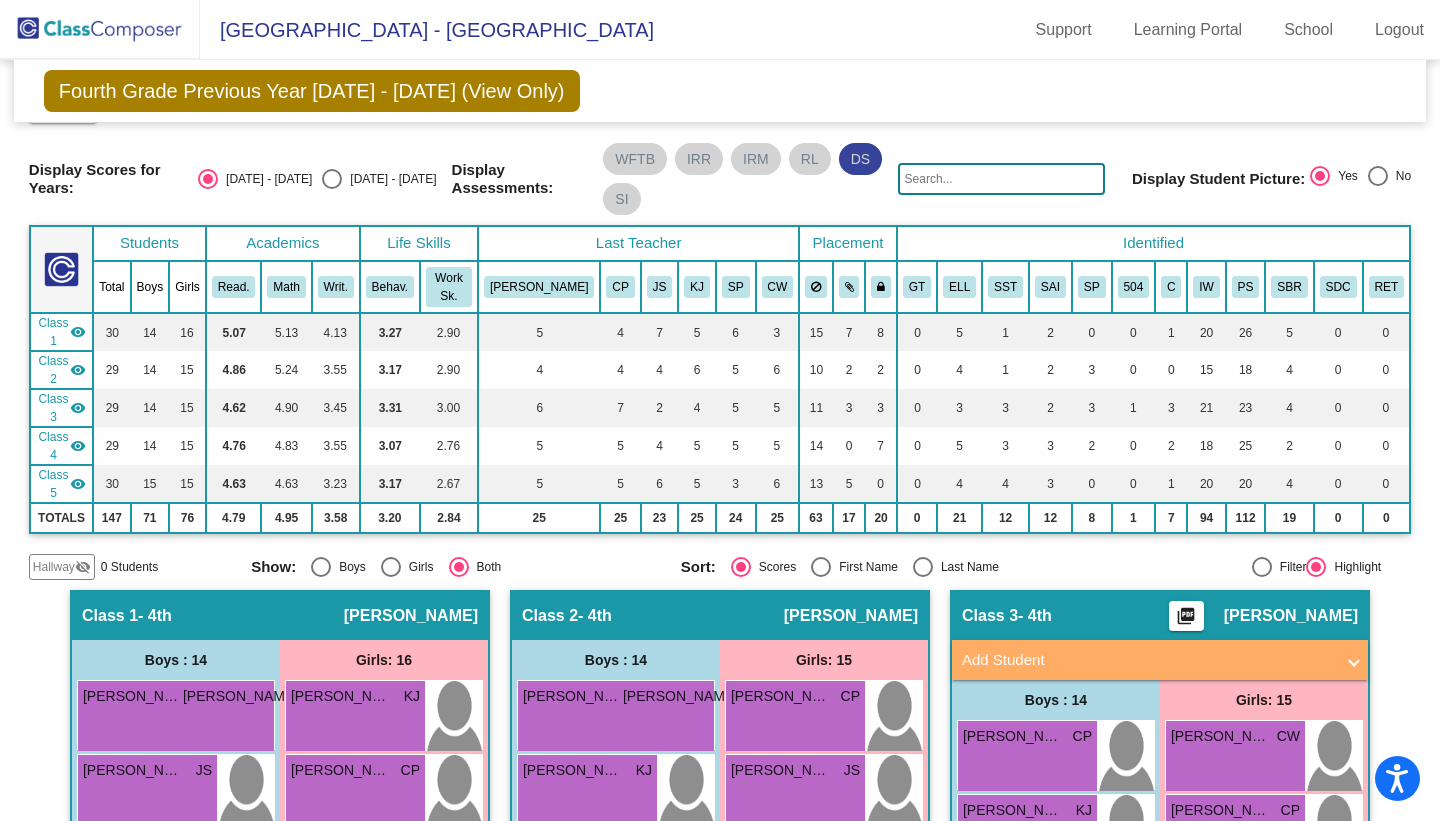 scroll, scrollTop: 48, scrollLeft: 0, axis: vertical 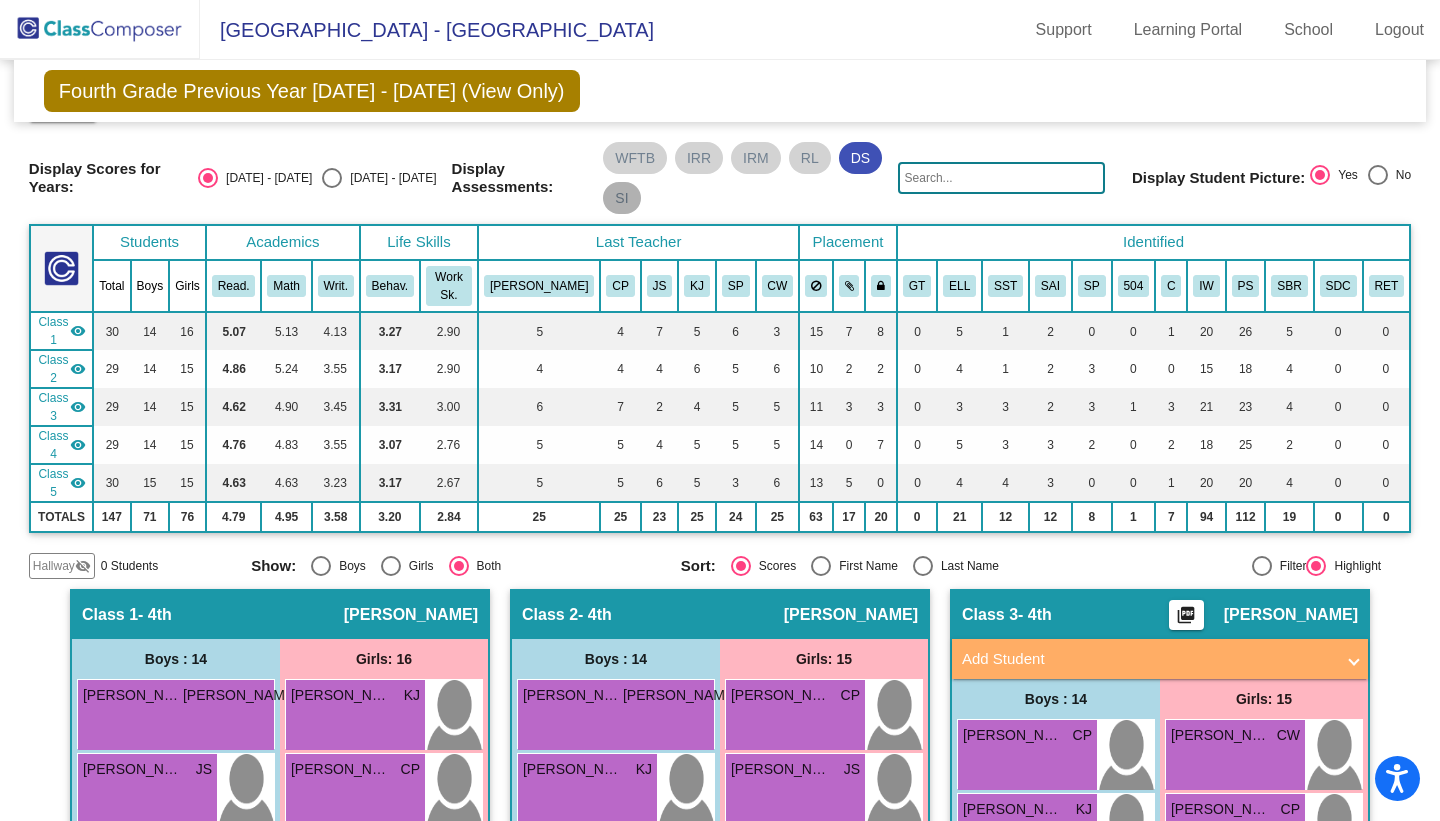 click on "SI" at bounding box center [621, 198] 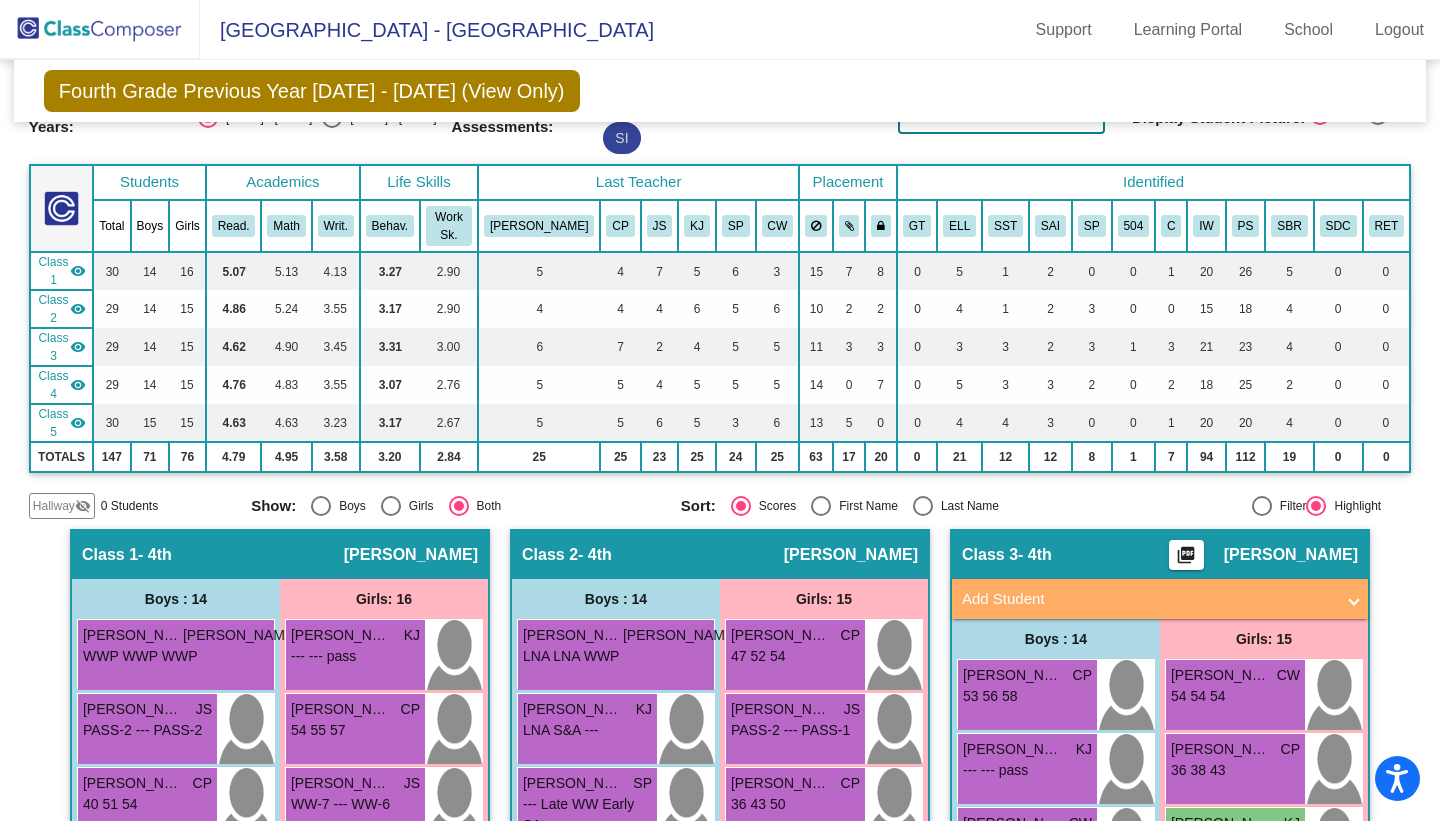 scroll, scrollTop: 0, scrollLeft: 0, axis: both 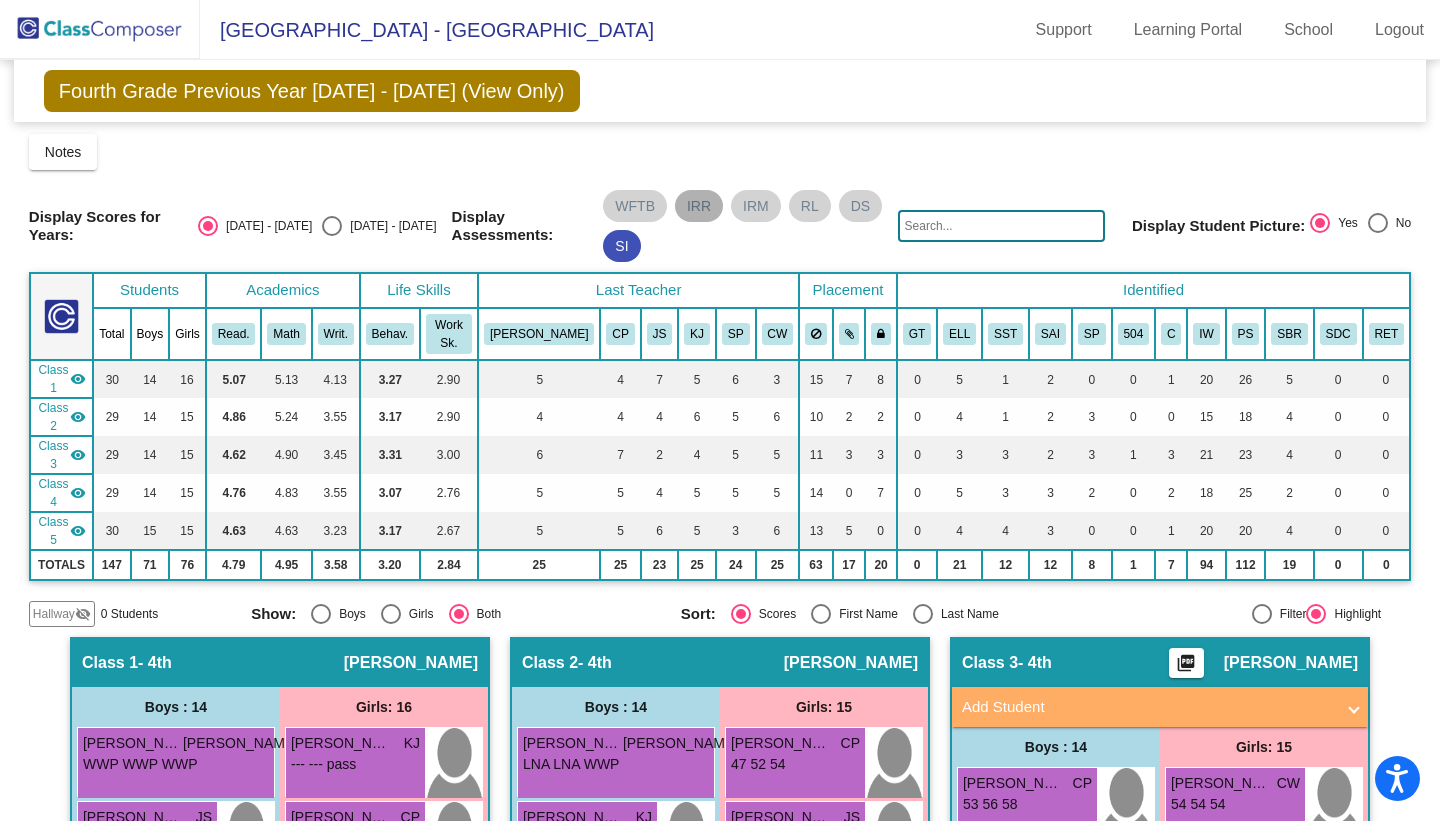 click on "IRR" at bounding box center [699, 206] 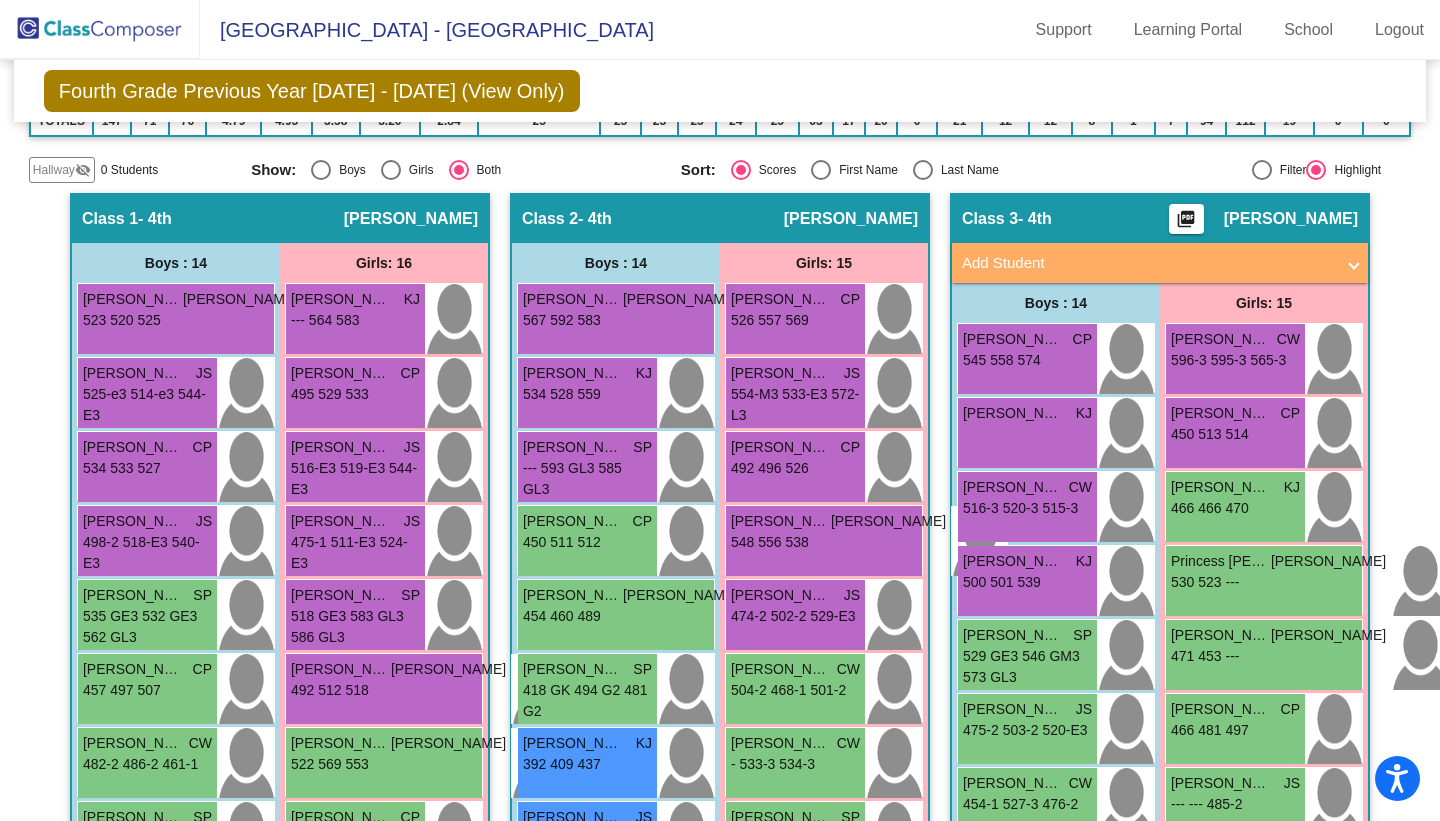 scroll, scrollTop: 0, scrollLeft: 0, axis: both 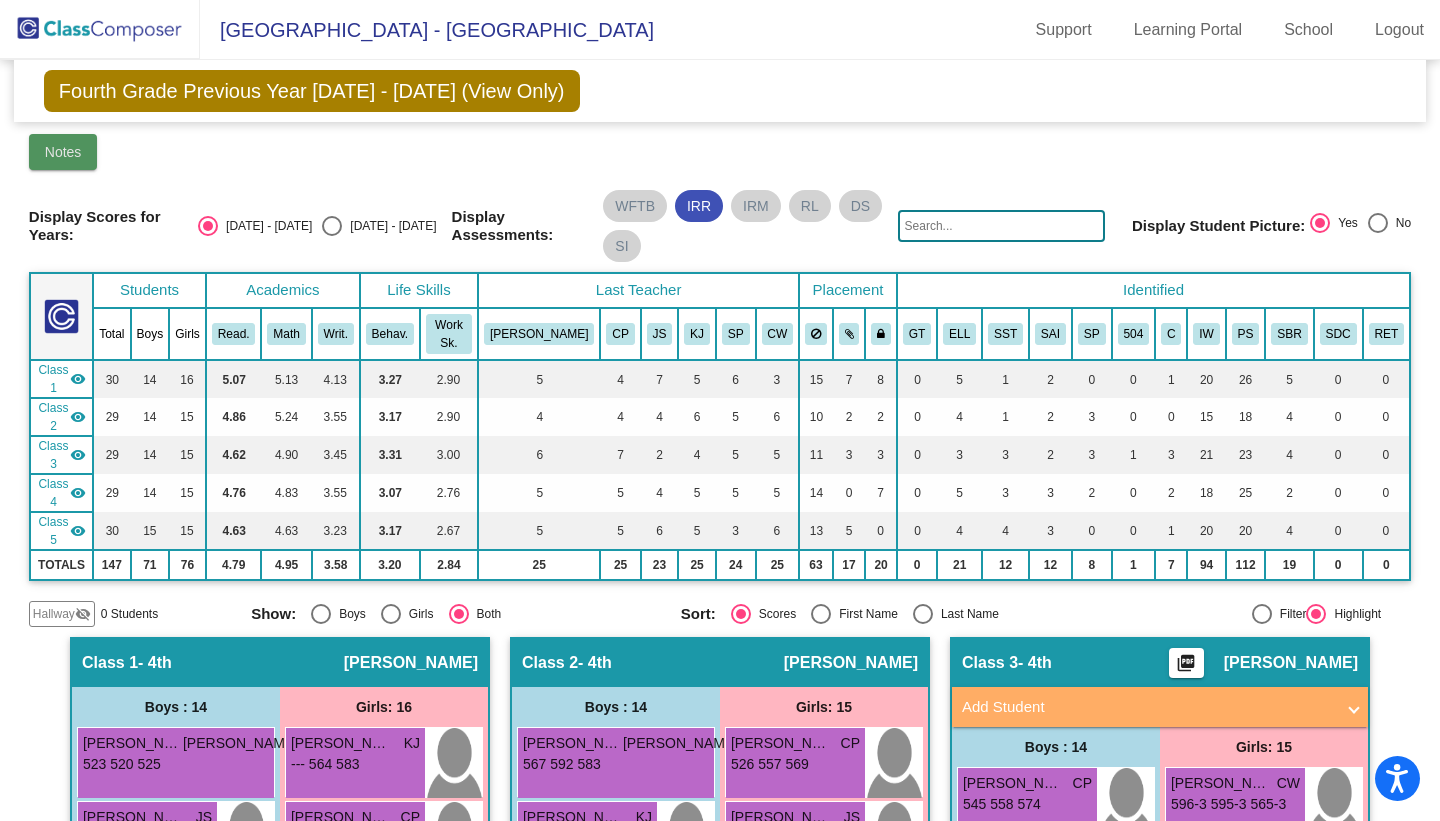 click on "Notes" 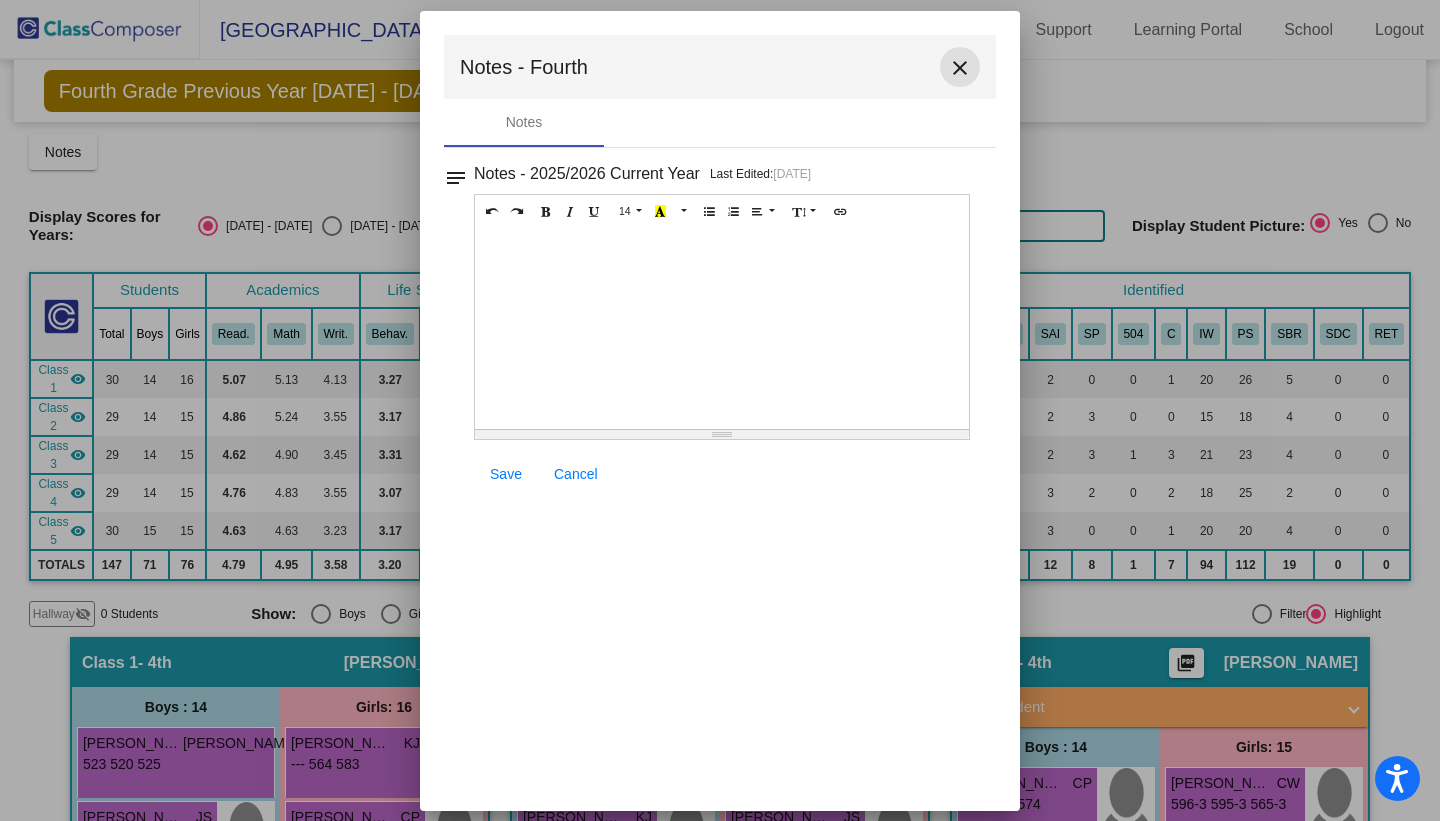 click on "close" at bounding box center (960, 67) 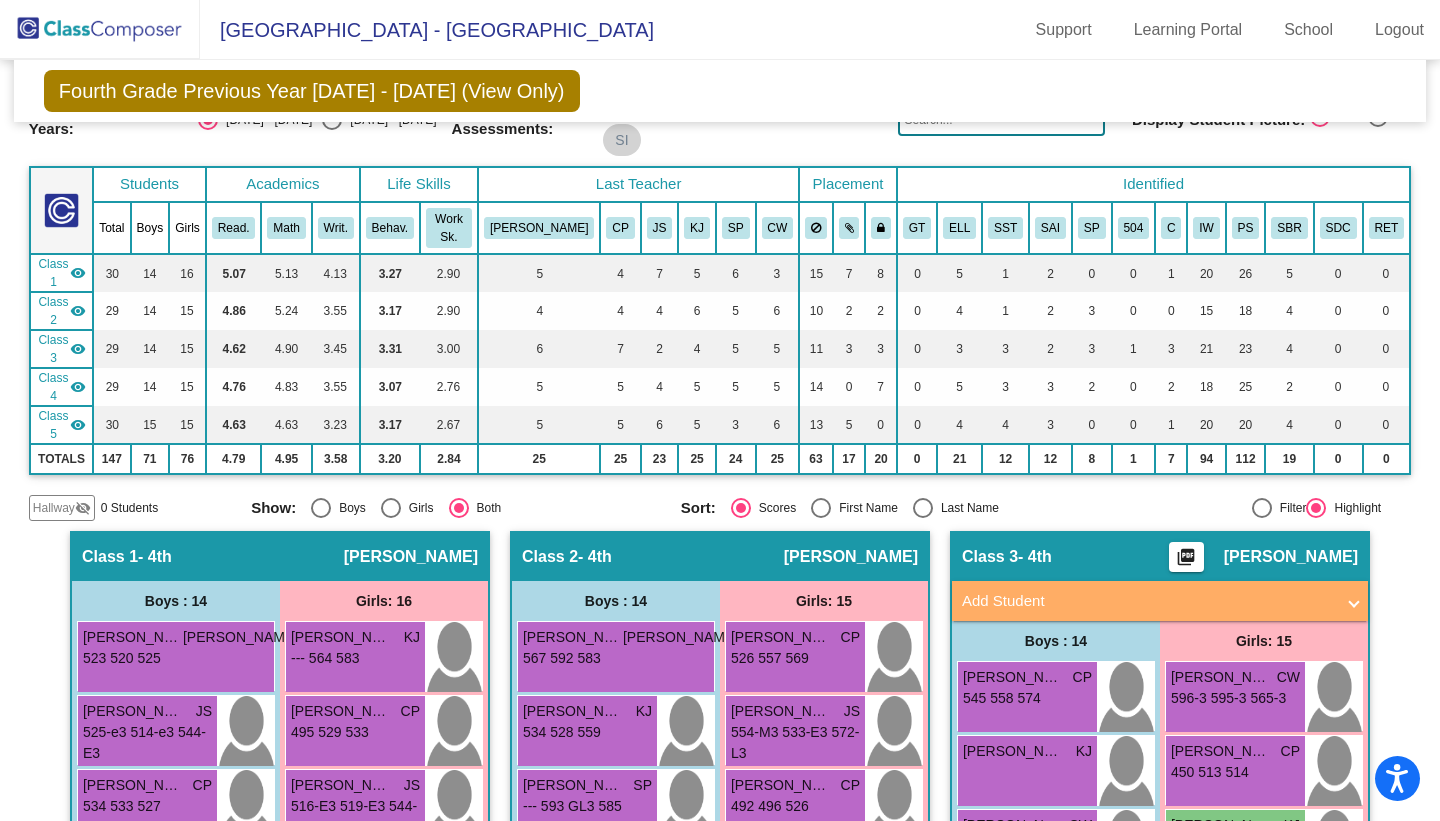 scroll, scrollTop: 36, scrollLeft: 0, axis: vertical 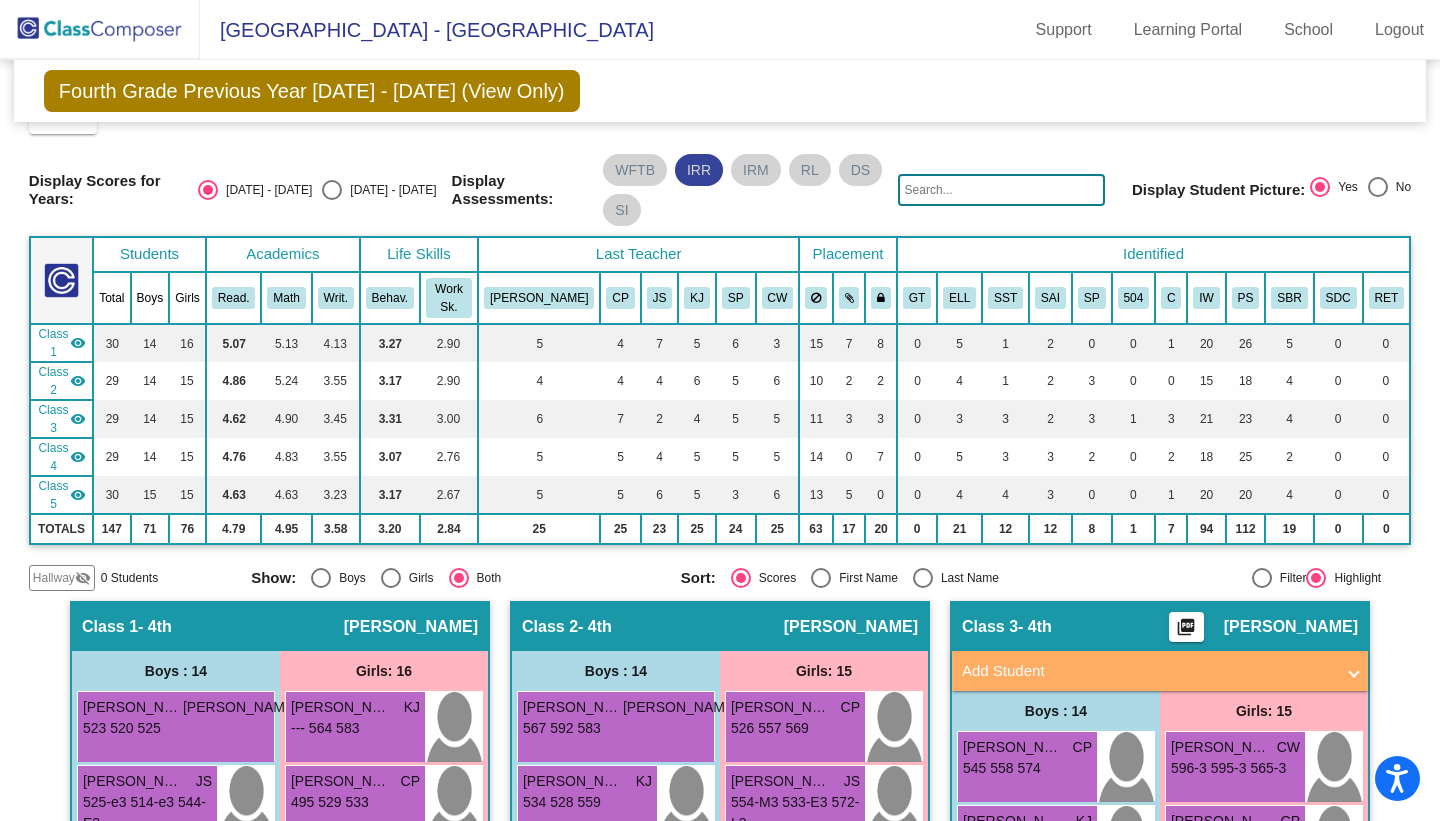 click on "IRR" at bounding box center (699, 170) 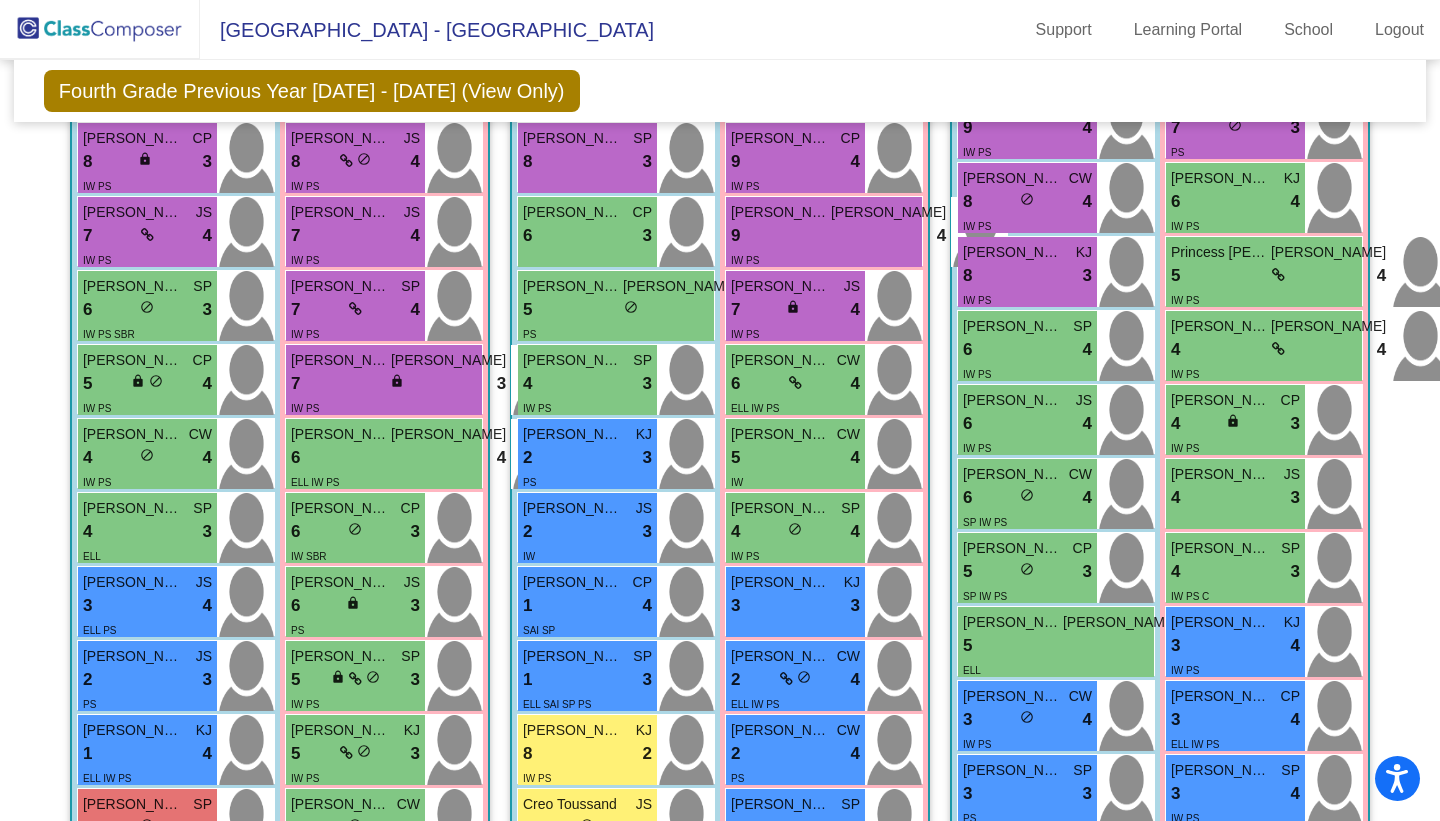 scroll, scrollTop: 183, scrollLeft: 0, axis: vertical 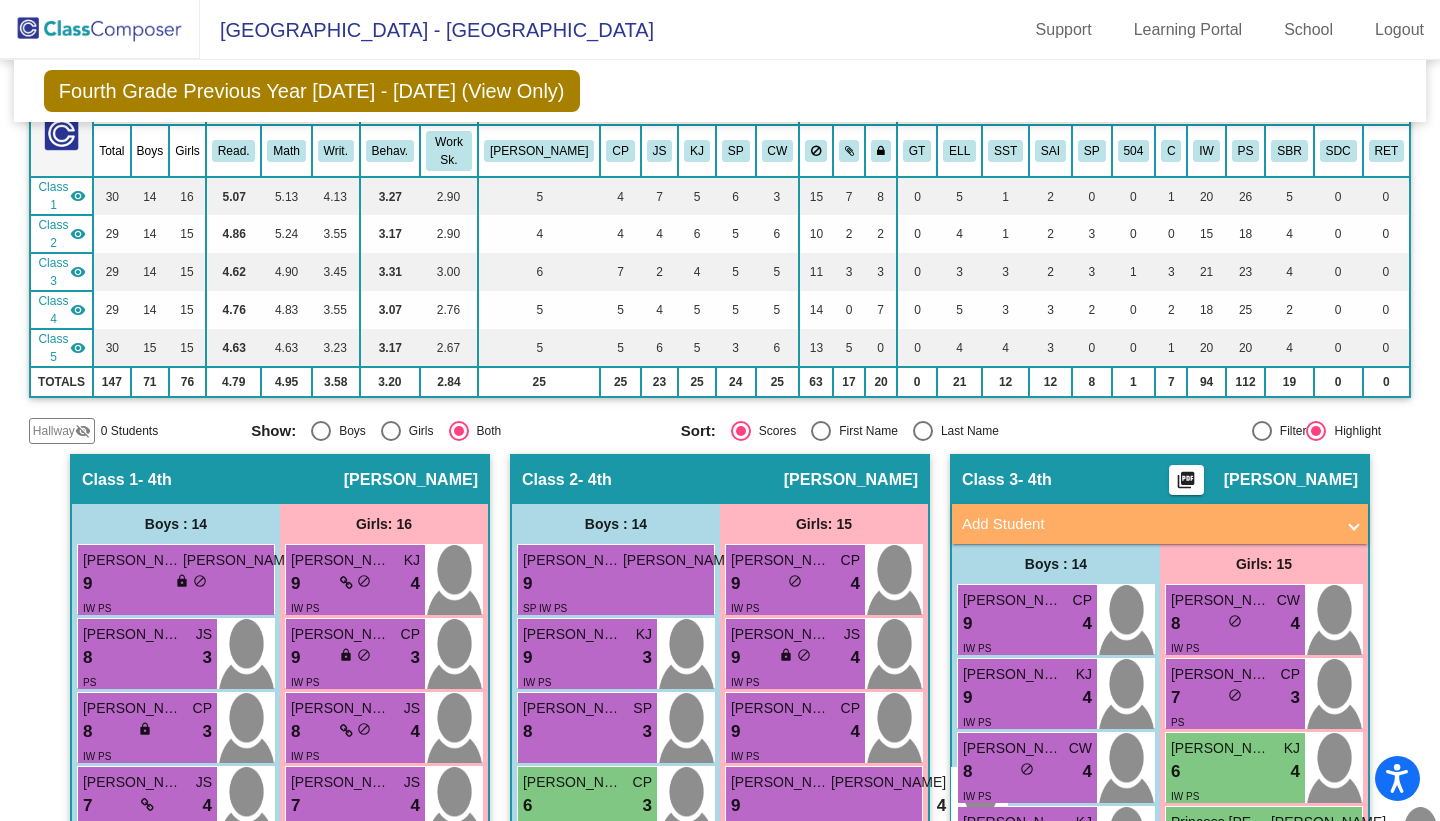 click at bounding box center (321, 431) 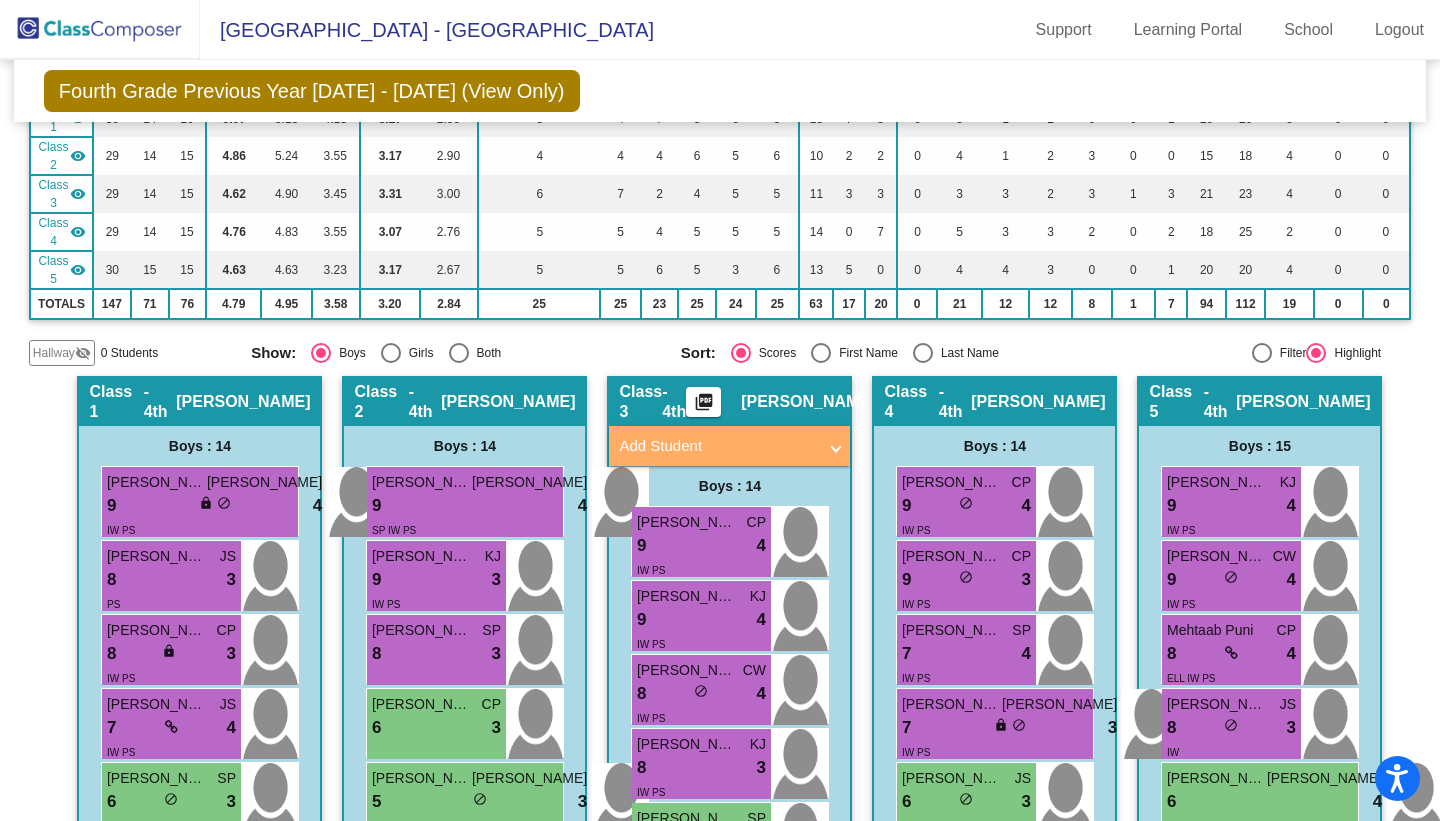 scroll, scrollTop: 0, scrollLeft: 0, axis: both 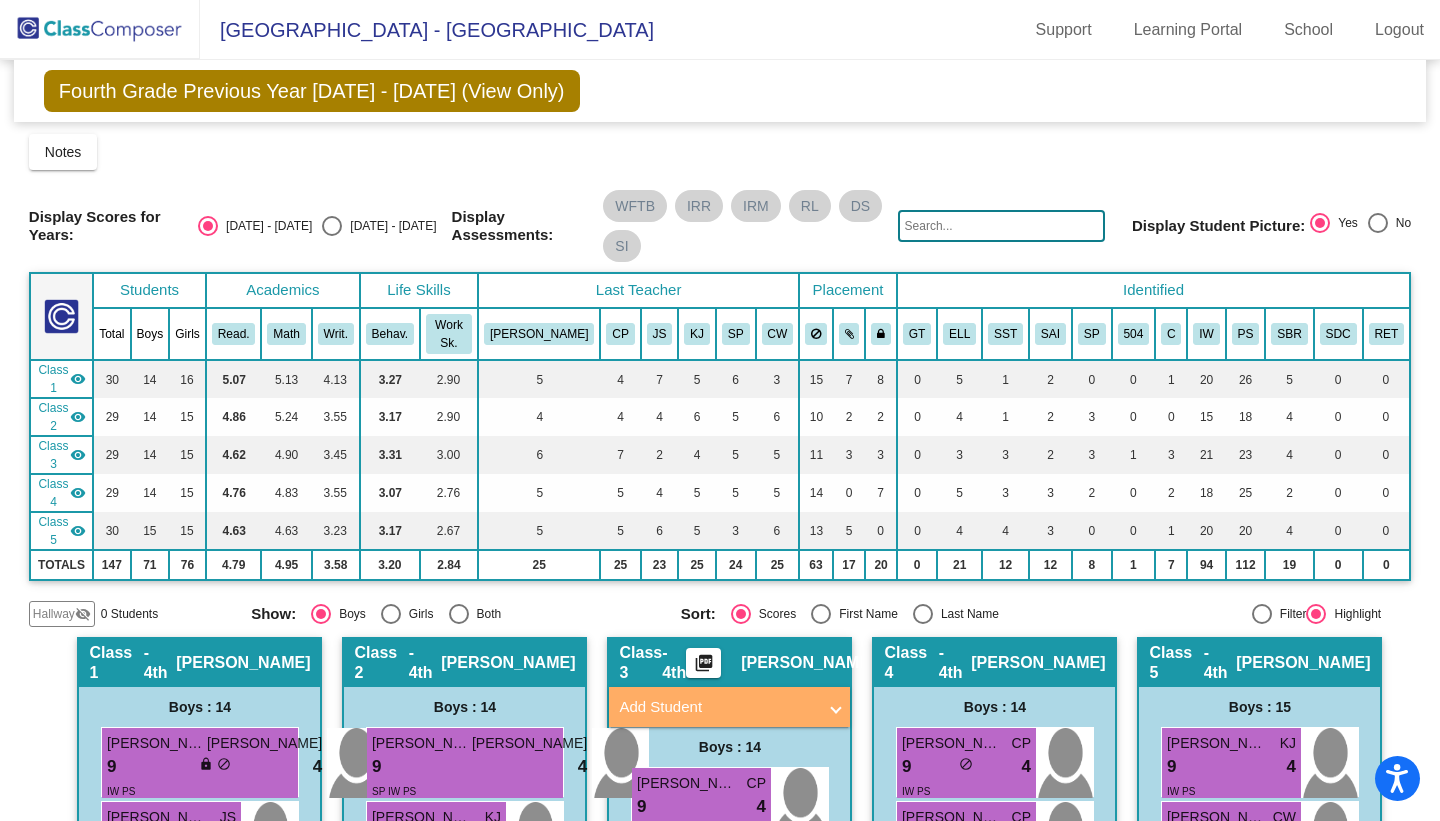 click at bounding box center [391, 614] 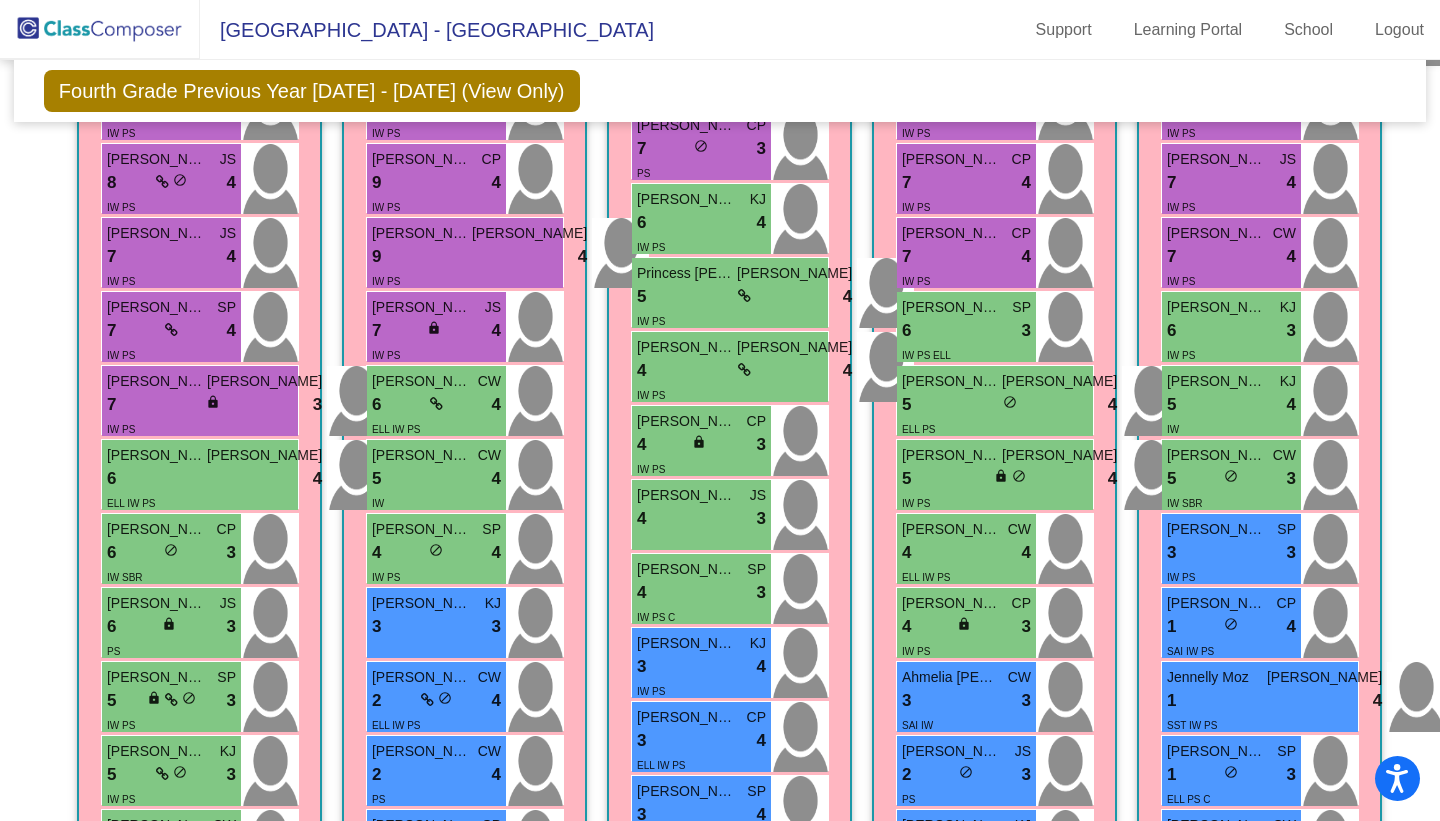 scroll, scrollTop: 36, scrollLeft: 0, axis: vertical 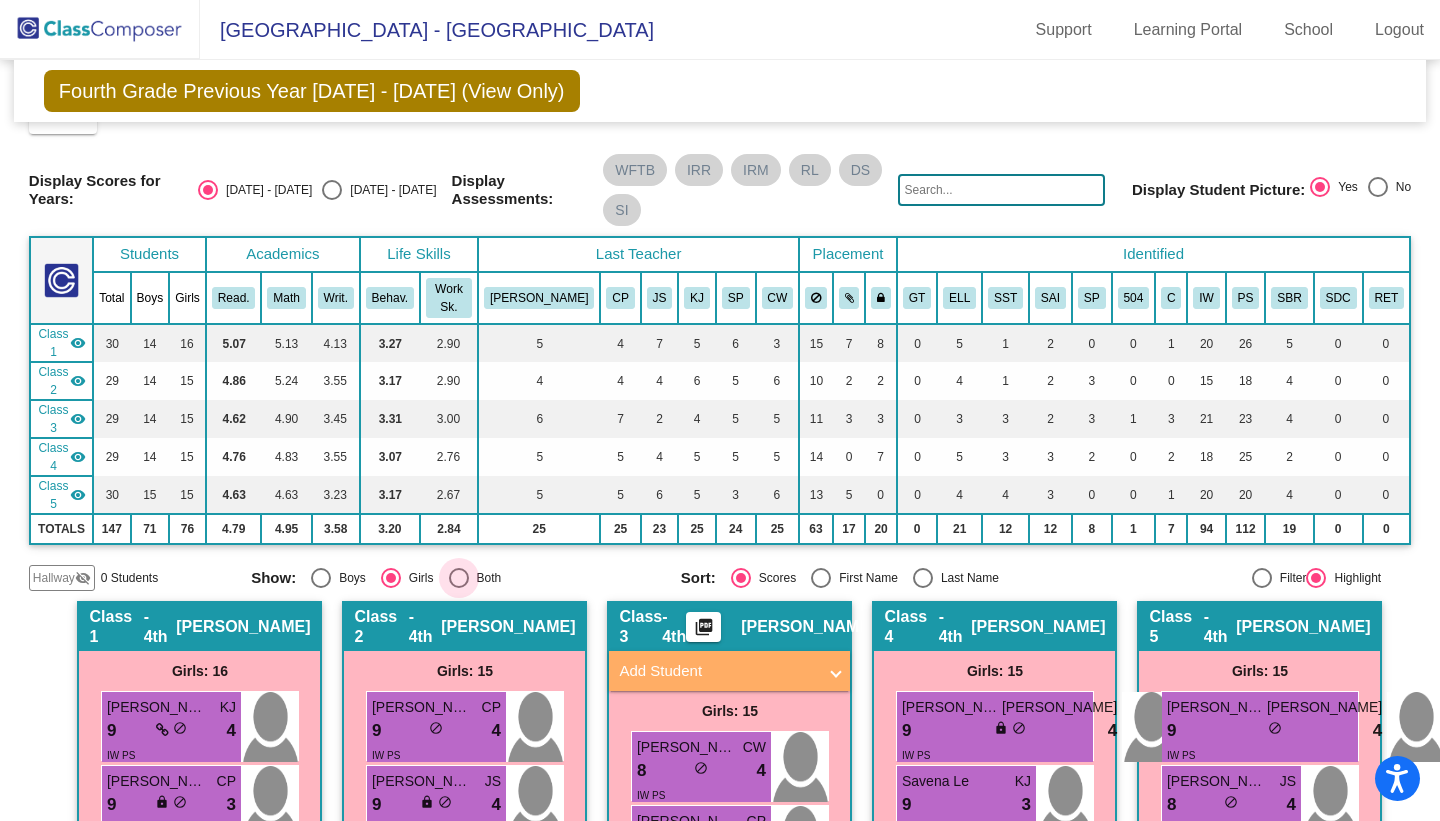 click at bounding box center [459, 578] 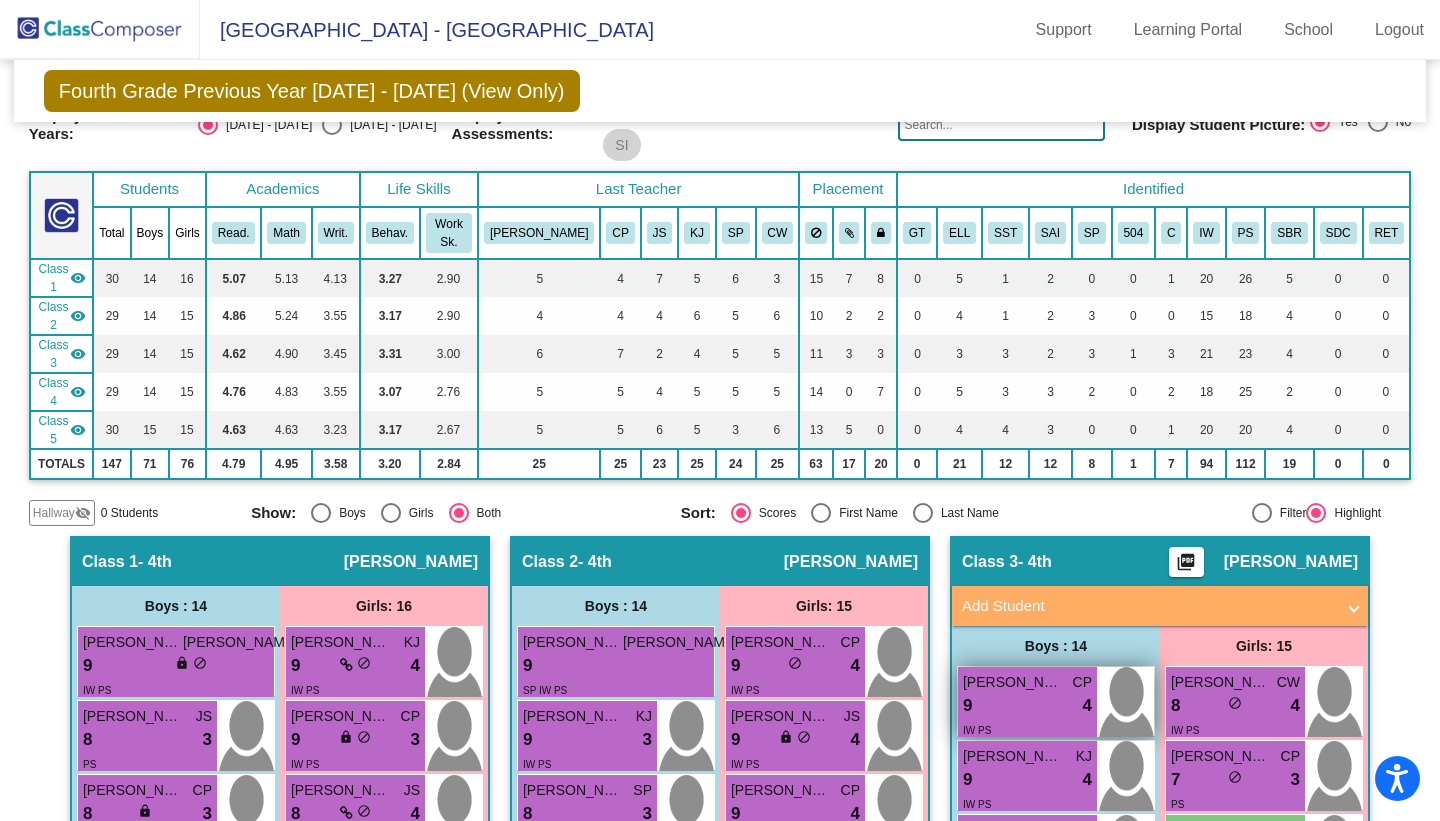 scroll, scrollTop: 0, scrollLeft: 0, axis: both 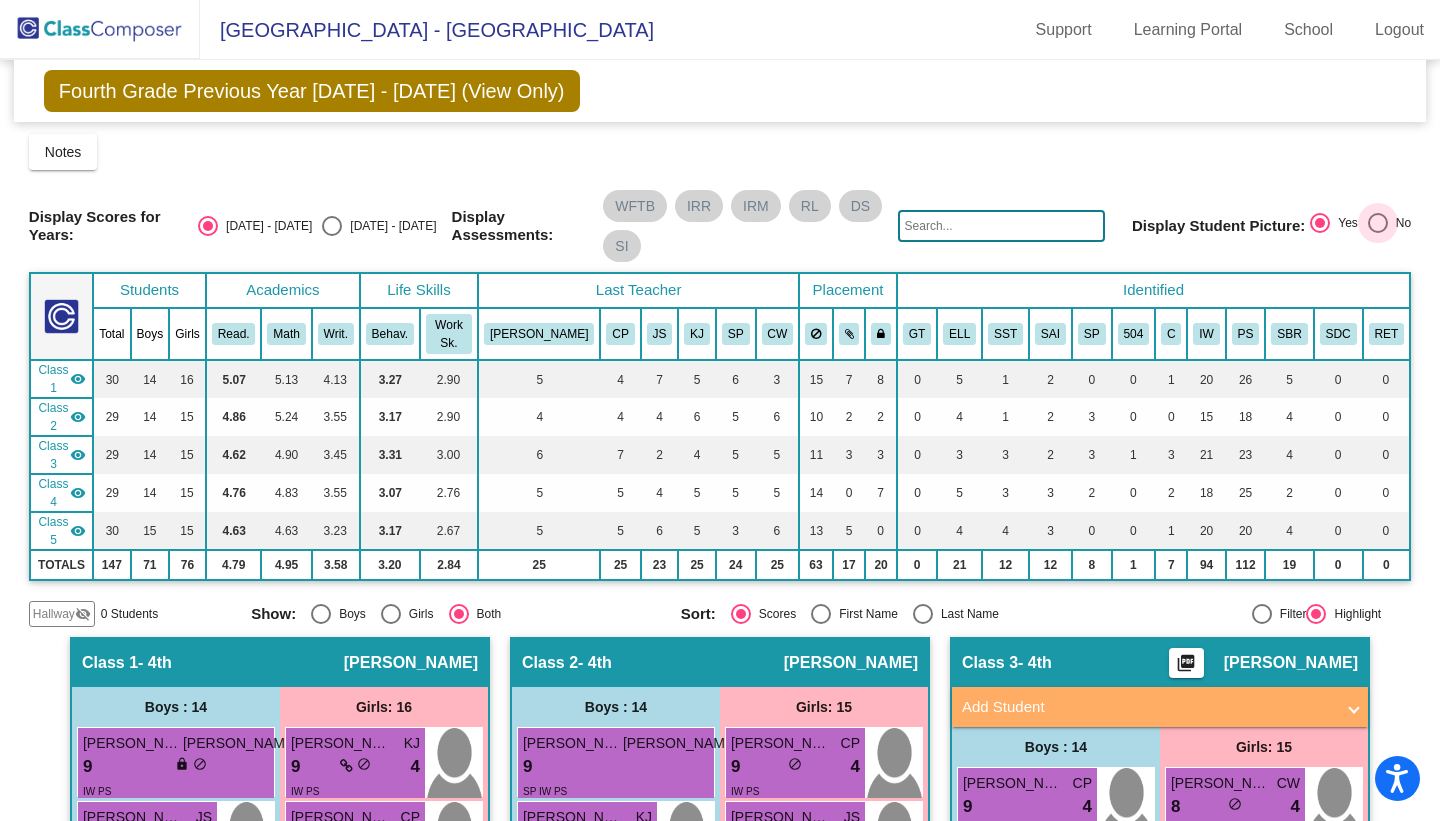 click at bounding box center [1378, 223] 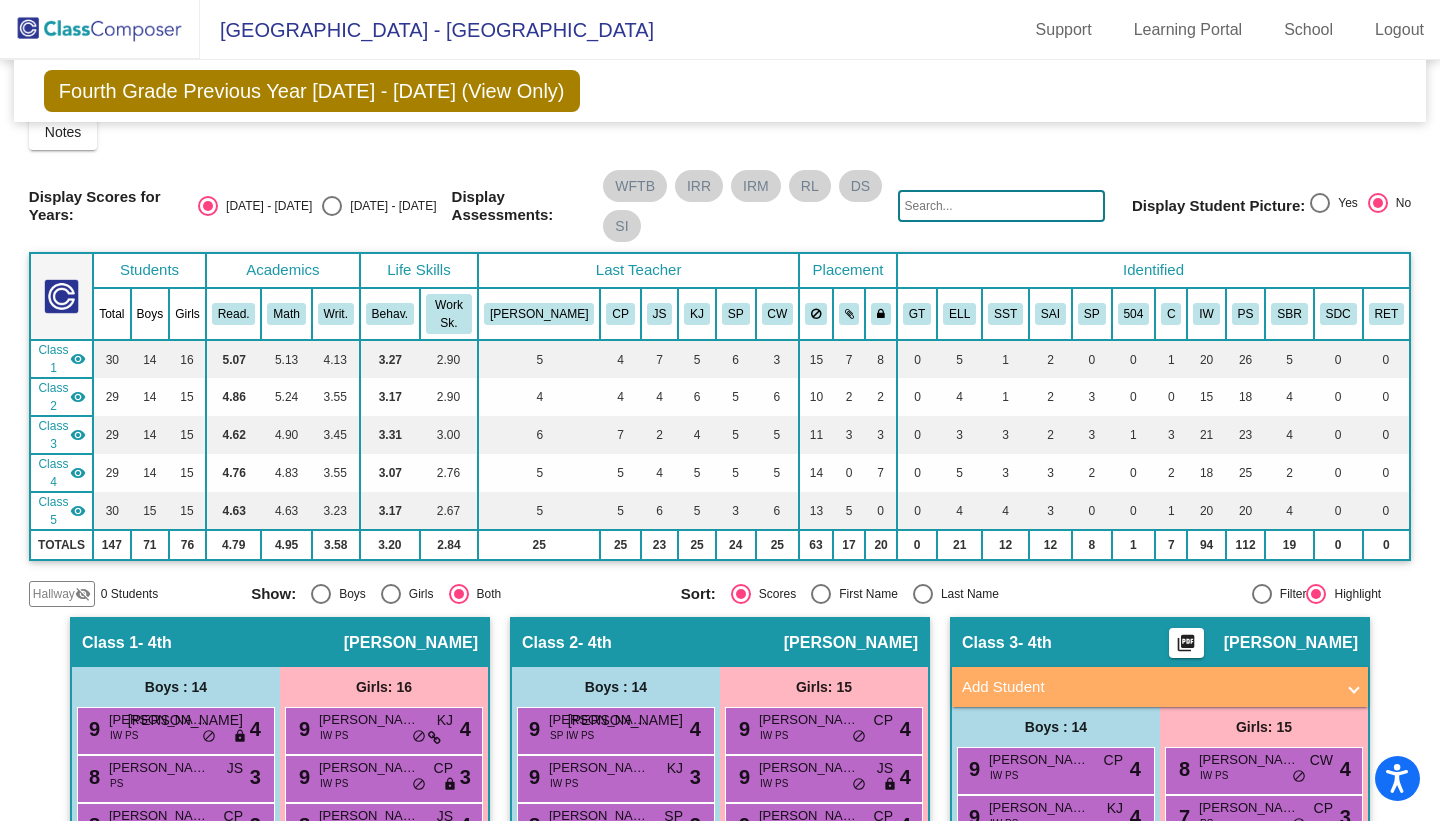 scroll, scrollTop: 28, scrollLeft: 0, axis: vertical 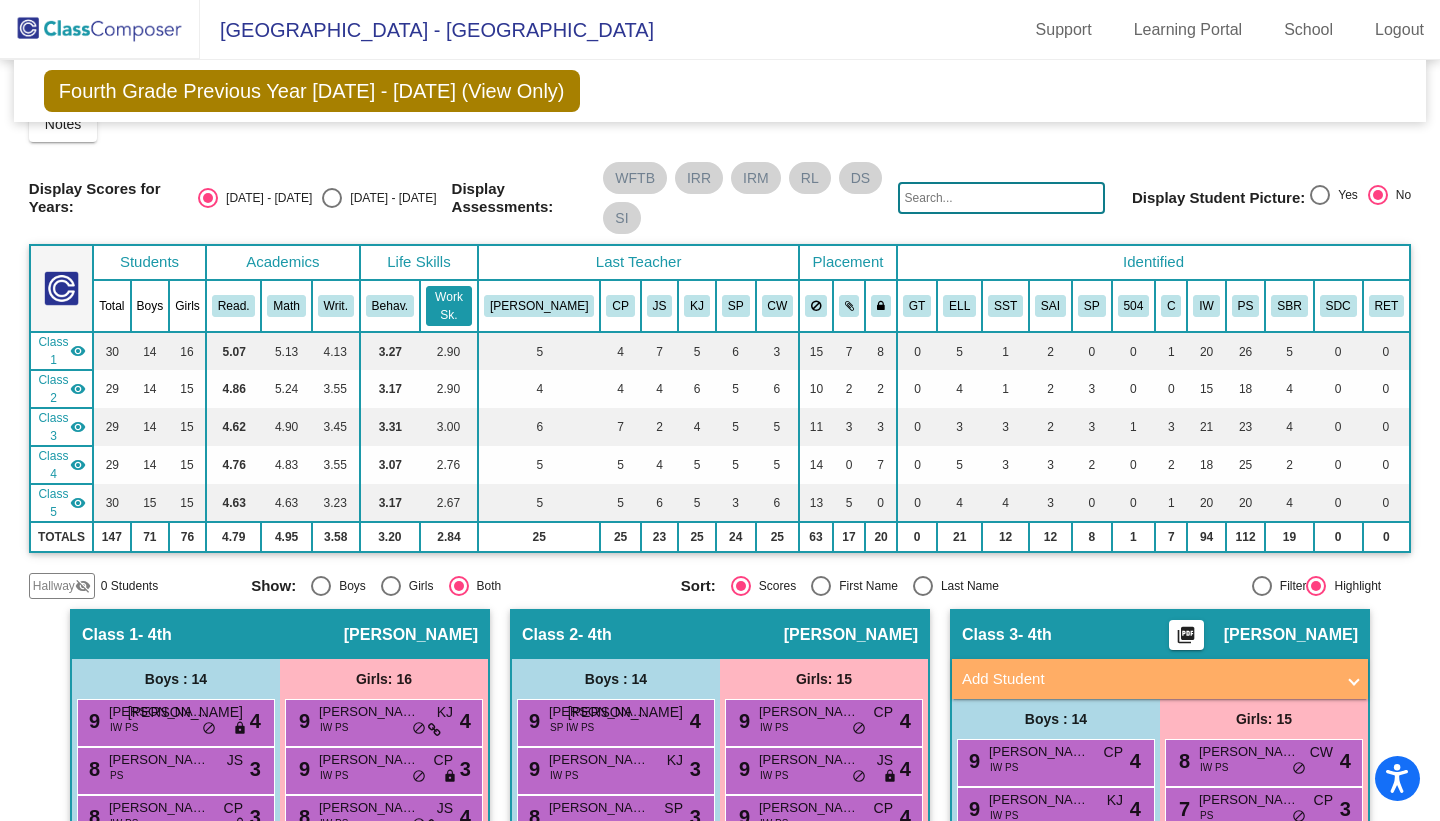 click on "Work Sk." 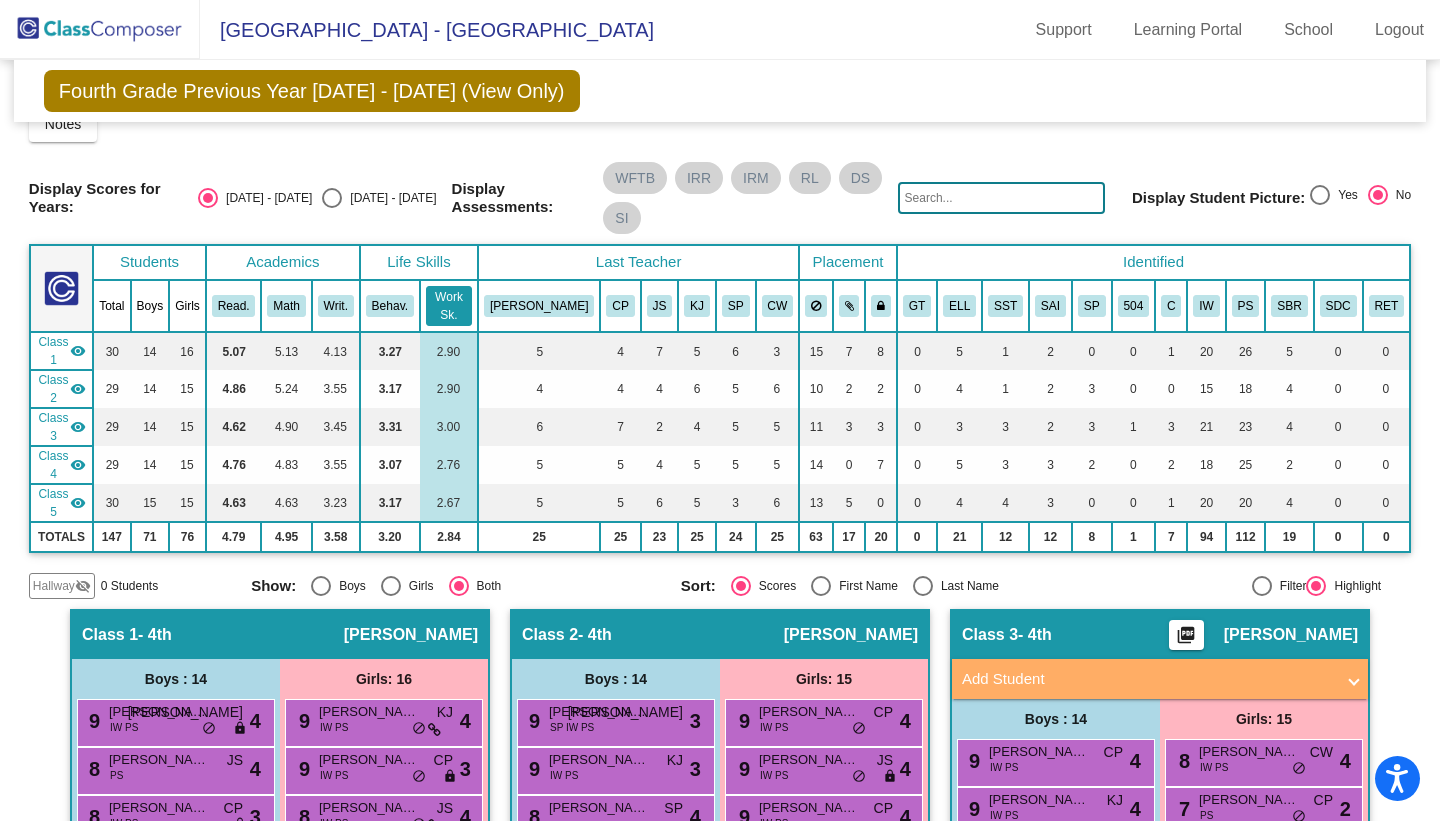 click on "Work Sk." 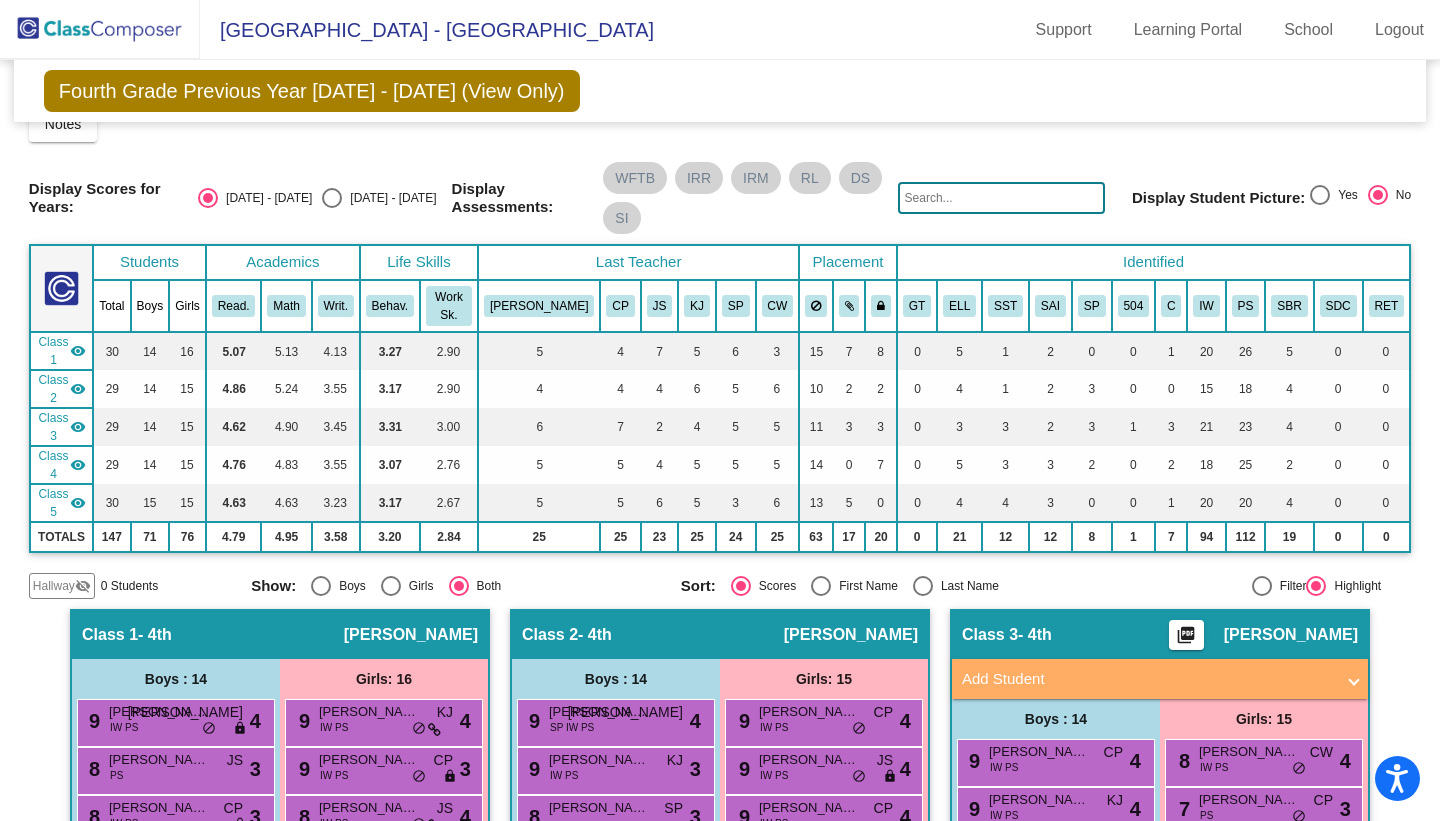 scroll, scrollTop: 0, scrollLeft: 0, axis: both 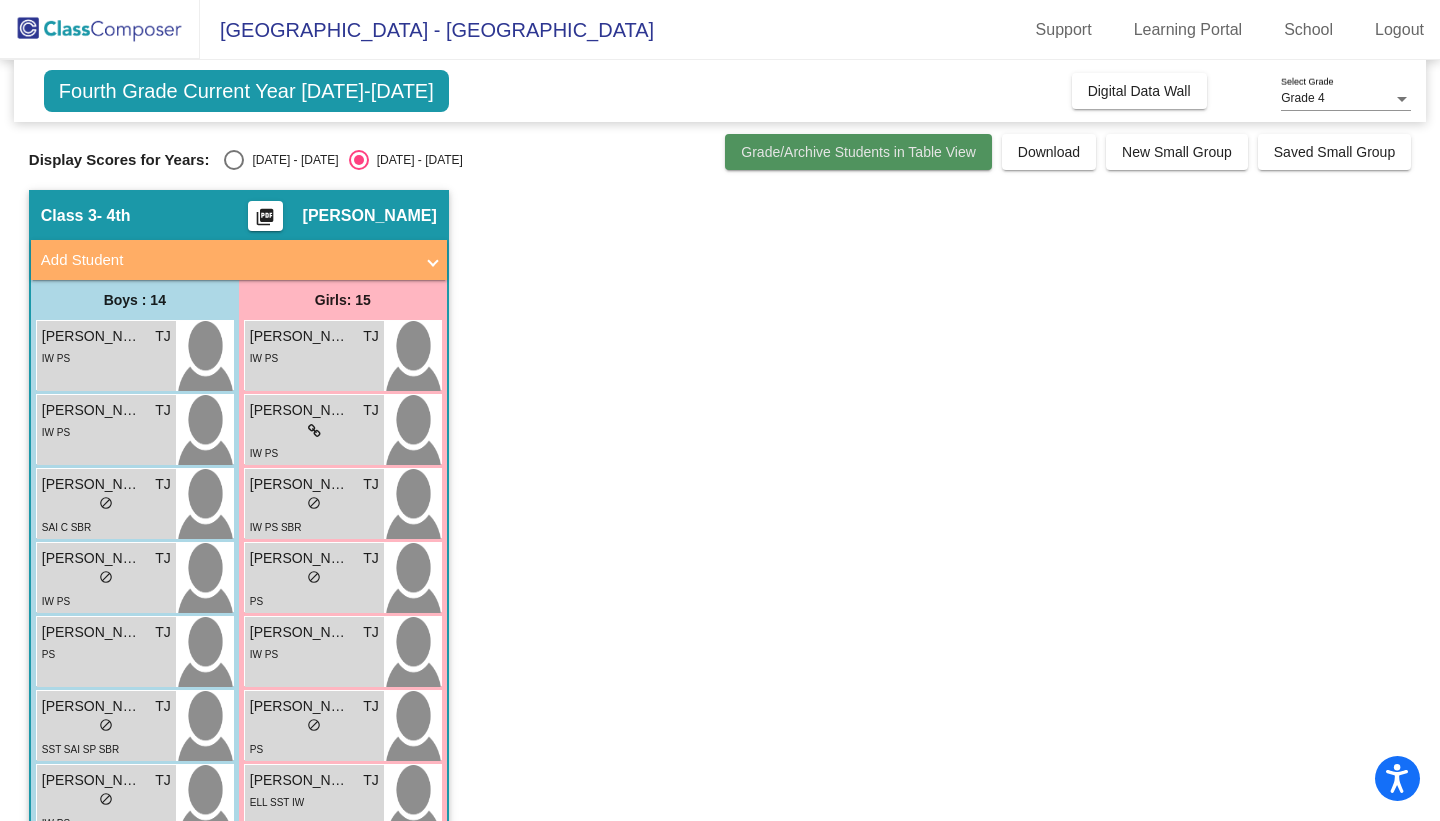 click on "Grade/Archive Students in Table View" 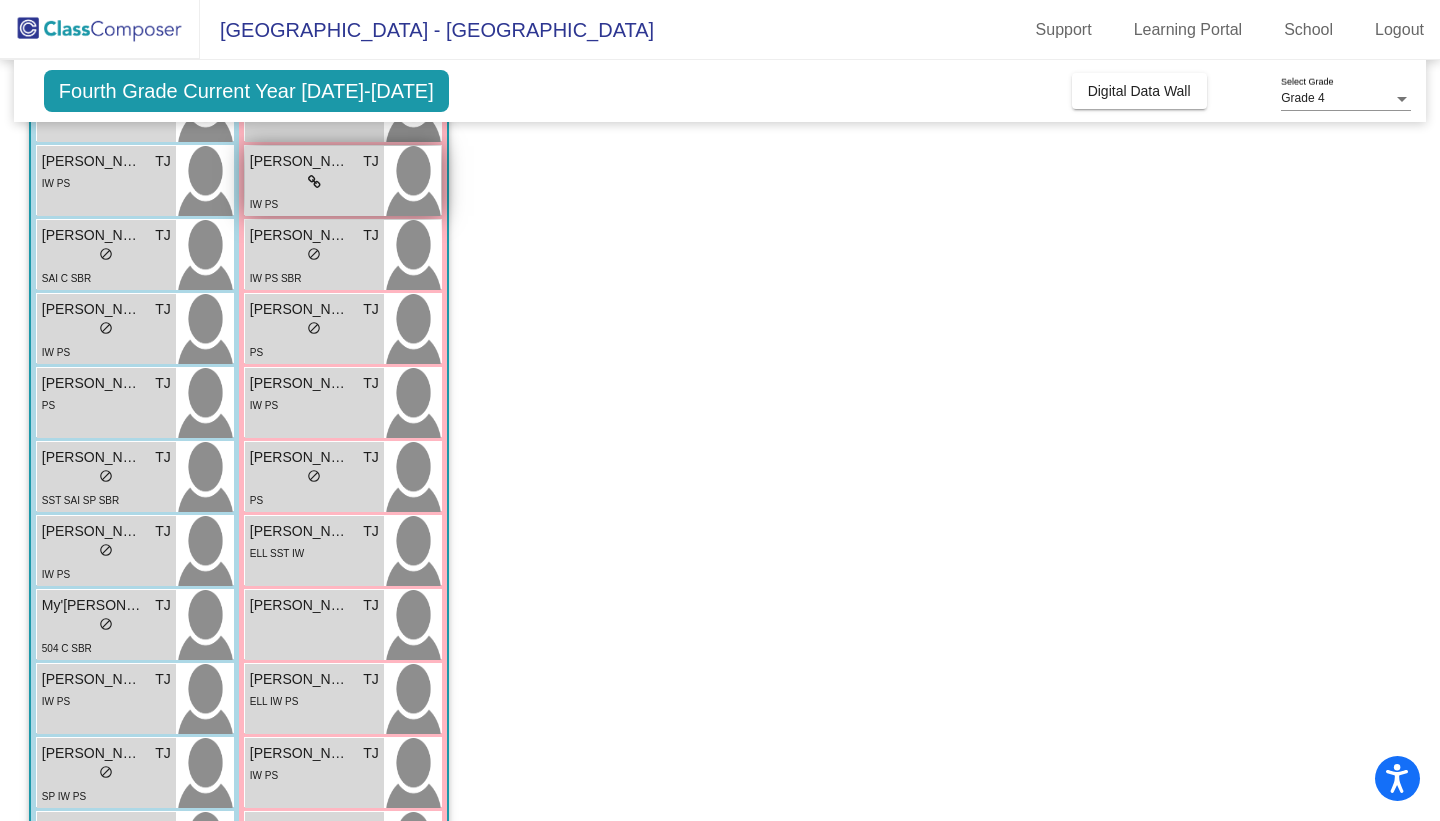 scroll, scrollTop: 0, scrollLeft: 0, axis: both 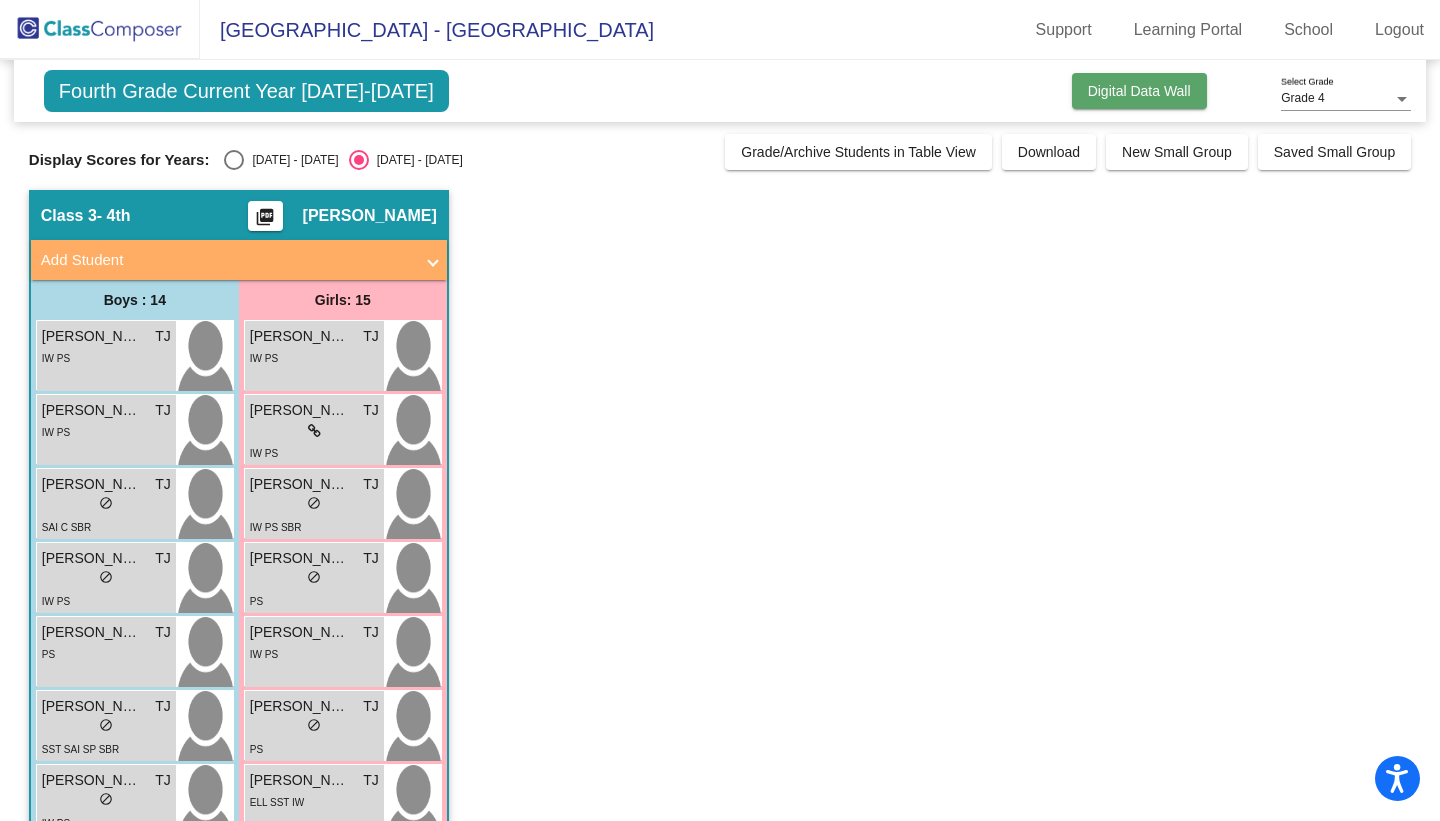 click on "Digital Data Wall" 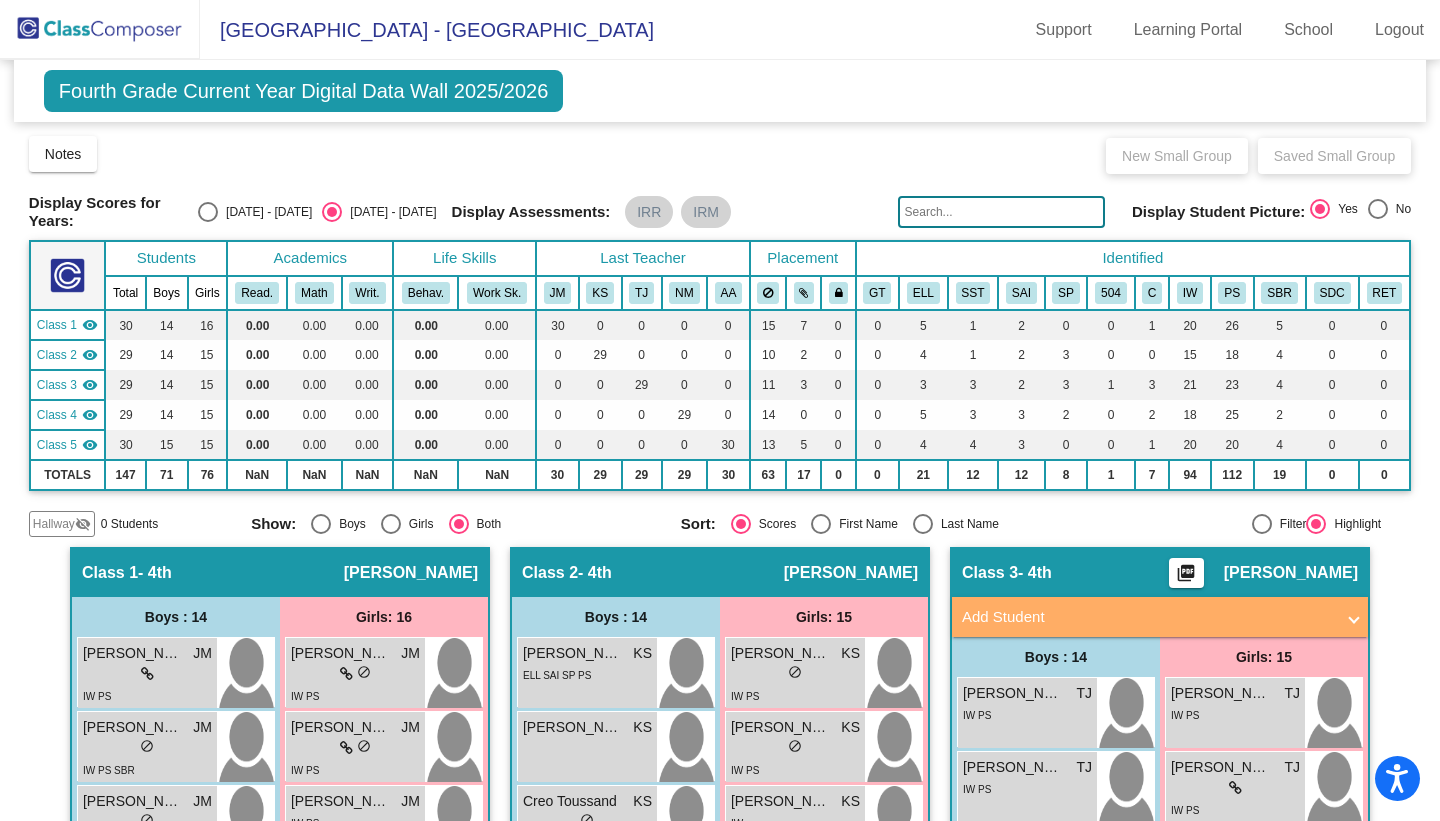 click at bounding box center [391, 524] 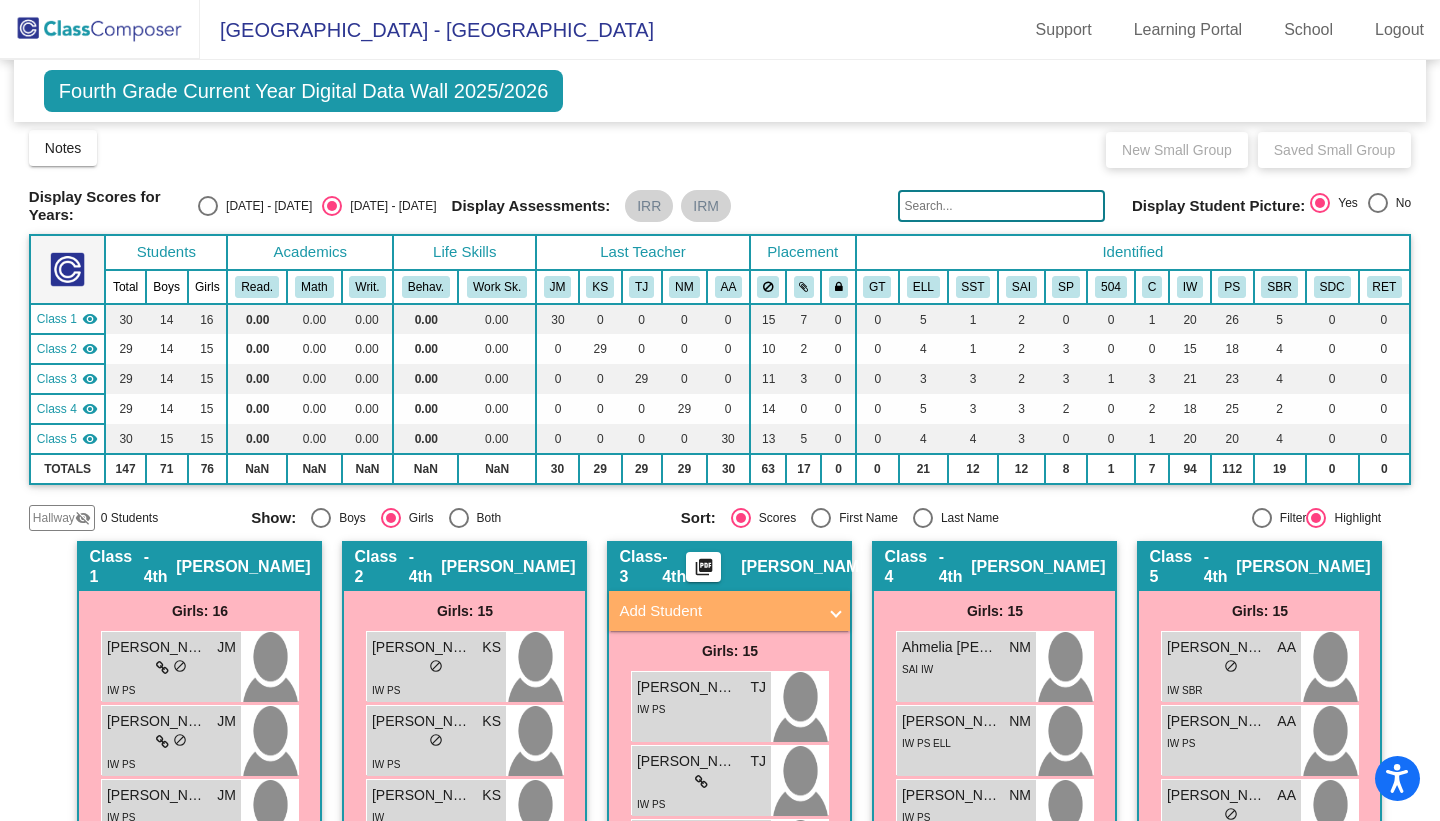 scroll, scrollTop: 0, scrollLeft: 0, axis: both 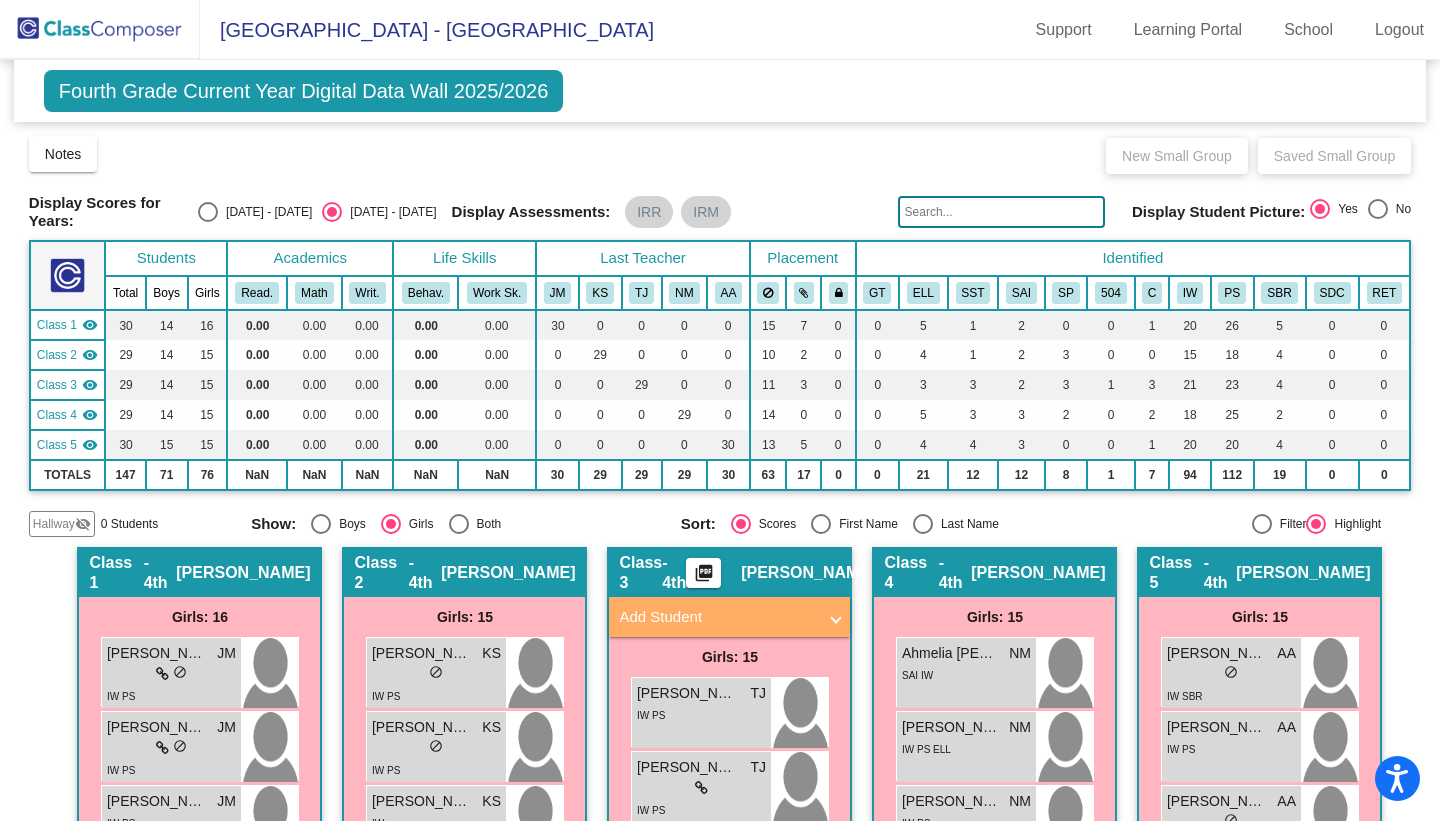 click at bounding box center [208, 212] 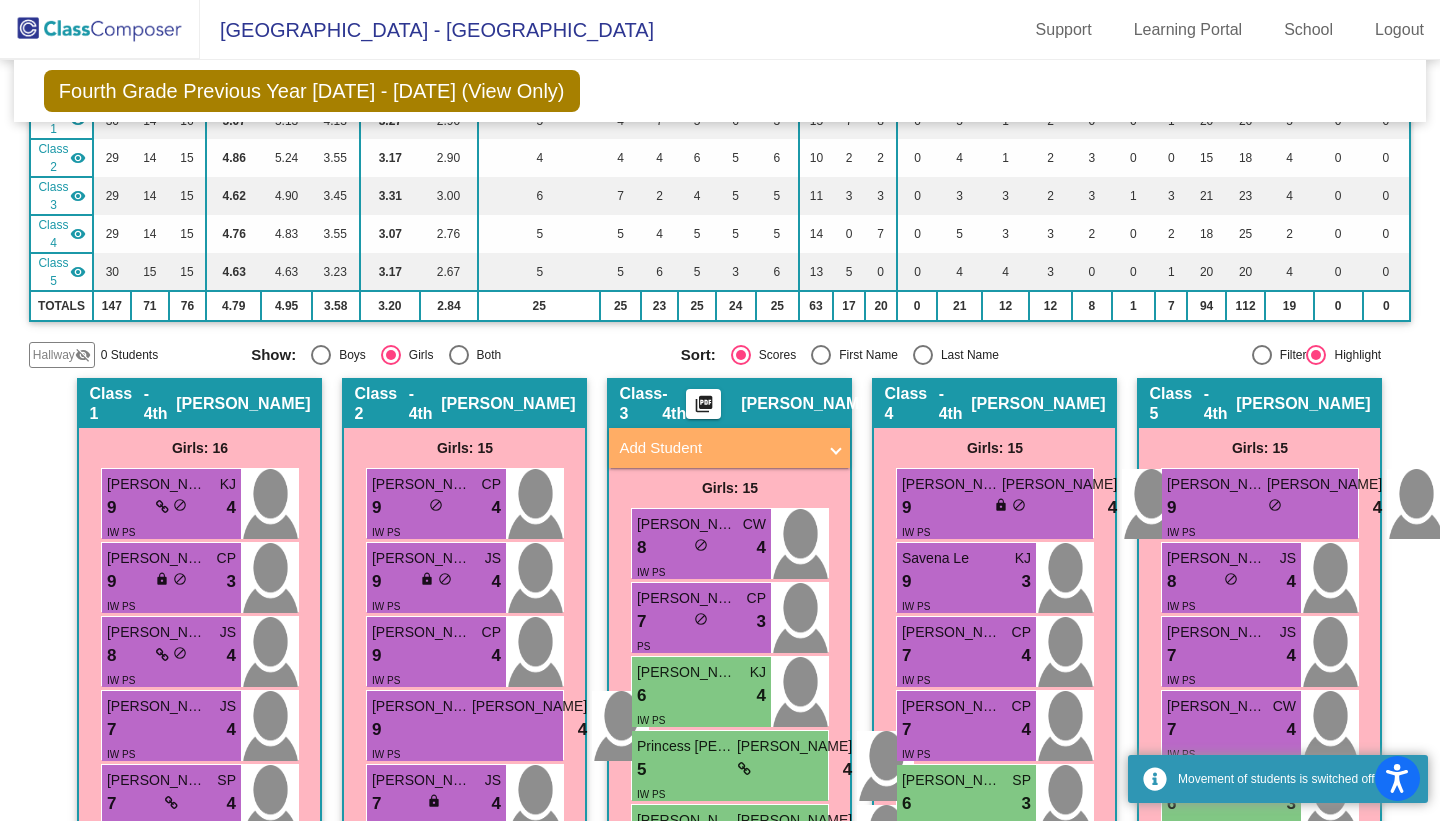 scroll, scrollTop: 338, scrollLeft: 0, axis: vertical 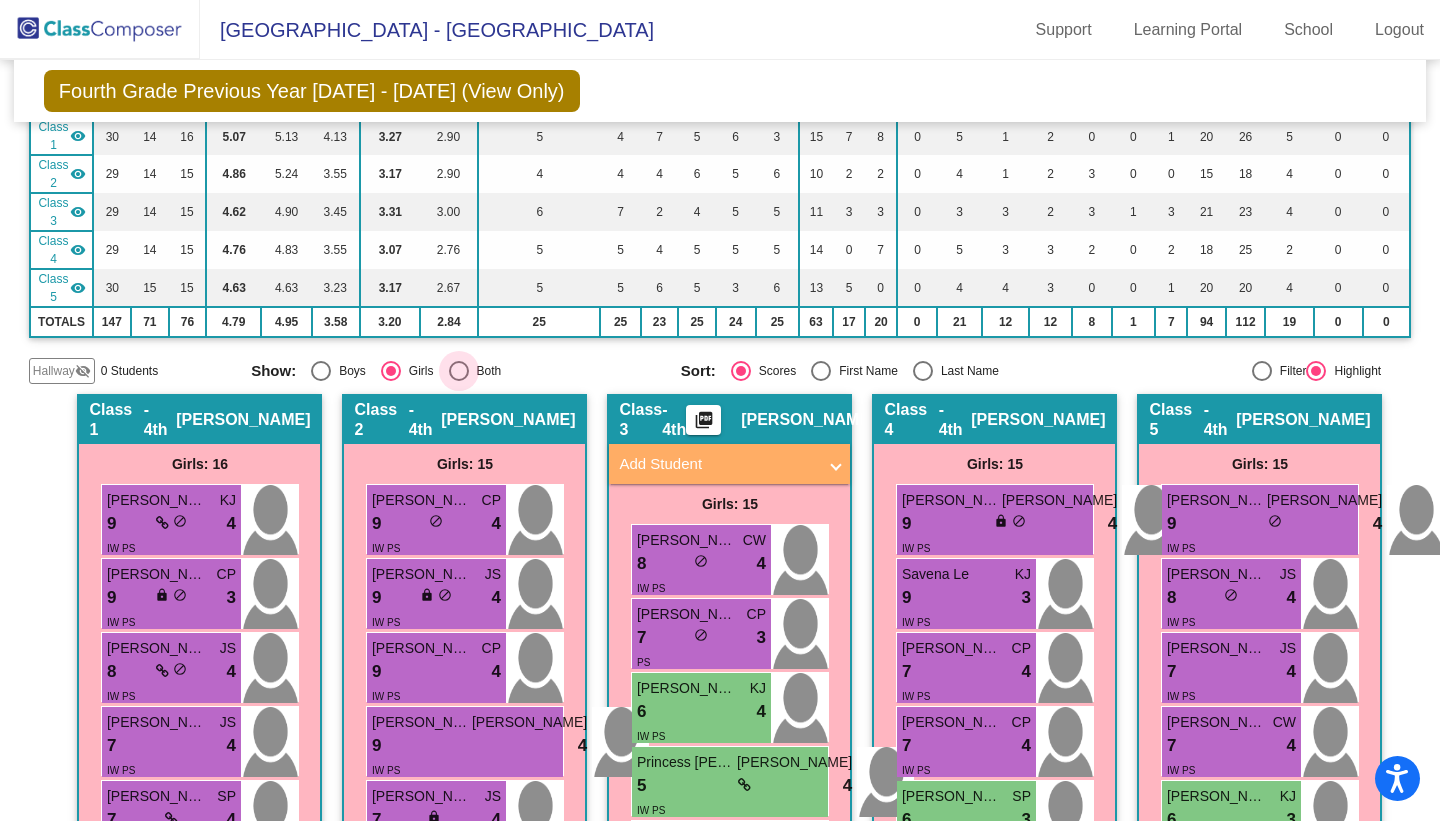 click at bounding box center [459, 371] 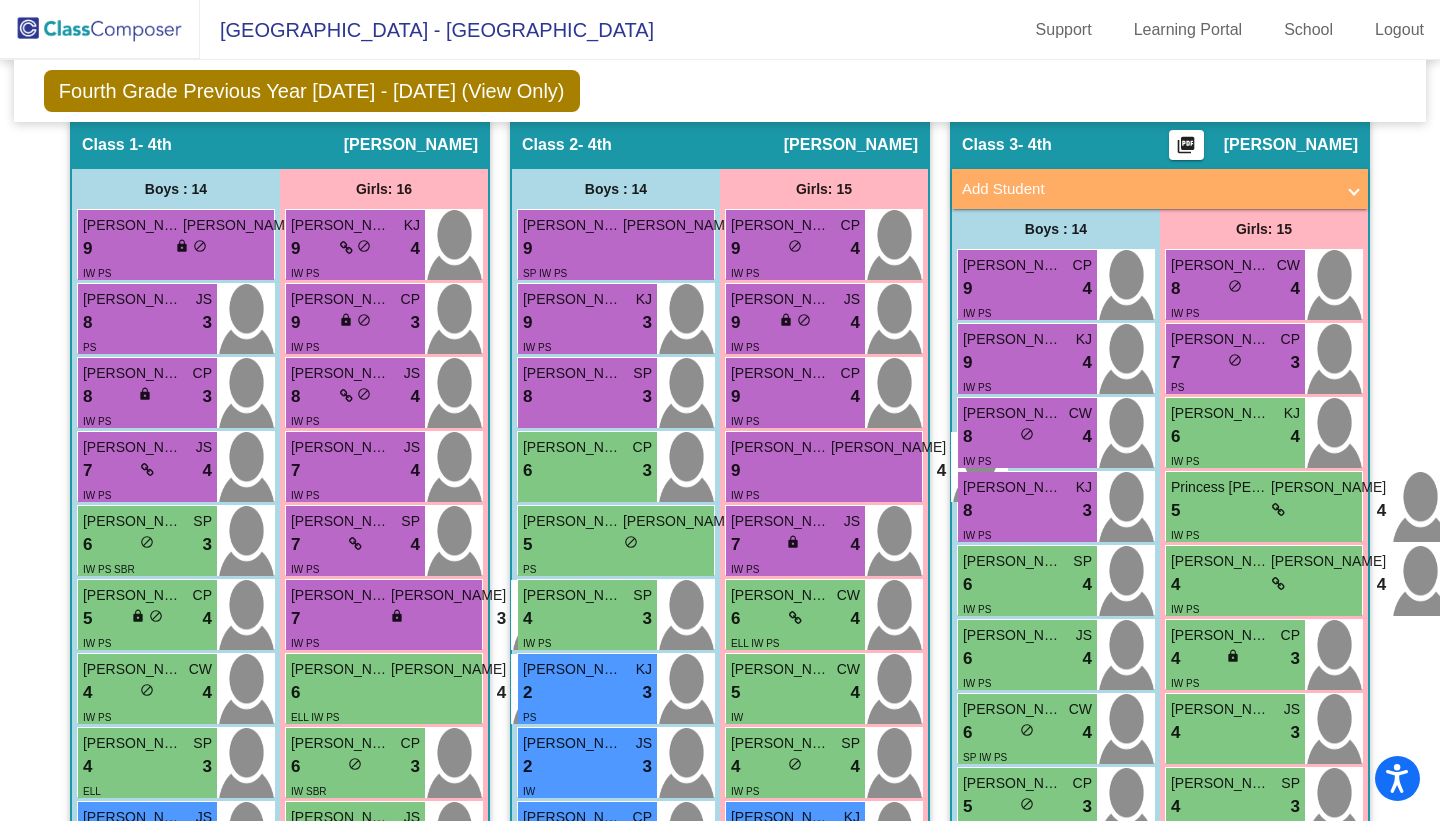 scroll, scrollTop: 0, scrollLeft: 0, axis: both 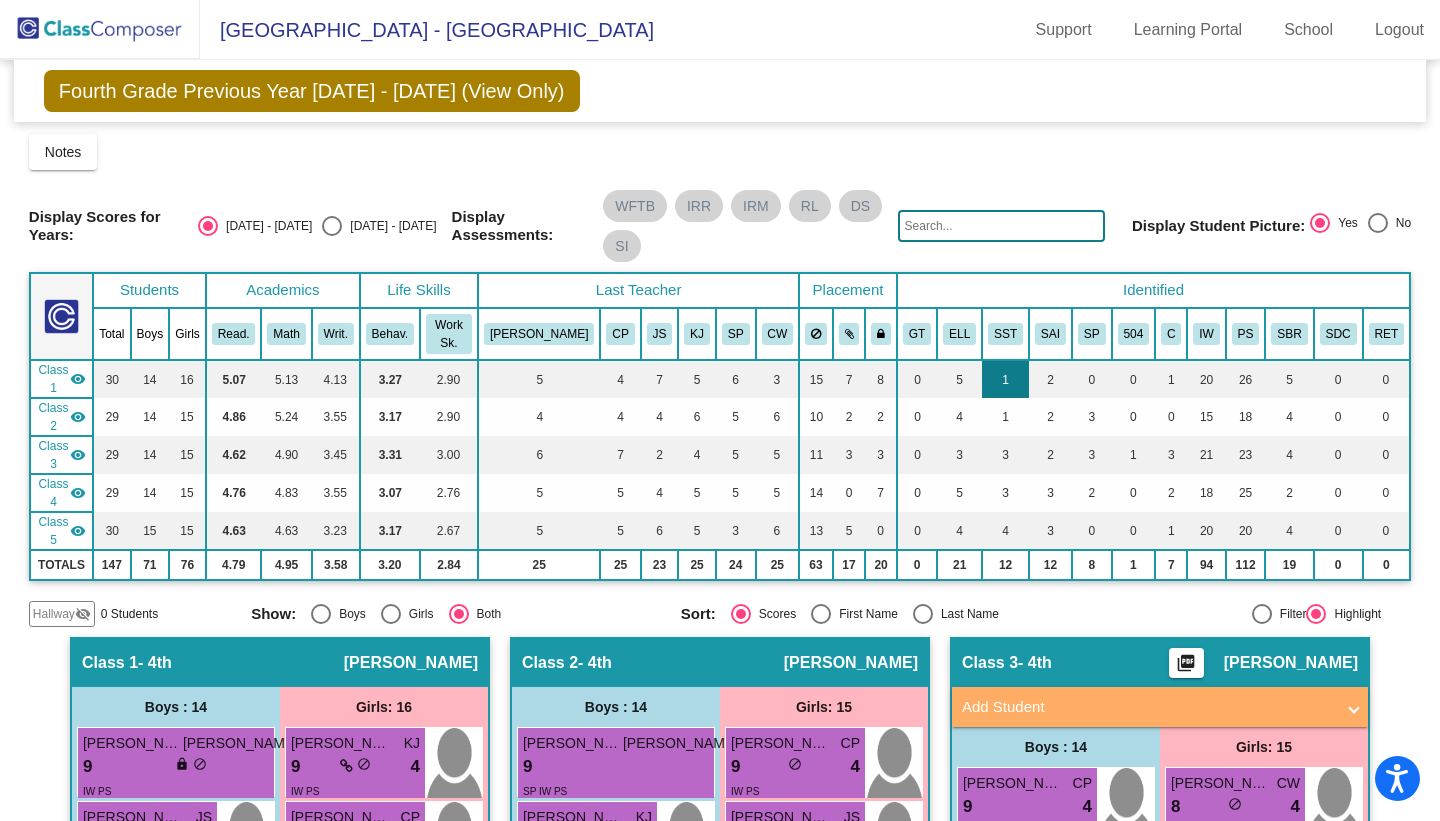 click on "1" 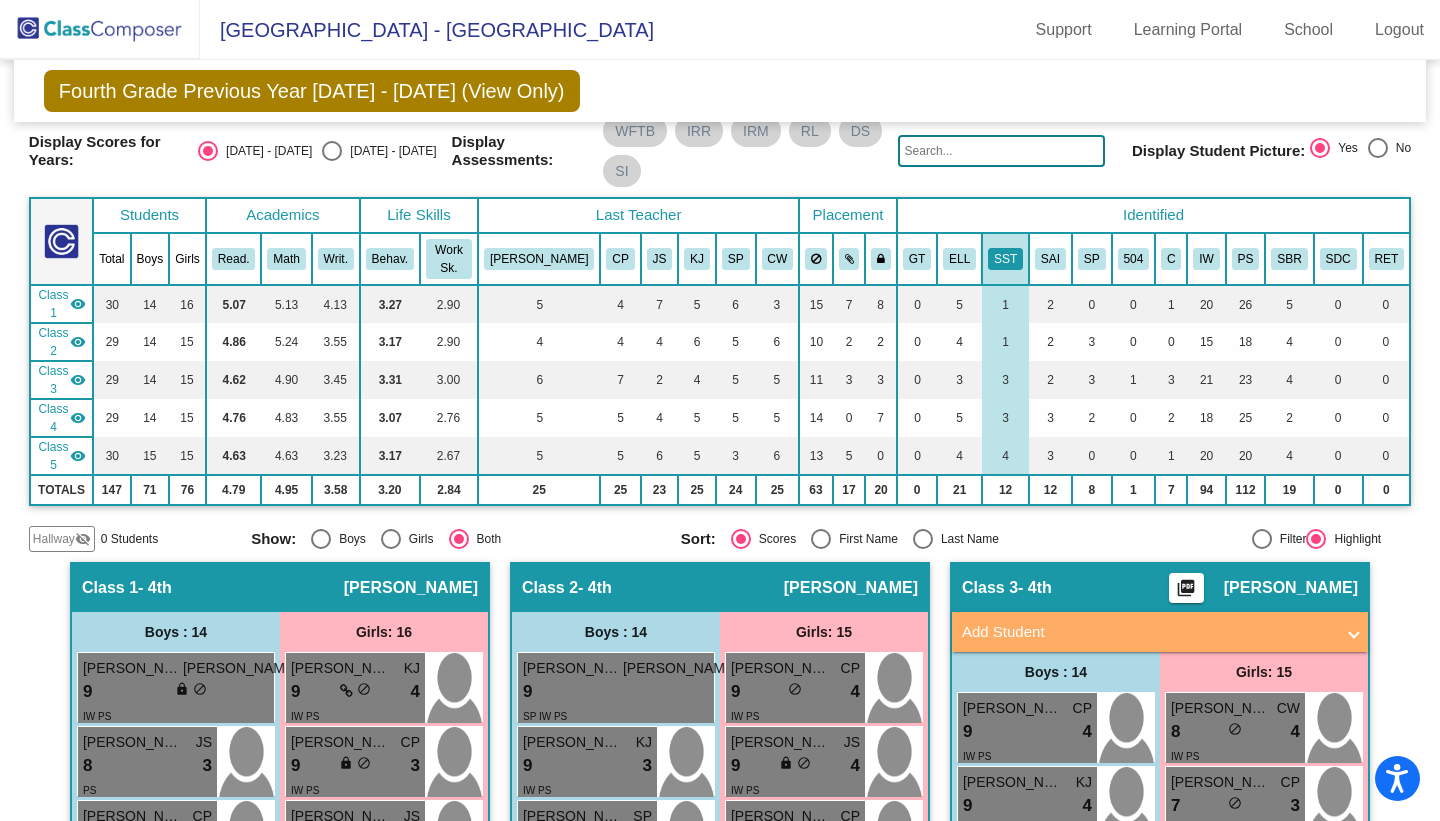 scroll, scrollTop: 0, scrollLeft: 0, axis: both 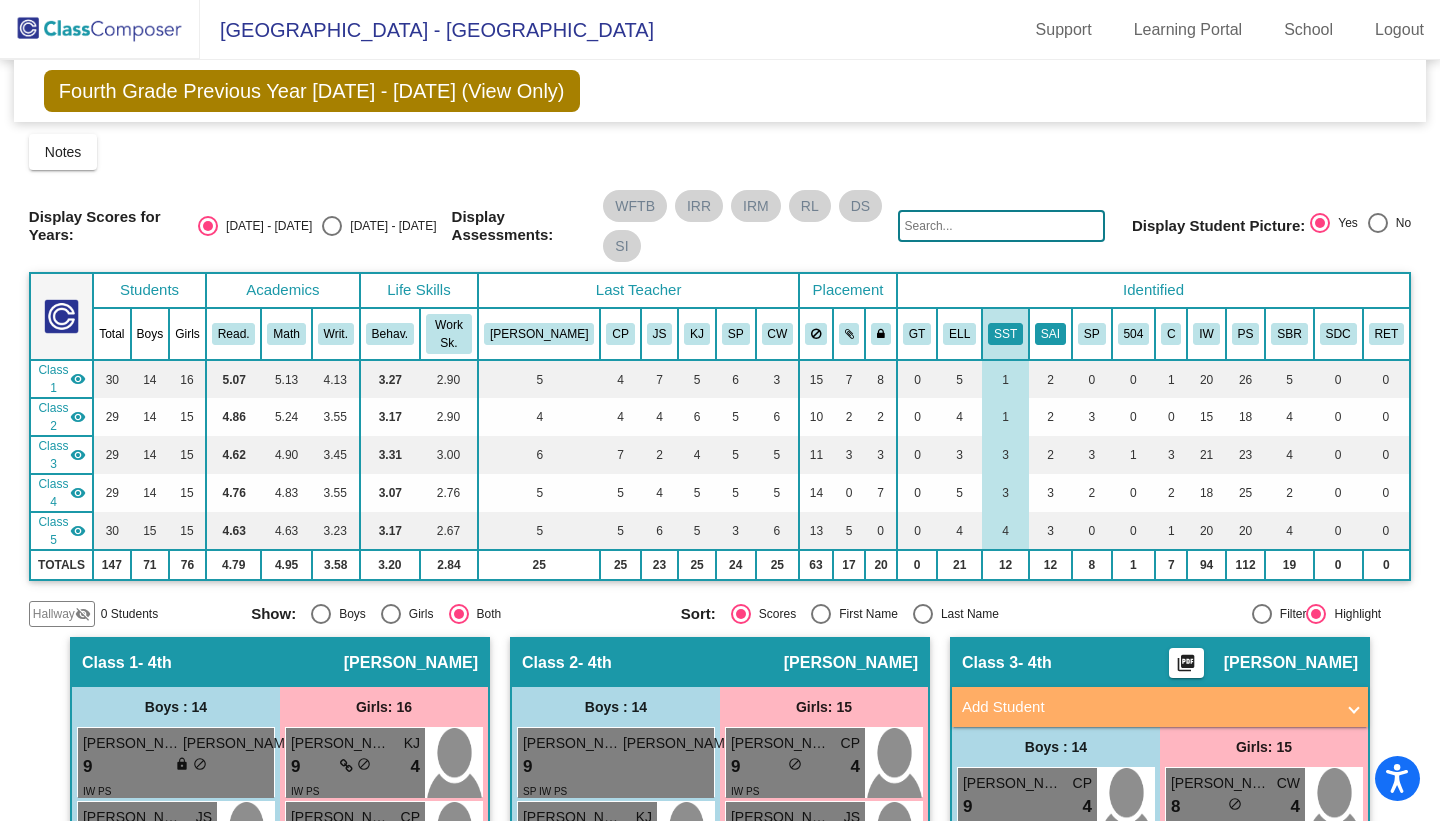 click on "SAI" 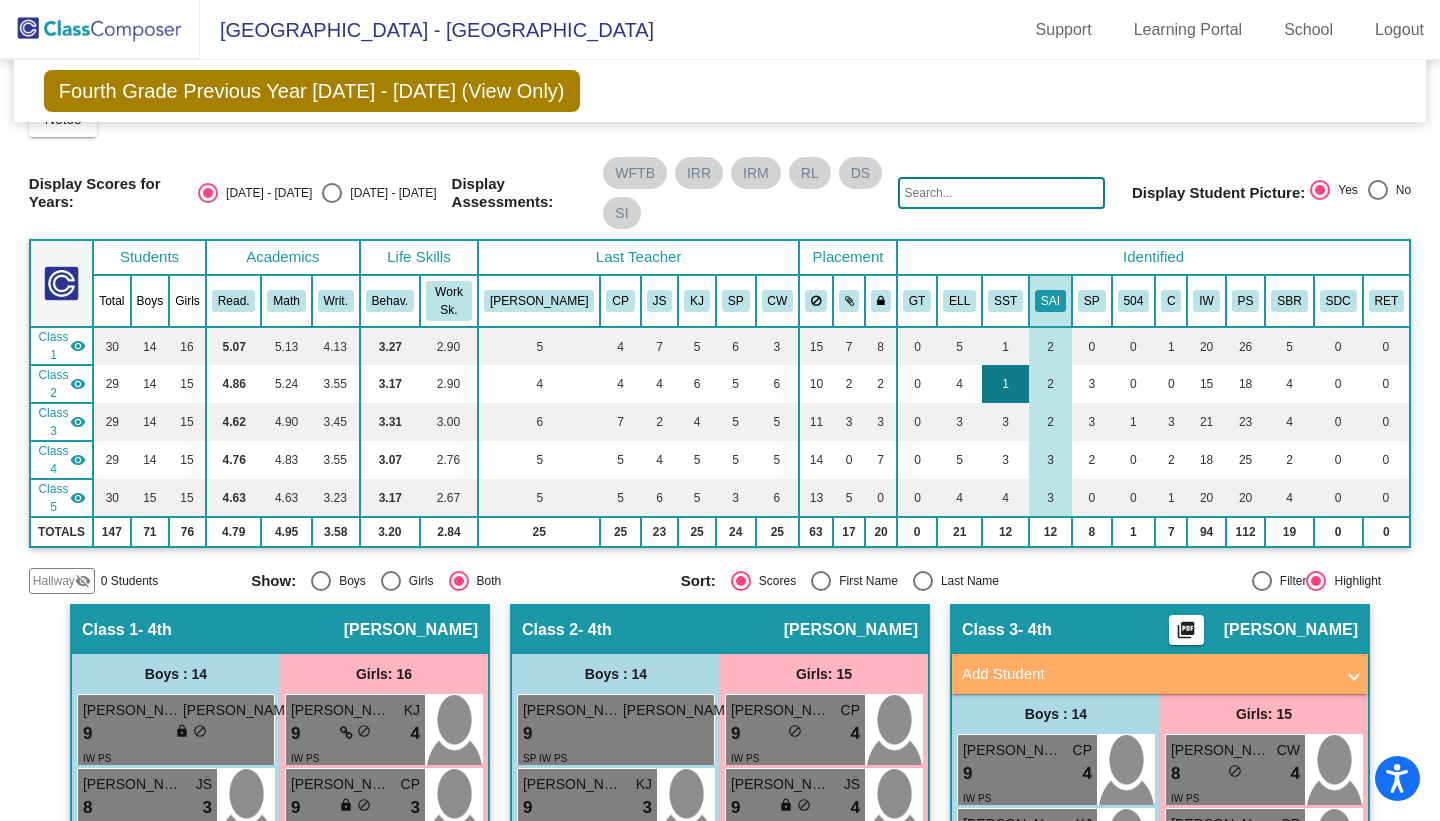 scroll, scrollTop: 0, scrollLeft: 0, axis: both 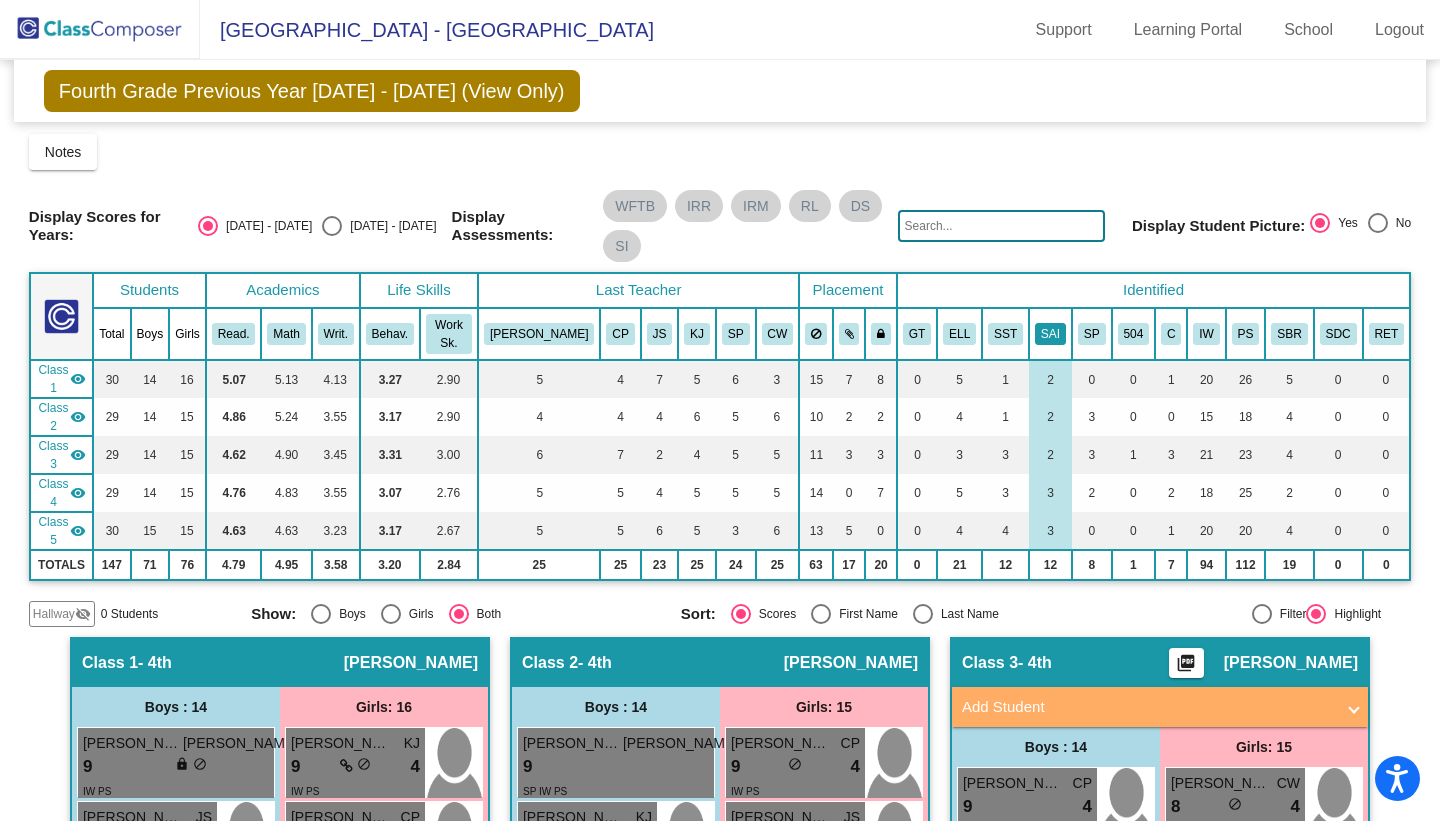 click on "SAI" 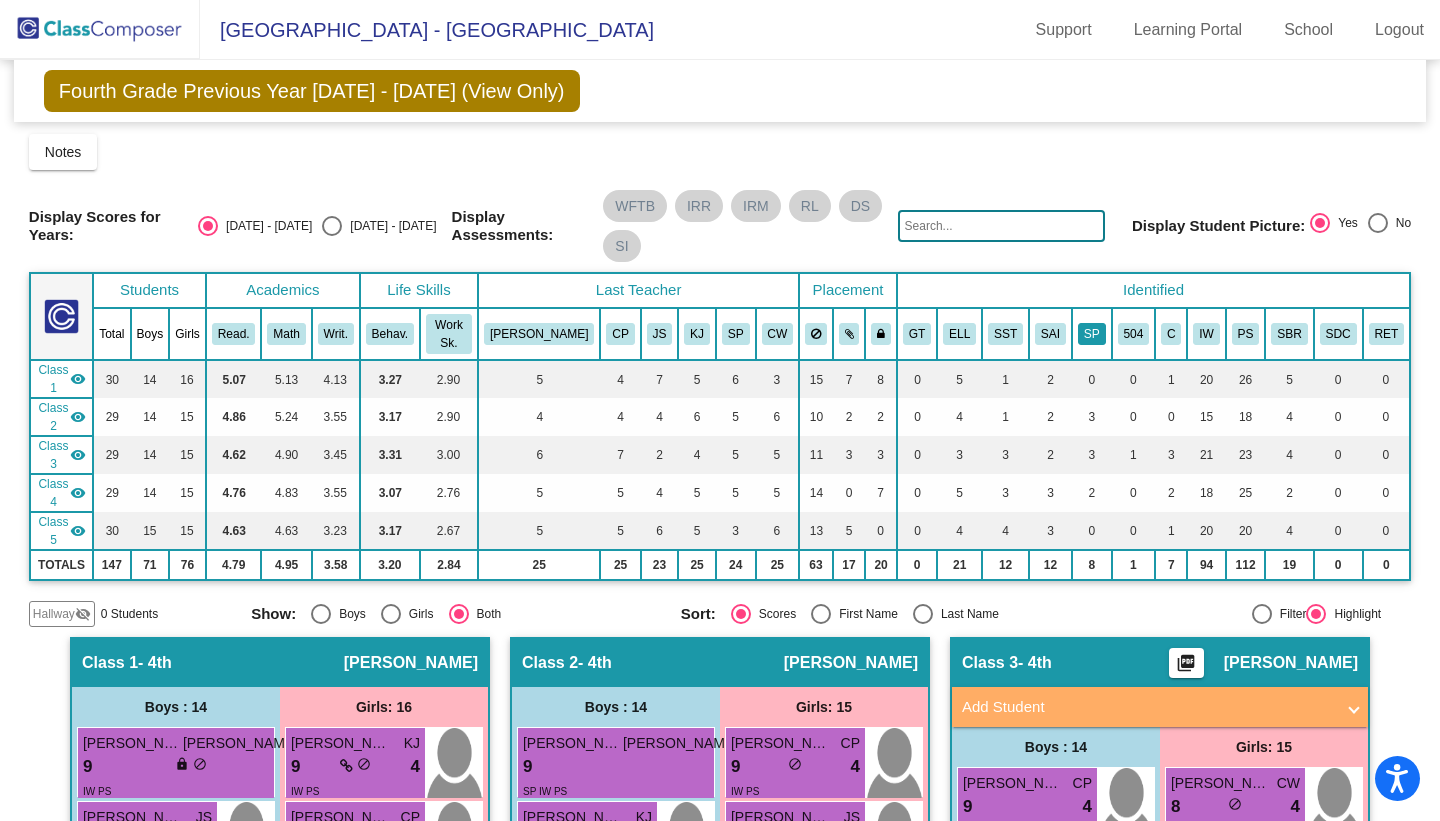click on "SP" 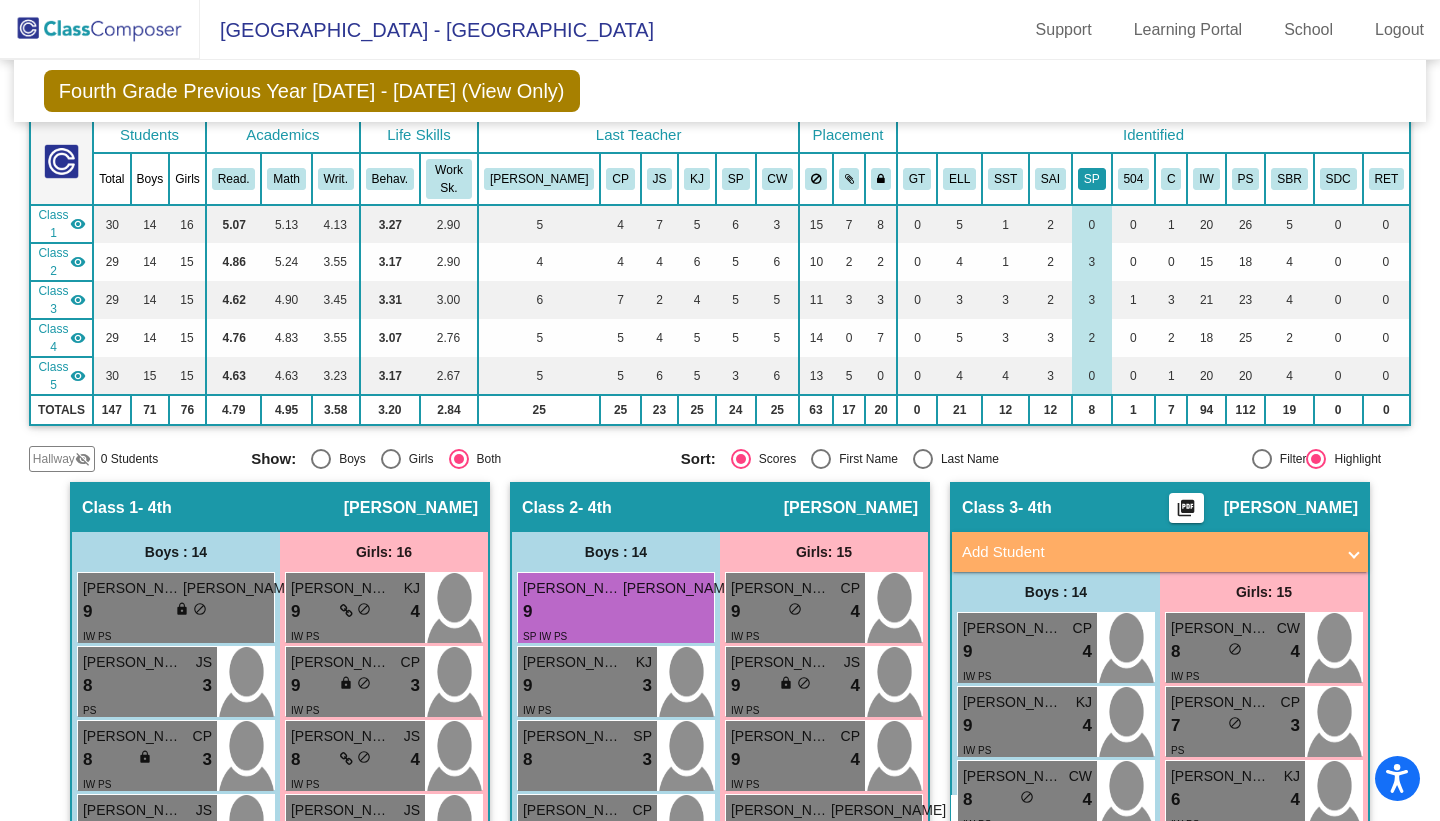 scroll, scrollTop: 142, scrollLeft: 0, axis: vertical 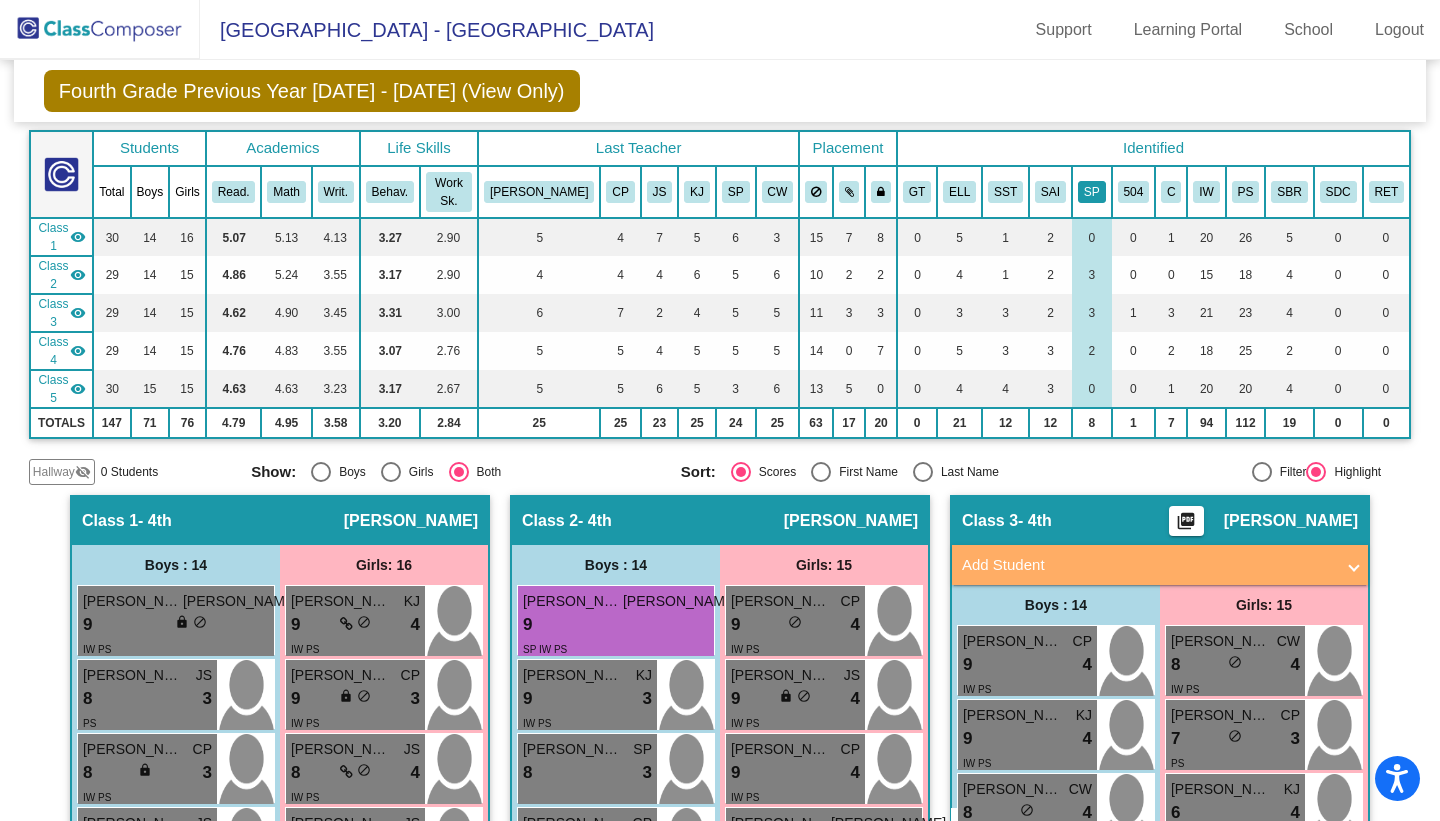 click on "SP" 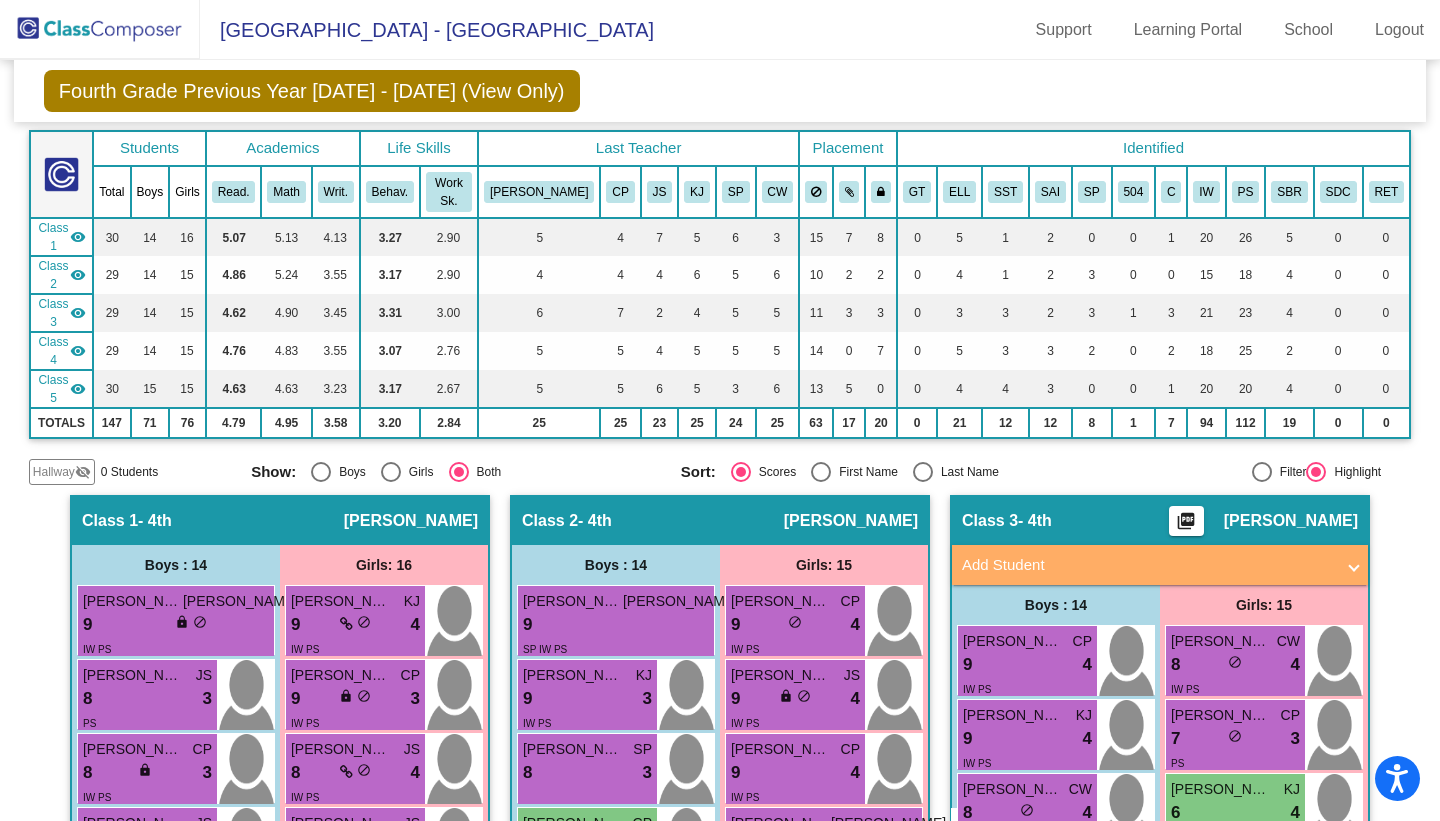 click on "Identified" at bounding box center [1153, 148] 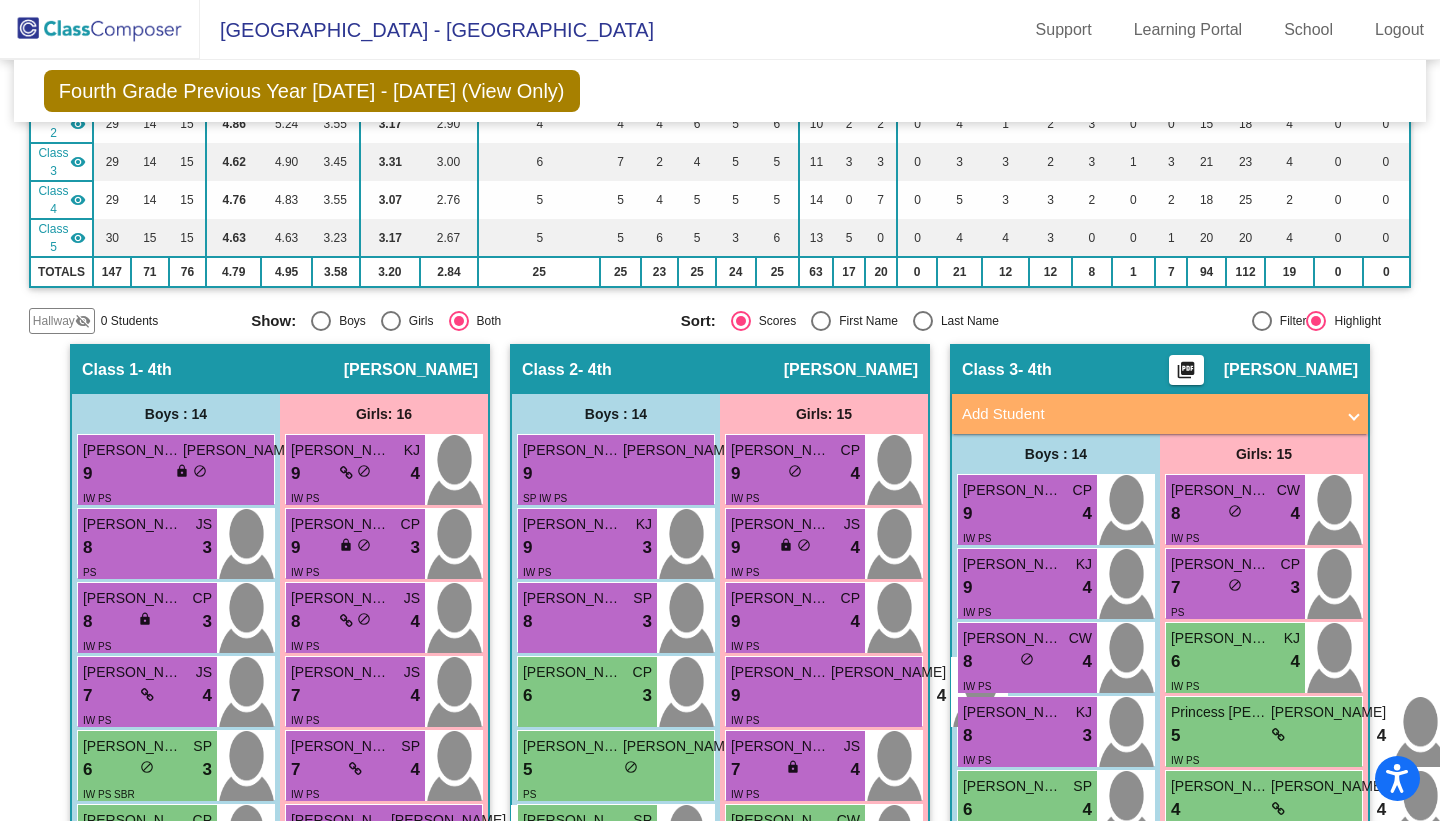 scroll, scrollTop: 0, scrollLeft: 0, axis: both 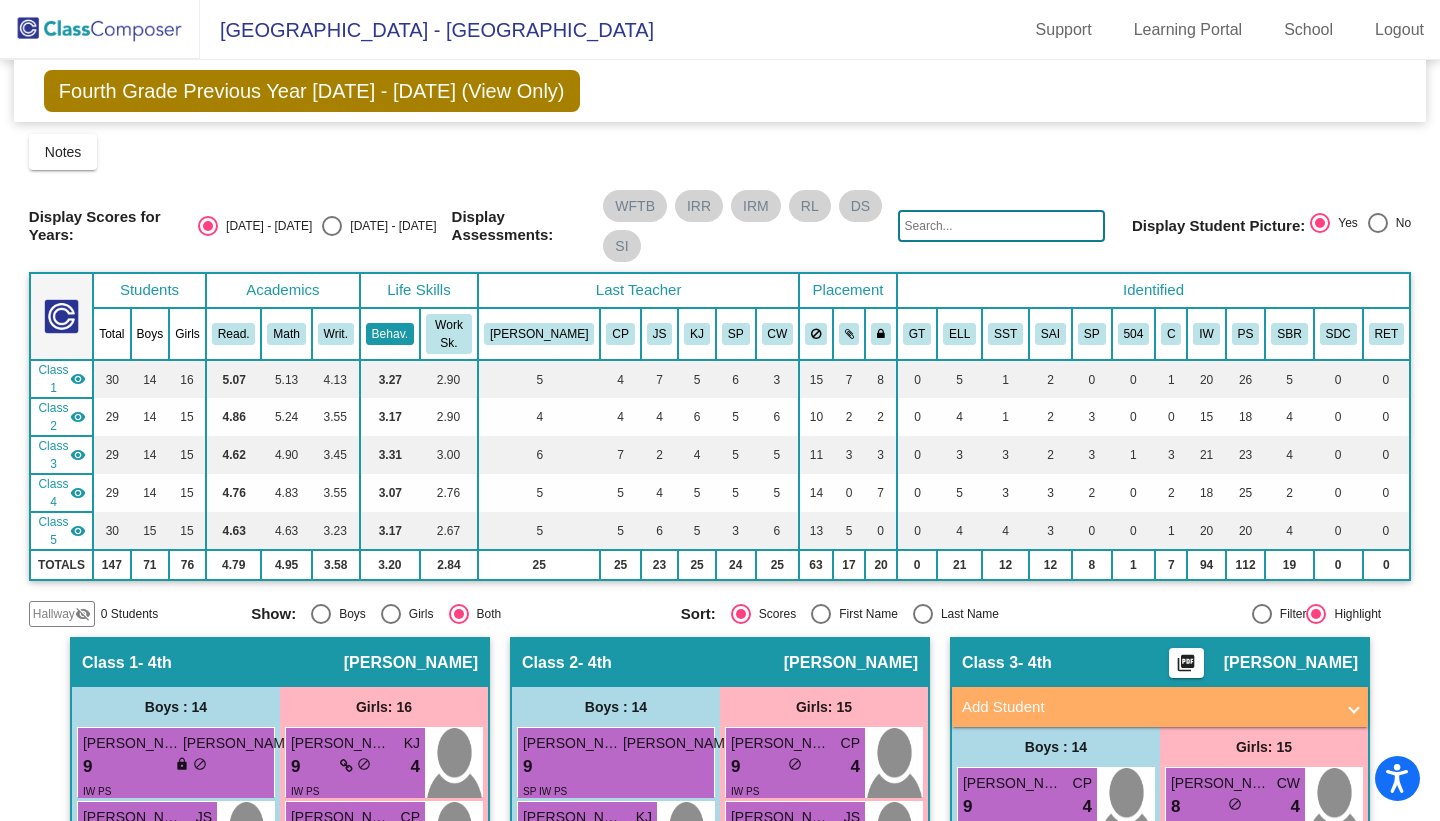 click on "Behav." 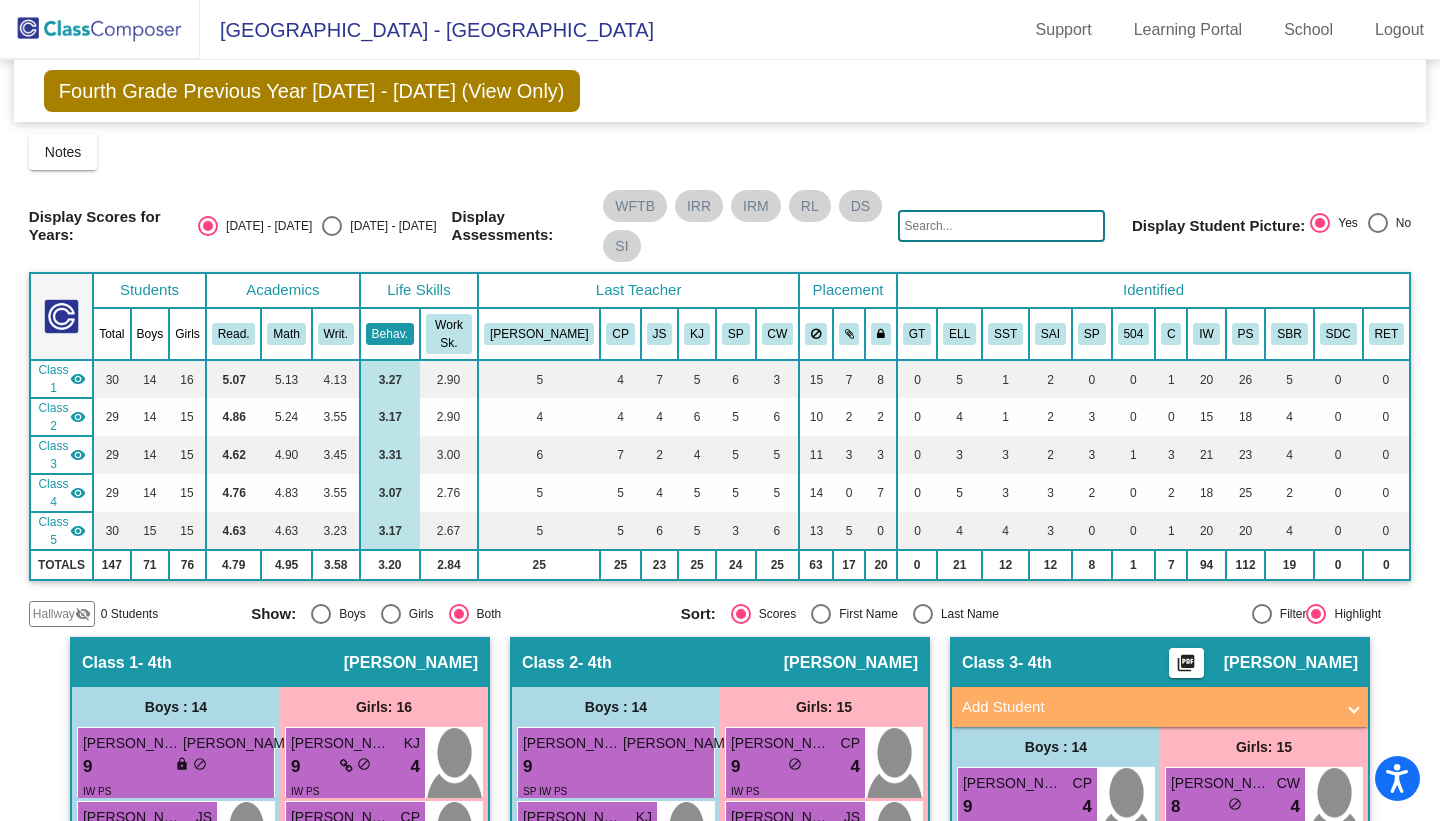click on "Behav." 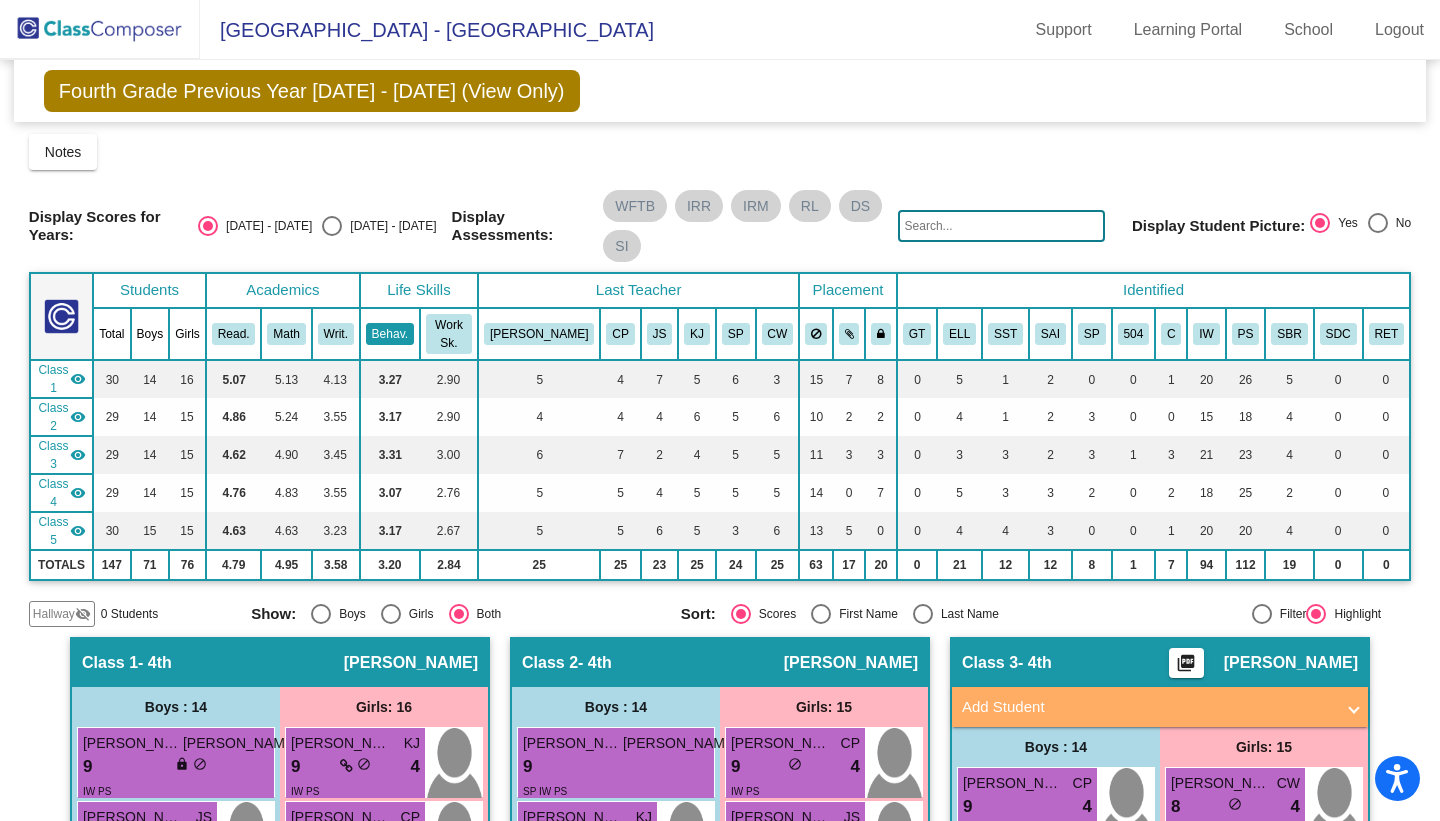 click on "Behav." 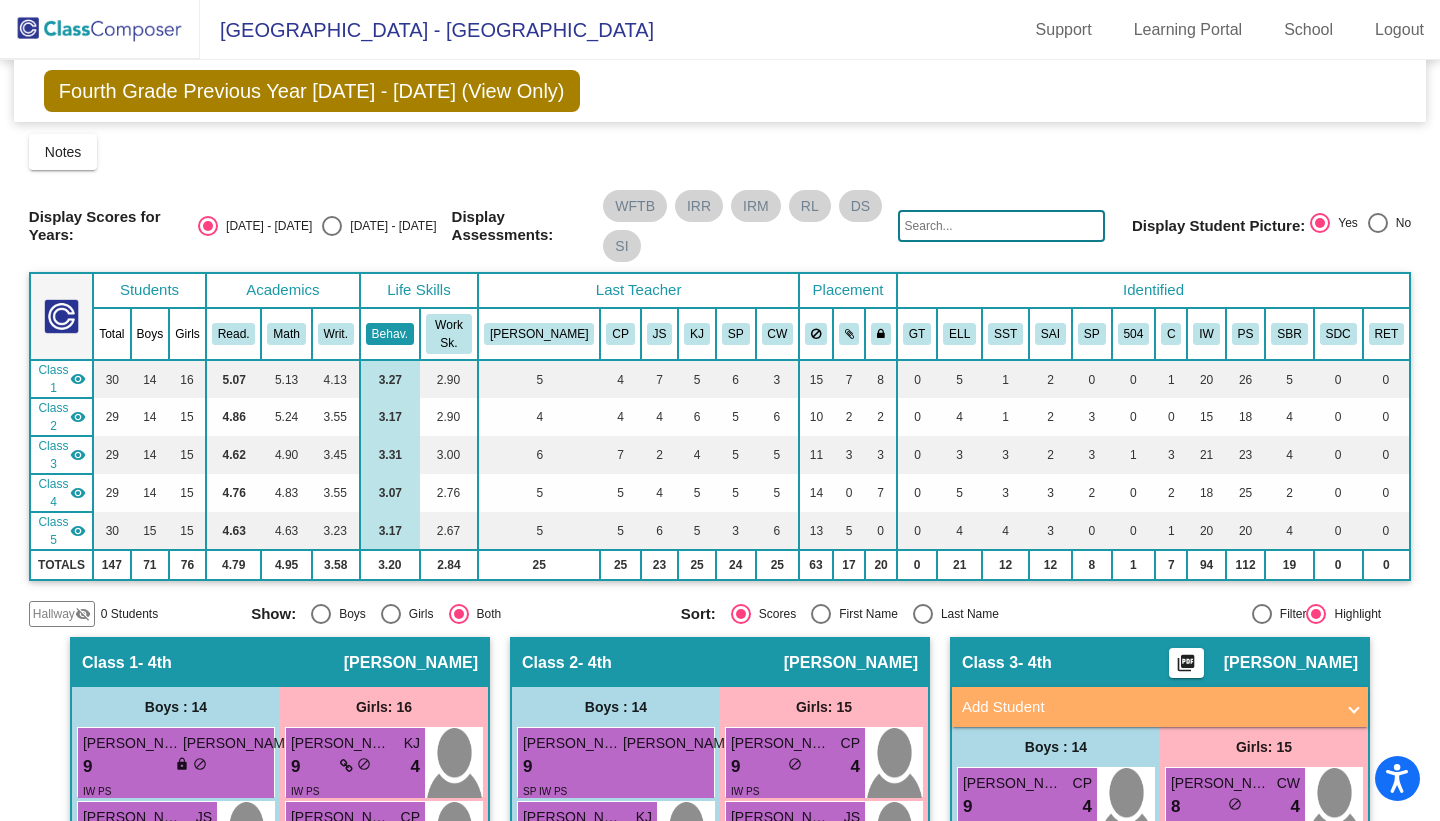 click on "Behav." 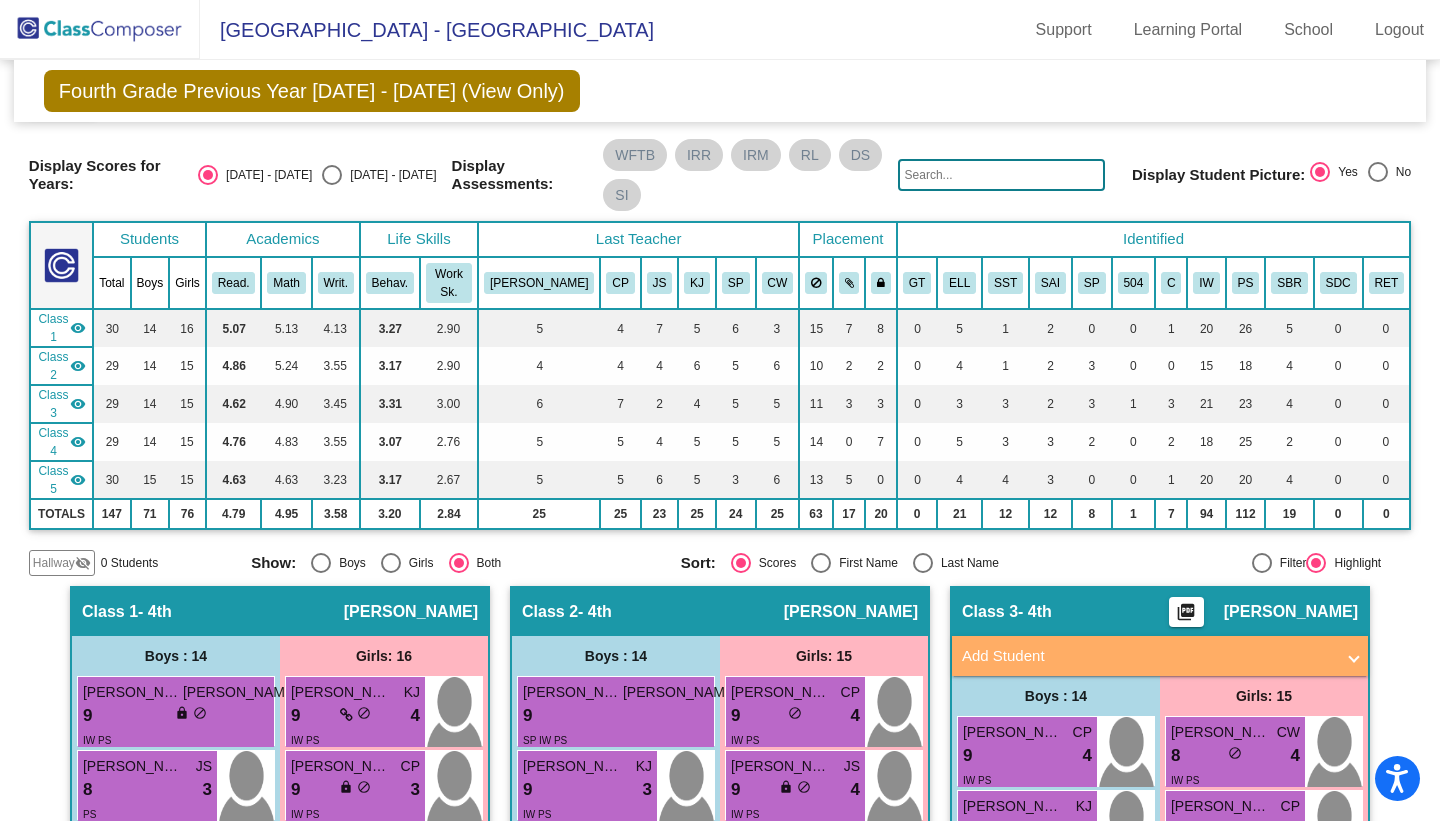 scroll, scrollTop: 52, scrollLeft: 0, axis: vertical 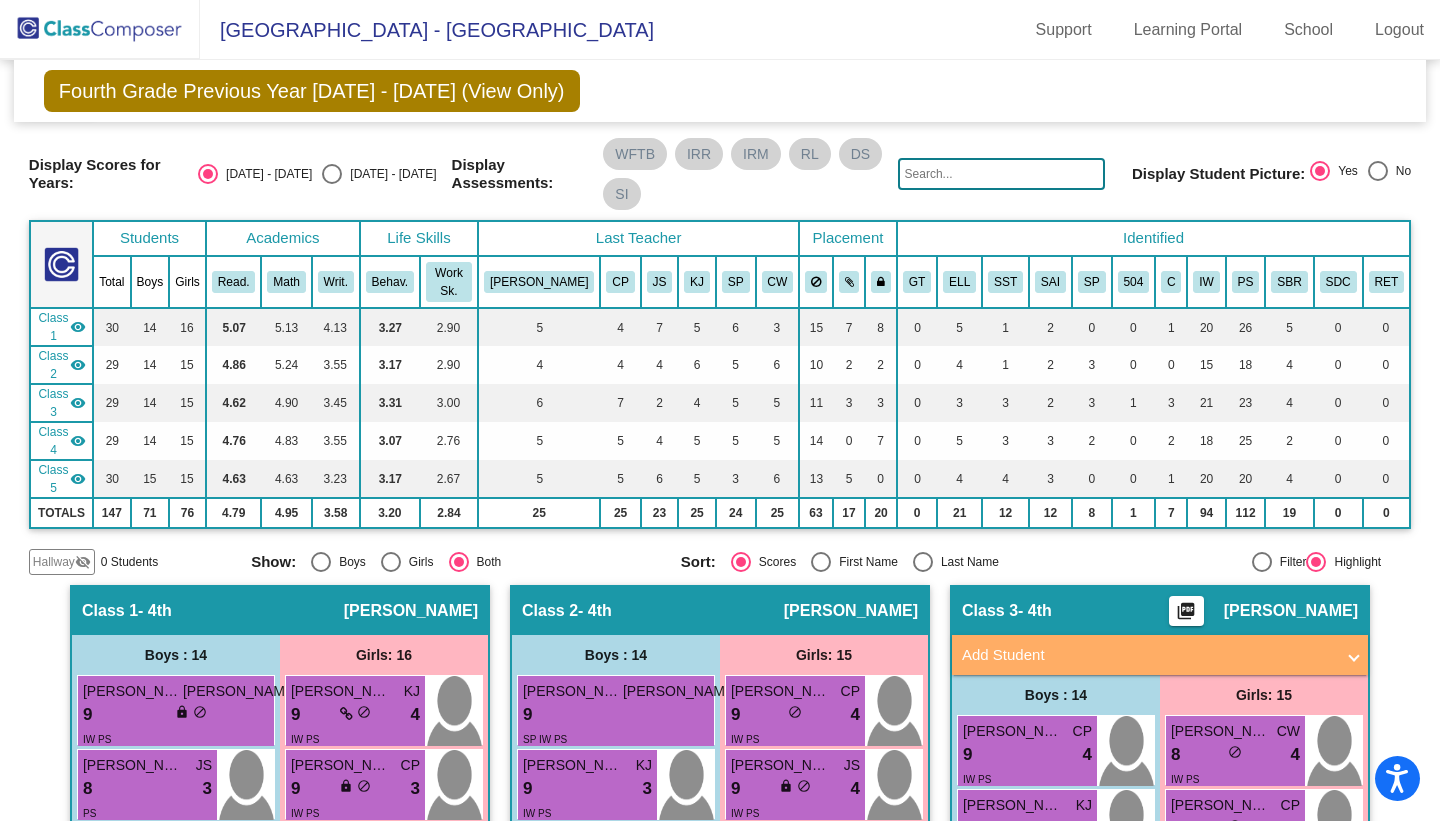 click at bounding box center (391, 562) 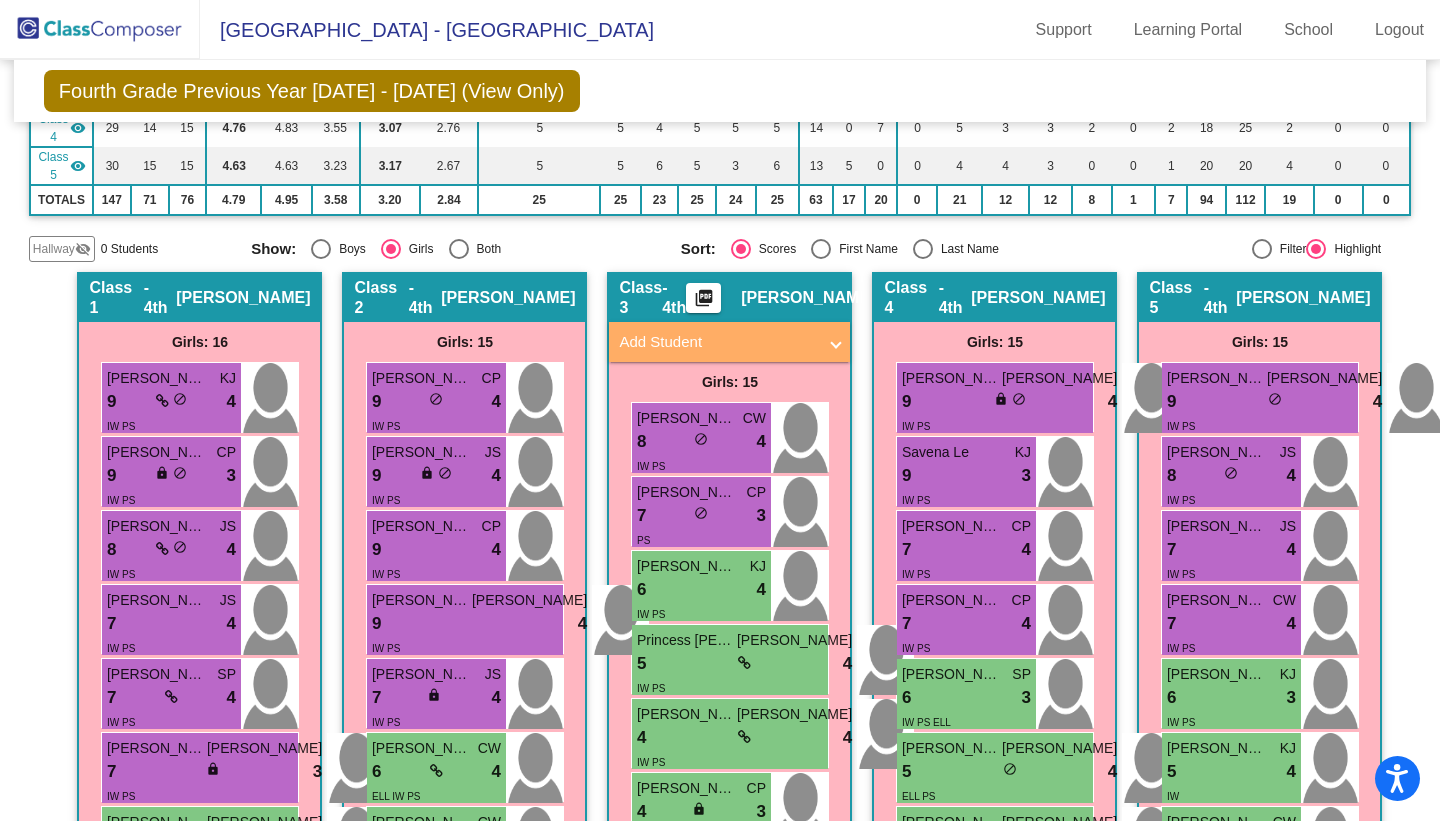 scroll, scrollTop: 77, scrollLeft: 0, axis: vertical 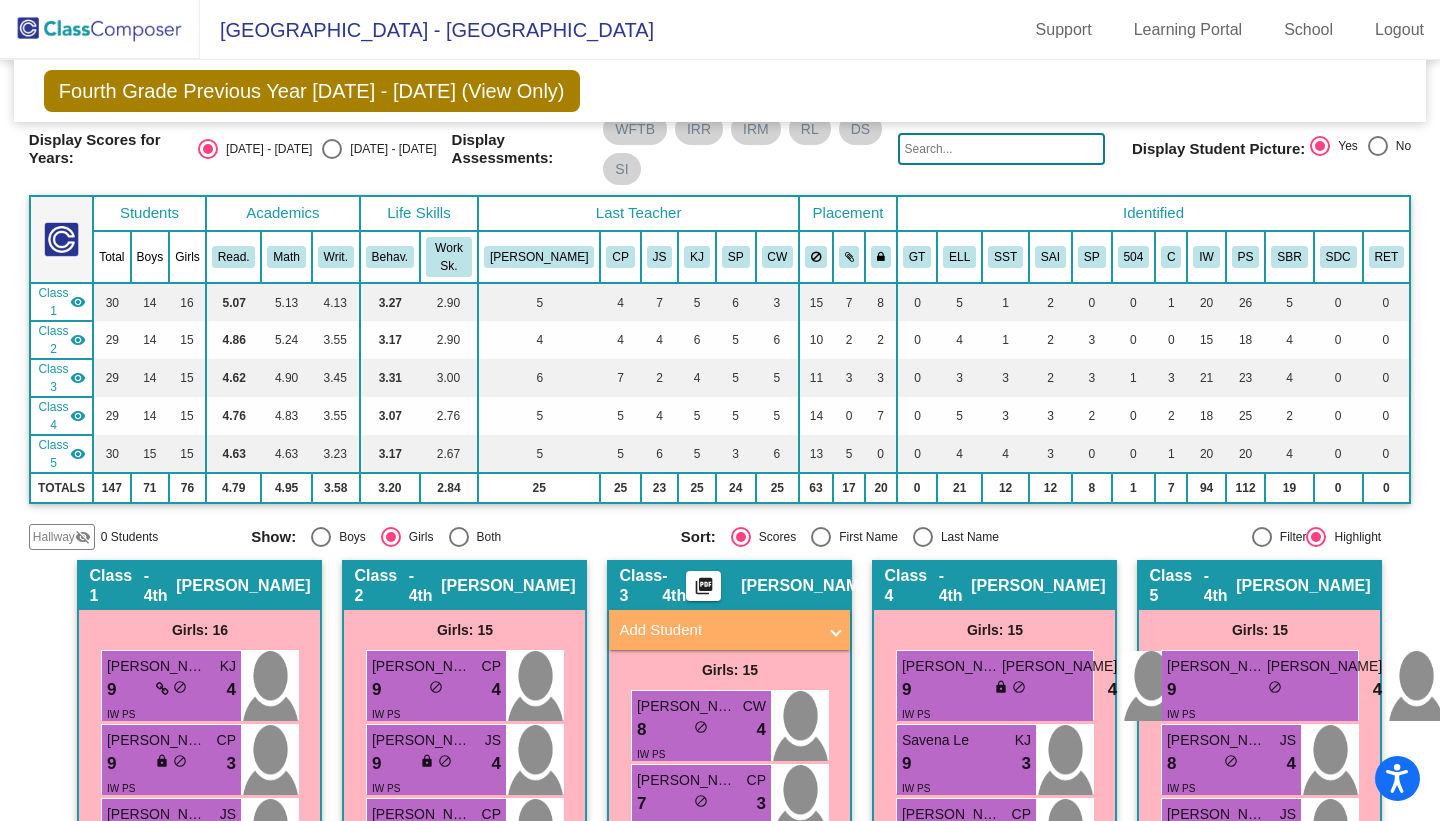 click at bounding box center [321, 537] 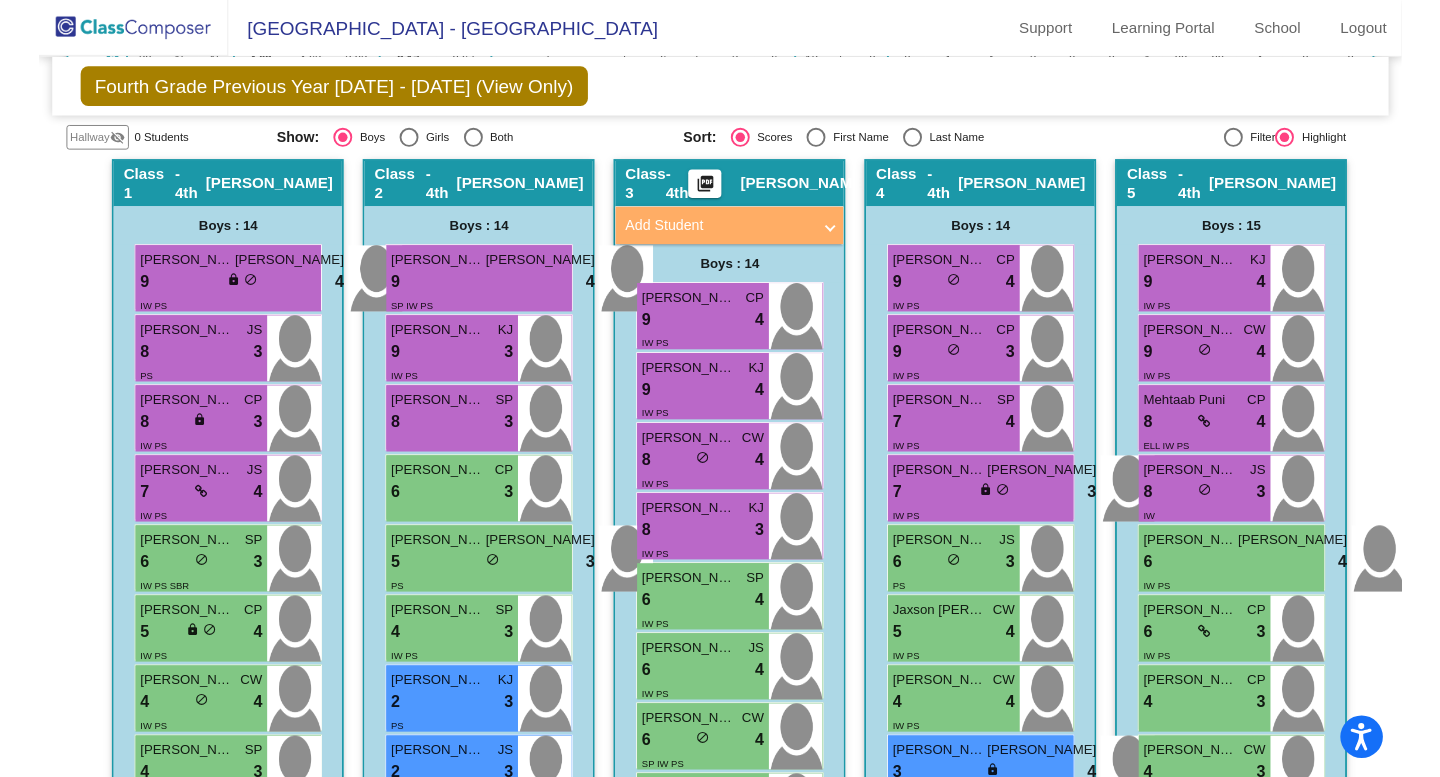 scroll, scrollTop: 490, scrollLeft: 0, axis: vertical 